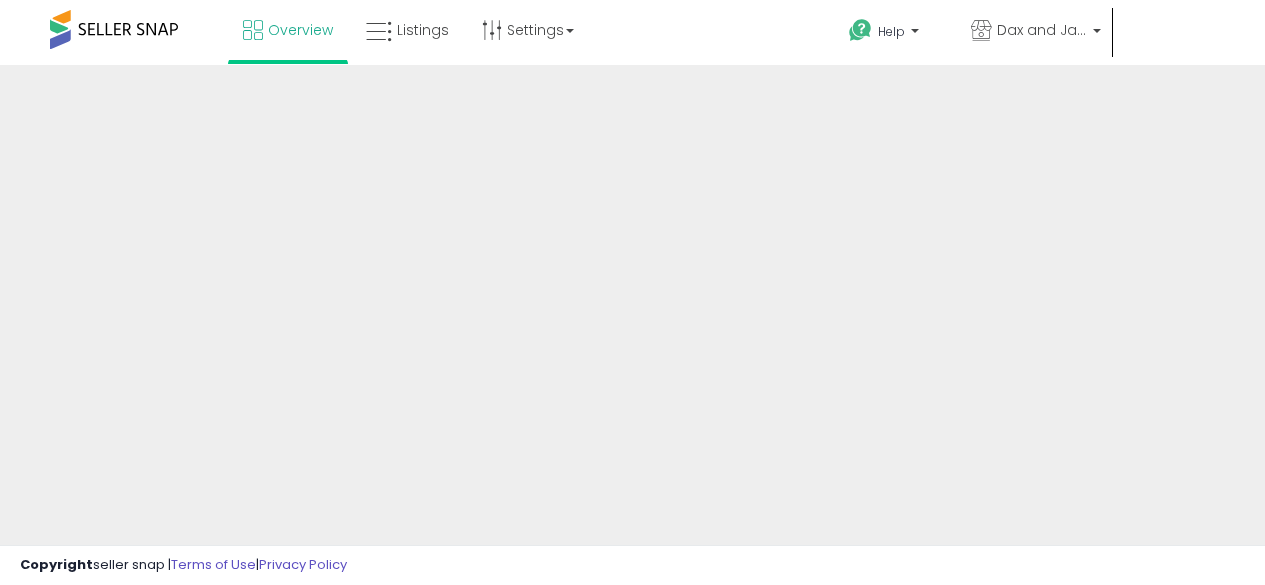 scroll, scrollTop: 0, scrollLeft: 0, axis: both 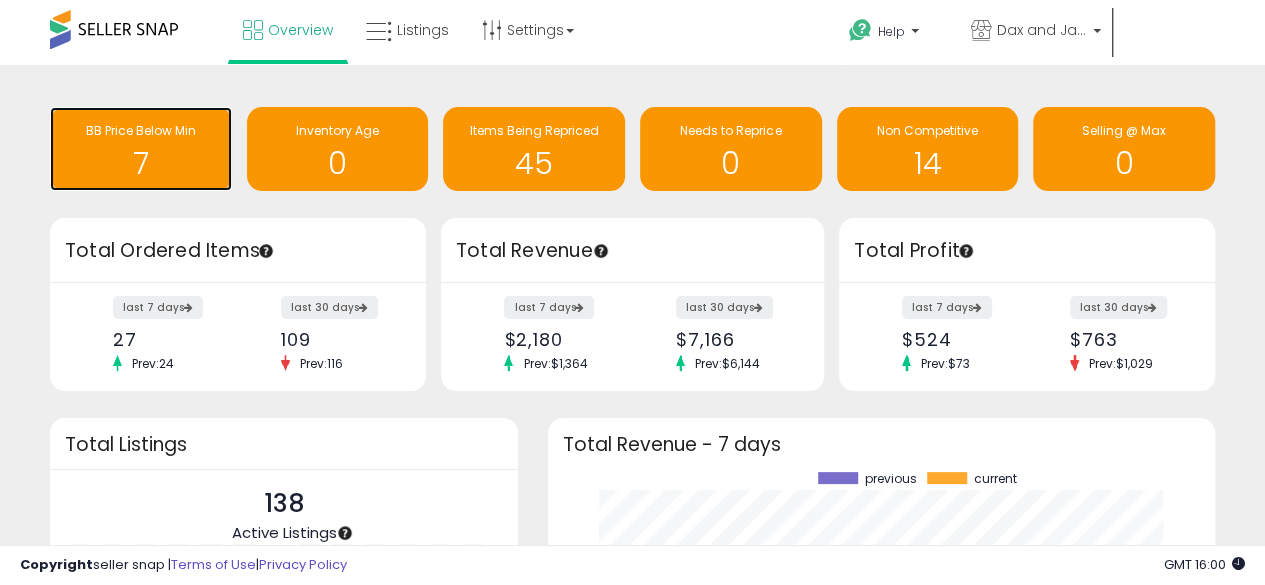 click on "7" at bounding box center (141, 151) 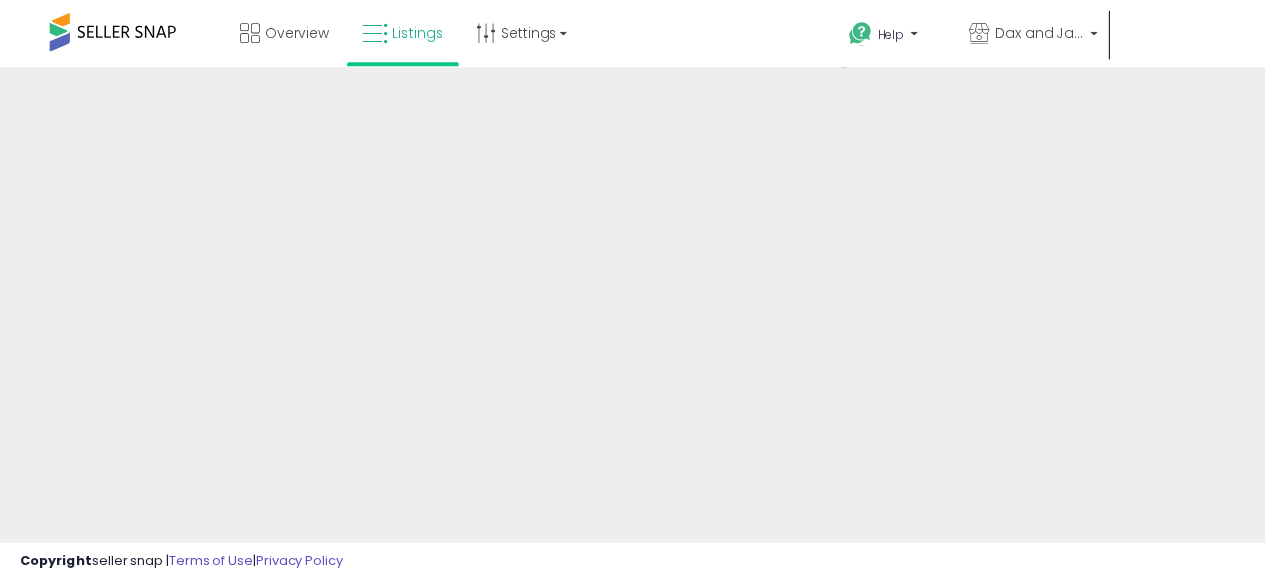 scroll, scrollTop: 0, scrollLeft: 0, axis: both 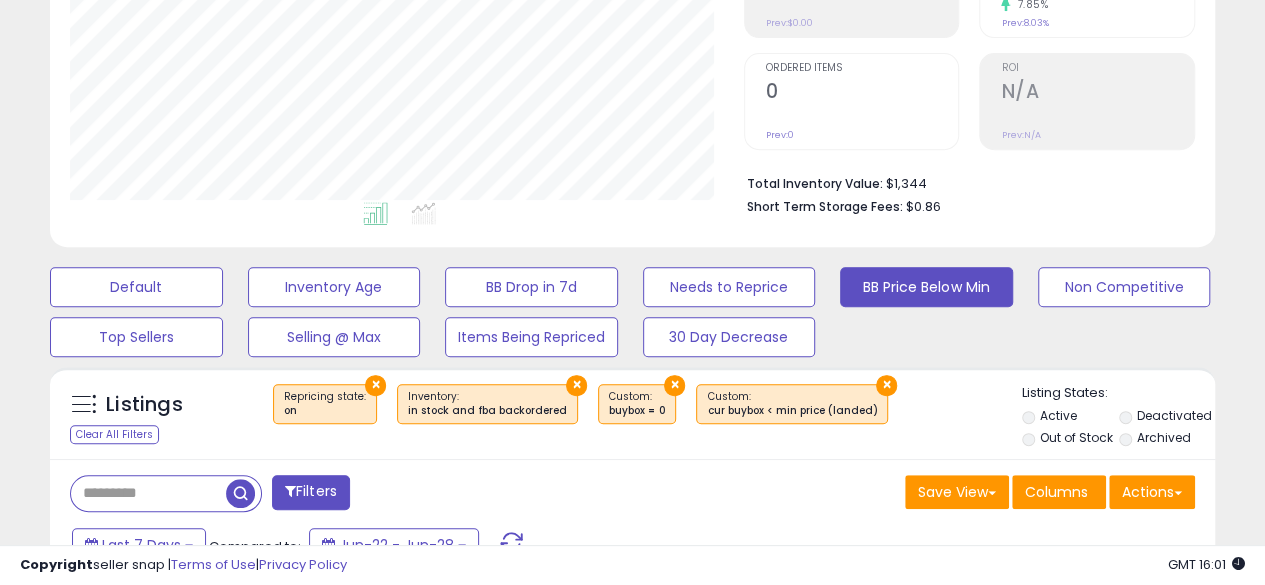 click on "×" at bounding box center [886, 385] 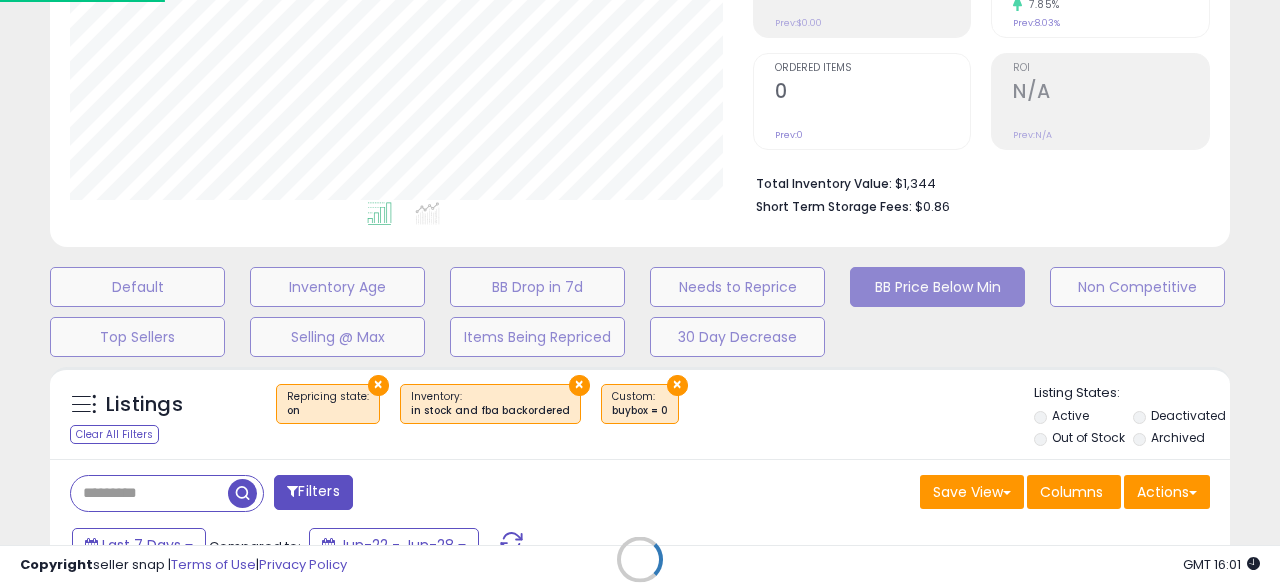 scroll, scrollTop: 999590, scrollLeft: 999317, axis: both 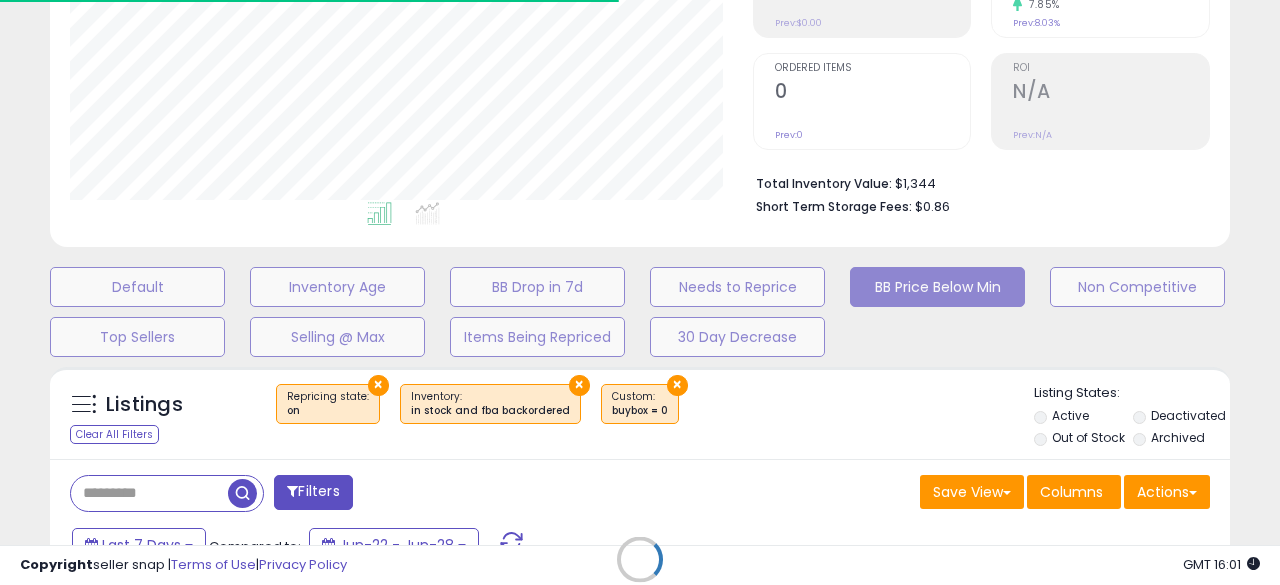 click on "Retrieving listings data.." at bounding box center (640, 574) 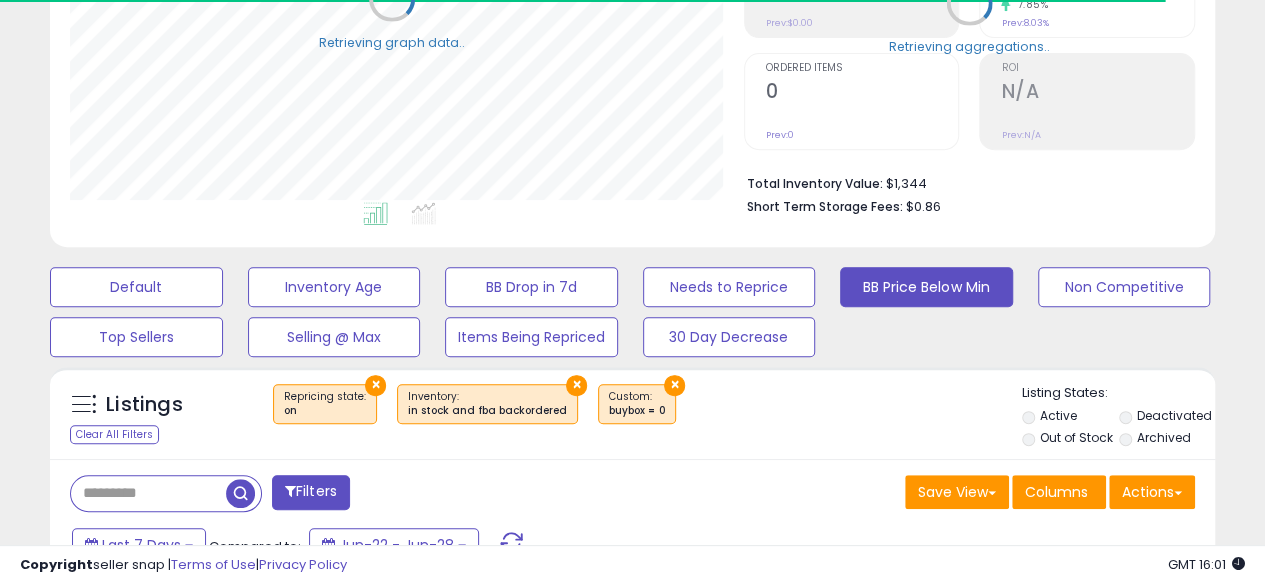 scroll, scrollTop: 410, scrollLeft: 674, axis: both 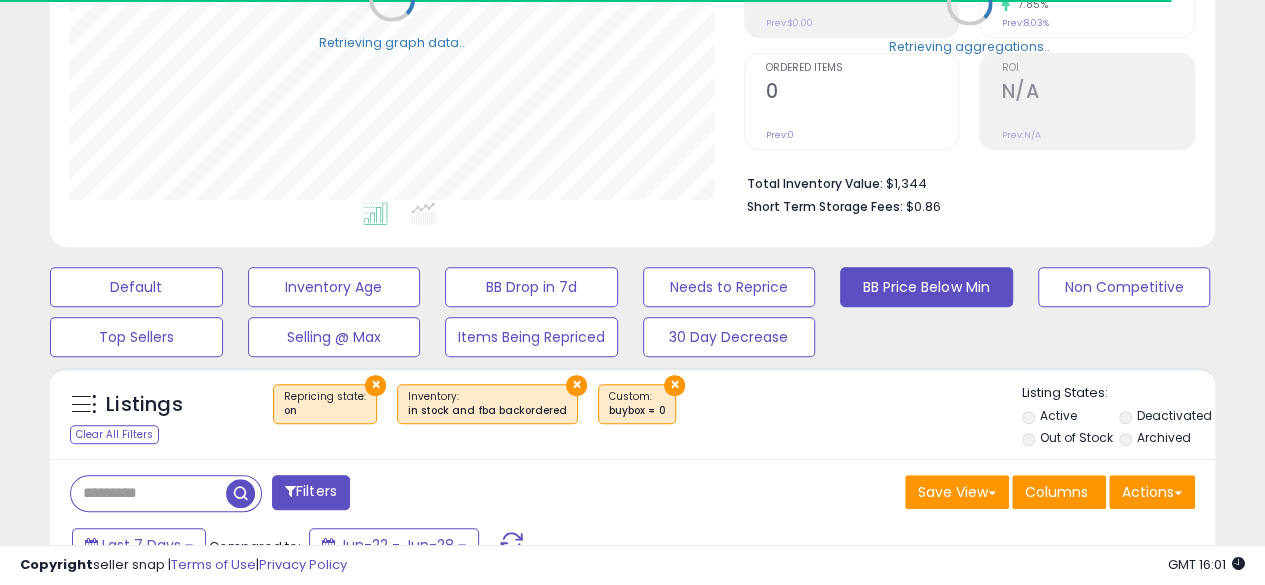 click on "×" at bounding box center [576, 385] 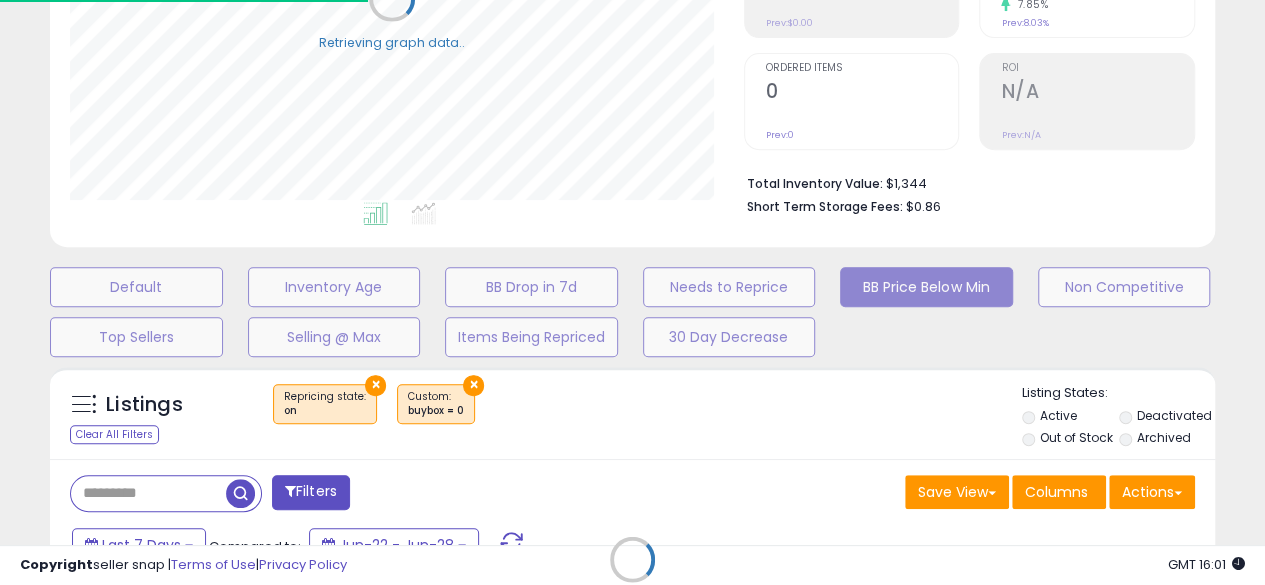 scroll, scrollTop: 999590, scrollLeft: 999326, axis: both 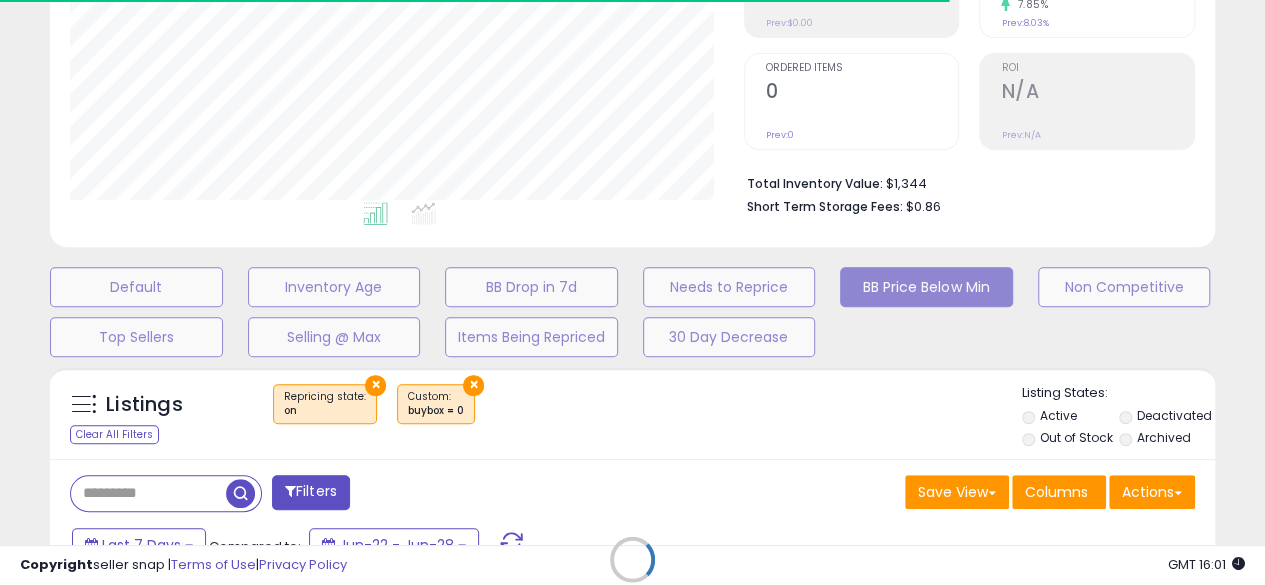 click on "Retrieving listings data.." at bounding box center [632, 574] 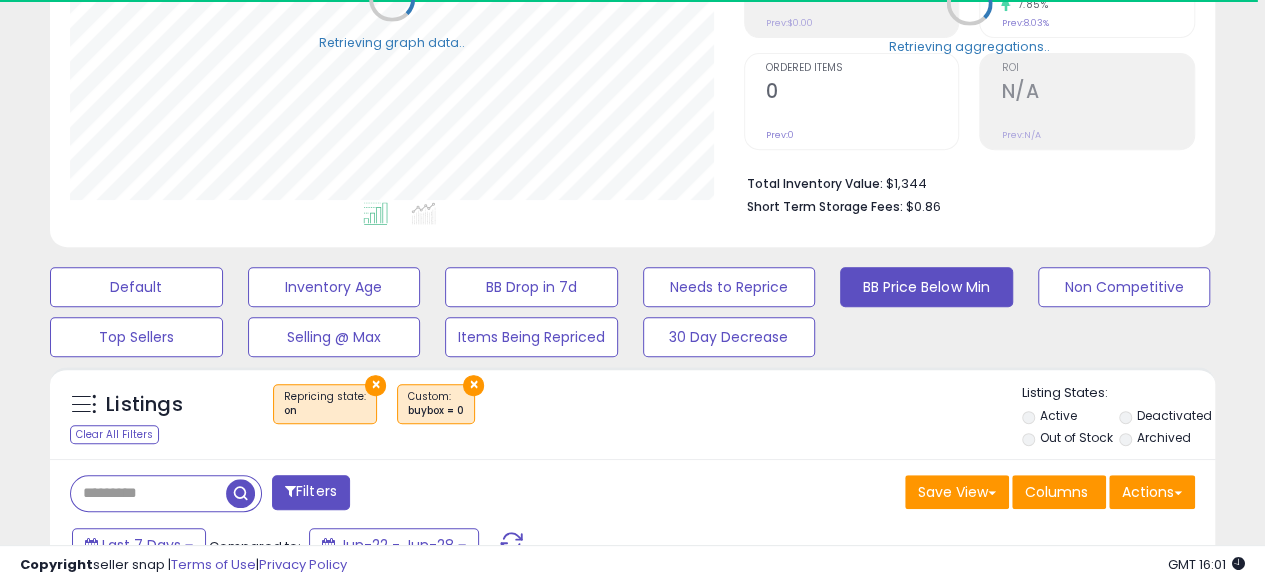 click on "Listings
Clear All Filters
×
Repricing state :
on
× buybox = 0 Active" at bounding box center (632, 2000) 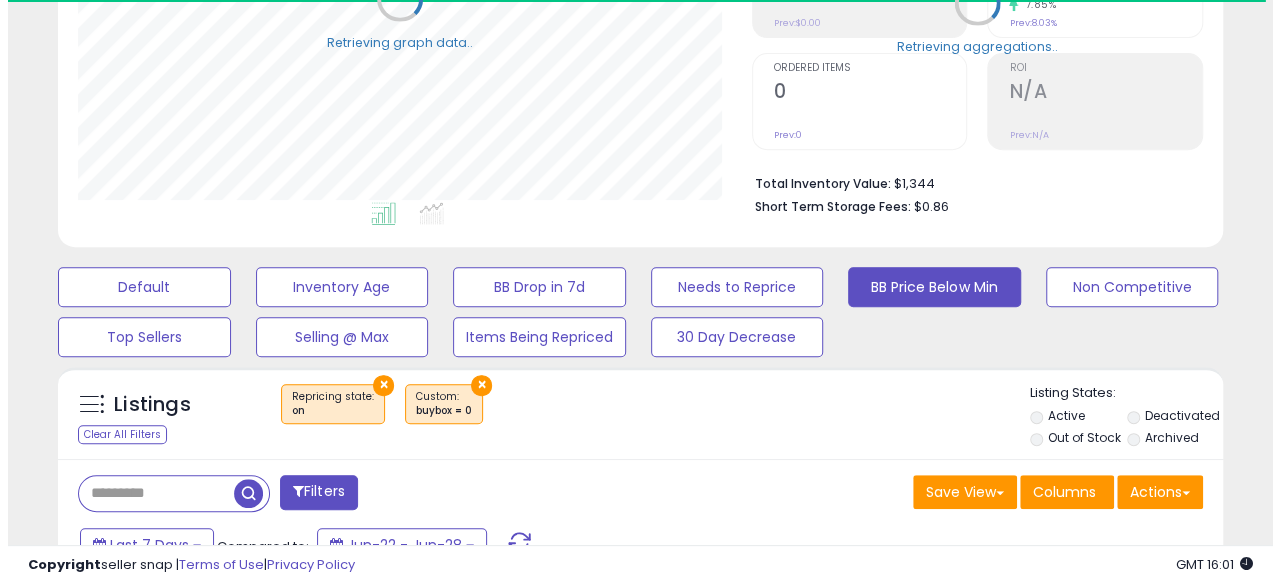 scroll, scrollTop: 410, scrollLeft: 674, axis: both 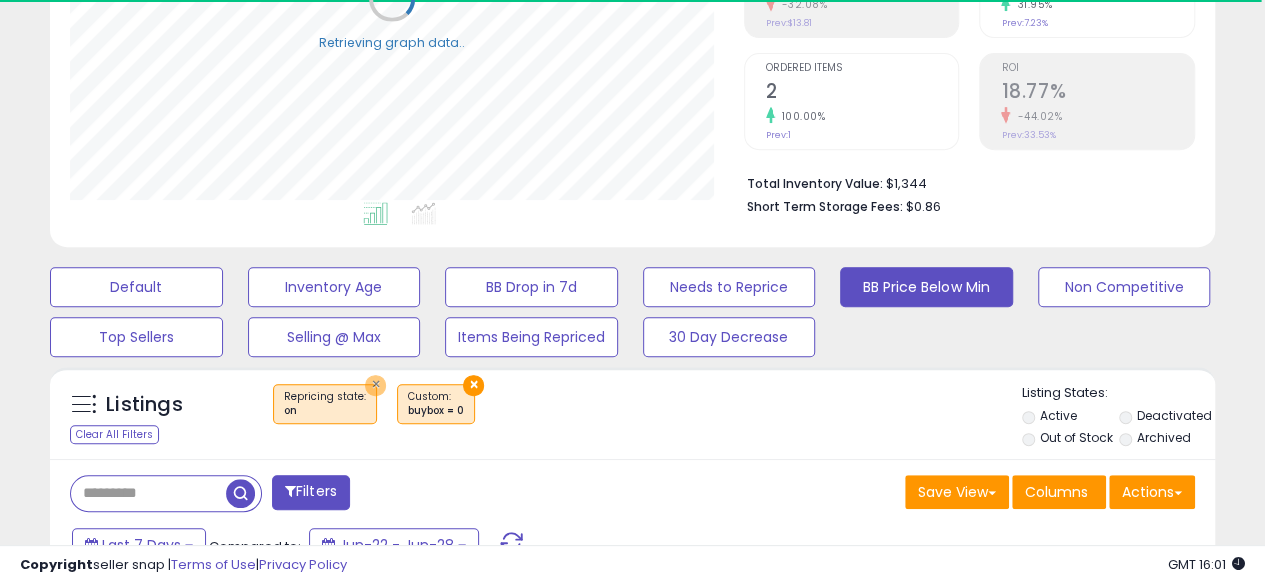 click on "×" at bounding box center (375, 385) 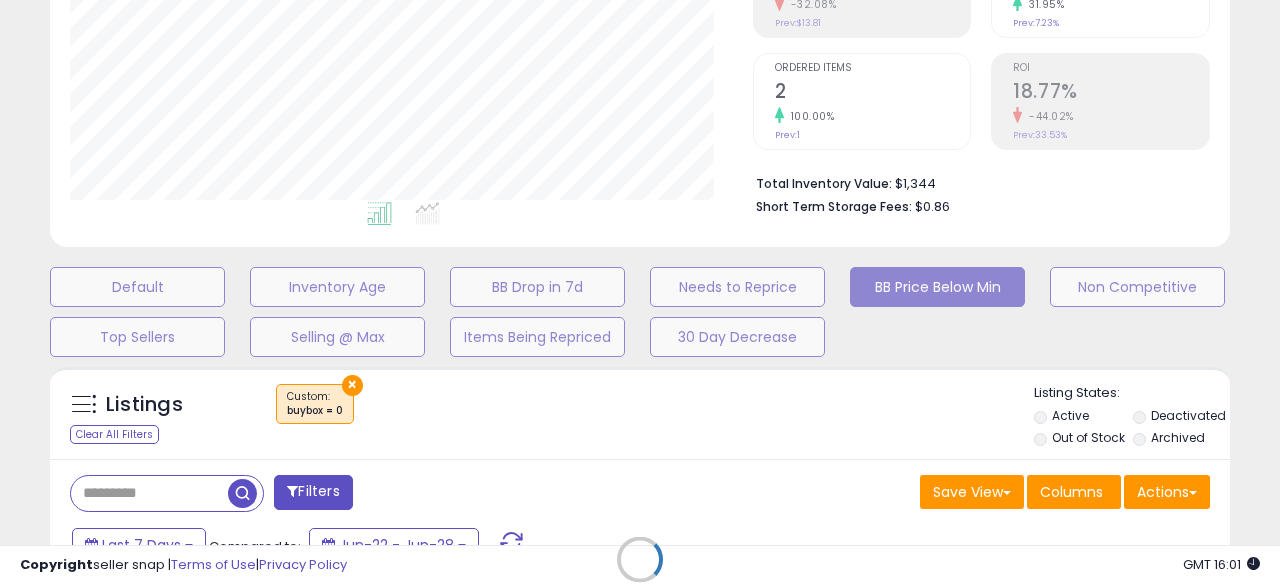 scroll, scrollTop: 999590, scrollLeft: 999317, axis: both 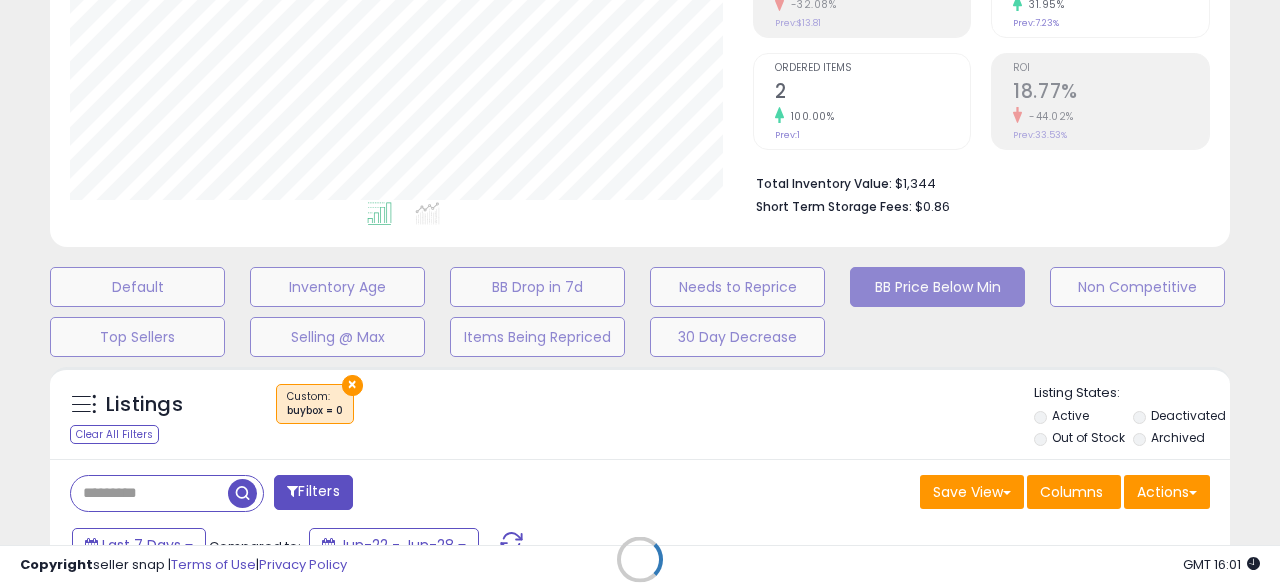 click on "Retrieving listings data.." at bounding box center [640, 574] 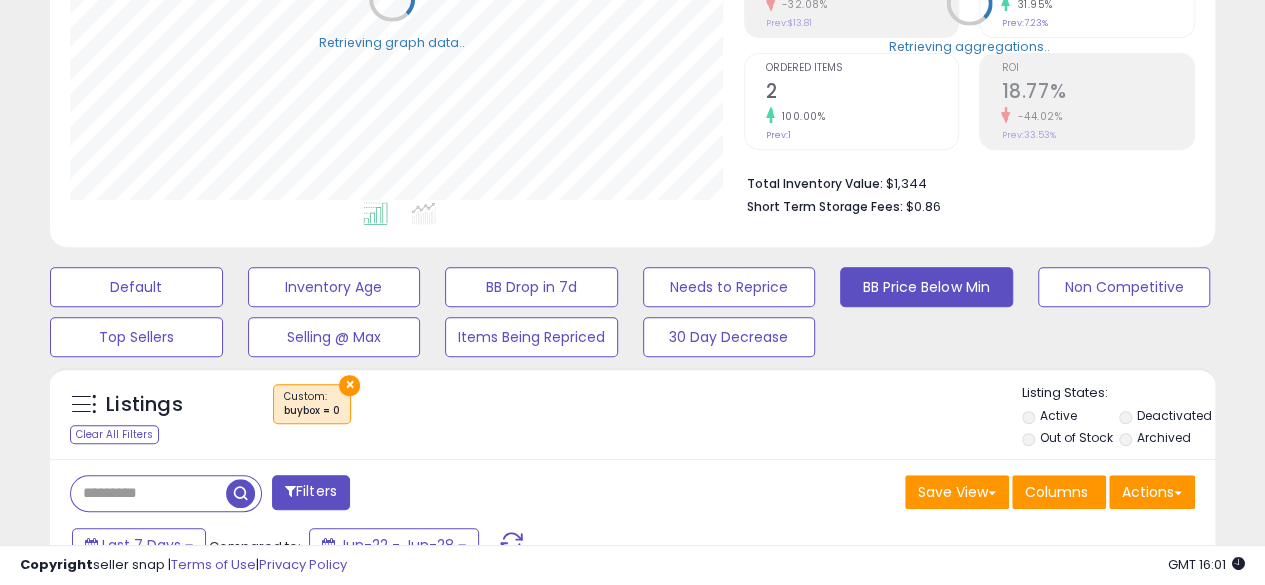 scroll, scrollTop: 410, scrollLeft: 674, axis: both 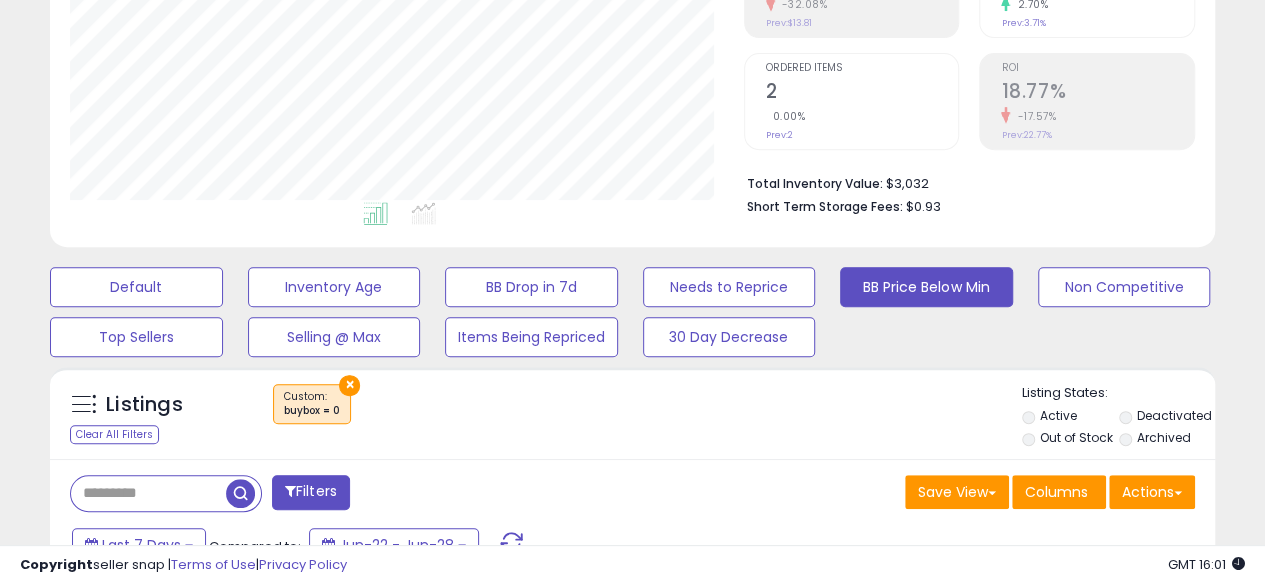 click on "×" at bounding box center [349, 385] 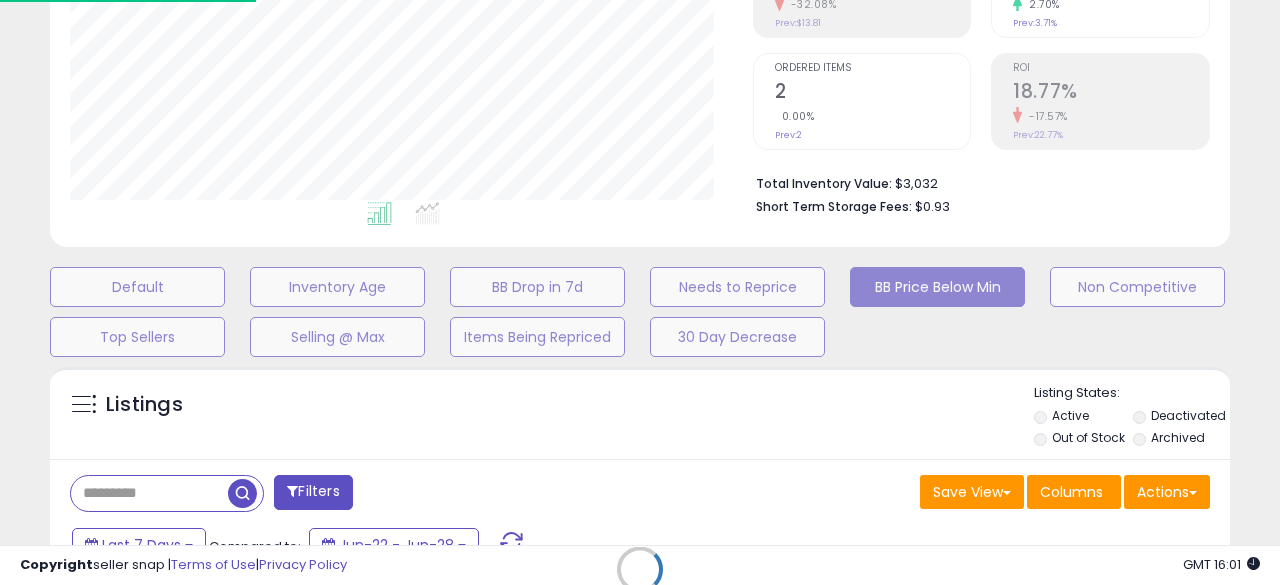 scroll, scrollTop: 999590, scrollLeft: 999317, axis: both 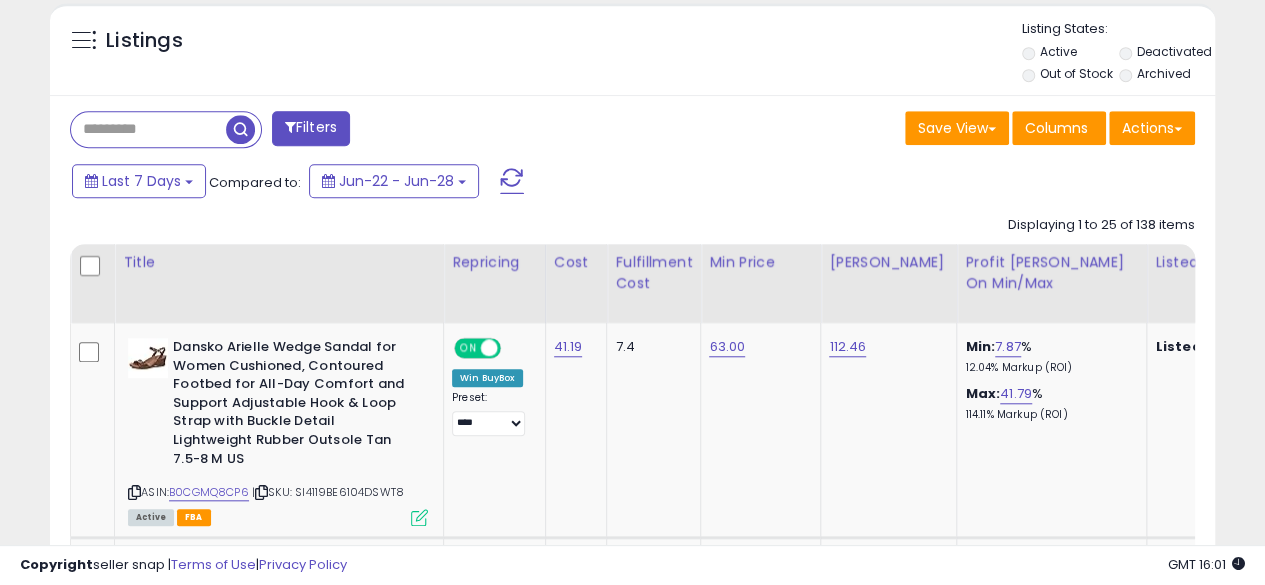 click at bounding box center (148, 129) 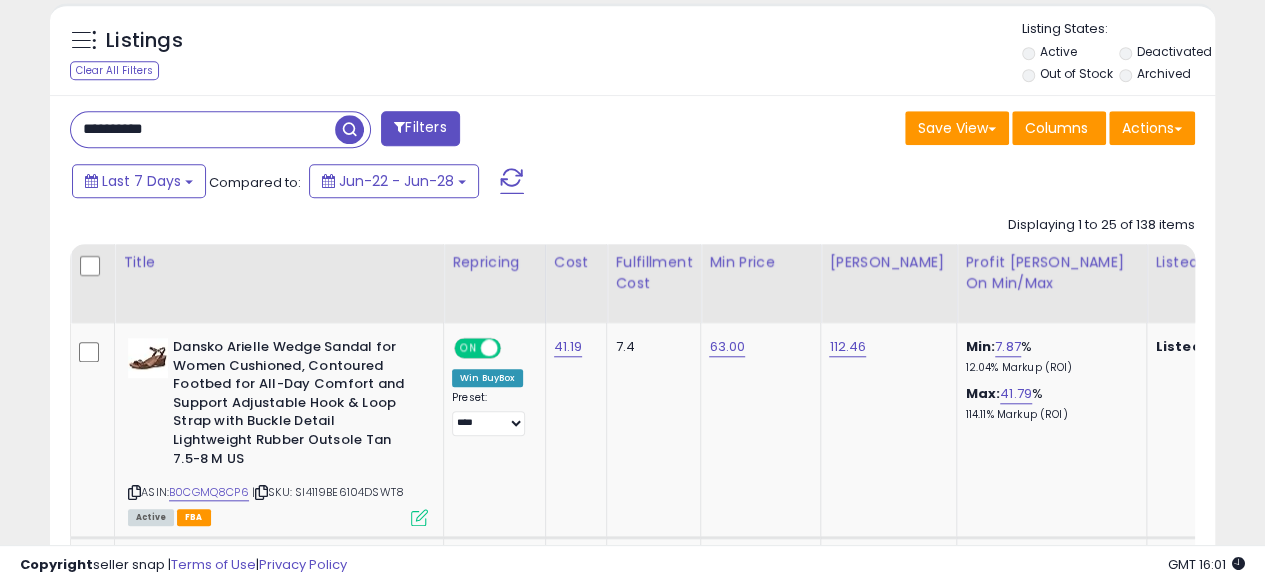 click at bounding box center [349, 129] 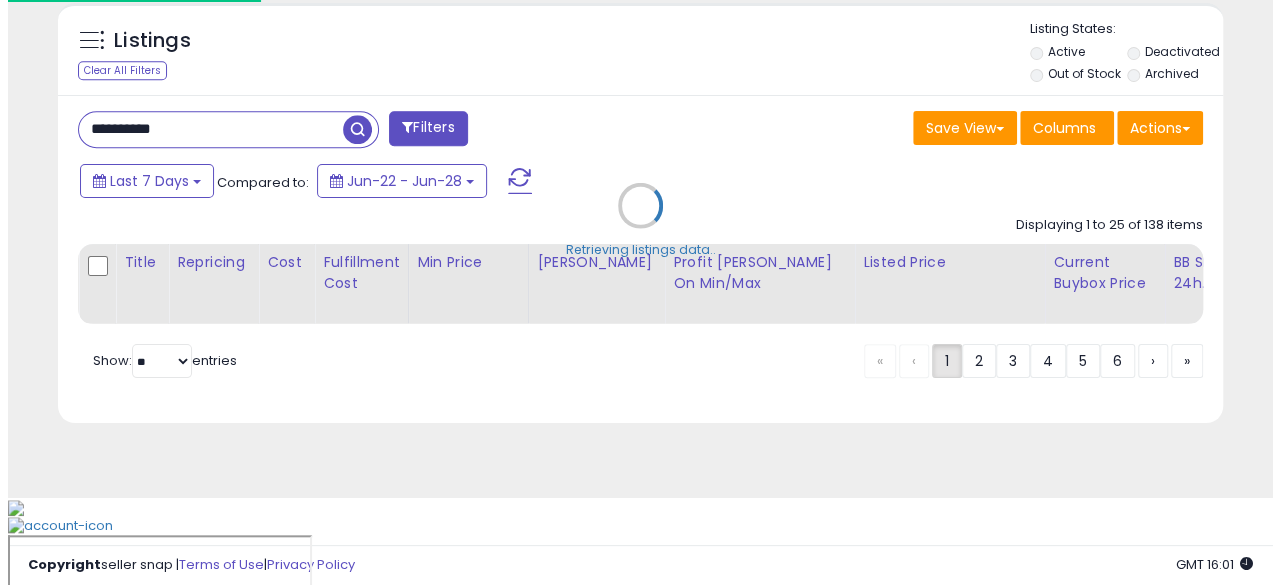 scroll, scrollTop: 652, scrollLeft: 0, axis: vertical 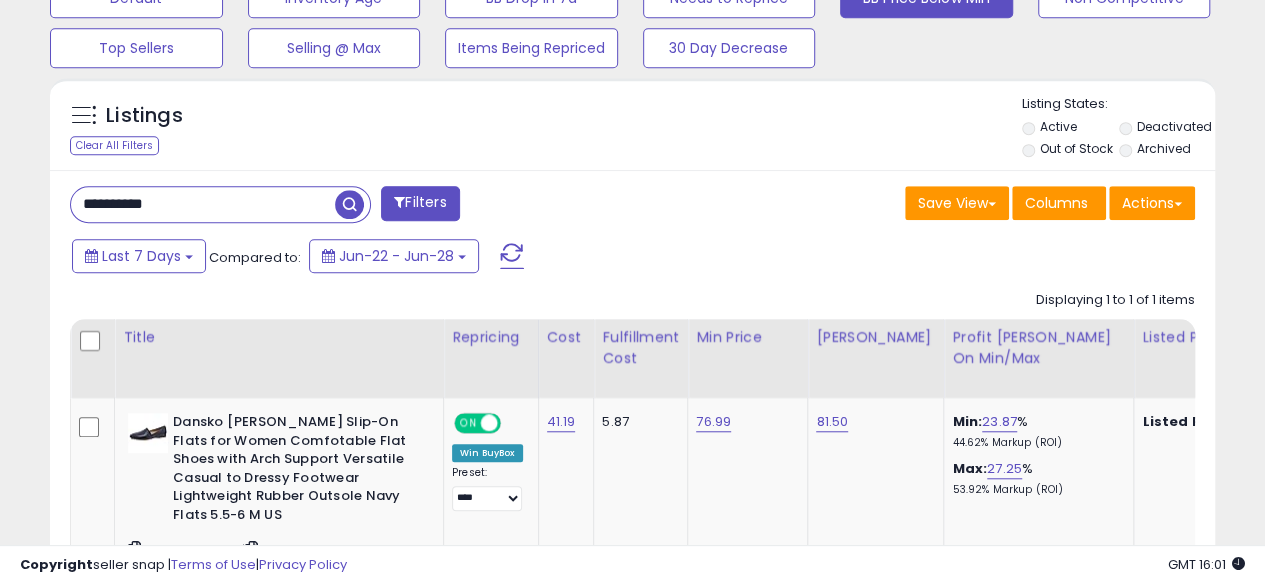 click on "**********" at bounding box center [203, 204] 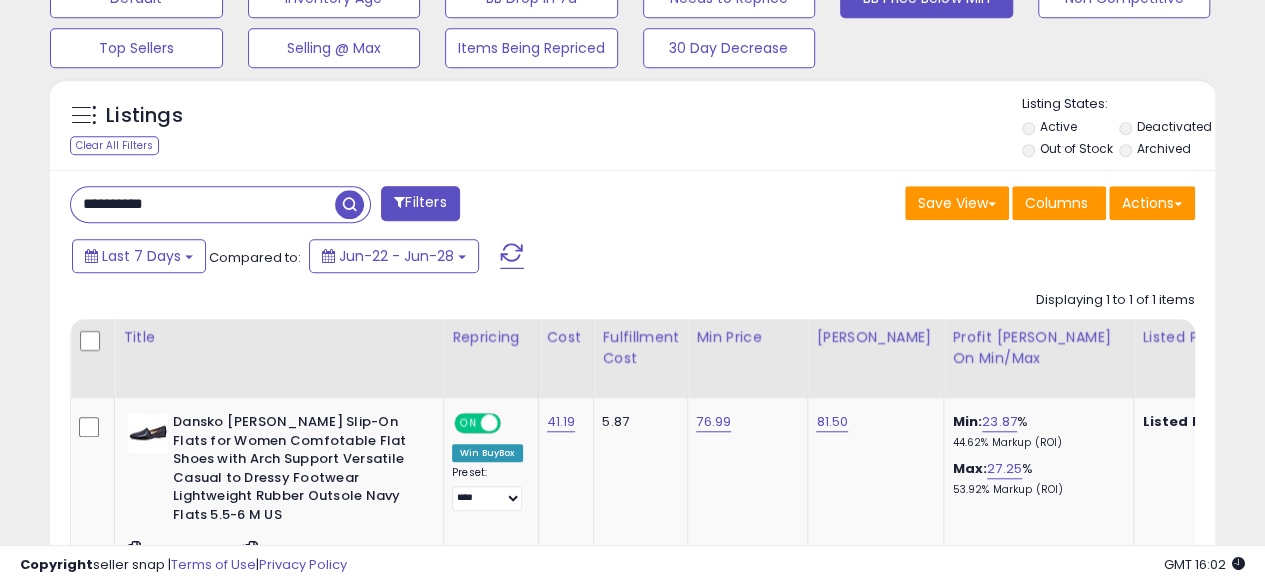 click at bounding box center [349, 204] 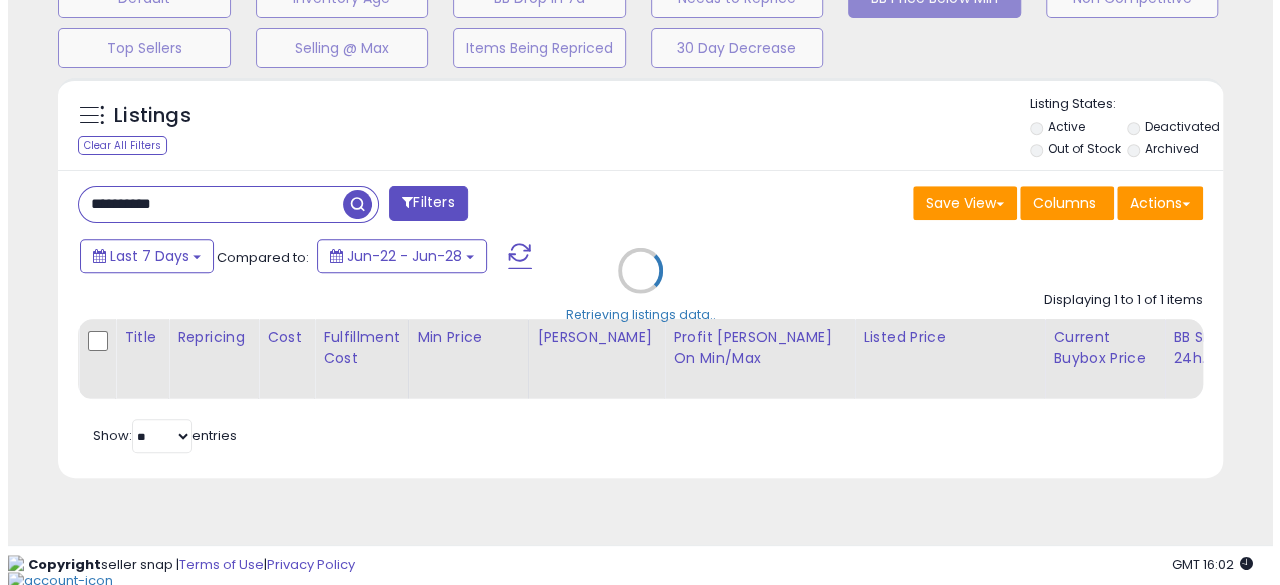 scroll, scrollTop: 633, scrollLeft: 0, axis: vertical 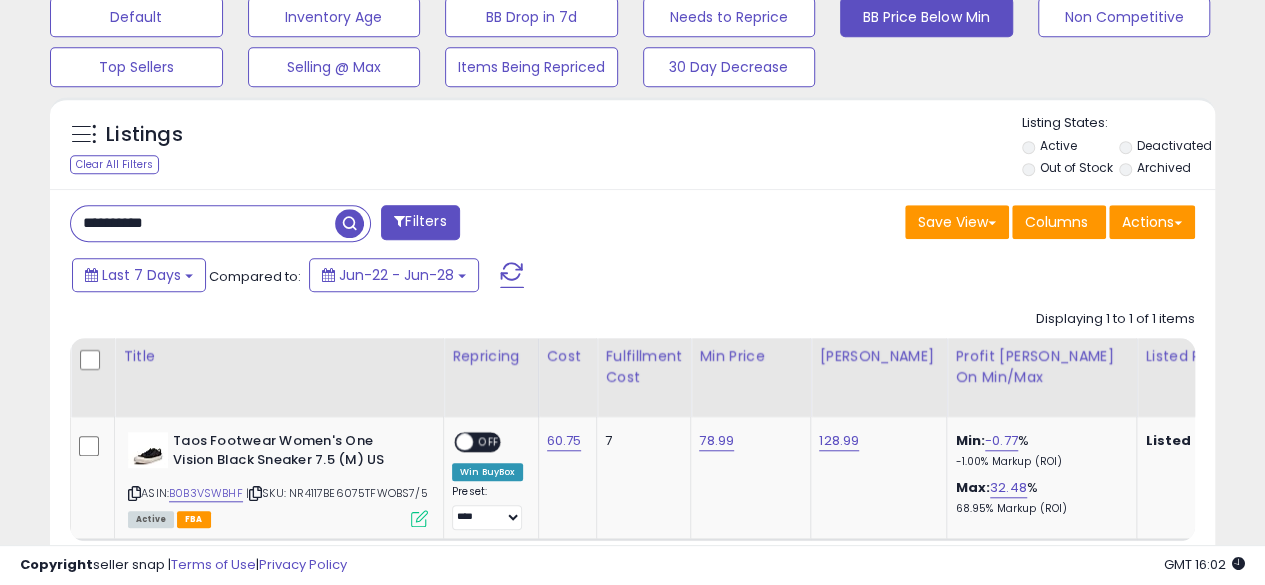 click on "**********" at bounding box center (203, 223) 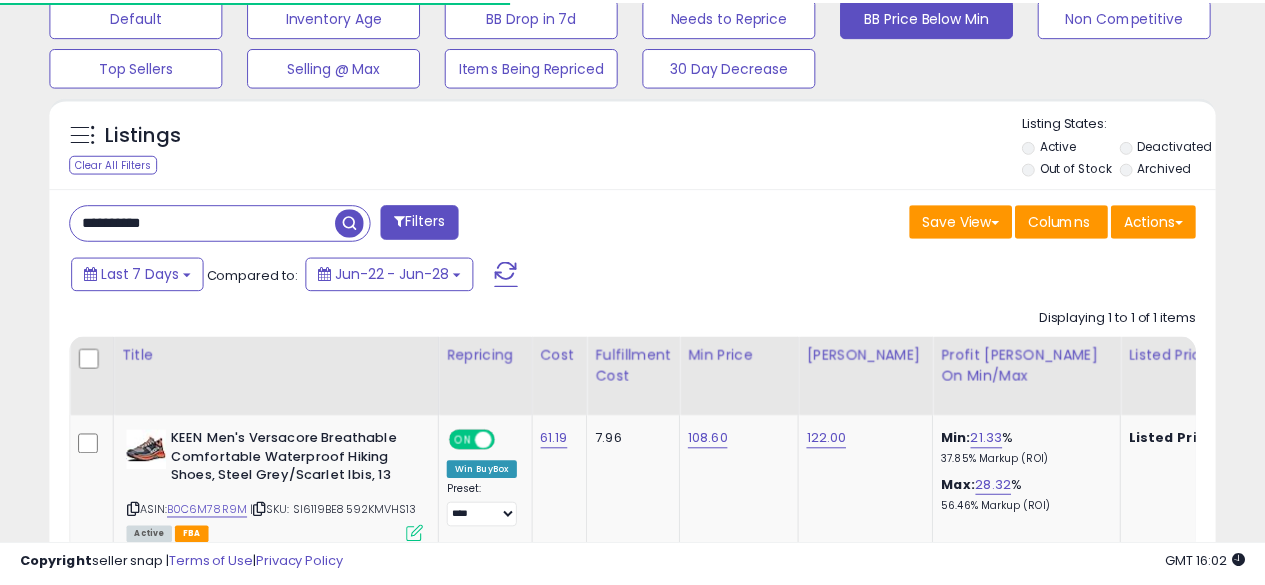 scroll, scrollTop: 410, scrollLeft: 674, axis: both 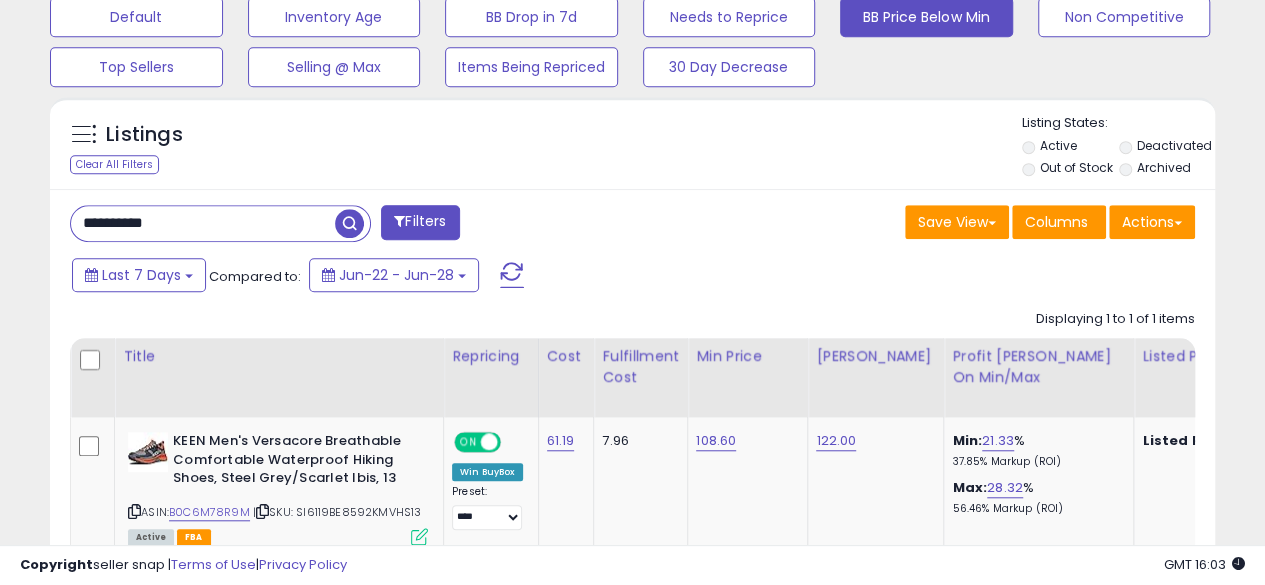 click on "**********" at bounding box center (203, 223) 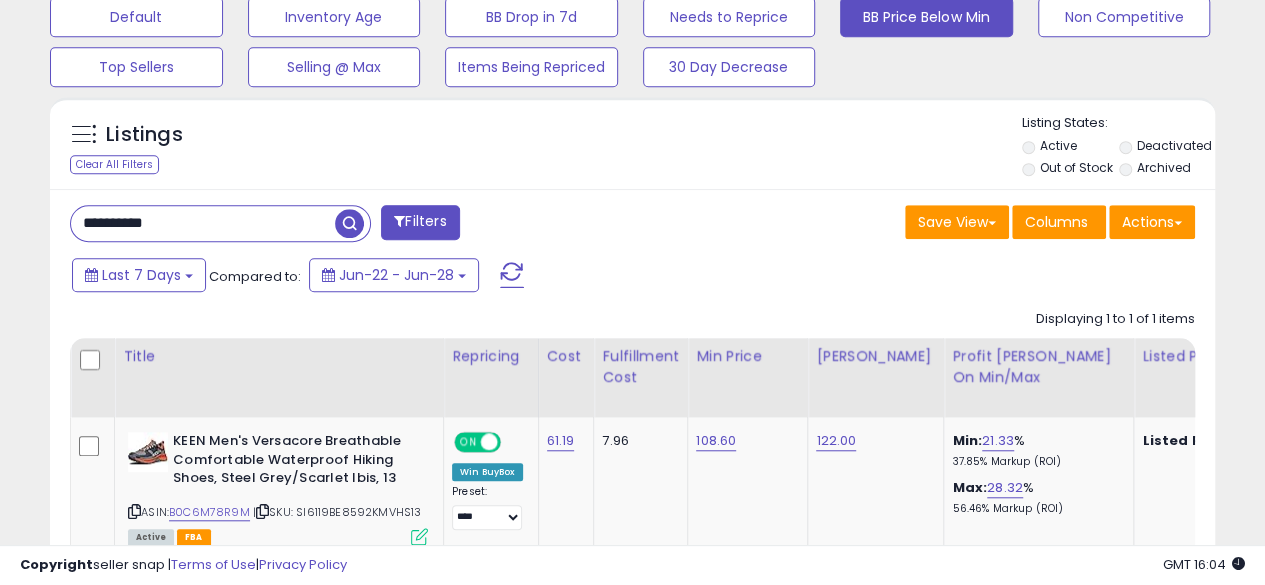 click at bounding box center [349, 223] 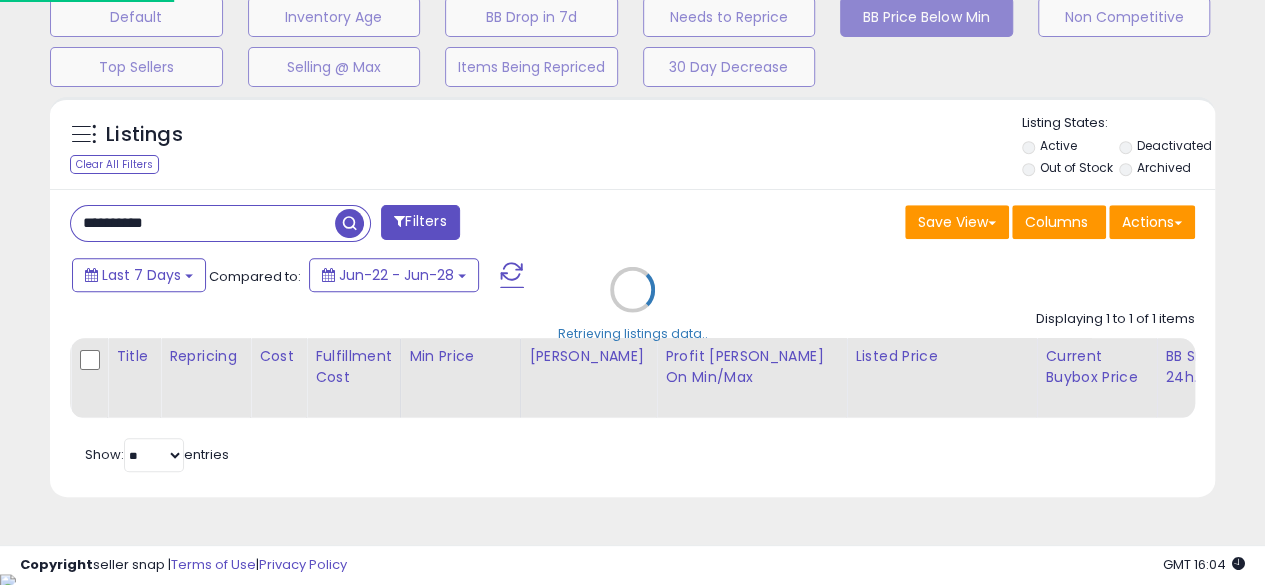 scroll, scrollTop: 999590, scrollLeft: 999317, axis: both 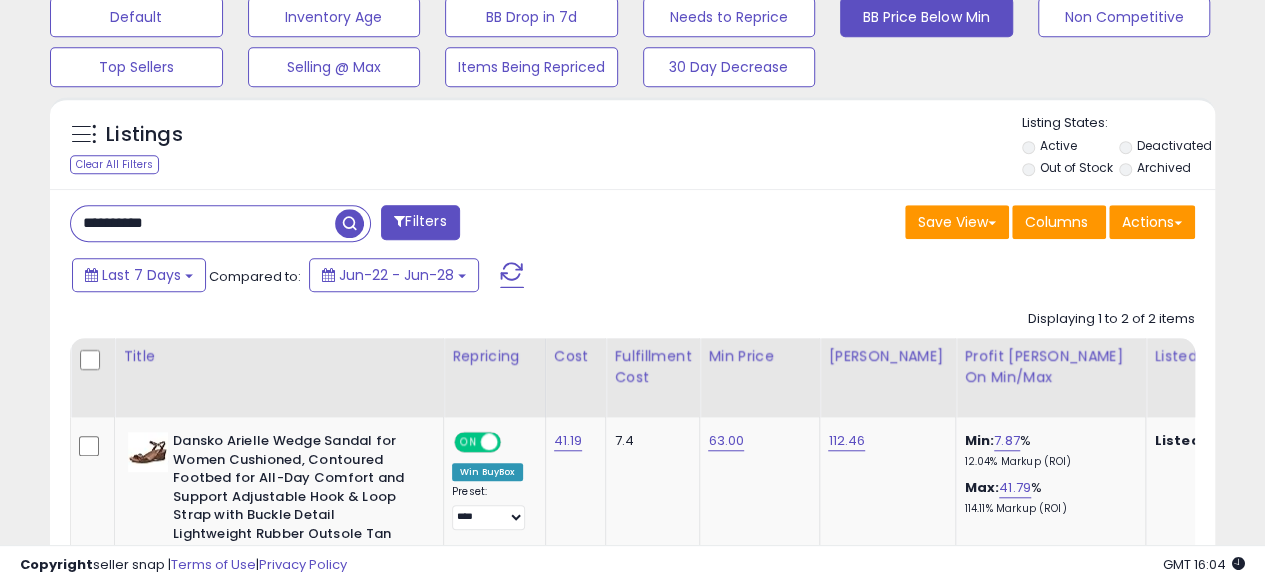 click on "**********" at bounding box center (203, 223) 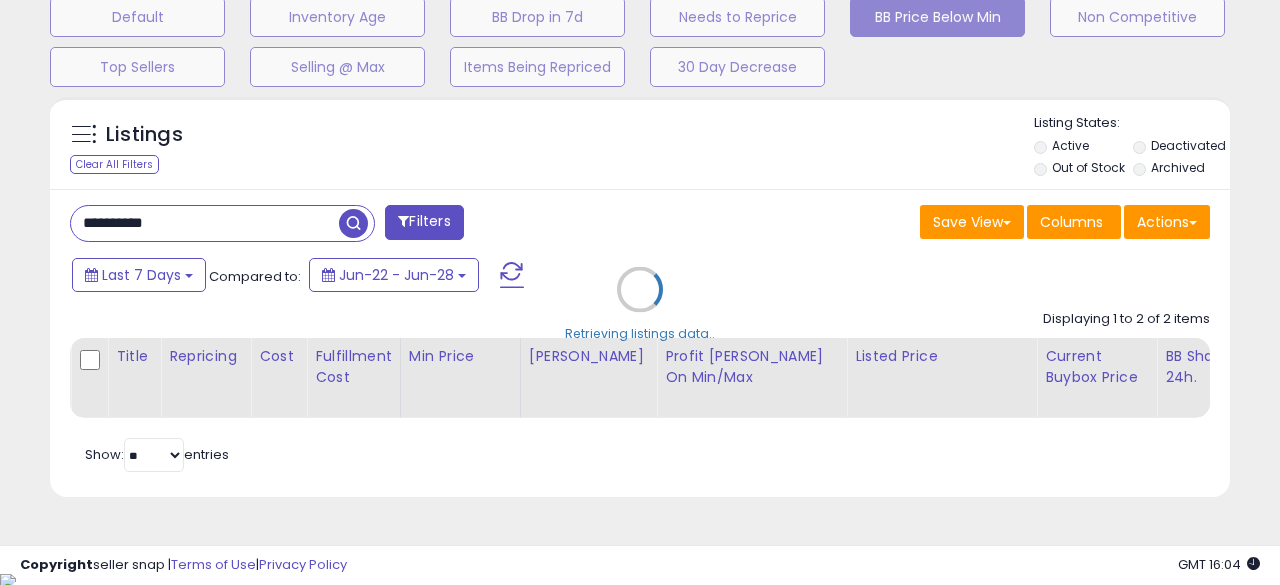 scroll, scrollTop: 999590, scrollLeft: 999317, axis: both 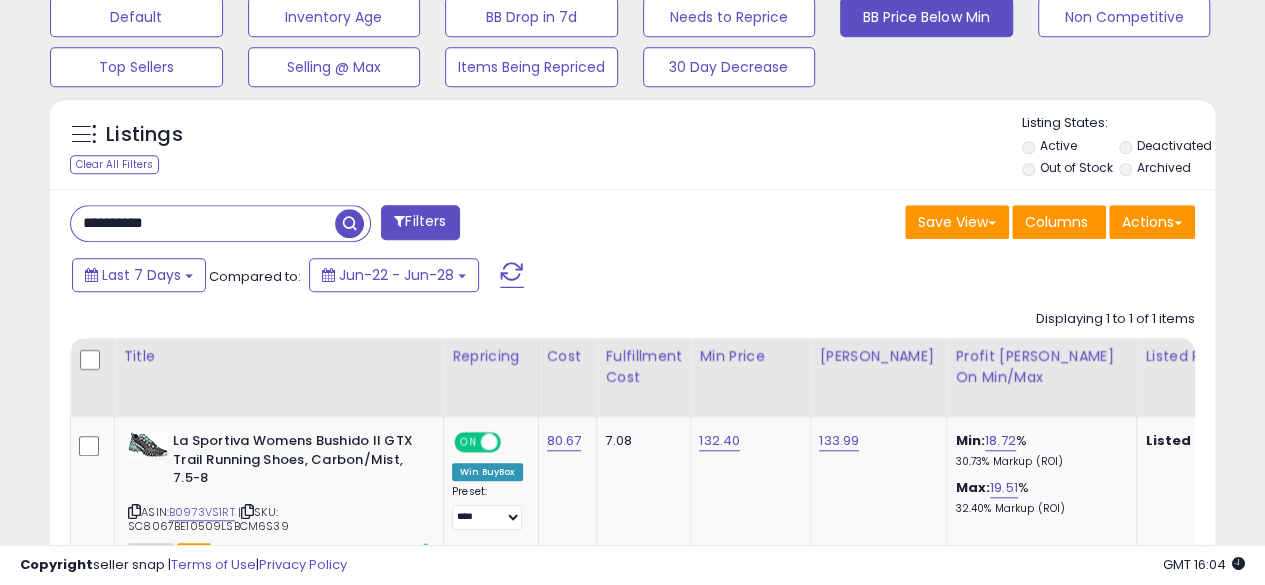 click on "**********" at bounding box center [203, 223] 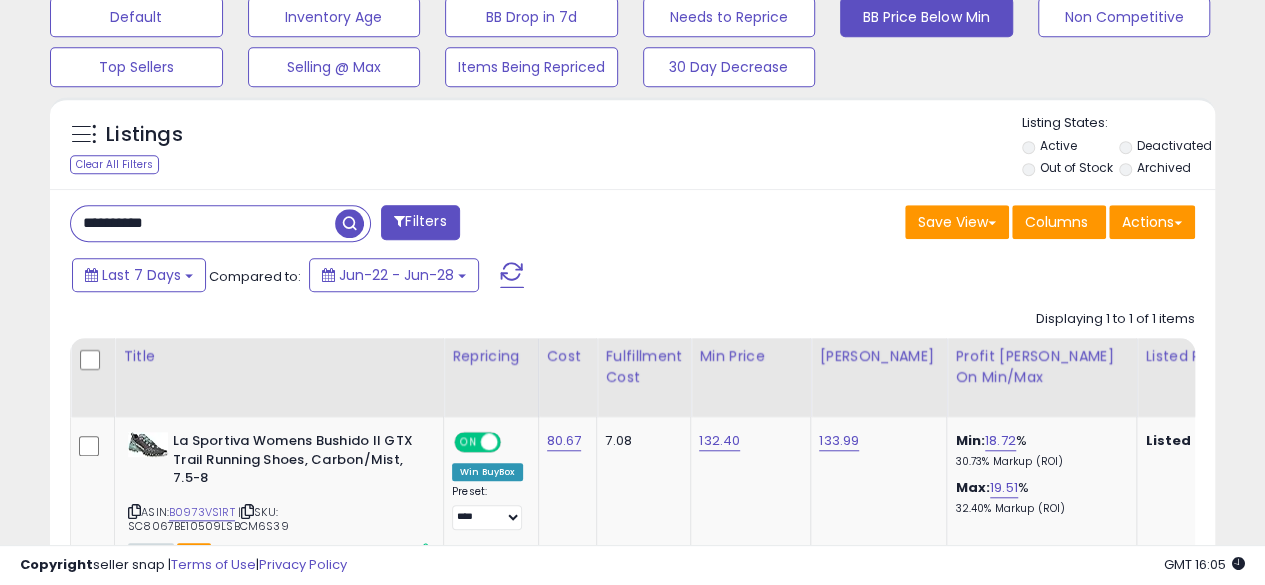 click at bounding box center [349, 223] 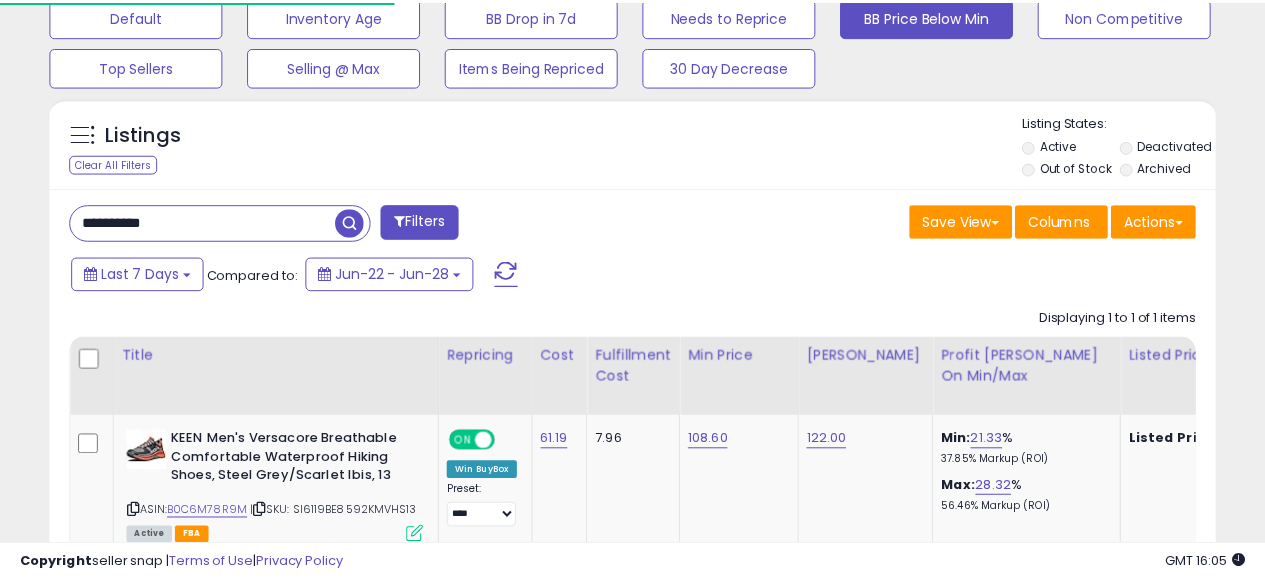 scroll, scrollTop: 410, scrollLeft: 674, axis: both 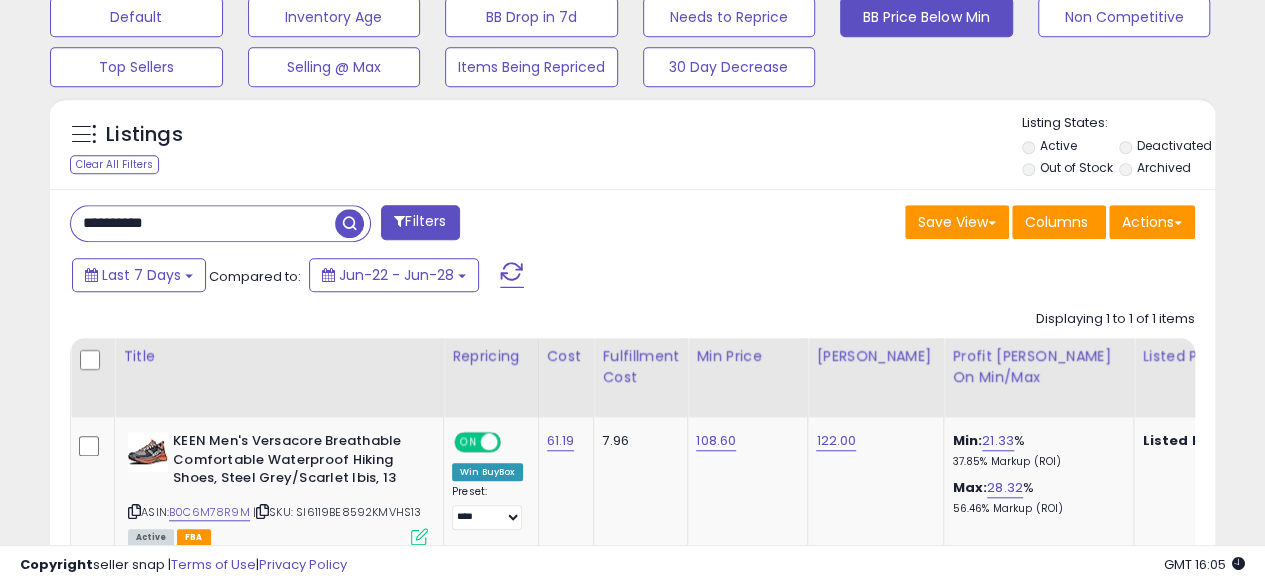 click on "**********" at bounding box center [203, 223] 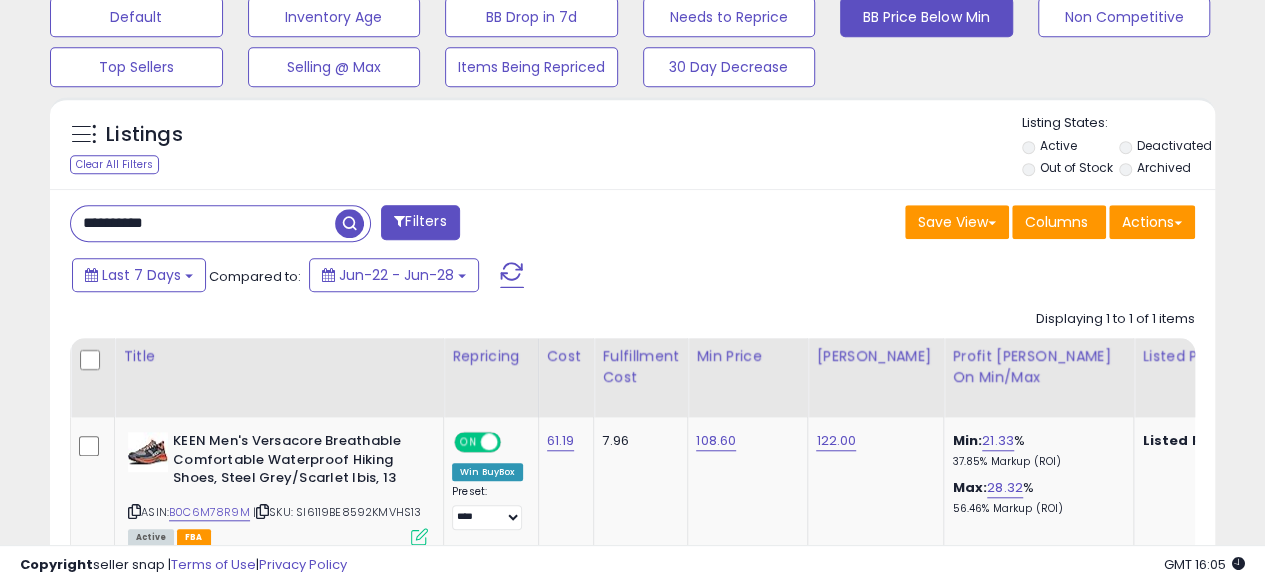 type on "**********" 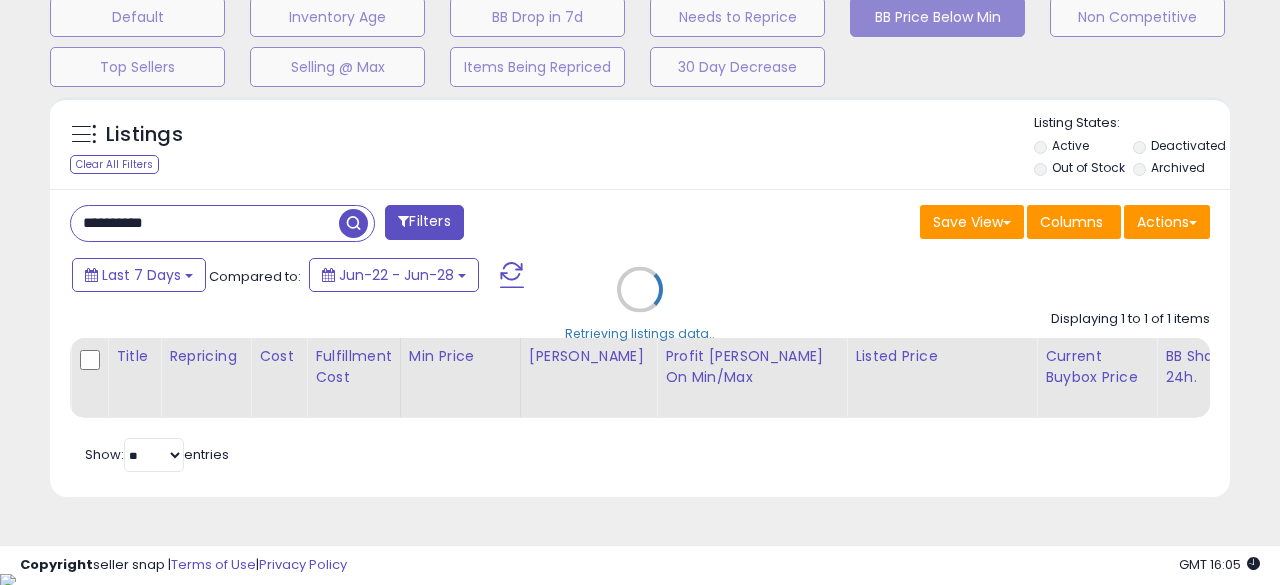scroll, scrollTop: 999590, scrollLeft: 999317, axis: both 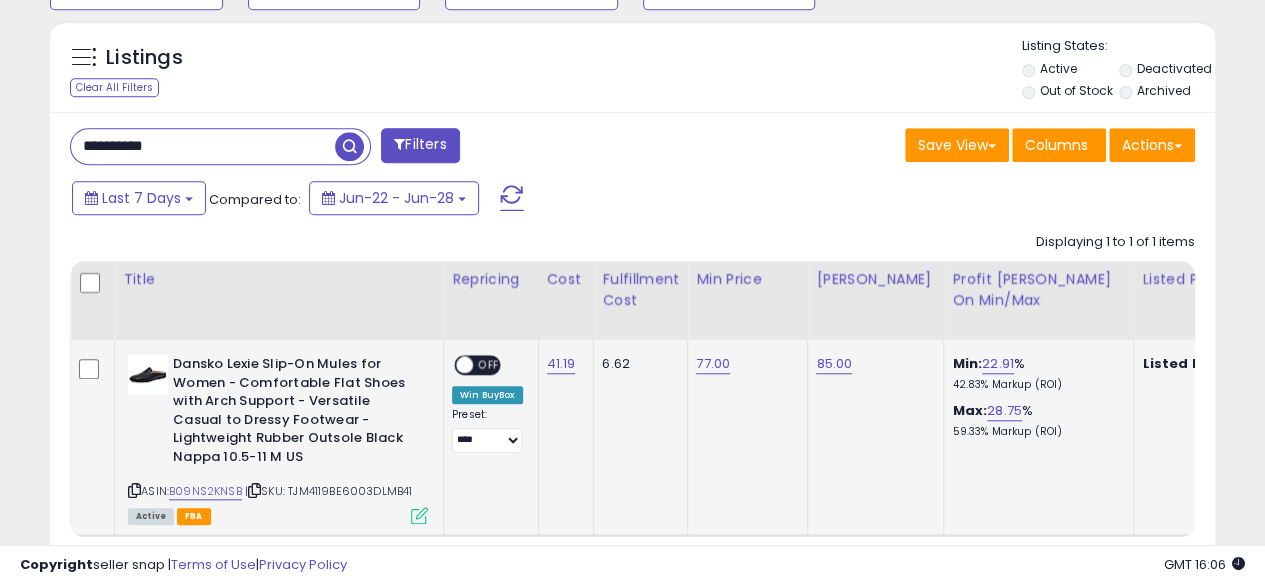 click at bounding box center (134, 490) 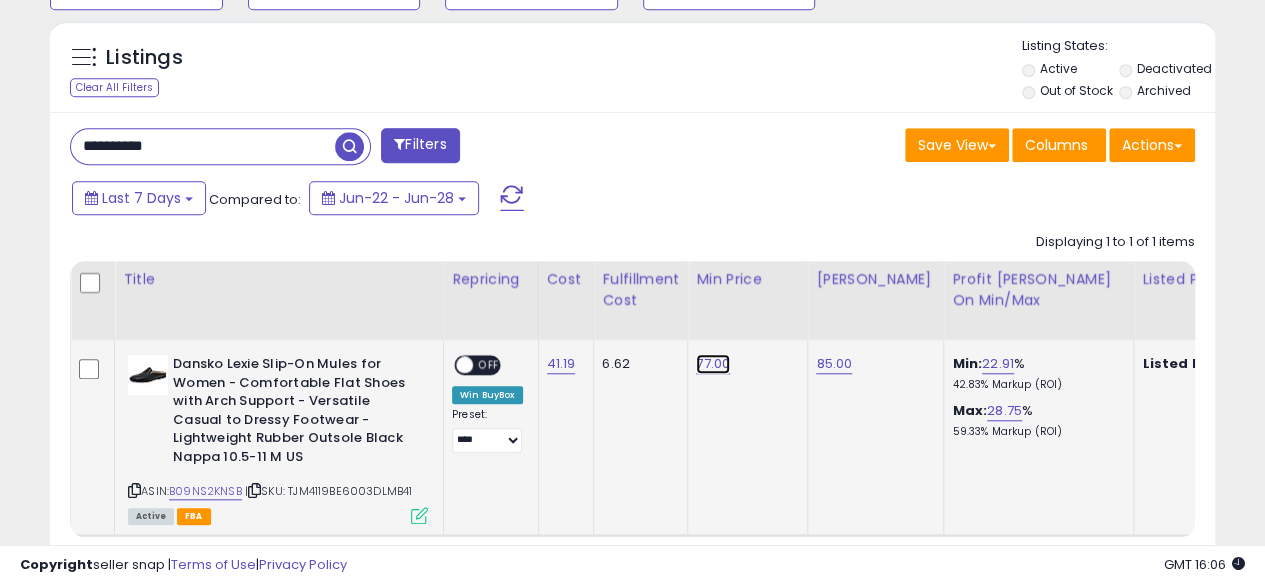 click on "77.00" at bounding box center [713, 364] 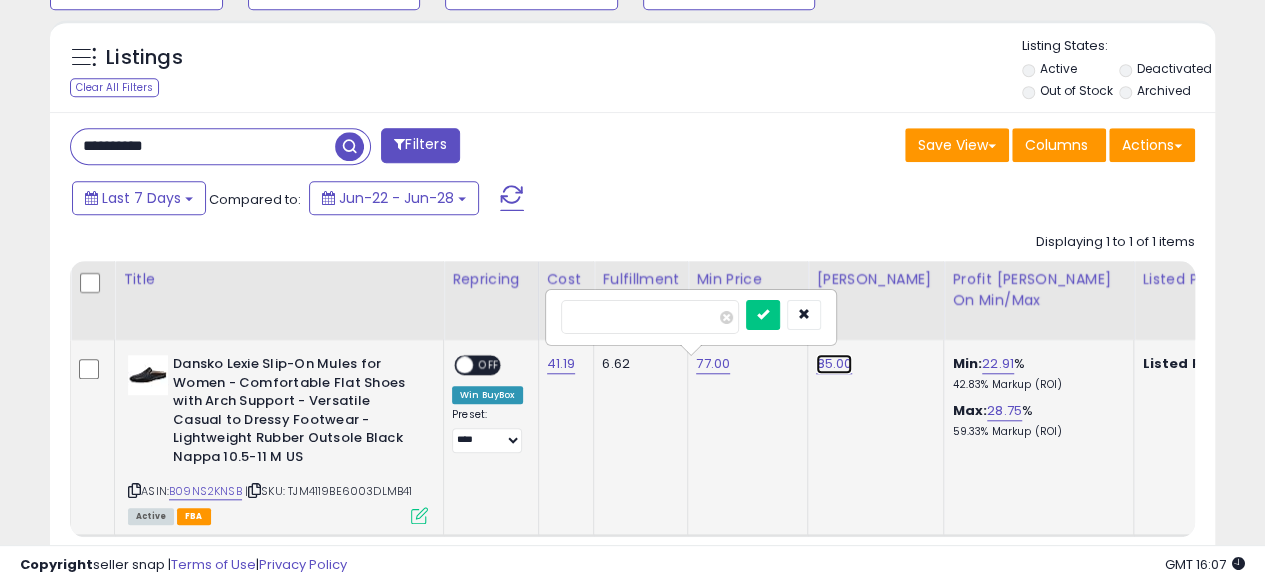 click on "85.00" at bounding box center [834, 364] 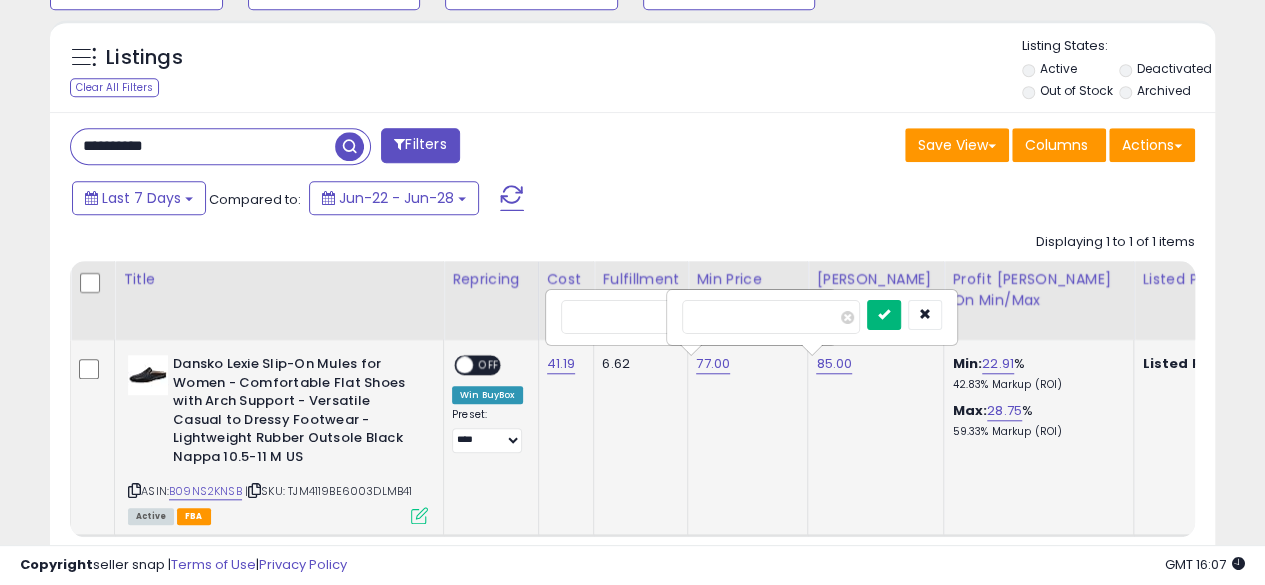 type on "*****" 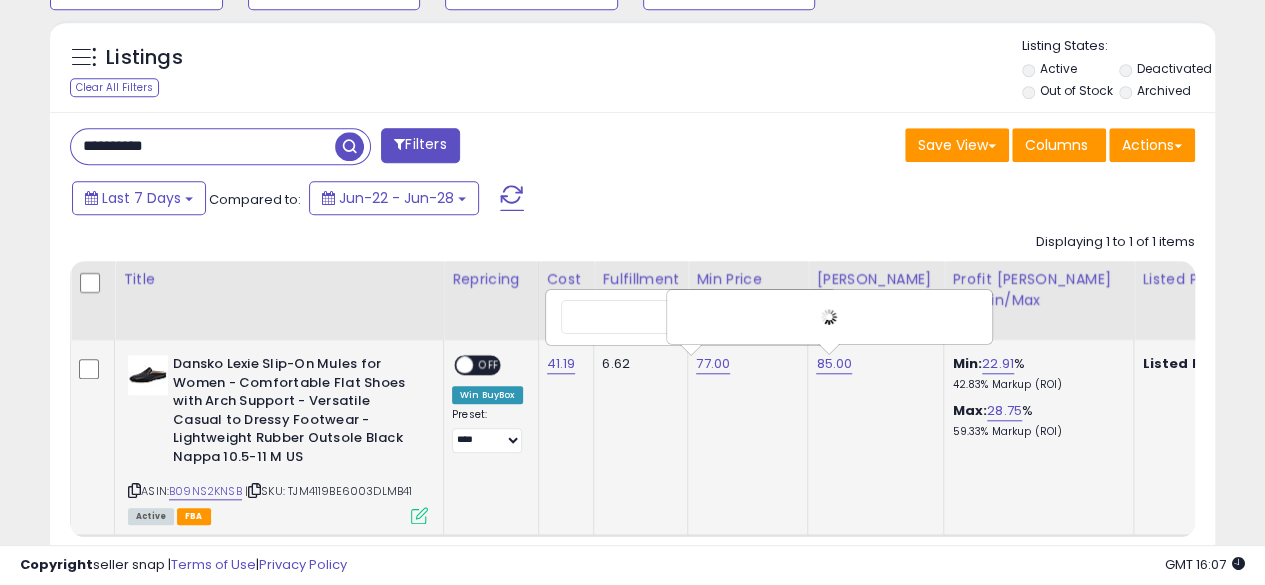 click at bounding box center (829, 317) 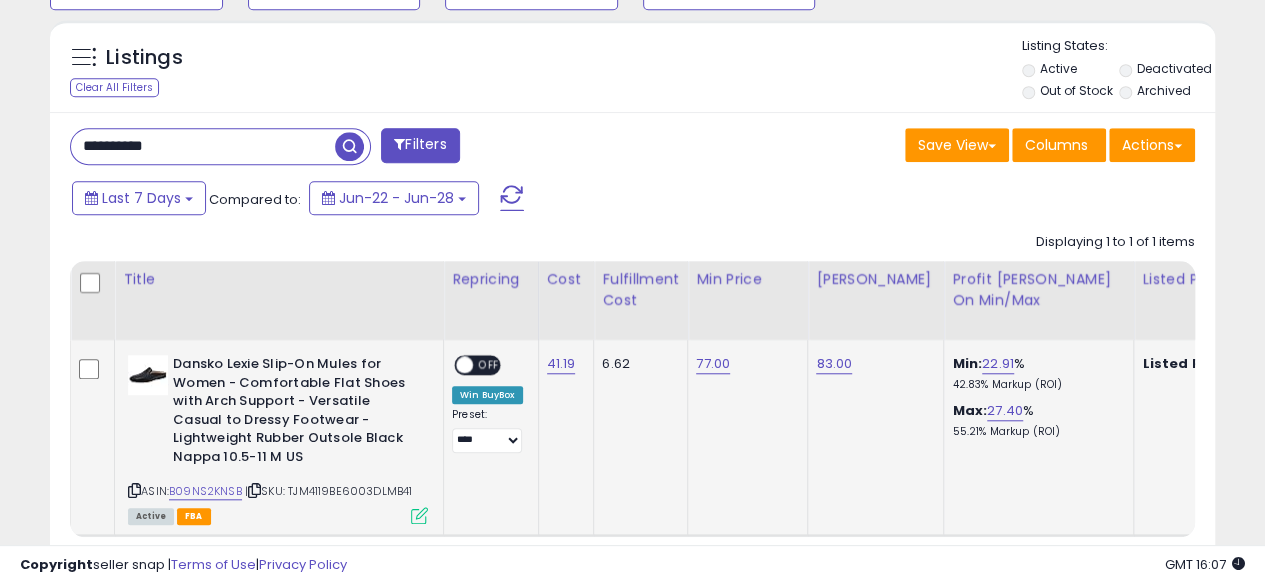 click at bounding box center (419, 515) 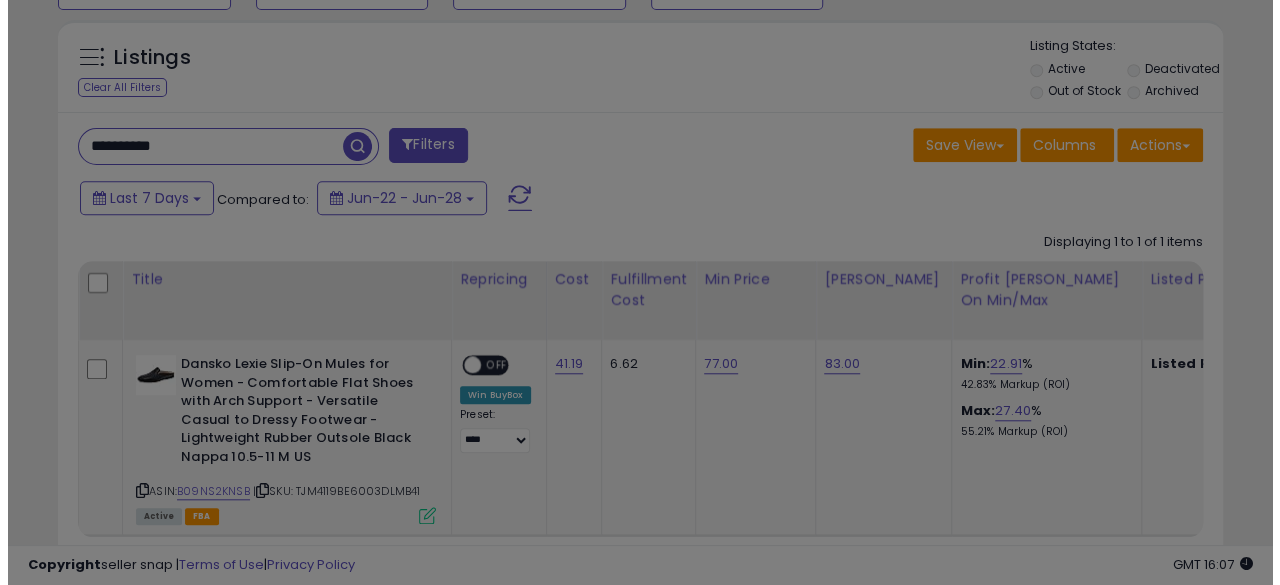scroll, scrollTop: 999590, scrollLeft: 999317, axis: both 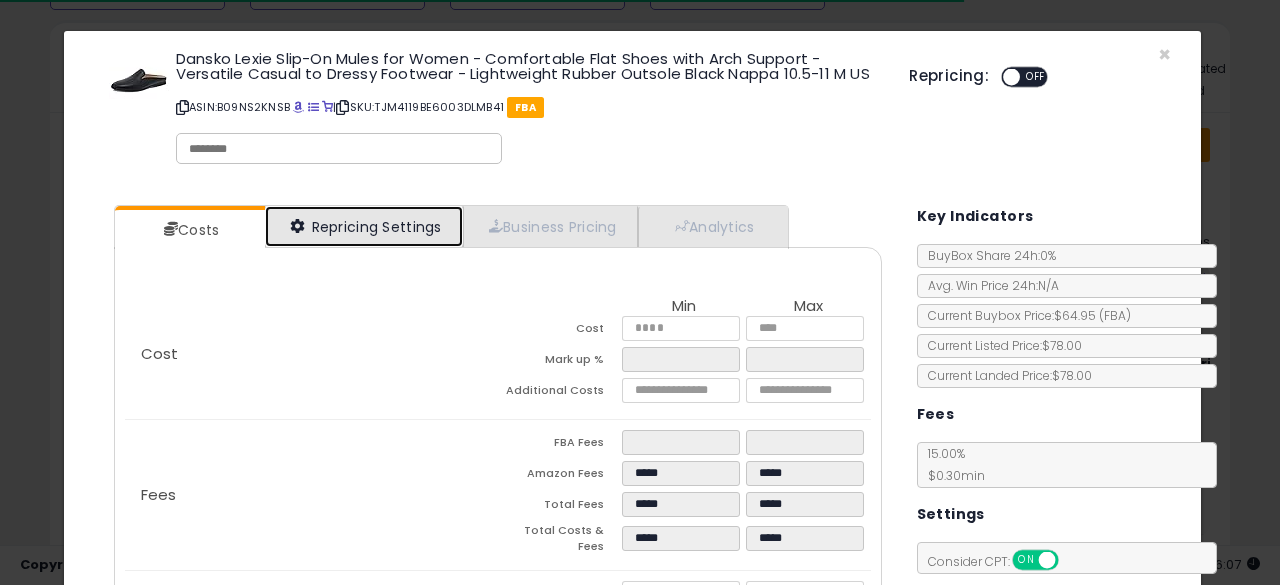 click on "Repricing Settings" at bounding box center [364, 226] 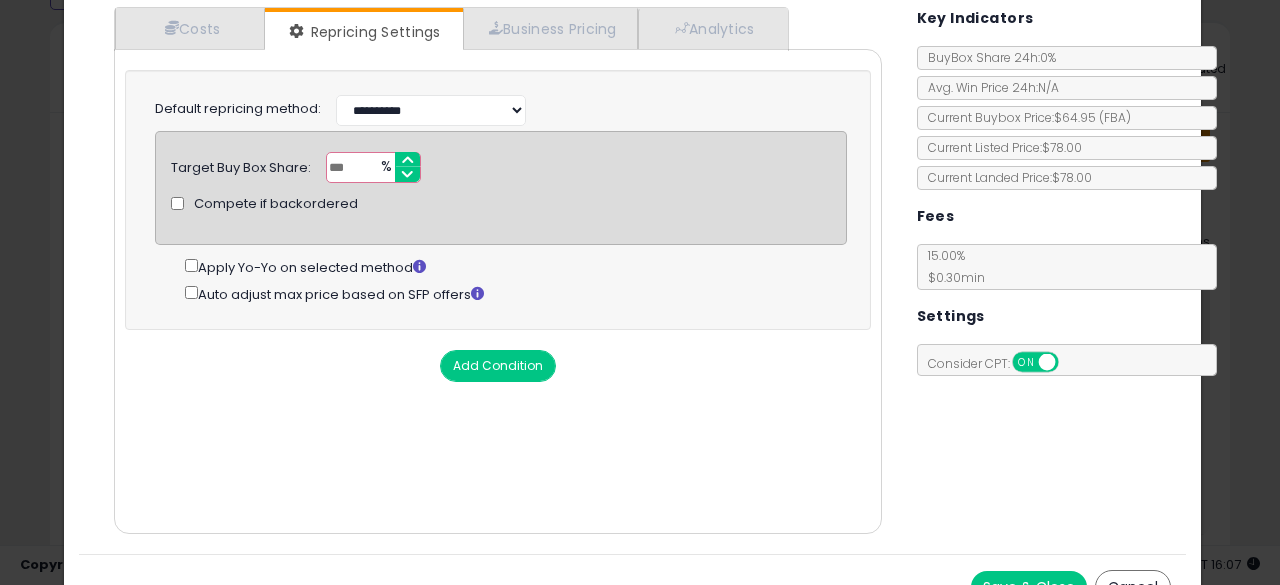 scroll, scrollTop: 230, scrollLeft: 0, axis: vertical 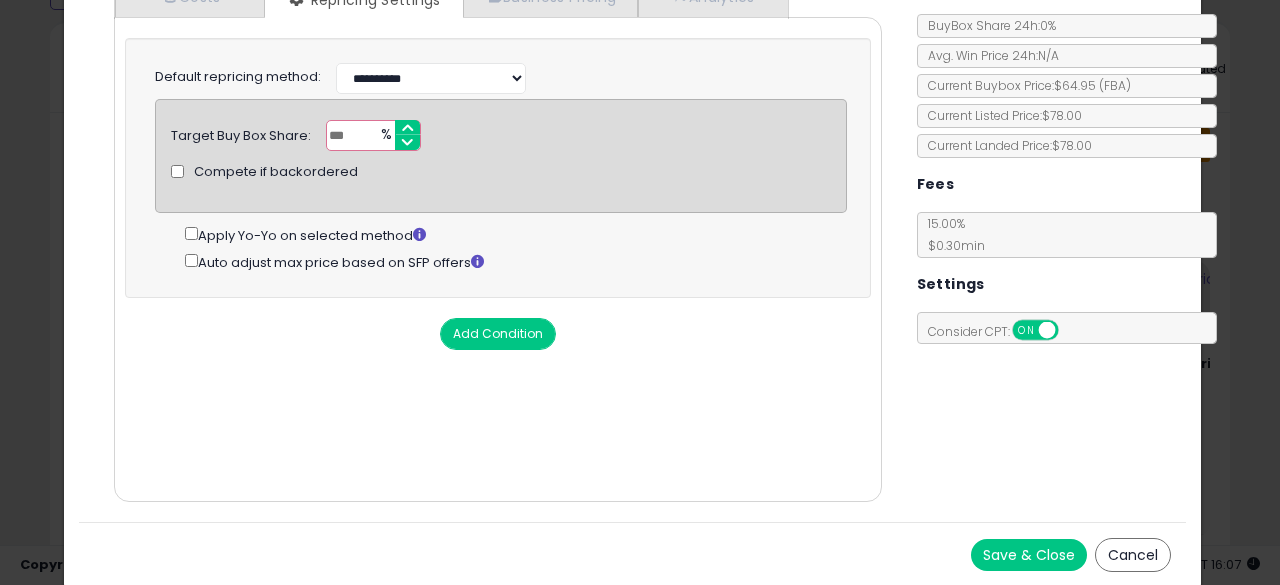 click on "Save & Close" at bounding box center (1029, 555) 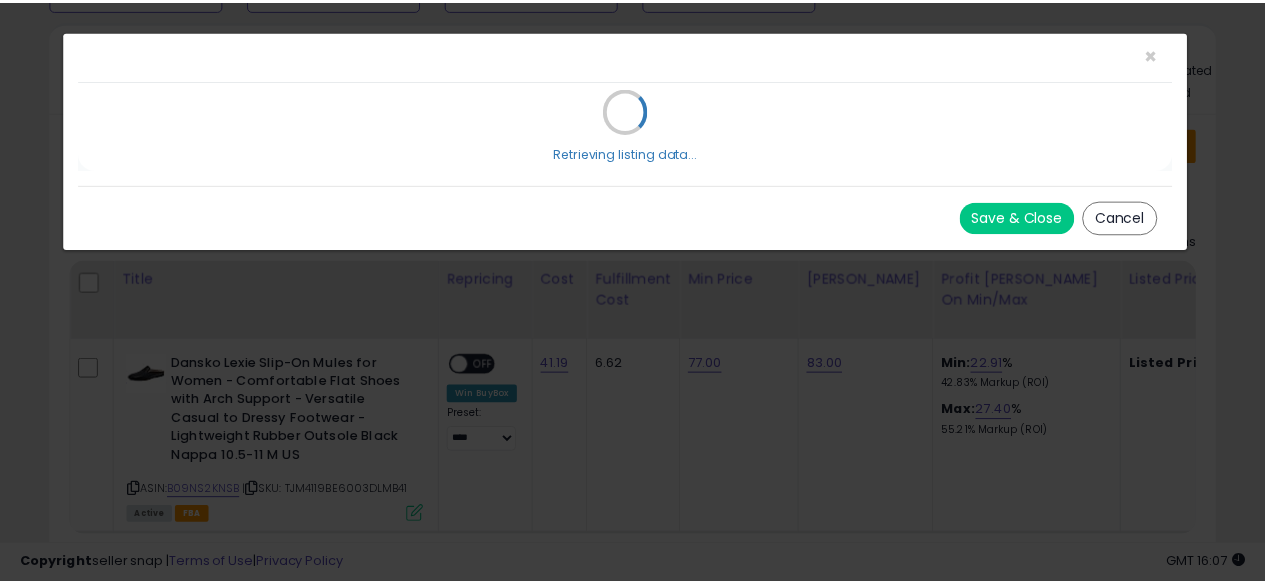 scroll, scrollTop: 0, scrollLeft: 0, axis: both 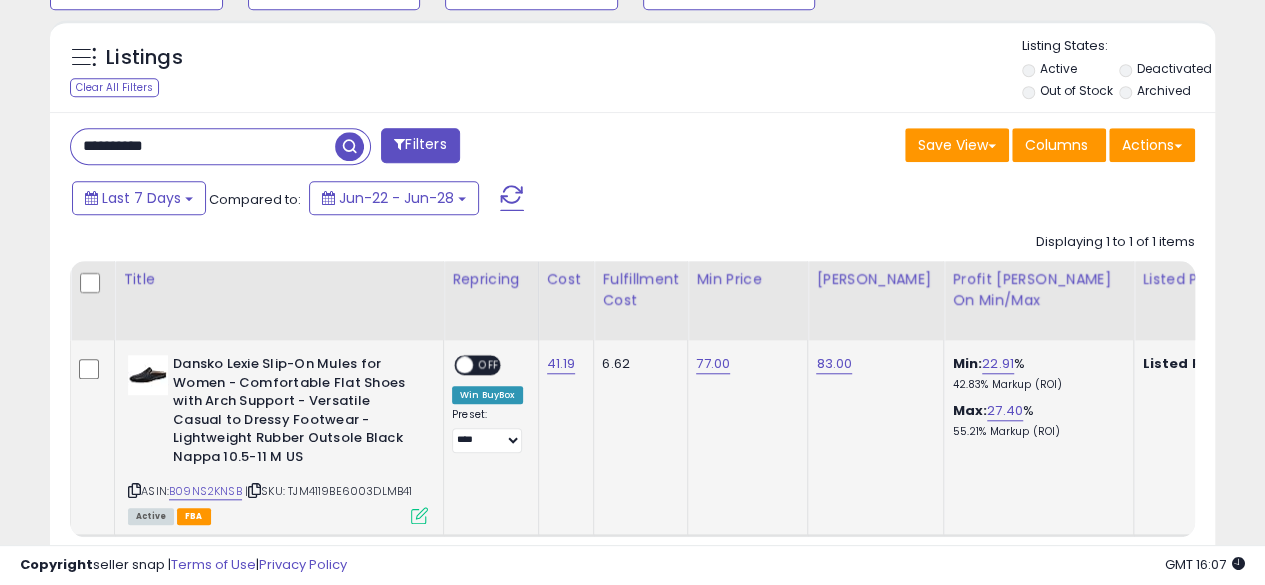 click on "OFF" at bounding box center (489, 365) 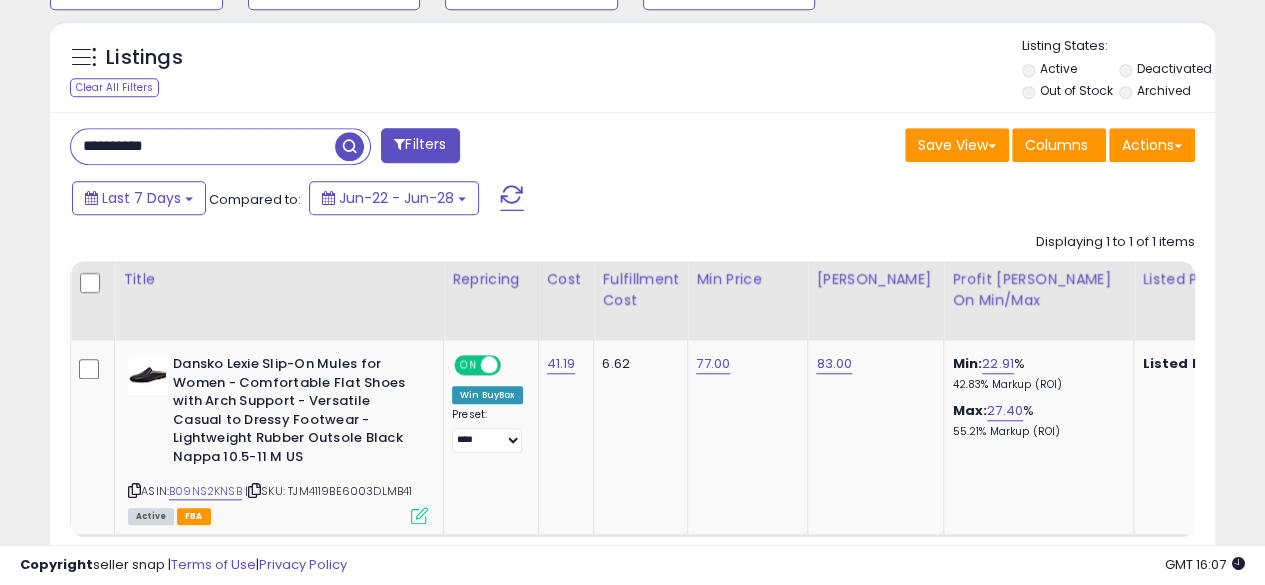 click on "**********" at bounding box center [203, 146] 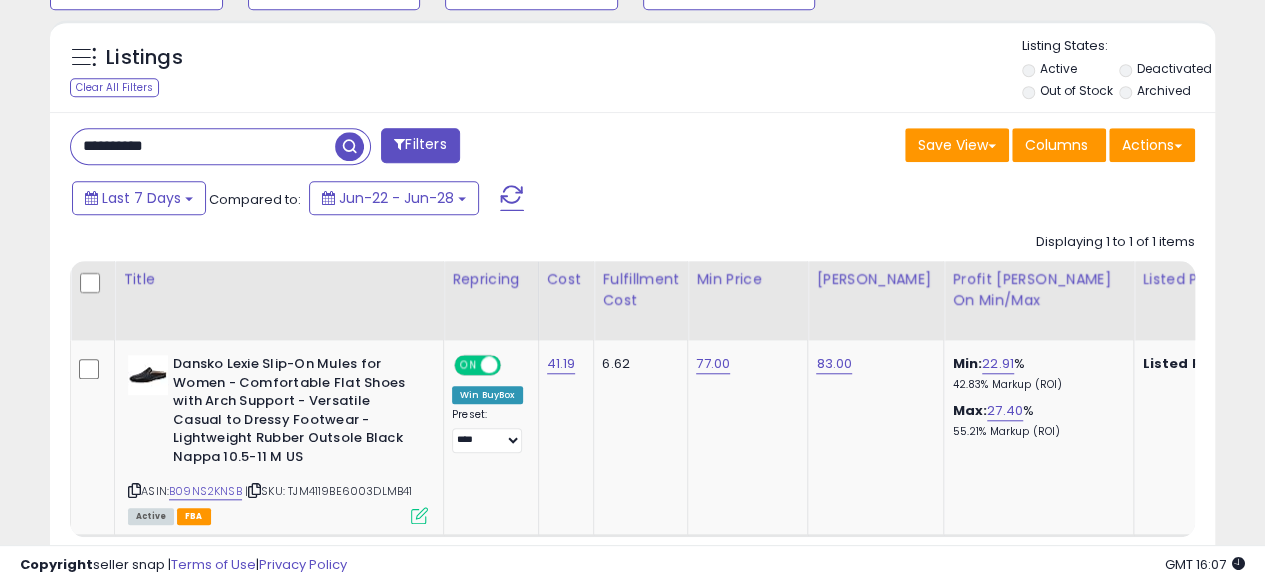 click at bounding box center [349, 146] 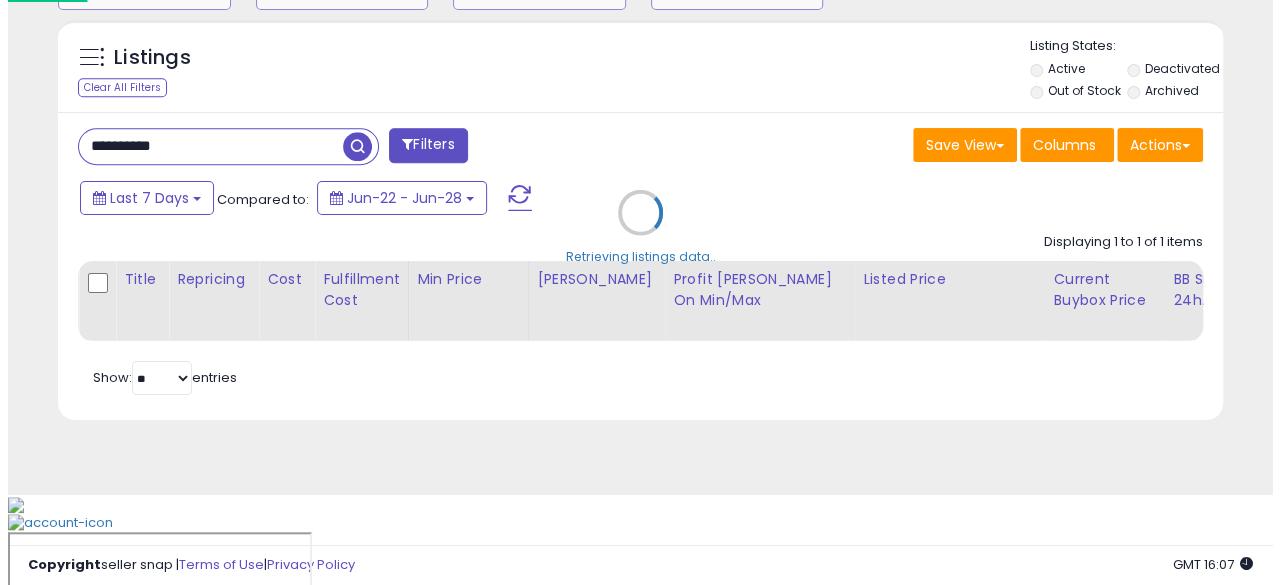 scroll, scrollTop: 633, scrollLeft: 0, axis: vertical 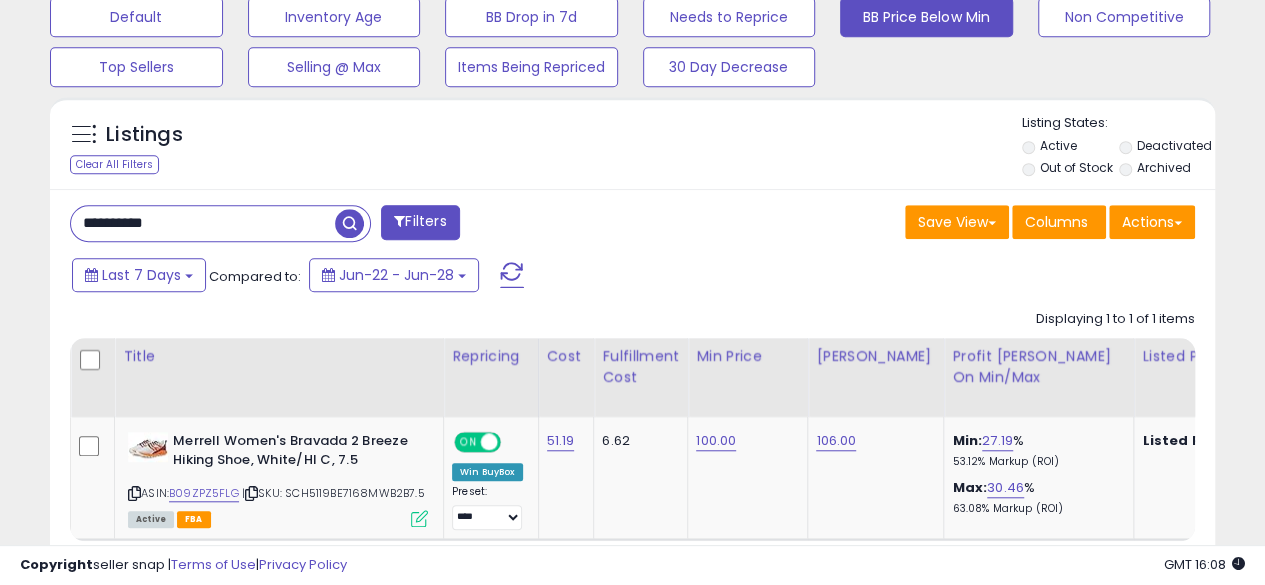click on "**********" at bounding box center (203, 223) 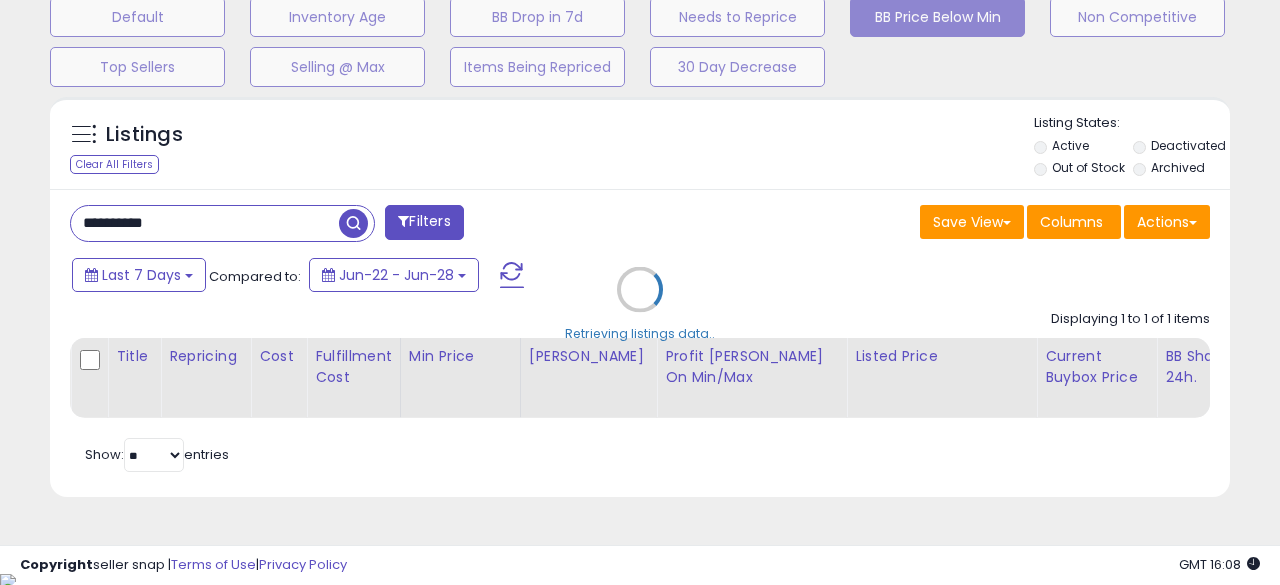 scroll, scrollTop: 999590, scrollLeft: 999317, axis: both 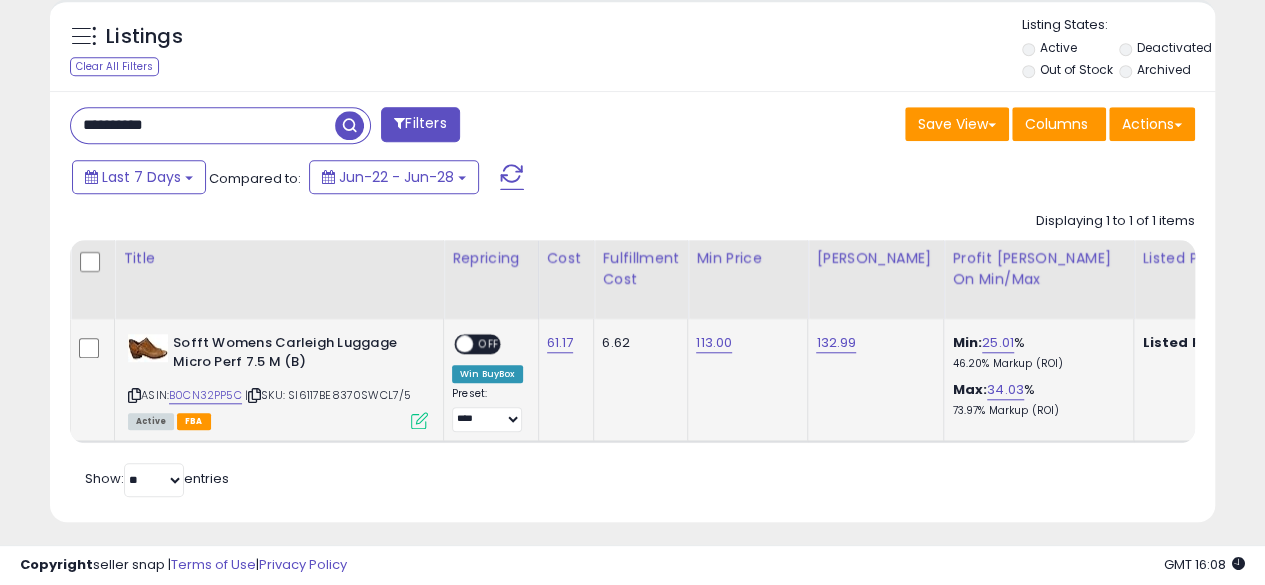 click at bounding box center (134, 395) 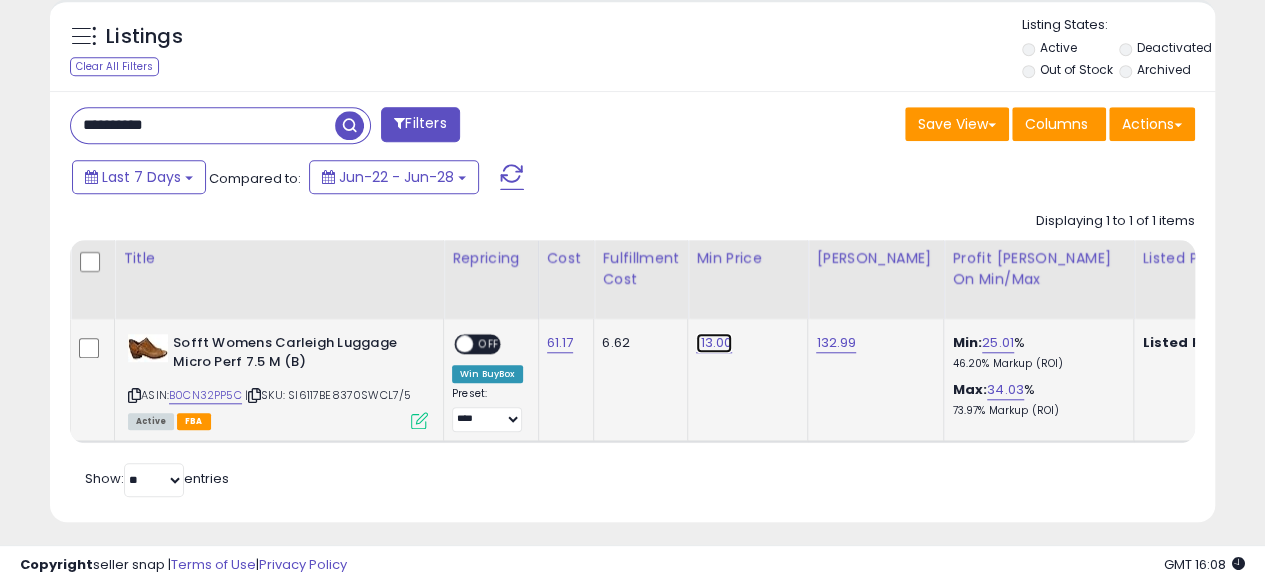 click on "113.00" at bounding box center (714, 343) 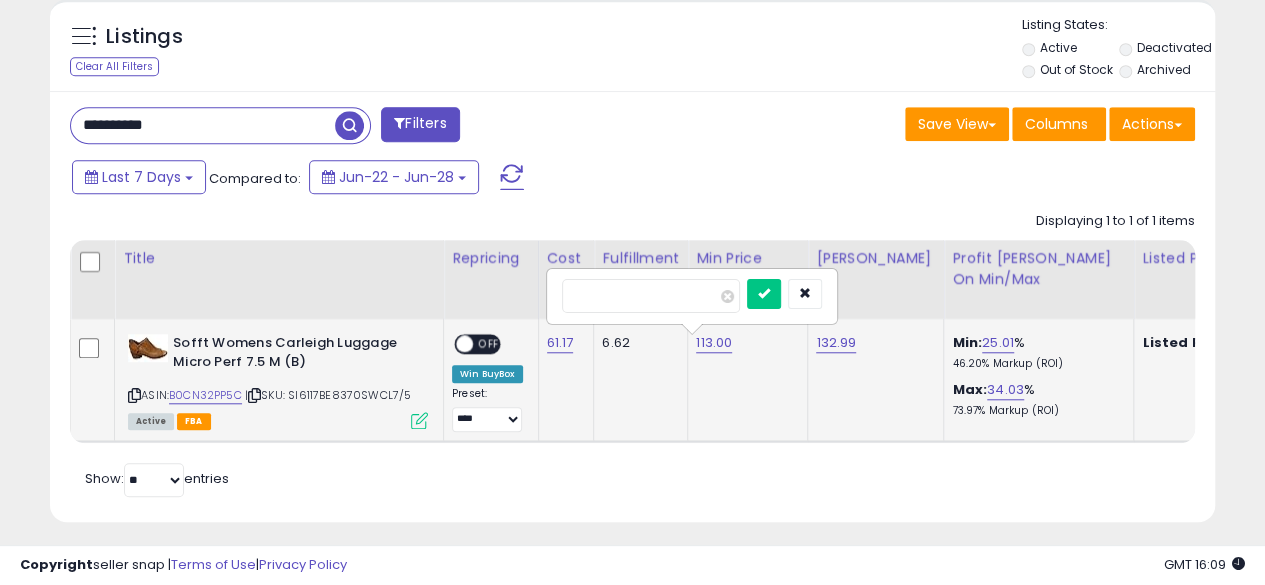 type on "*" 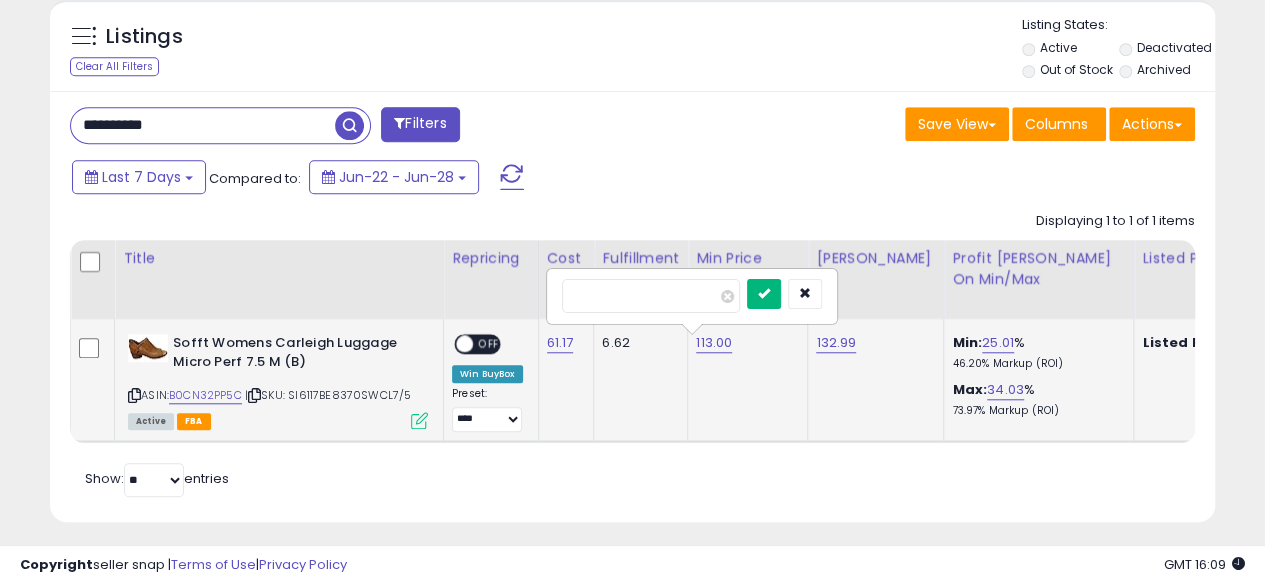 type on "*****" 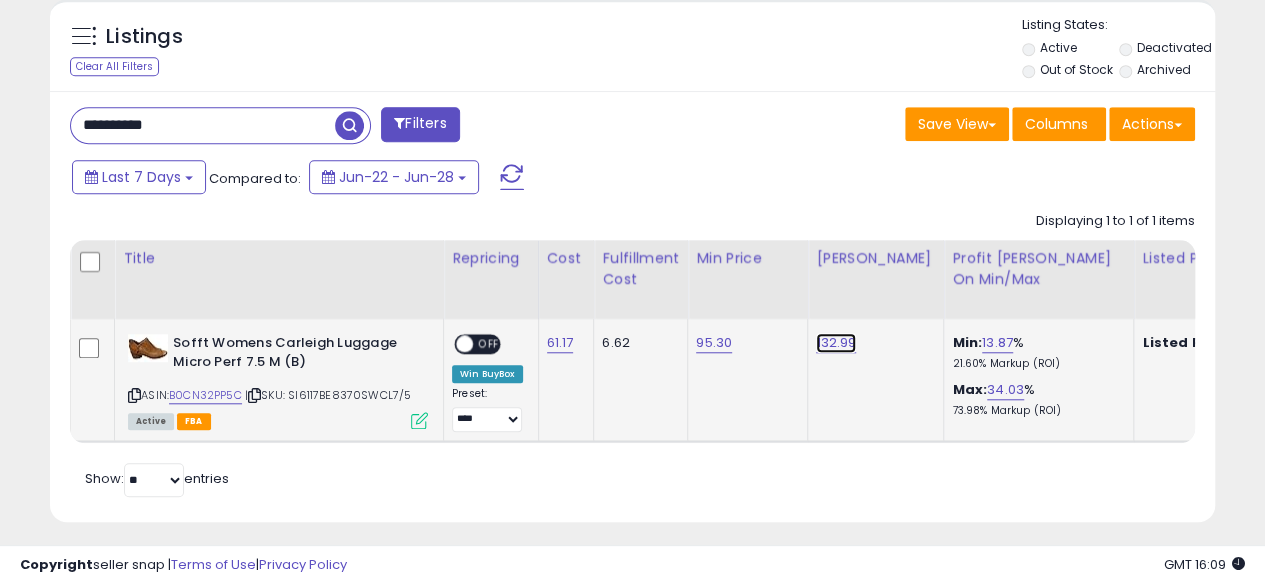click on "132.99" at bounding box center [836, 343] 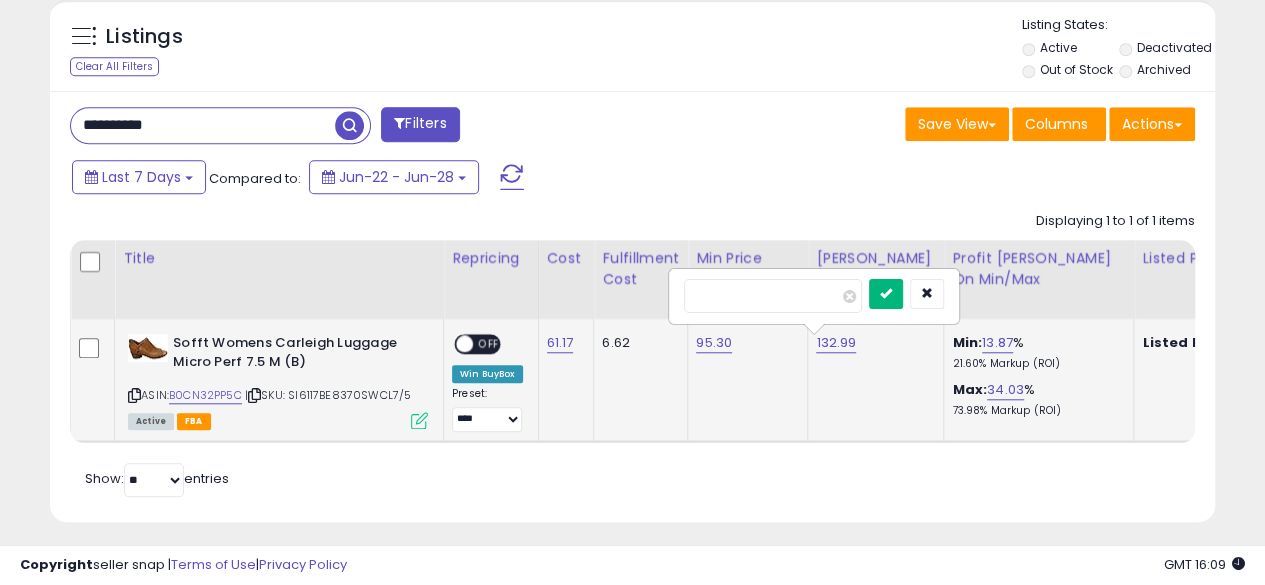 type on "******" 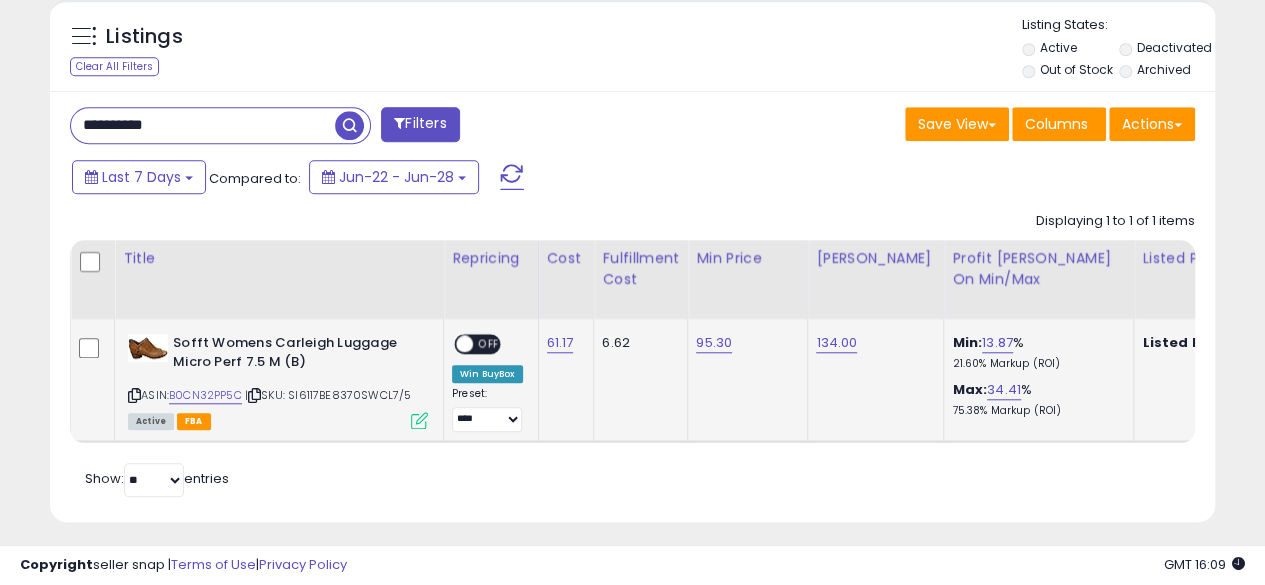 click on "OFF" at bounding box center (489, 344) 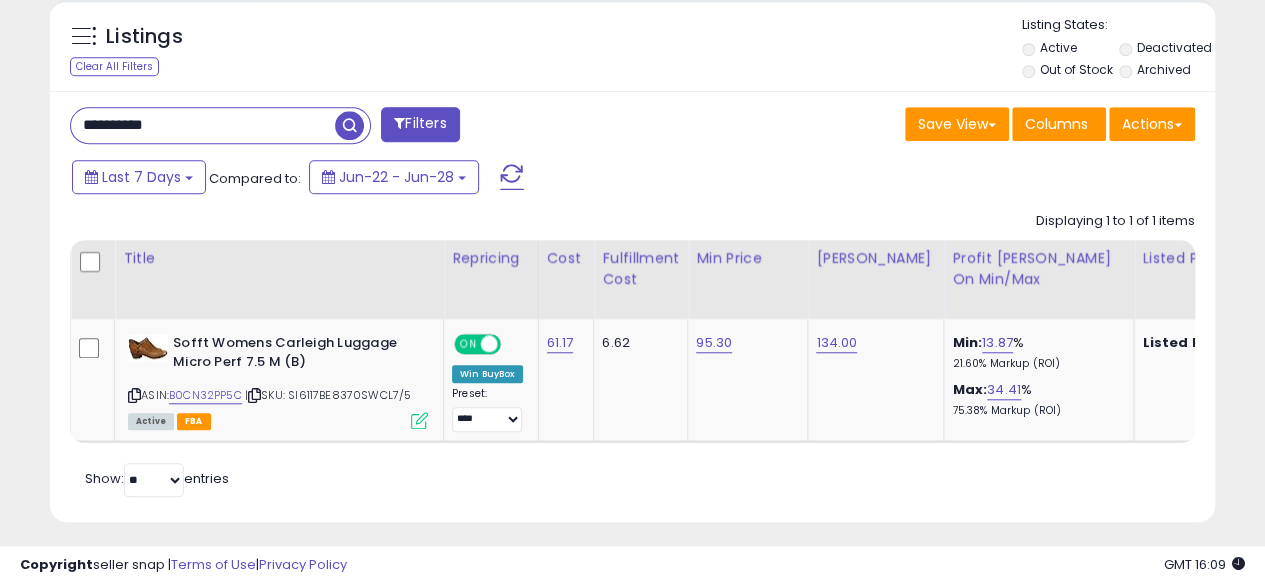 click on "**********" at bounding box center (203, 125) 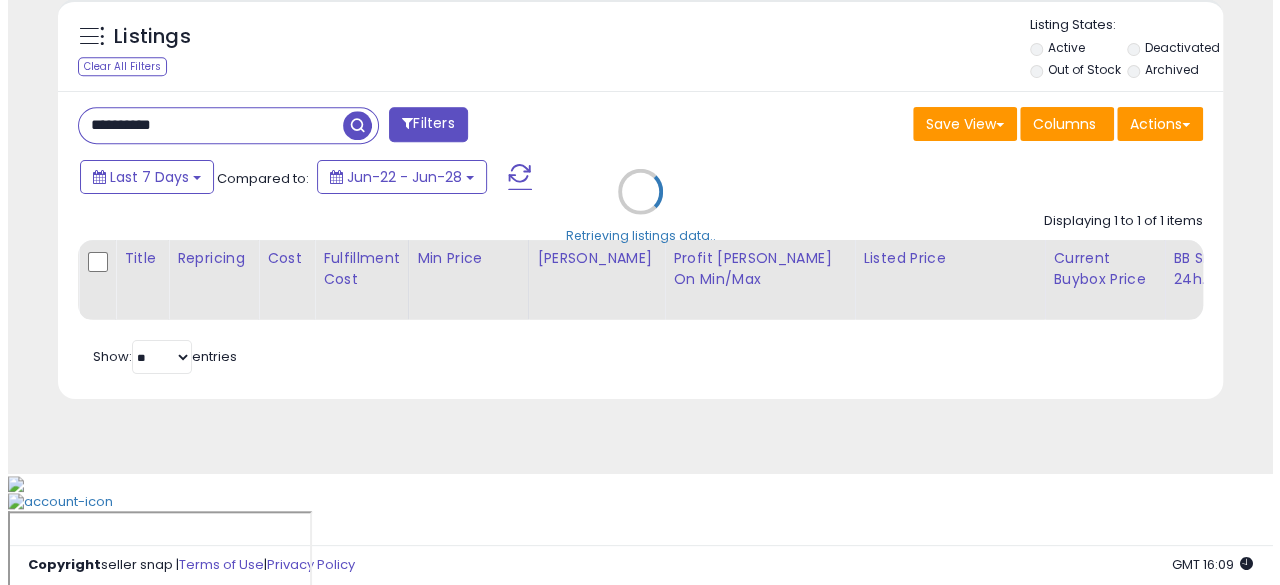 scroll, scrollTop: 633, scrollLeft: 0, axis: vertical 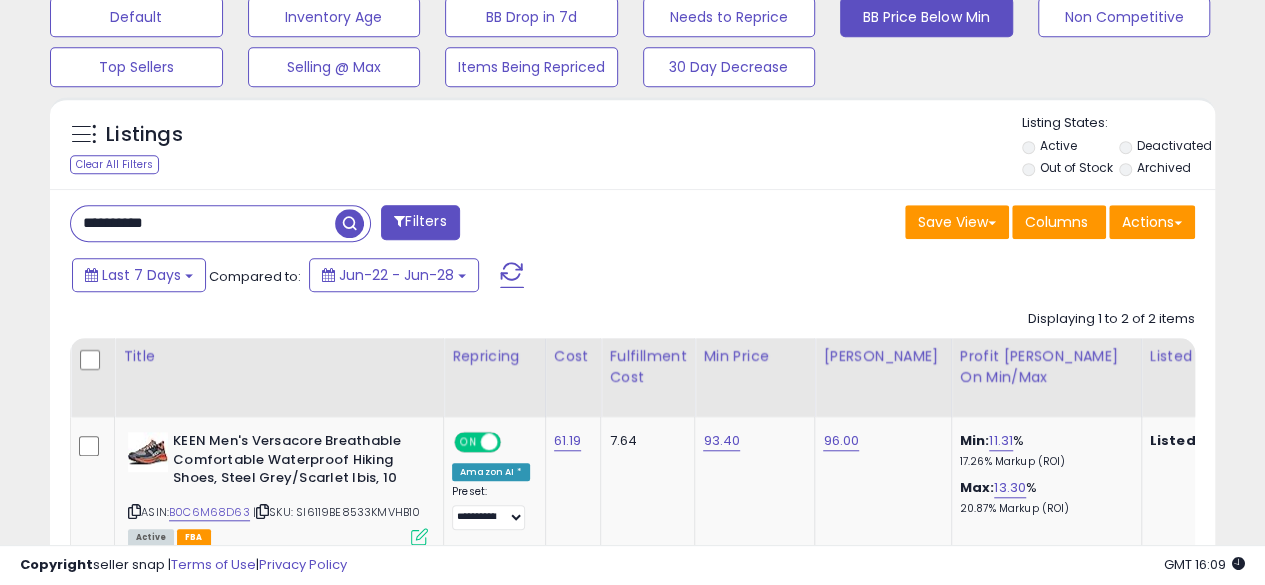 click on "**********" at bounding box center [203, 223] 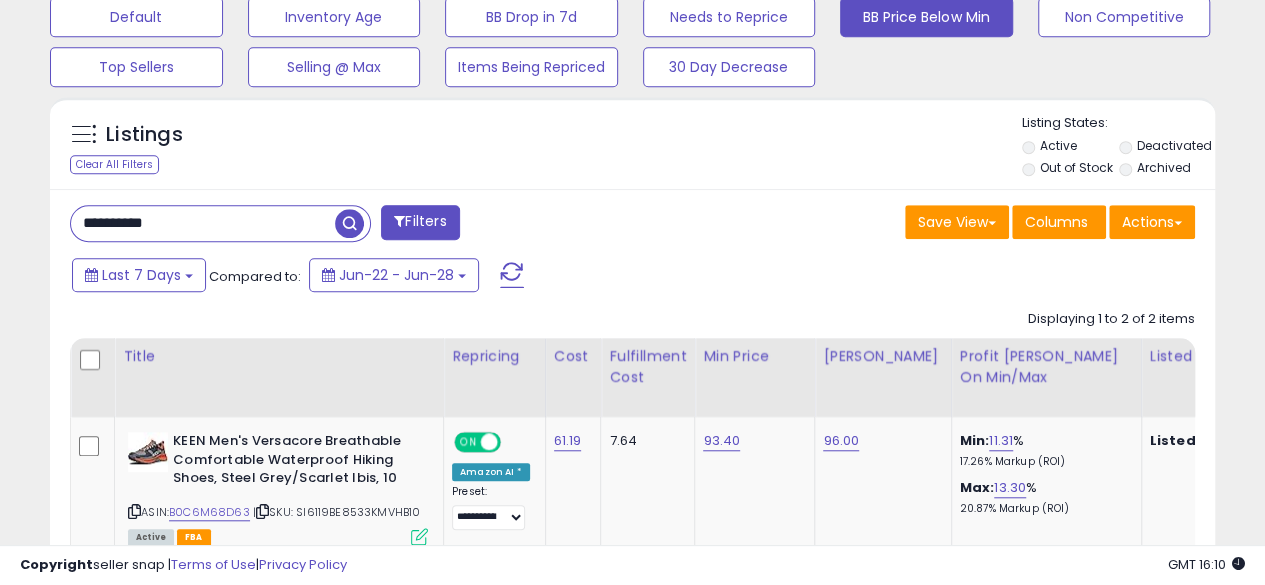 click at bounding box center (349, 223) 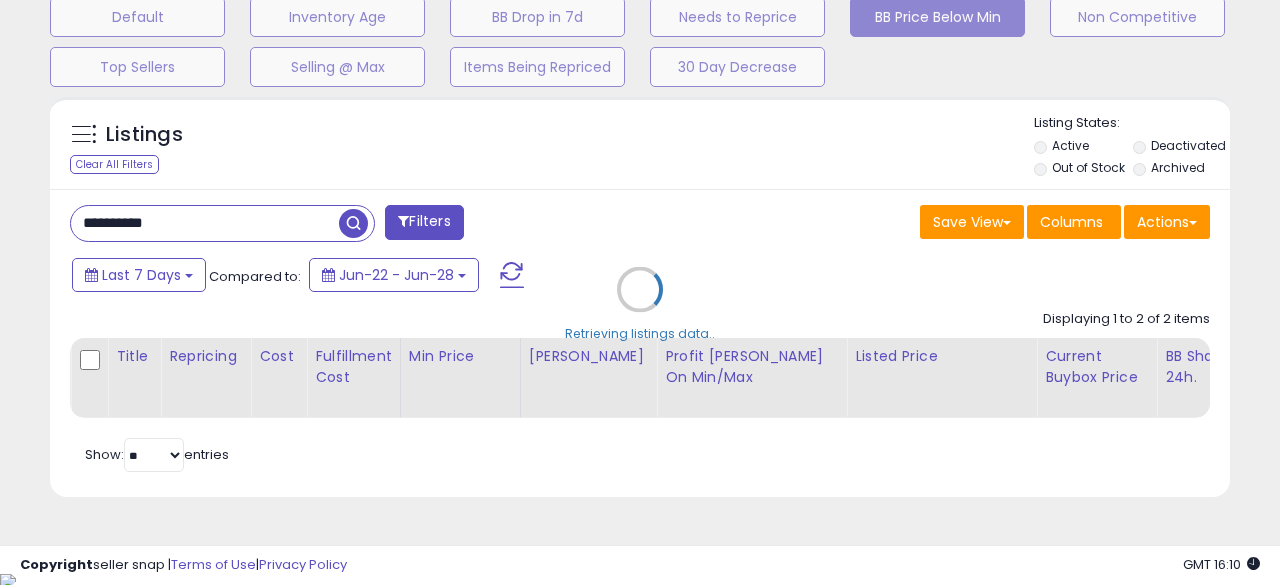 scroll, scrollTop: 999590, scrollLeft: 999317, axis: both 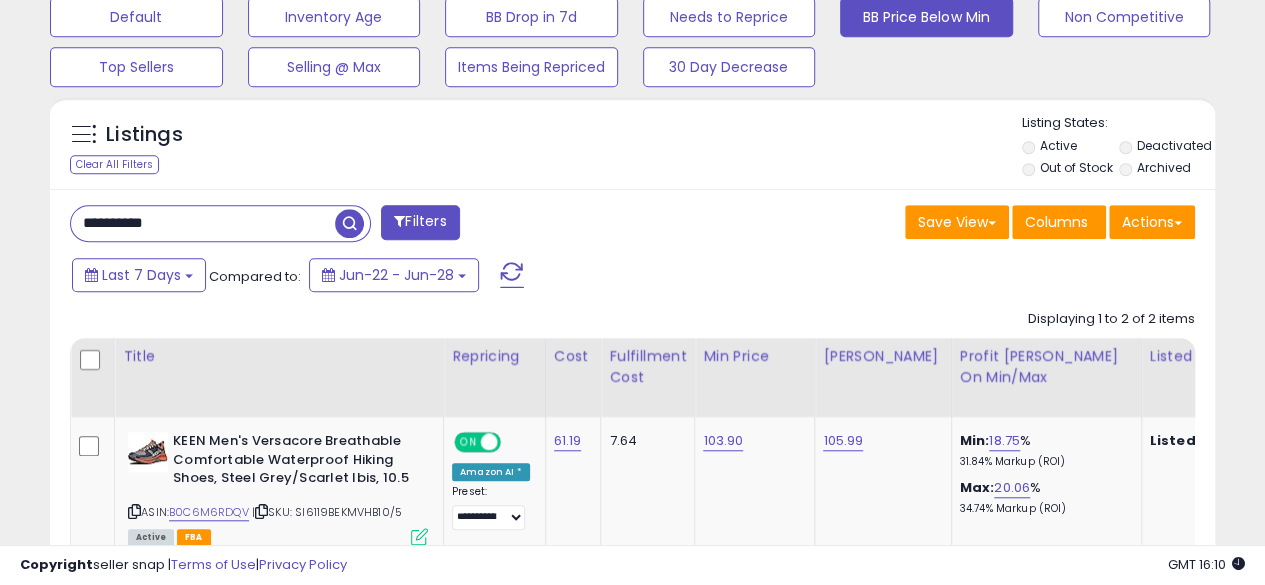 click on "**********" at bounding box center [203, 223] 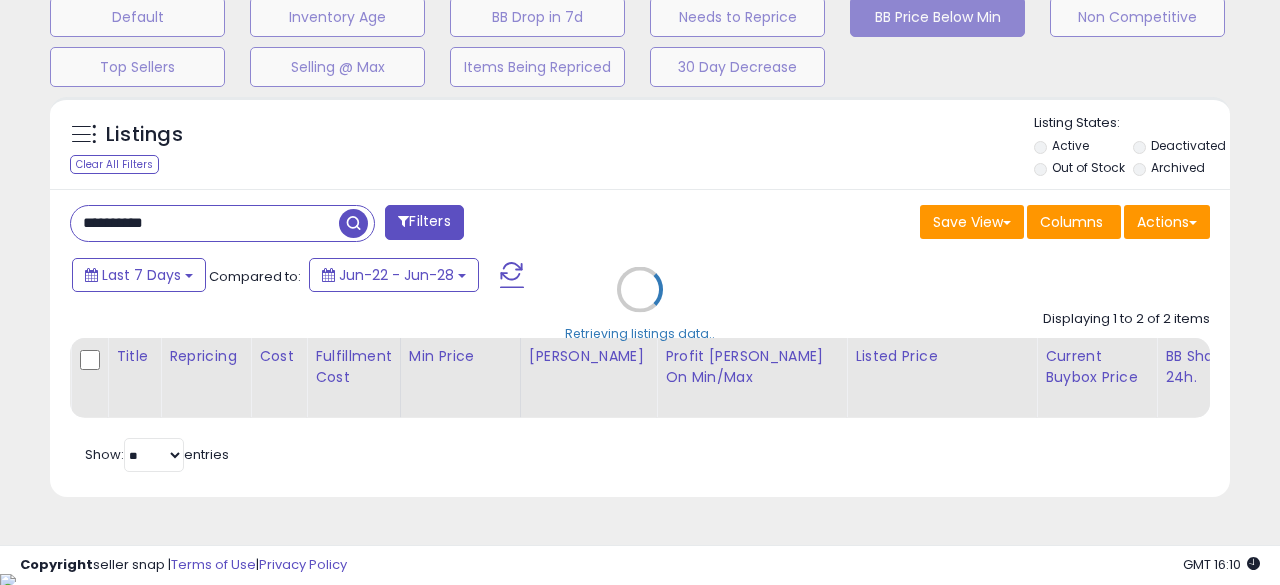 scroll, scrollTop: 999590, scrollLeft: 999317, axis: both 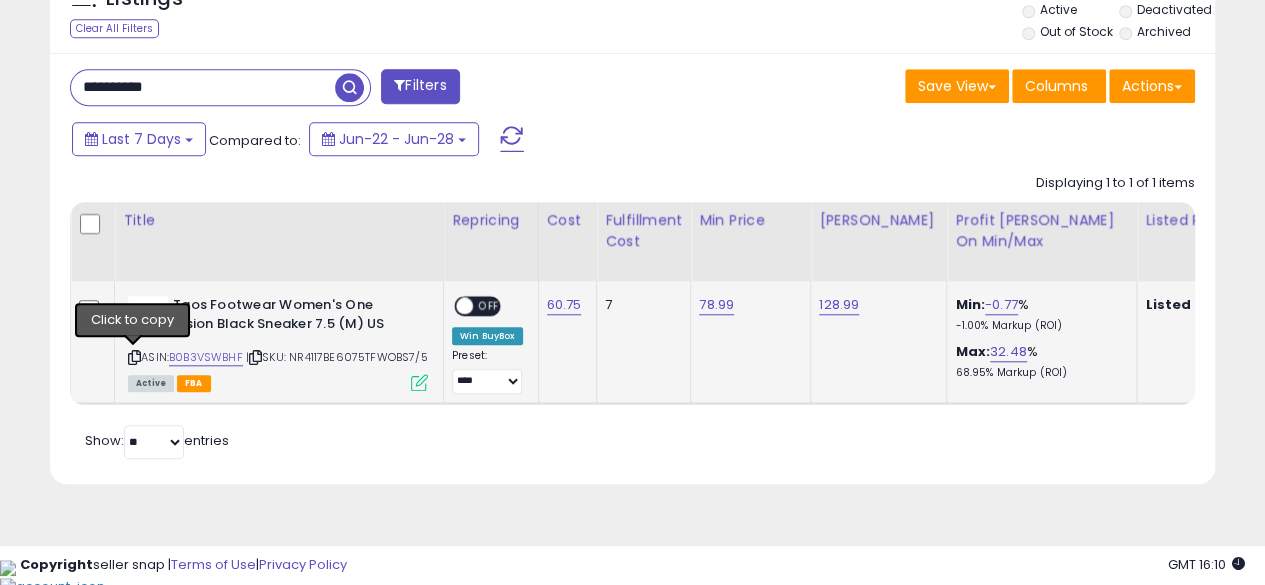 click at bounding box center [134, 357] 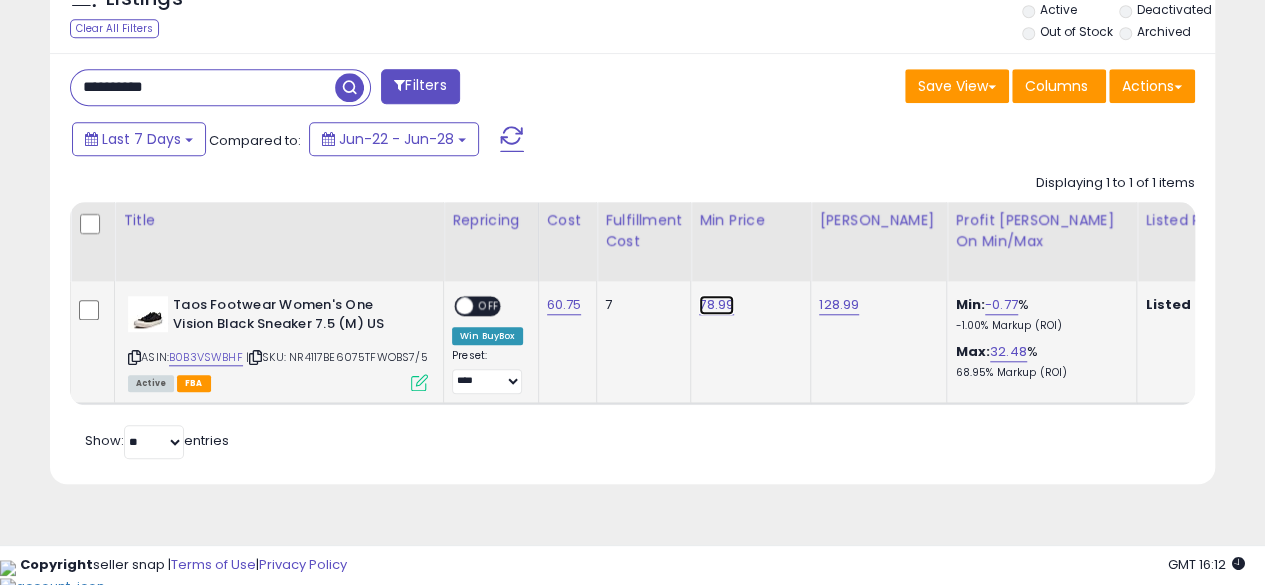 click on "78.99" at bounding box center (716, 305) 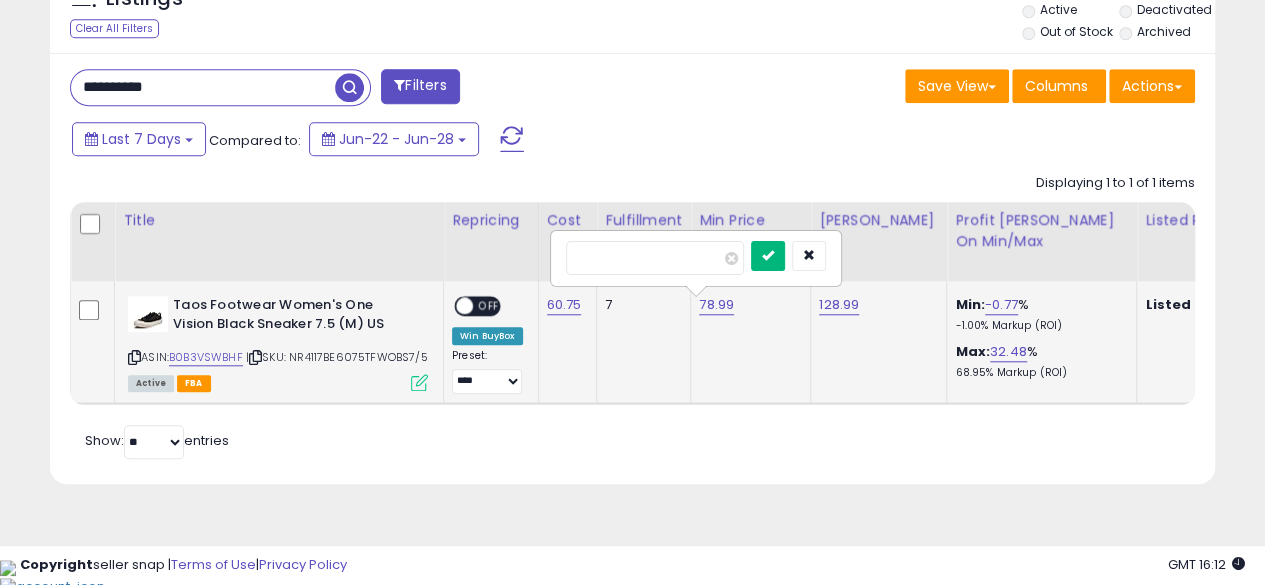 type on "*****" 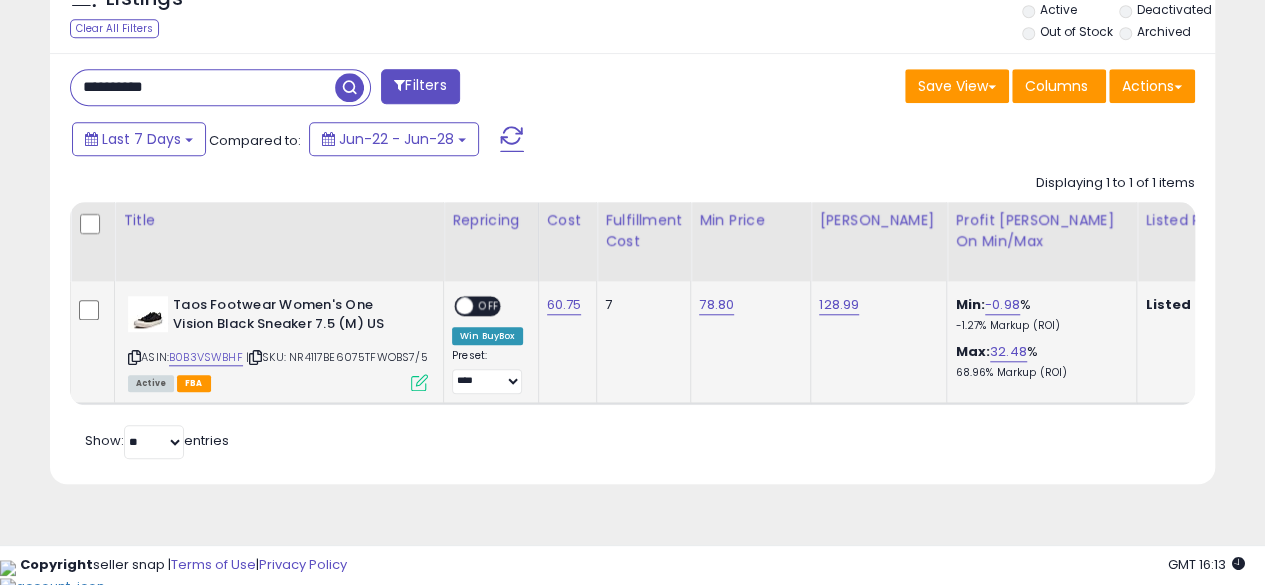 click at bounding box center (419, 382) 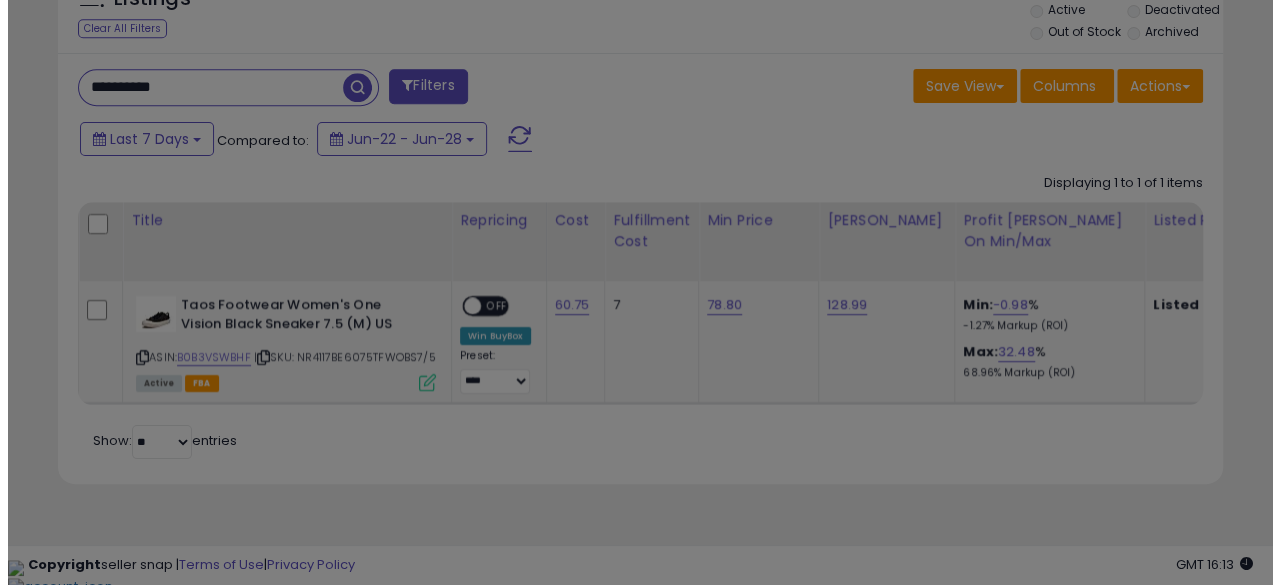 scroll, scrollTop: 999590, scrollLeft: 999317, axis: both 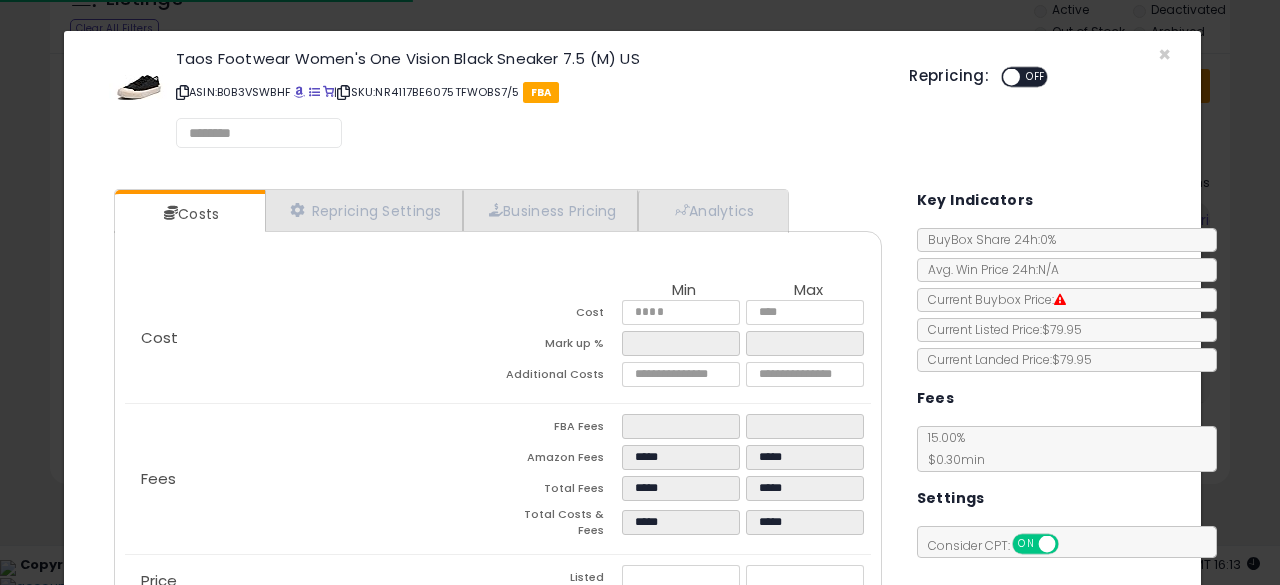 select on "******" 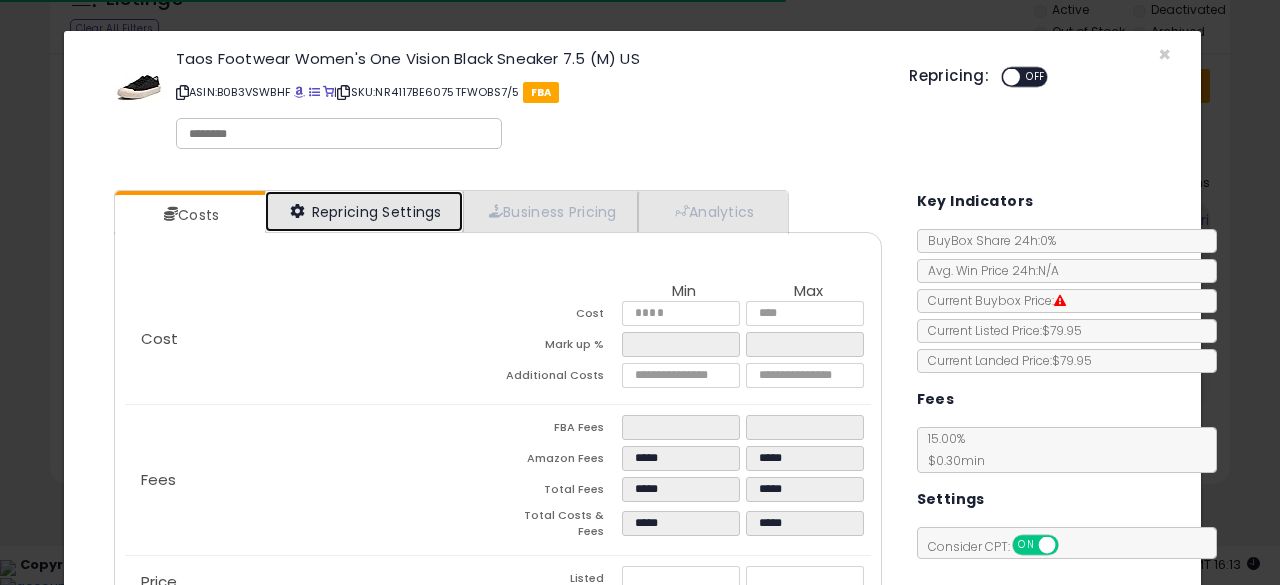 click on "Repricing Settings" at bounding box center [364, 211] 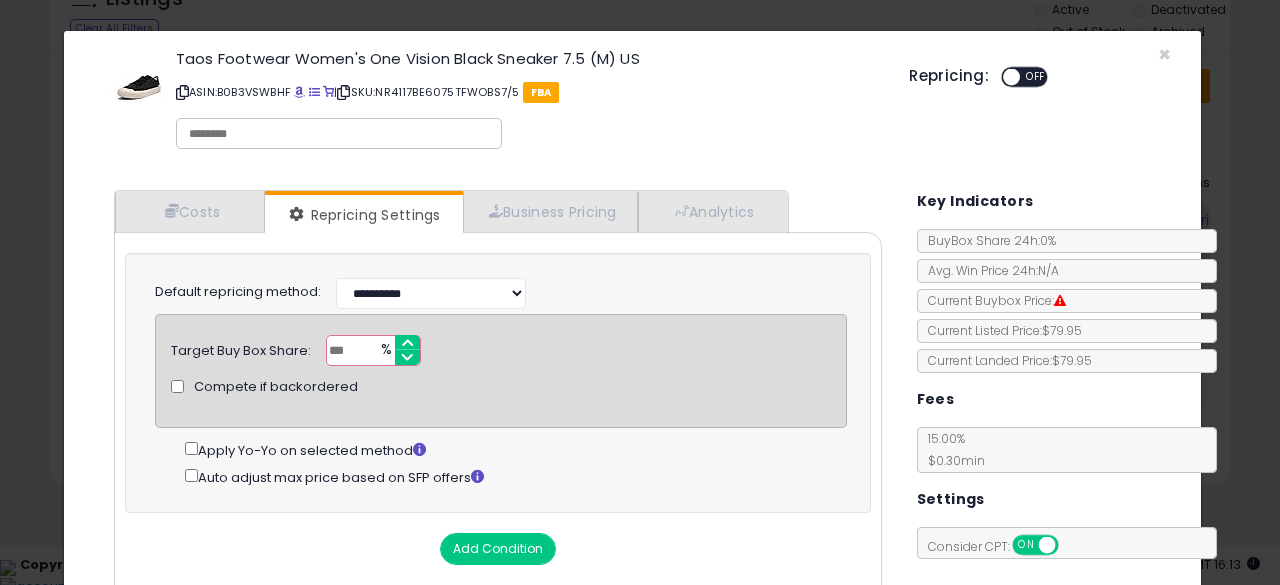 click on "OFF" at bounding box center [1035, 77] 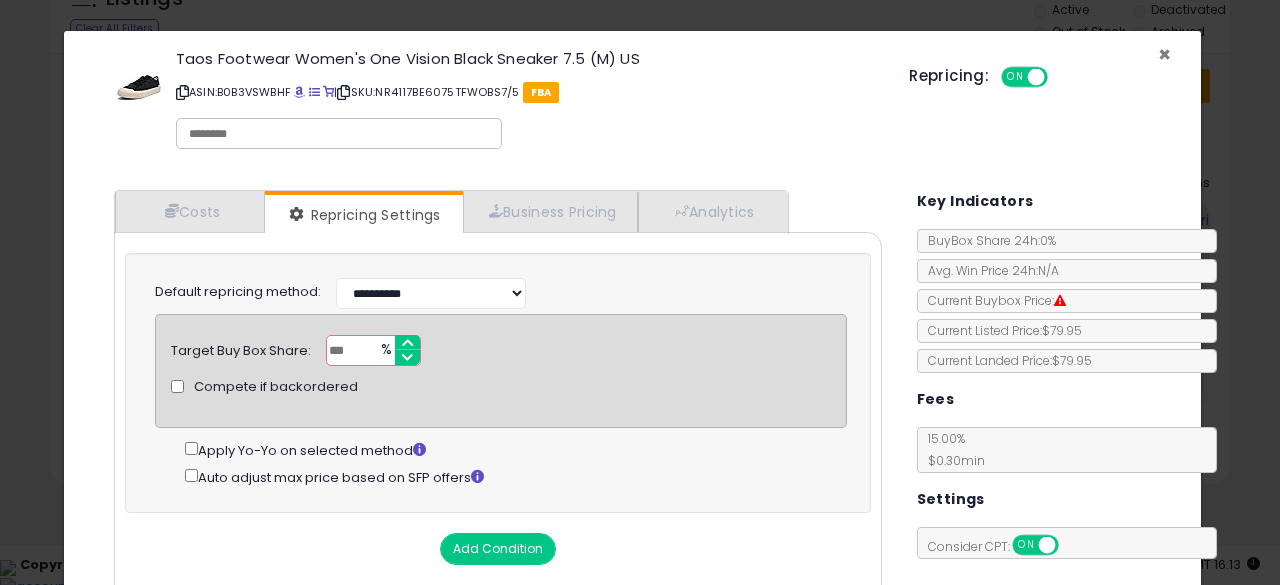 click on "×" at bounding box center [1164, 54] 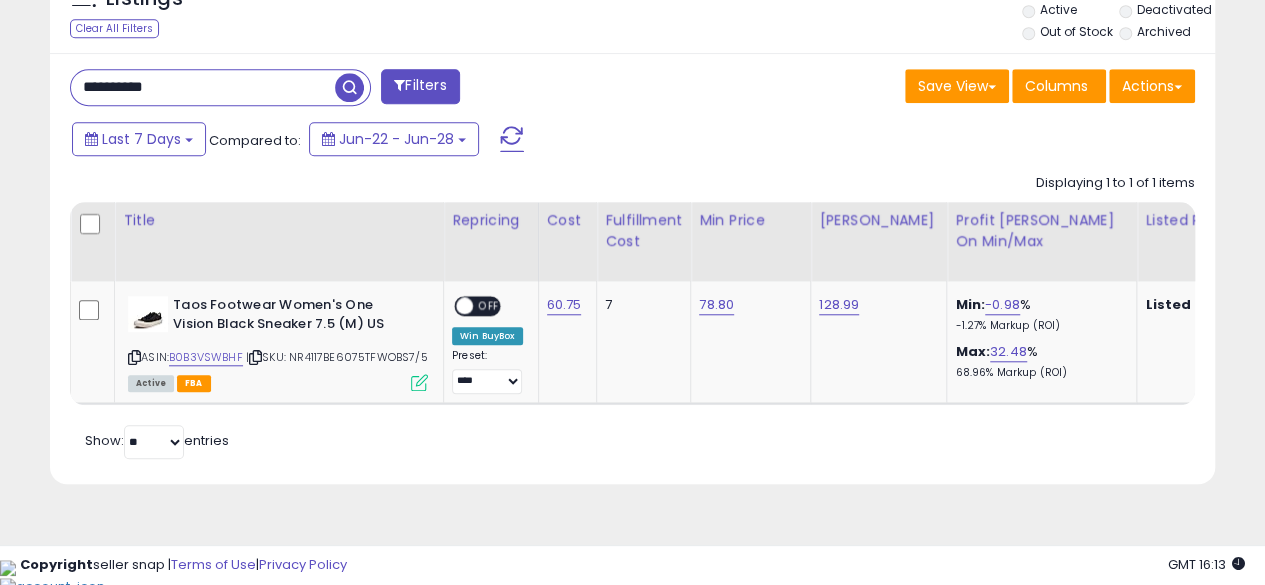 scroll, scrollTop: 410, scrollLeft: 674, axis: both 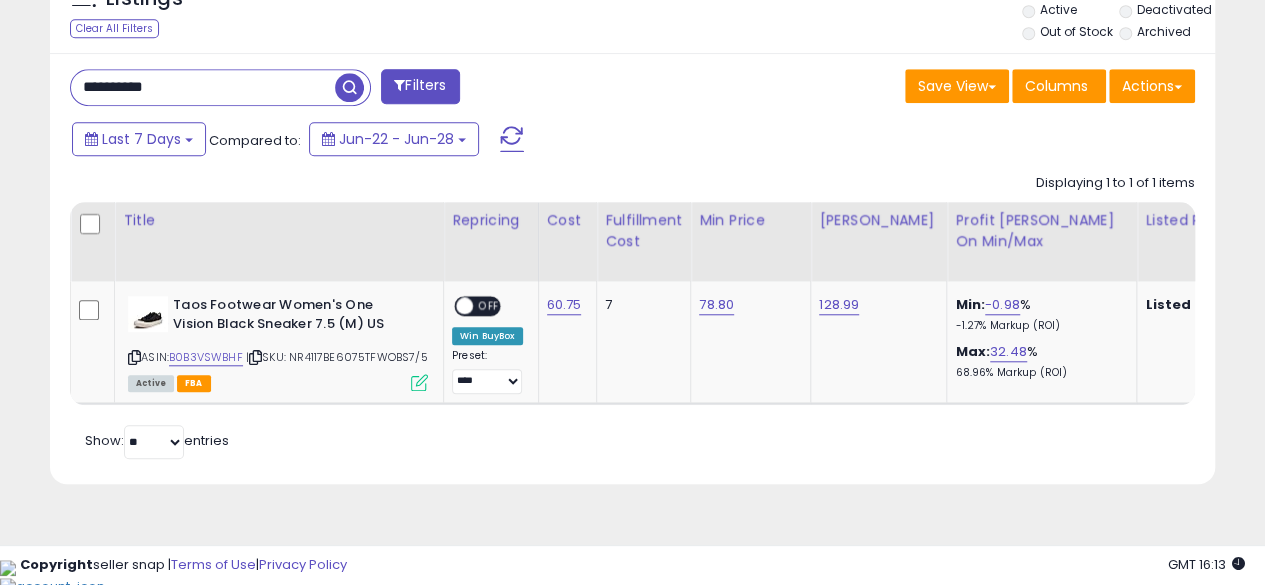 click on "**********" at bounding box center [203, 87] 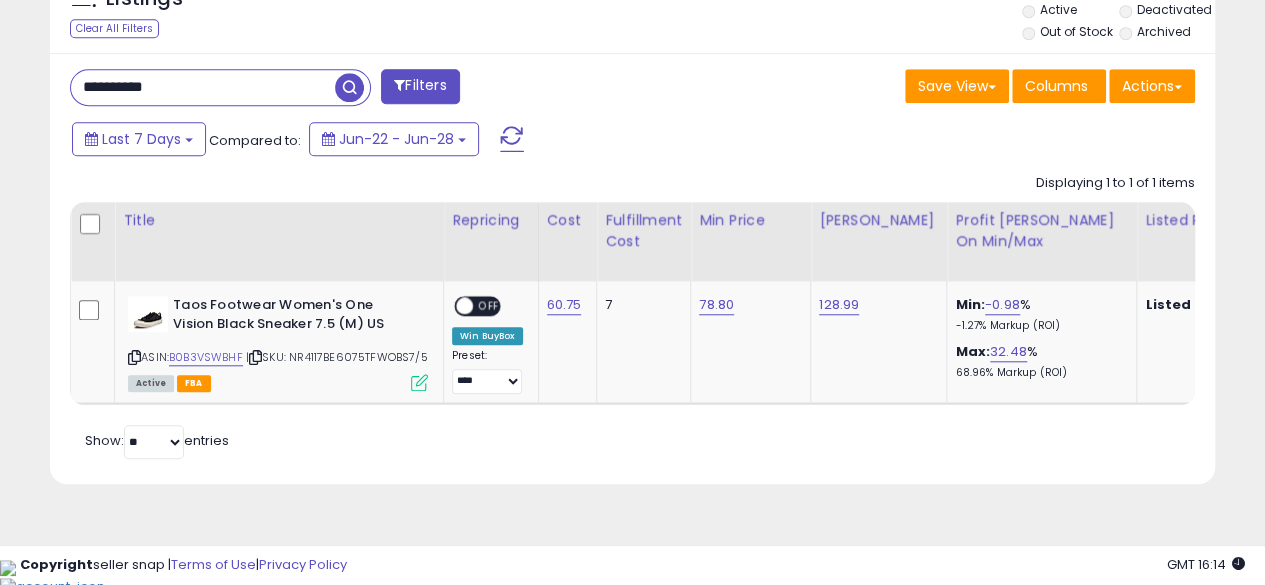 type on "**********" 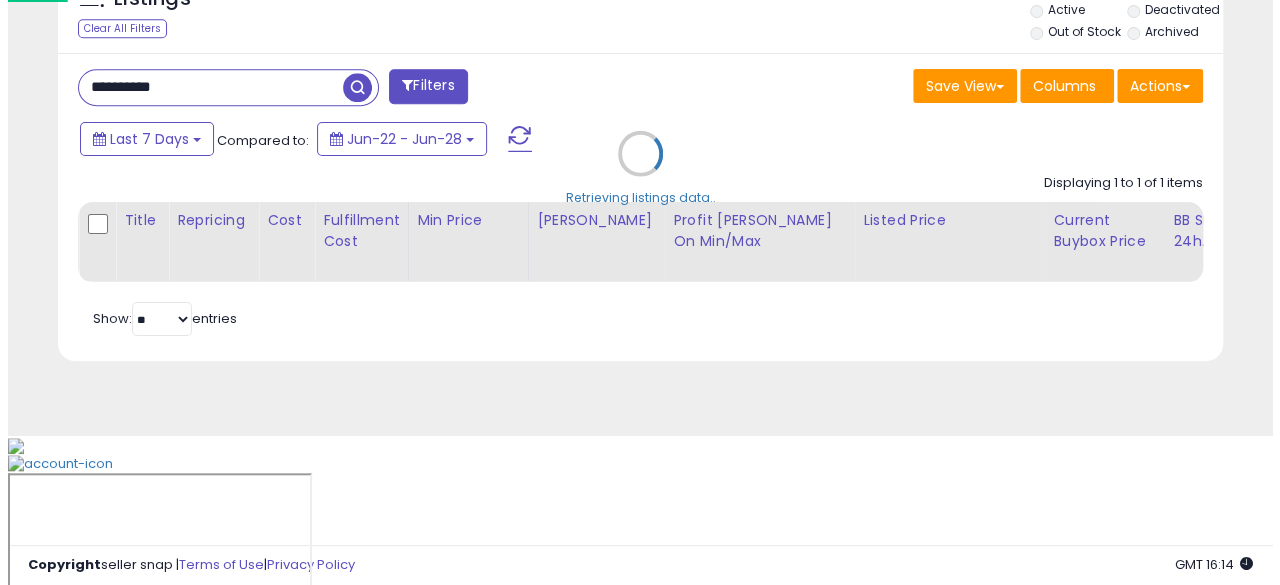 scroll, scrollTop: 633, scrollLeft: 0, axis: vertical 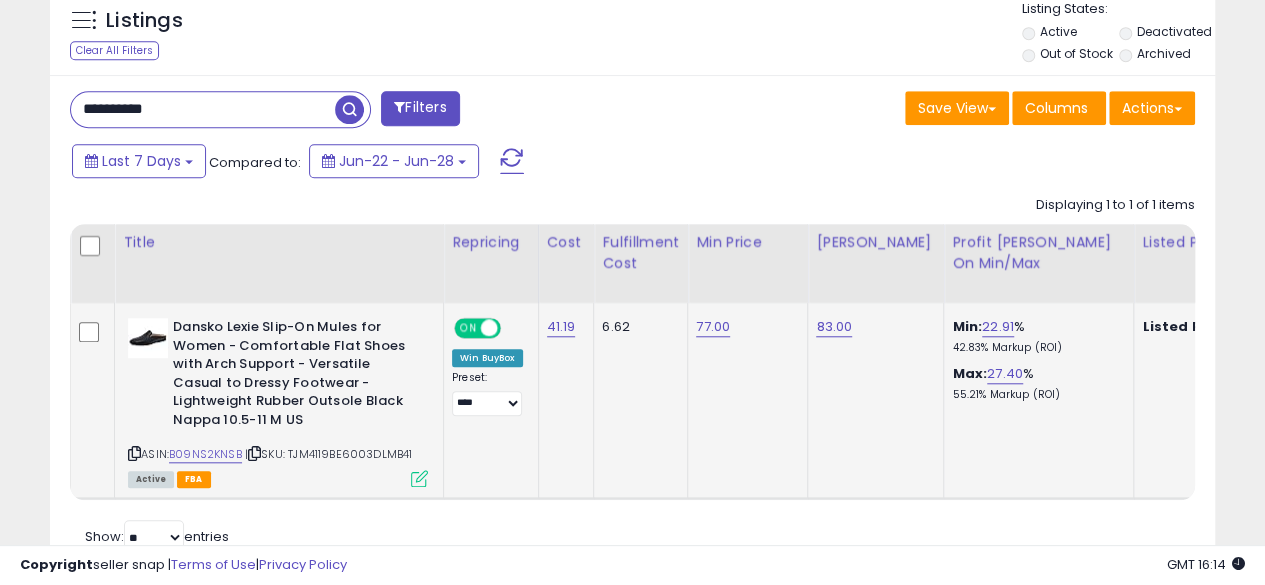 click at bounding box center [419, 478] 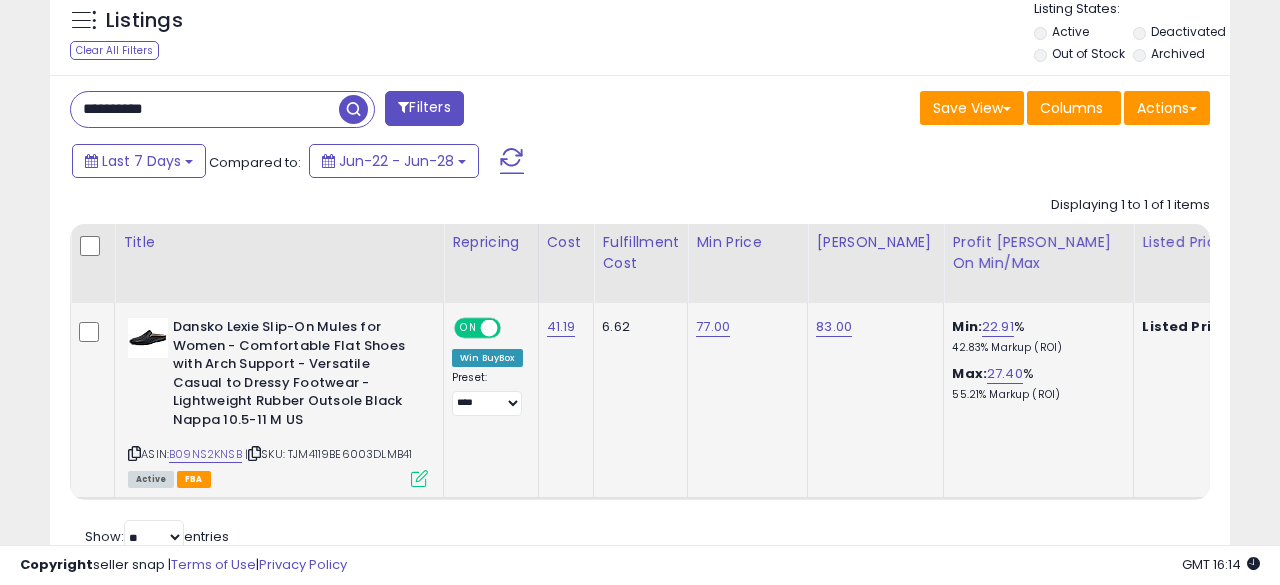 scroll, scrollTop: 999590, scrollLeft: 999317, axis: both 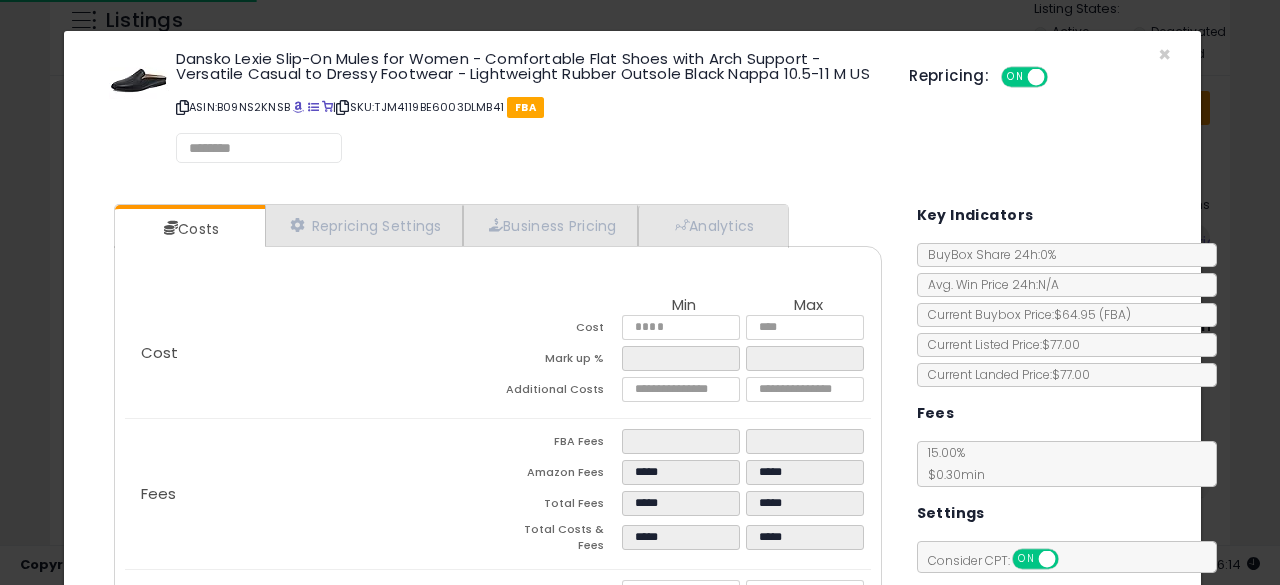 select on "******" 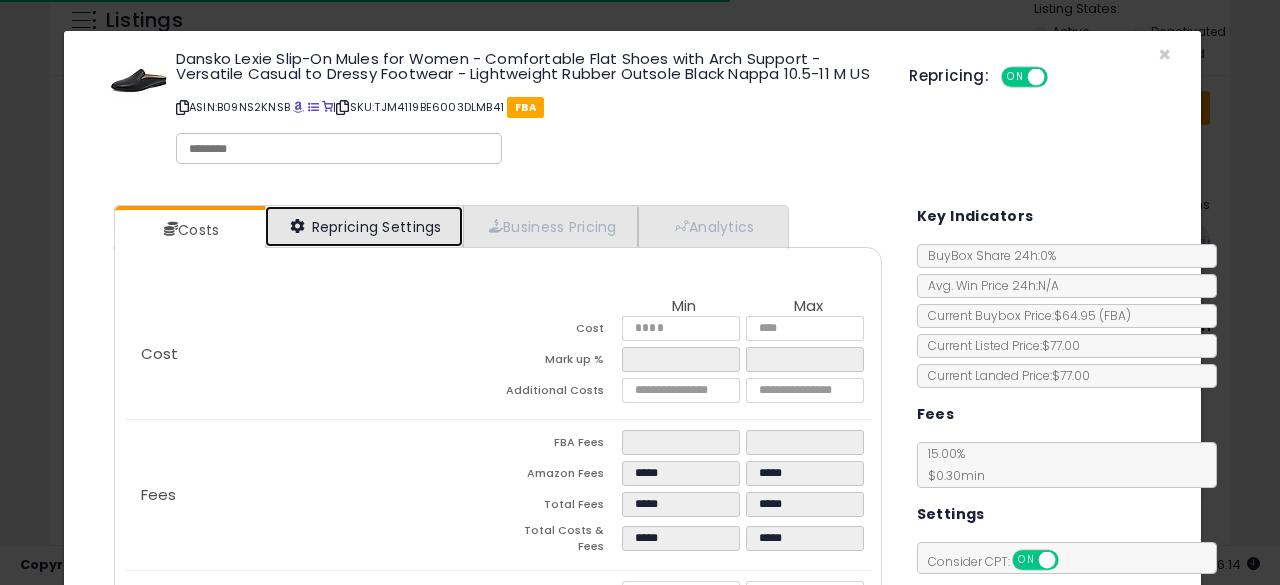 click on "Repricing Settings" at bounding box center [364, 226] 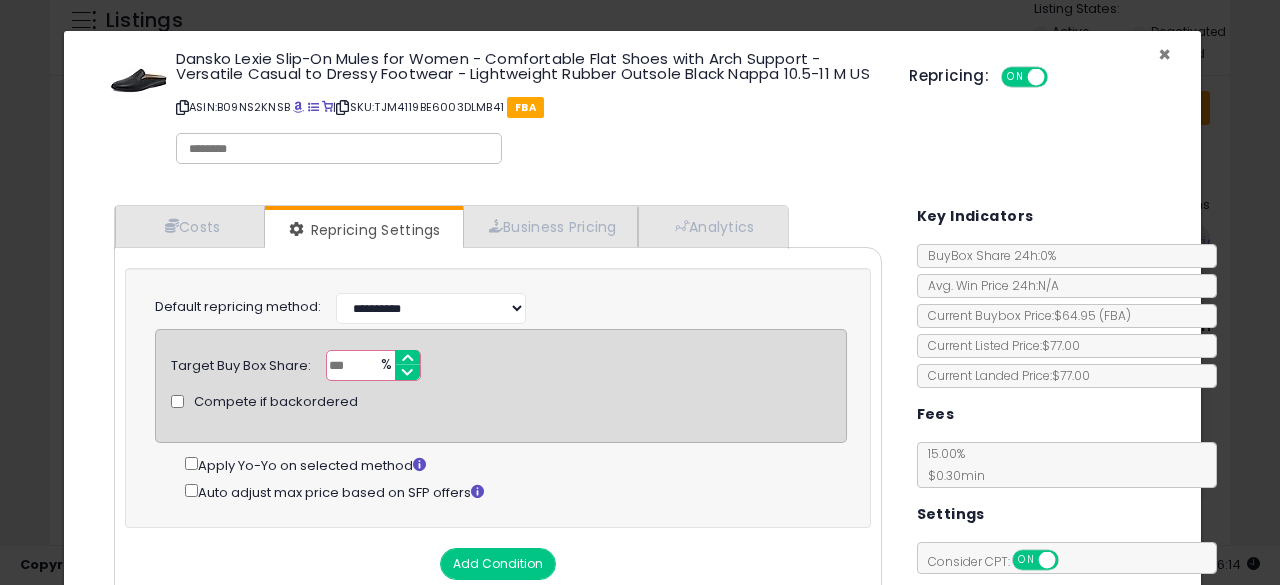 click on "×" at bounding box center [1164, 54] 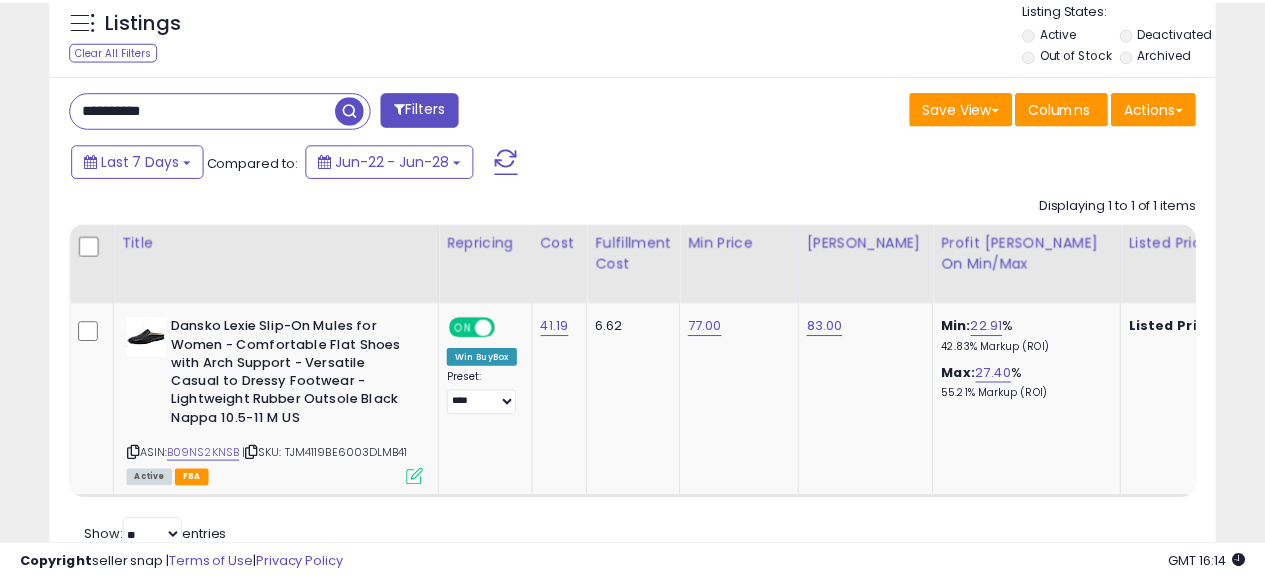 scroll, scrollTop: 410, scrollLeft: 674, axis: both 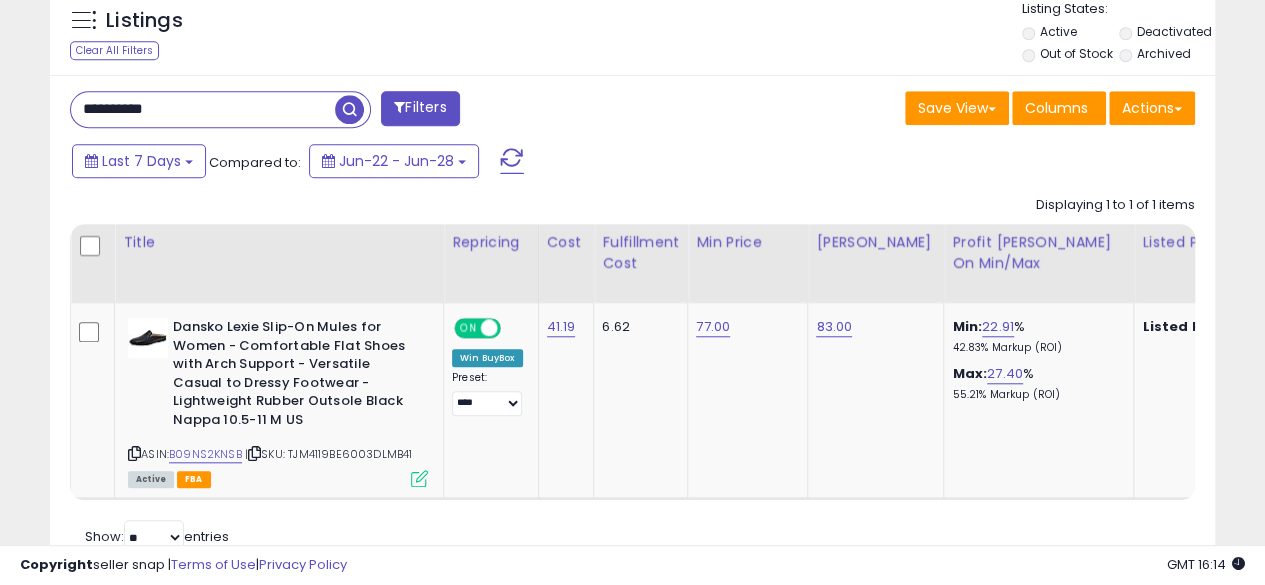 click on "**********" at bounding box center (203, 109) 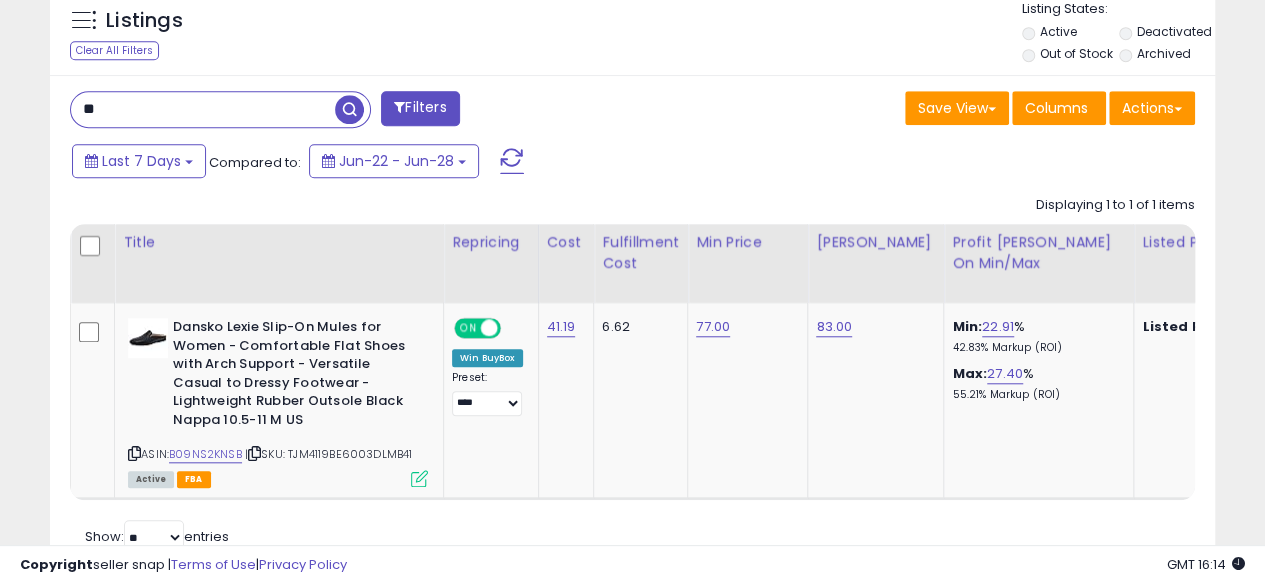 type on "*" 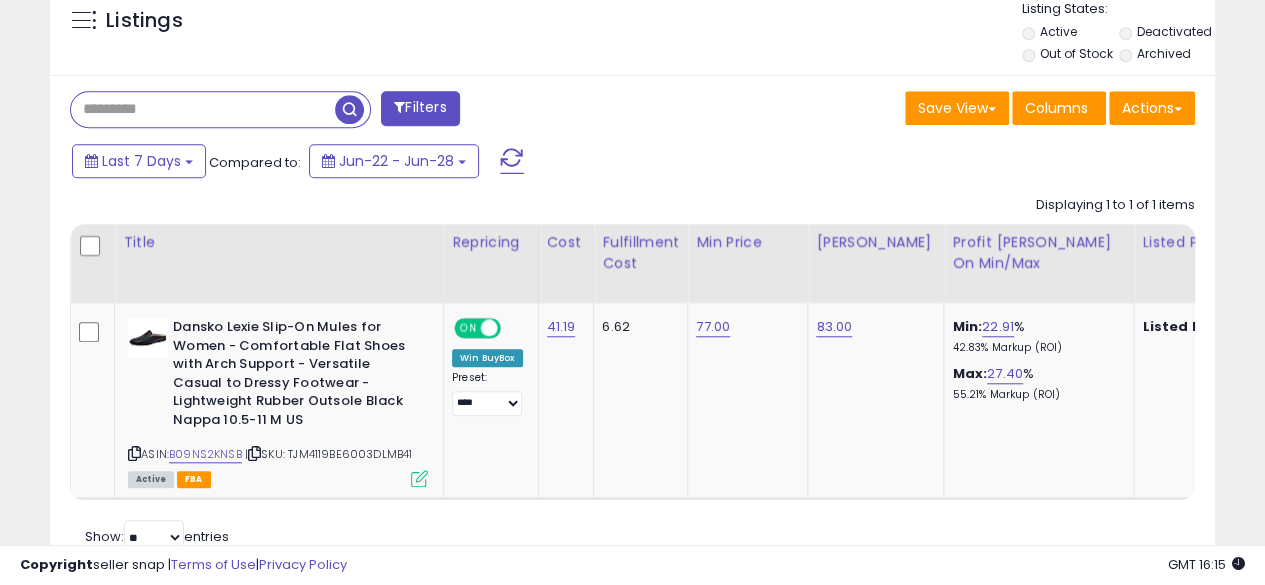 click at bounding box center [203, 109] 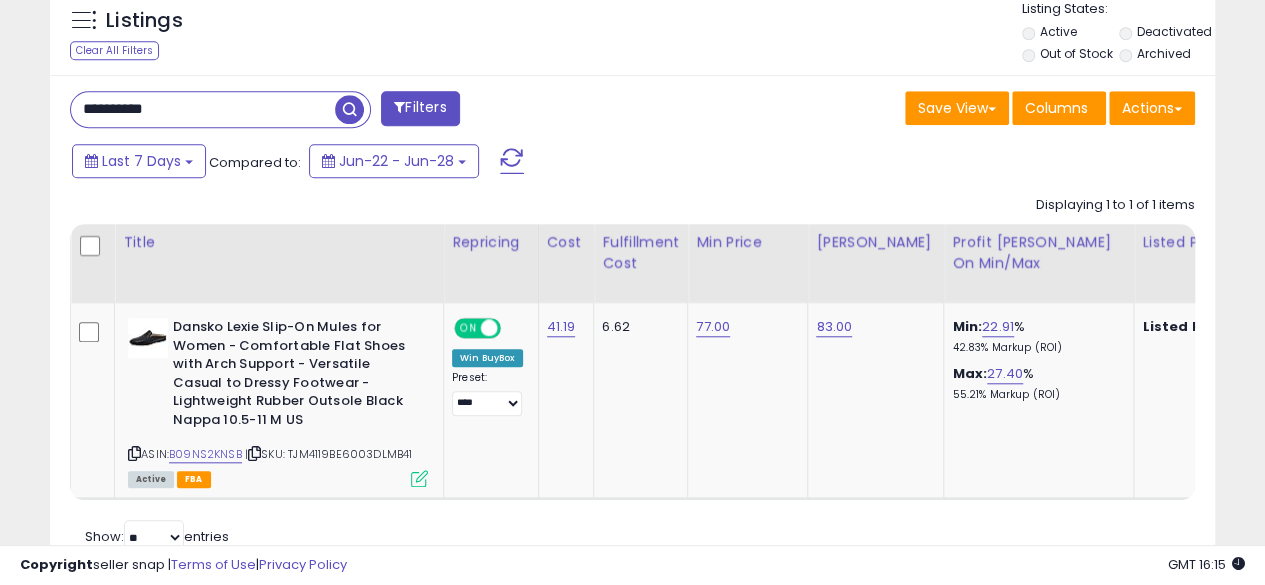 click at bounding box center (349, 109) 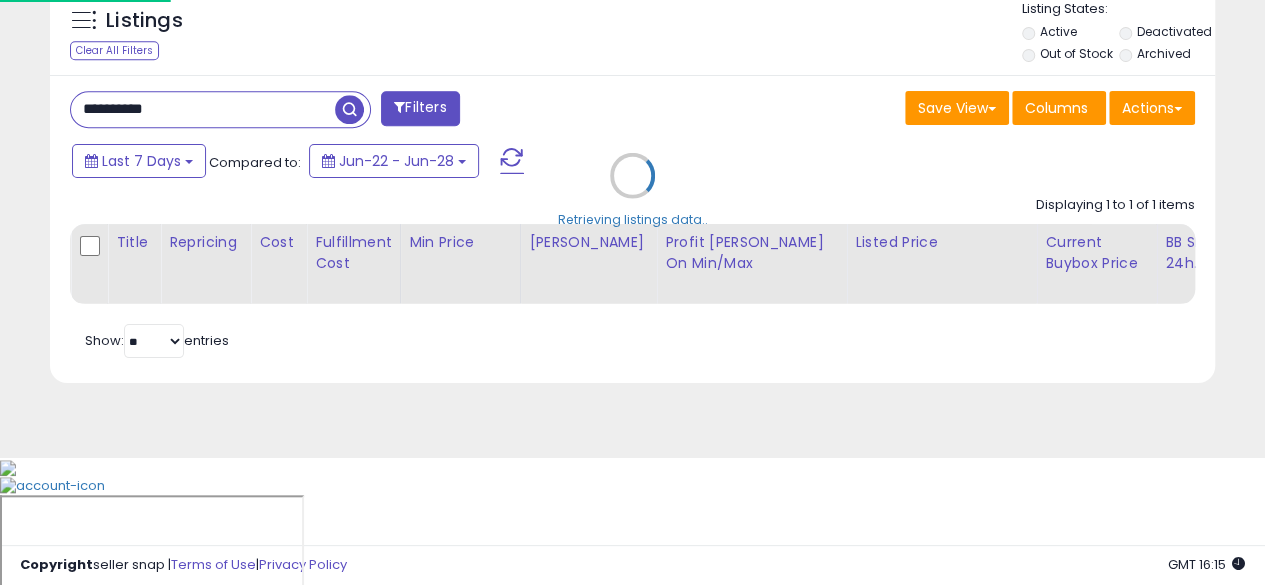 scroll, scrollTop: 999590, scrollLeft: 999317, axis: both 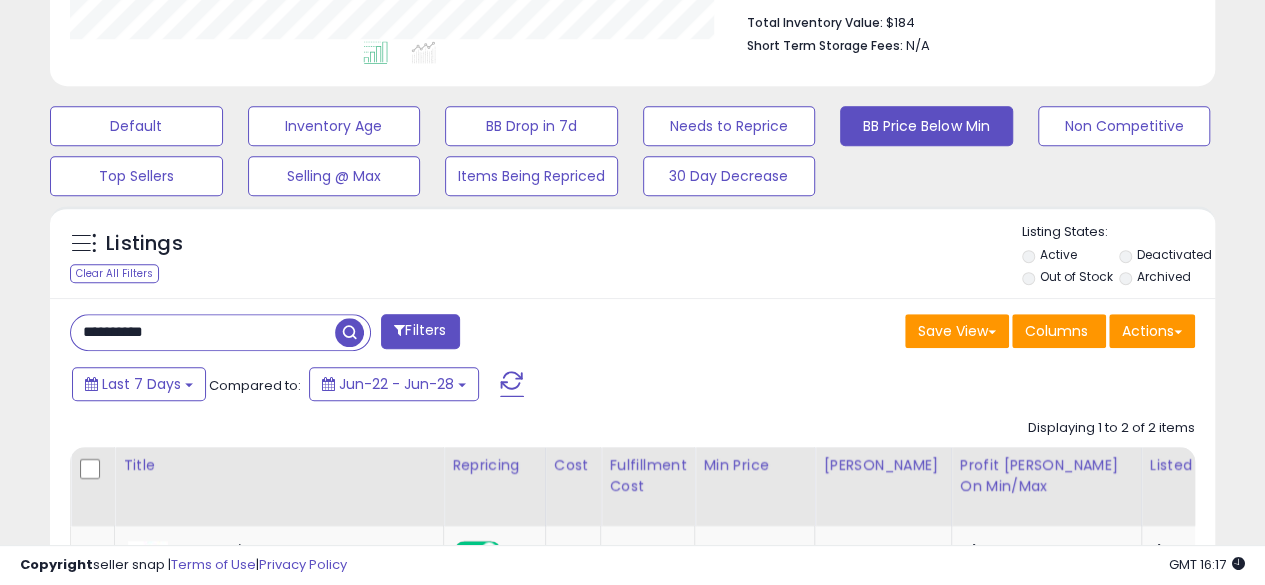 click on "**********" at bounding box center [203, 332] 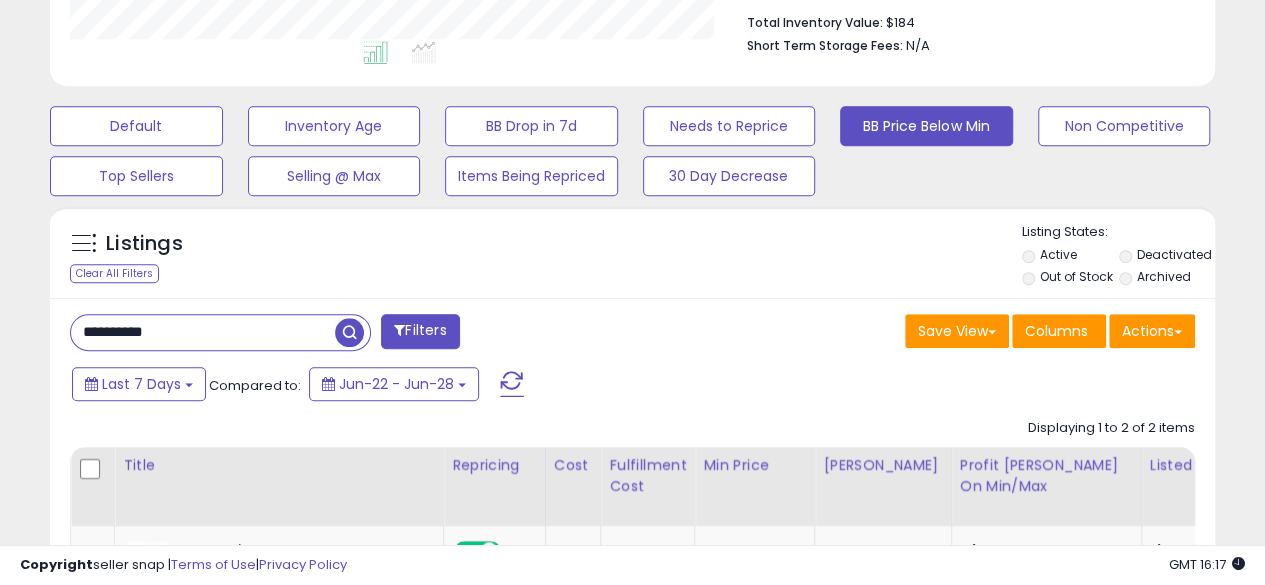 click at bounding box center [349, 332] 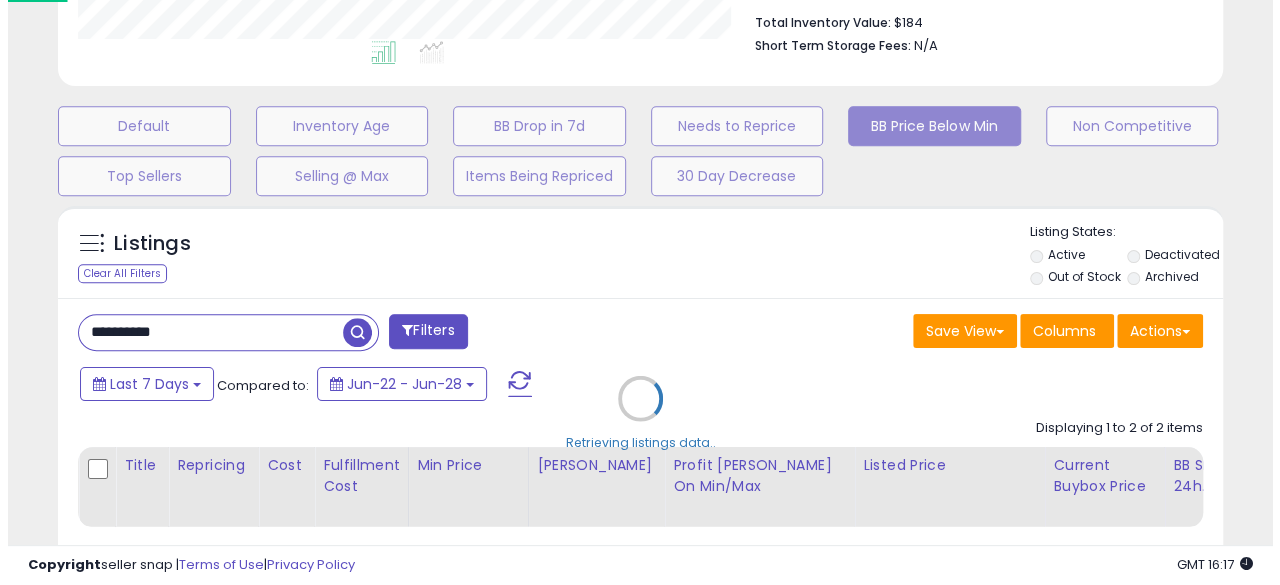 scroll, scrollTop: 999590, scrollLeft: 999317, axis: both 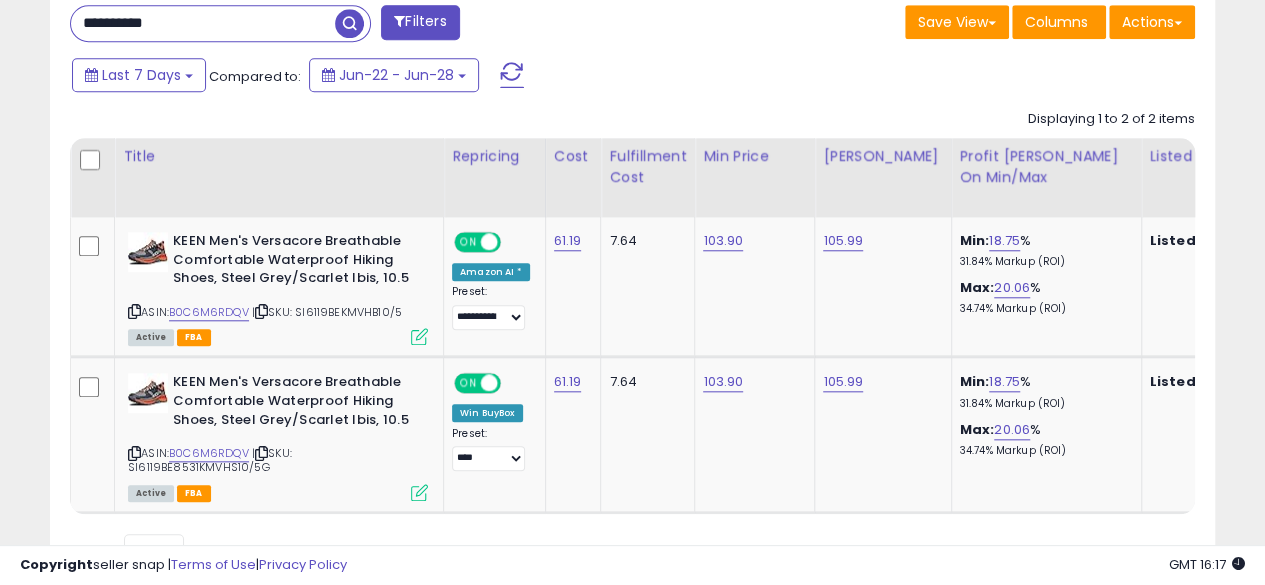 click on "**********" at bounding box center (203, 23) 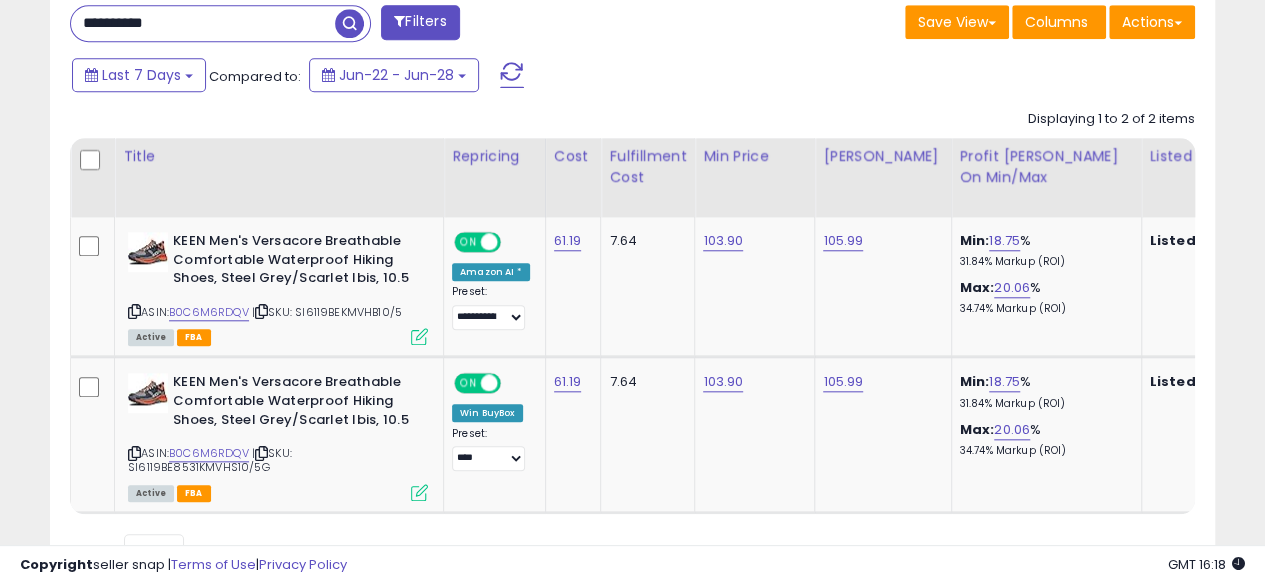 type on "**********" 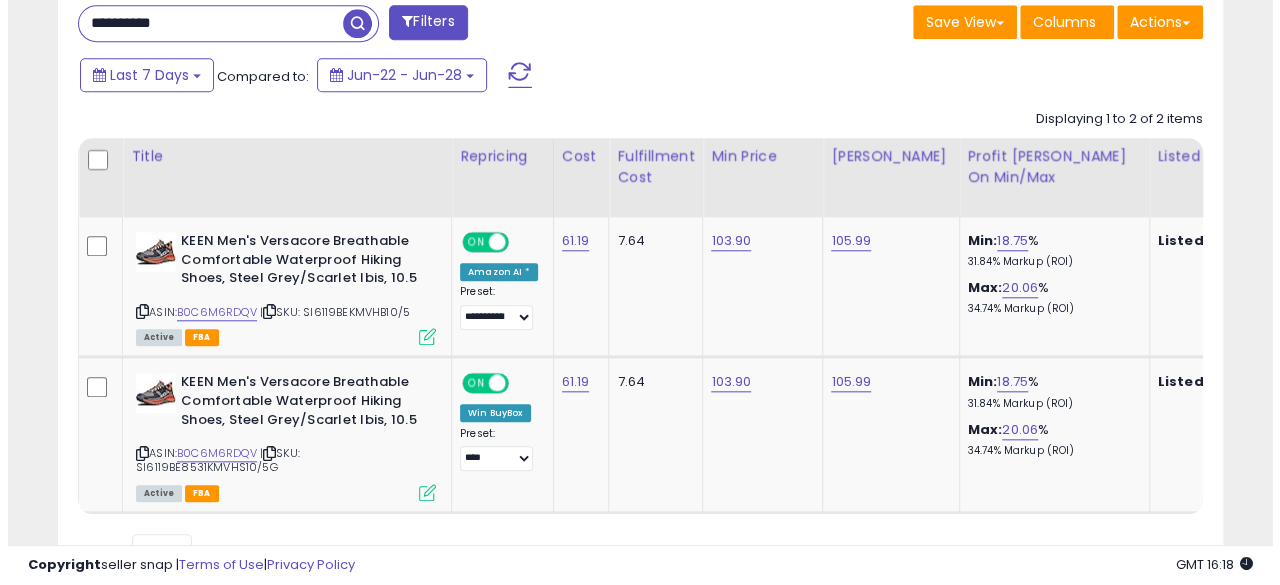 scroll, scrollTop: 633, scrollLeft: 0, axis: vertical 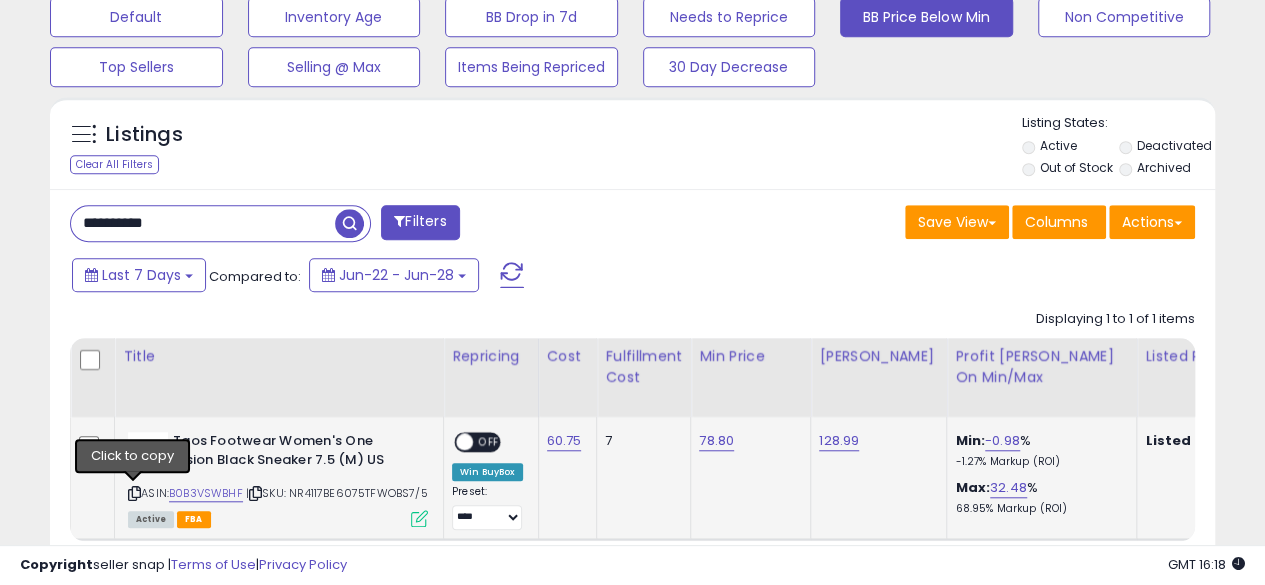 click at bounding box center (134, 493) 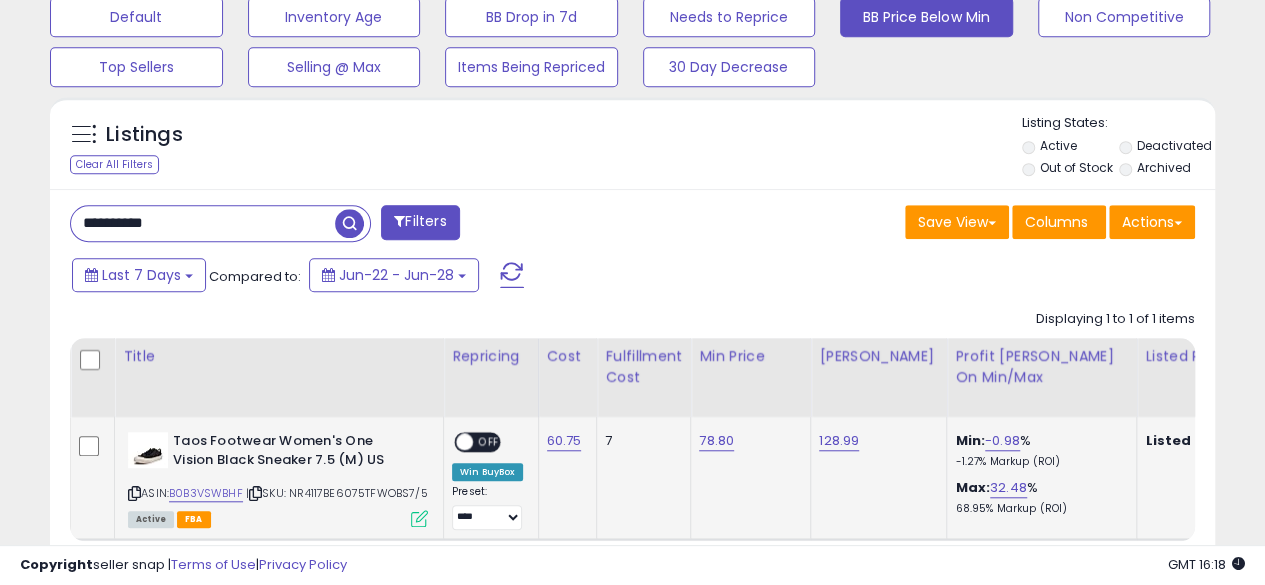click at bounding box center [134, 493] 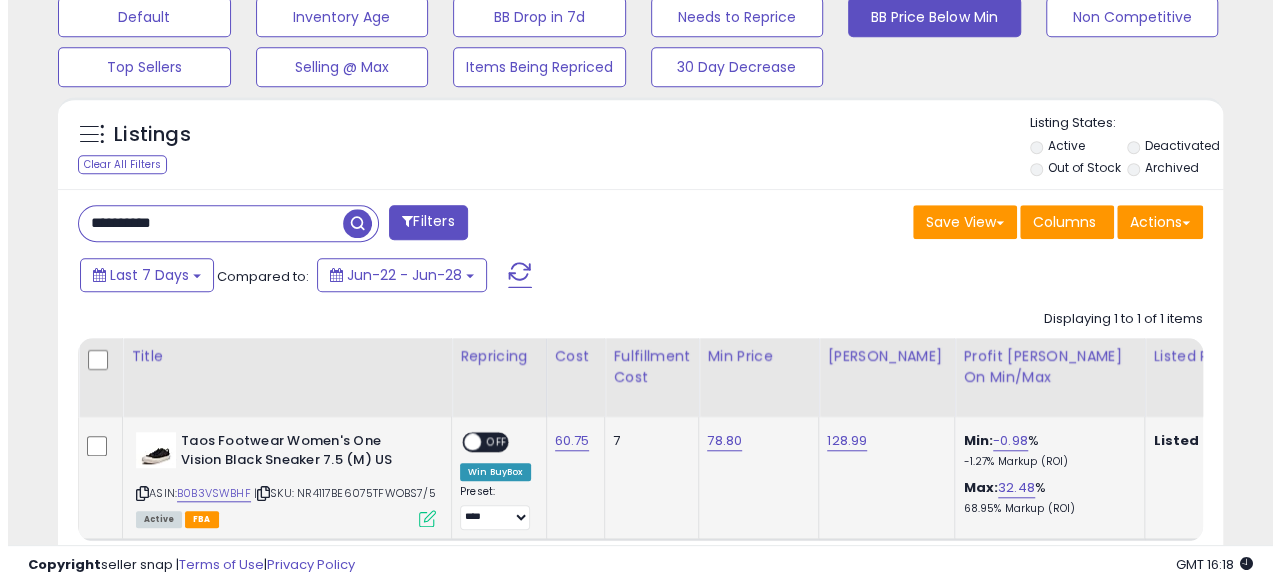 scroll, scrollTop: 999590, scrollLeft: 999317, axis: both 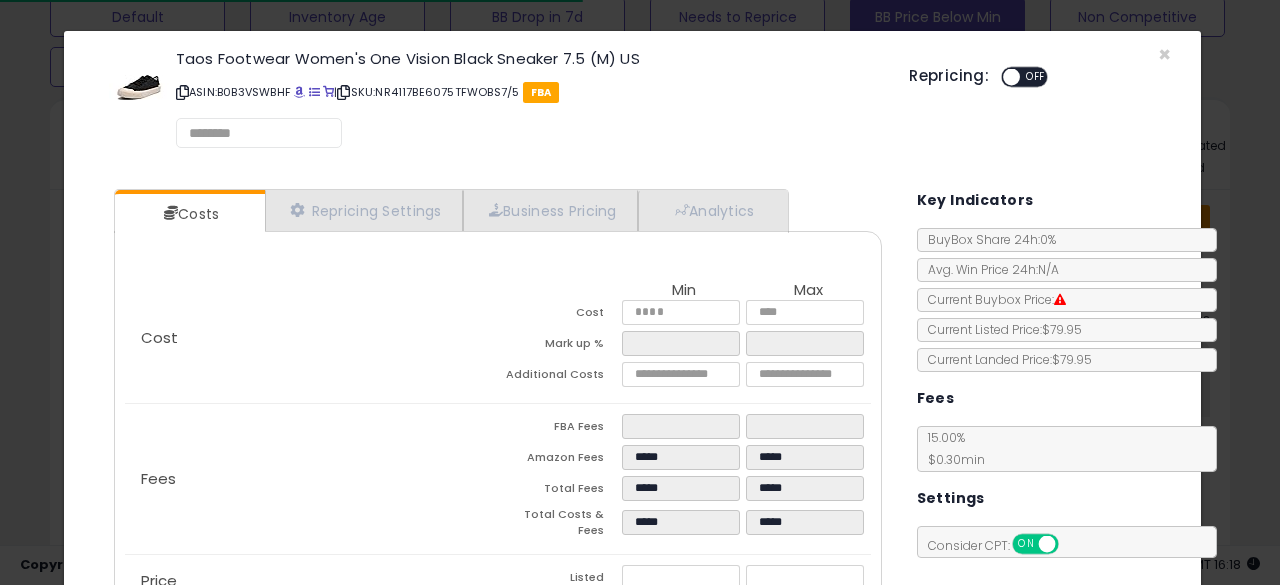 select on "******" 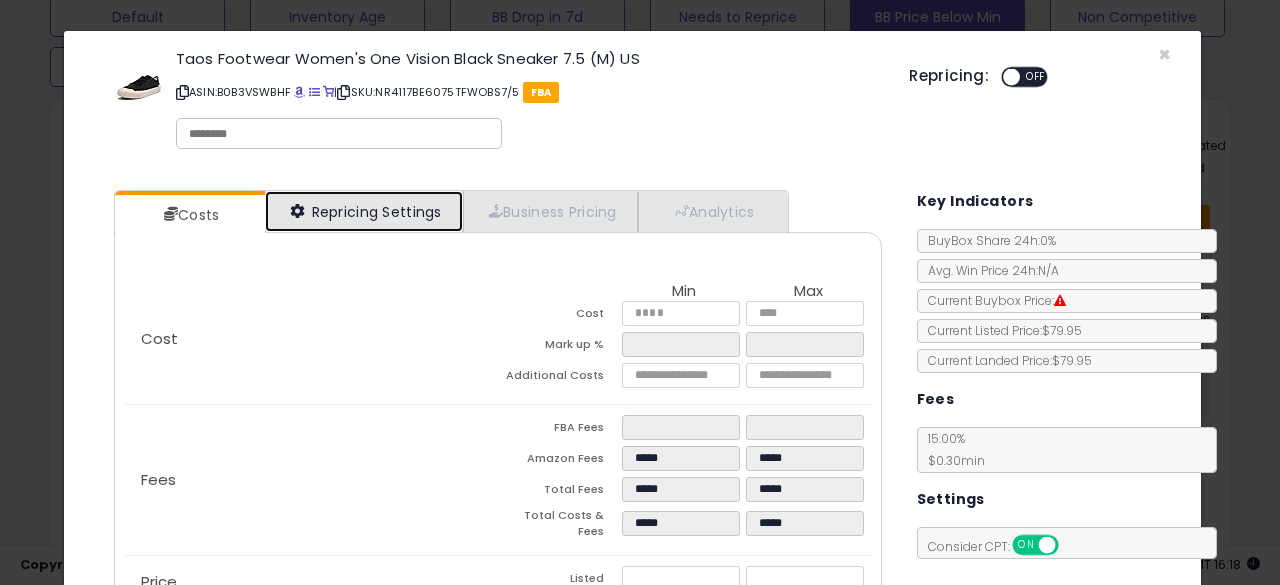 click on "Repricing Settings" at bounding box center (364, 211) 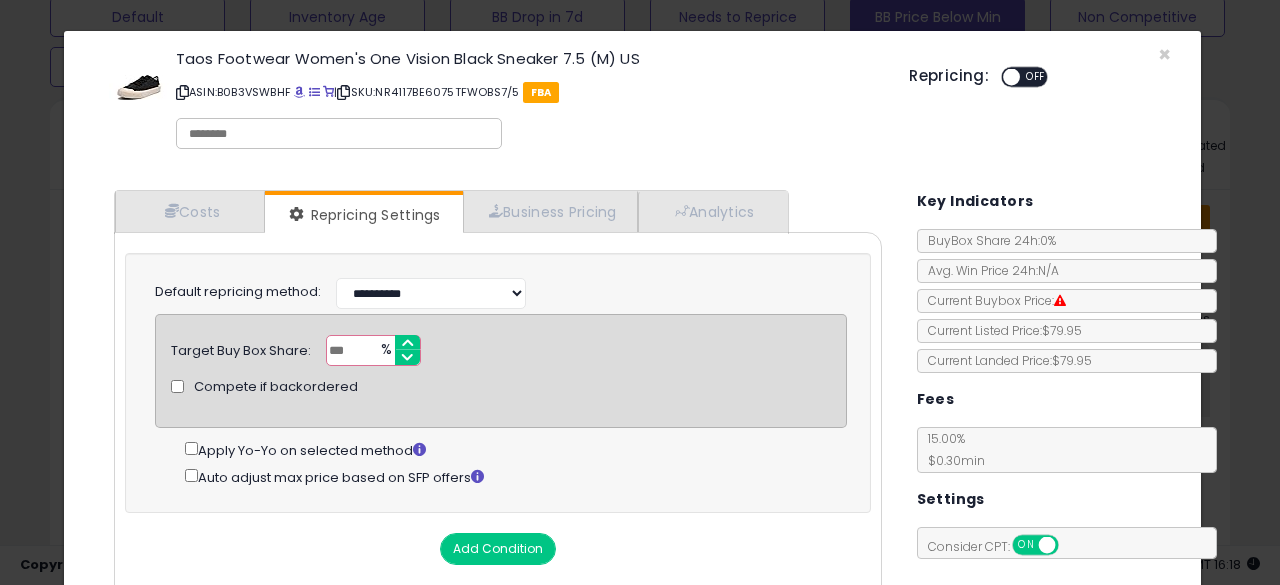click on "OFF" at bounding box center (1035, 77) 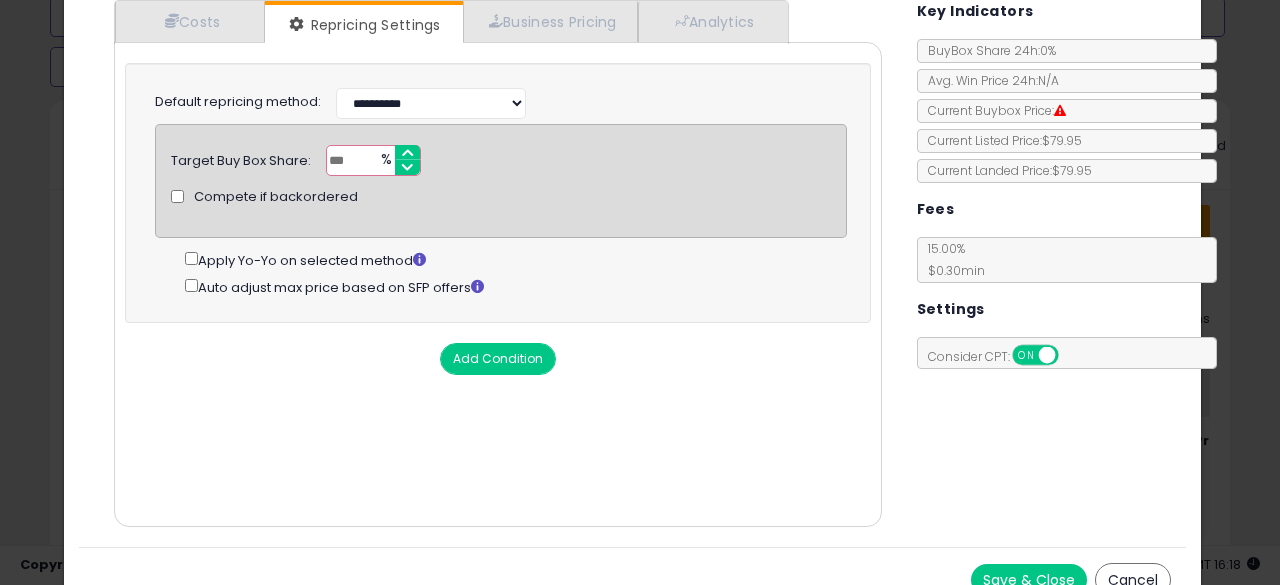 scroll, scrollTop: 214, scrollLeft: 0, axis: vertical 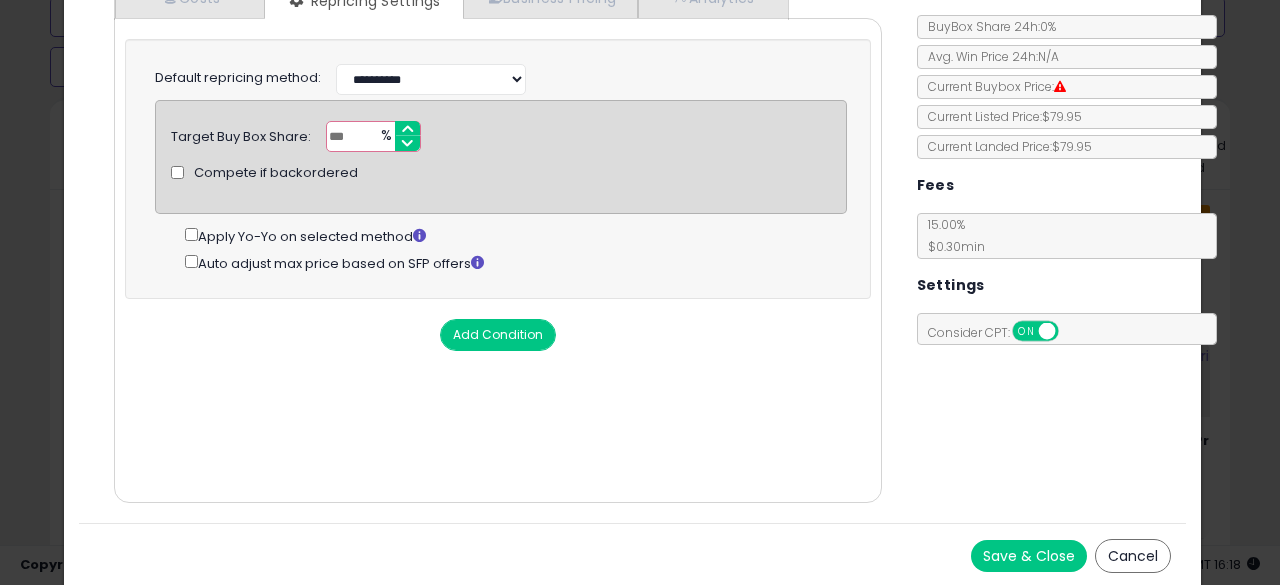 click on "Save & Close" at bounding box center (1029, 556) 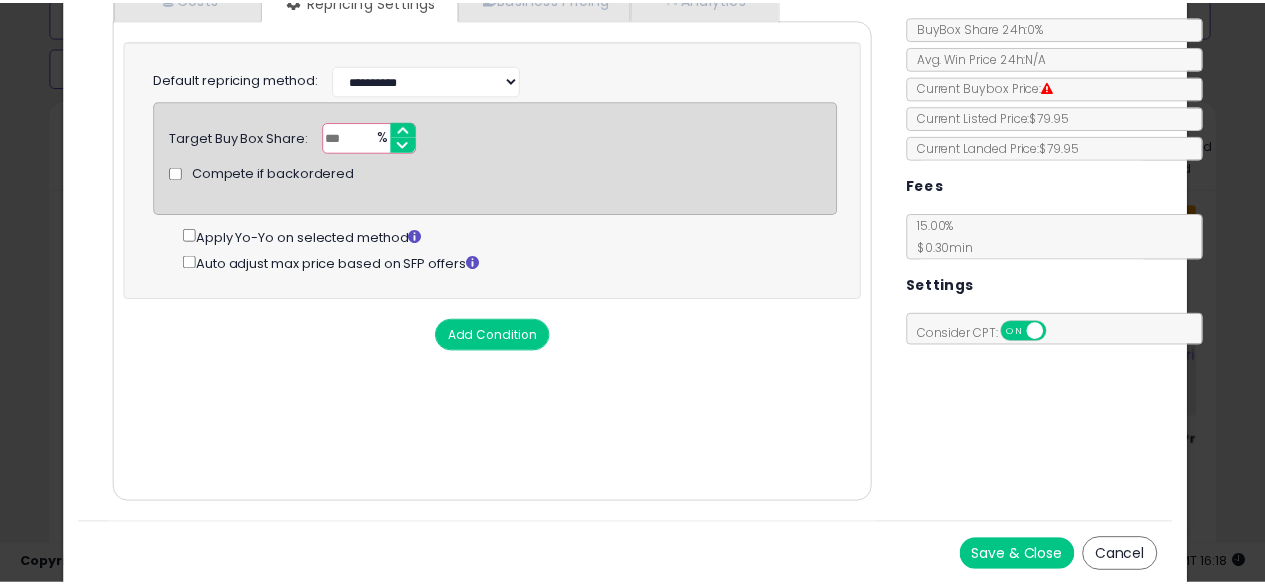 scroll, scrollTop: 0, scrollLeft: 0, axis: both 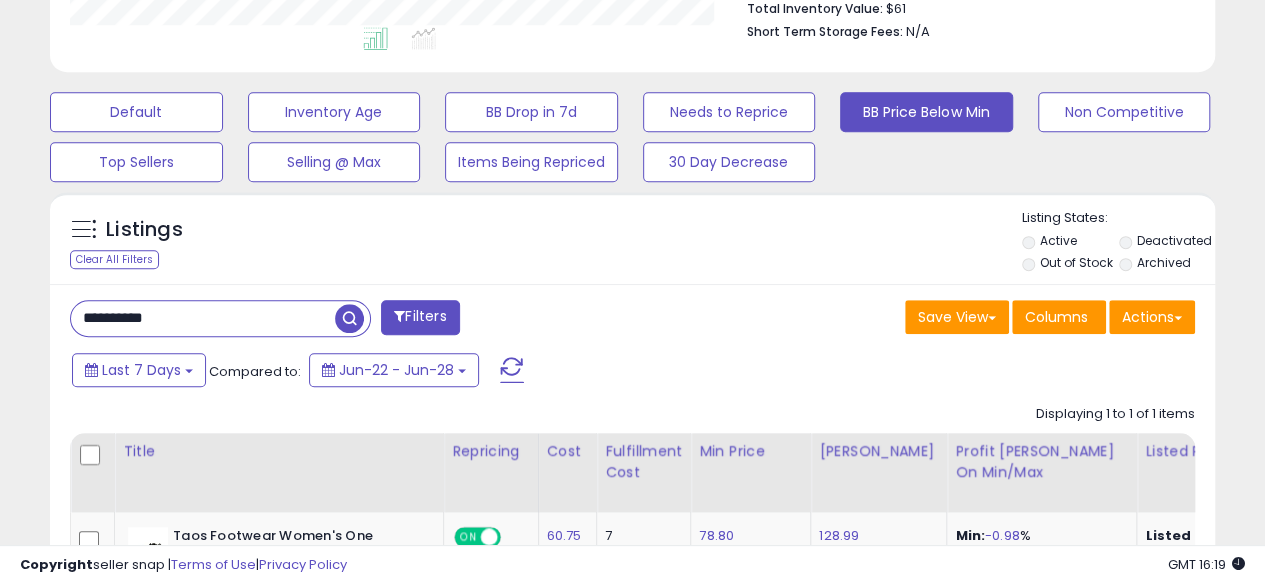 click on "**********" at bounding box center [203, 318] 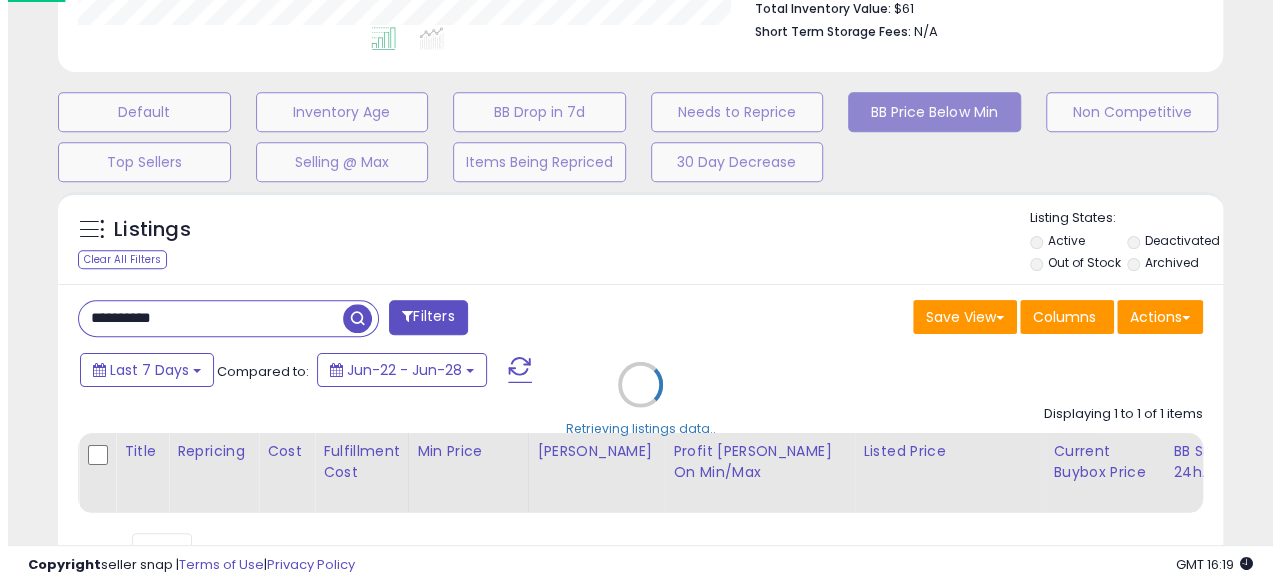 scroll, scrollTop: 999590, scrollLeft: 999317, axis: both 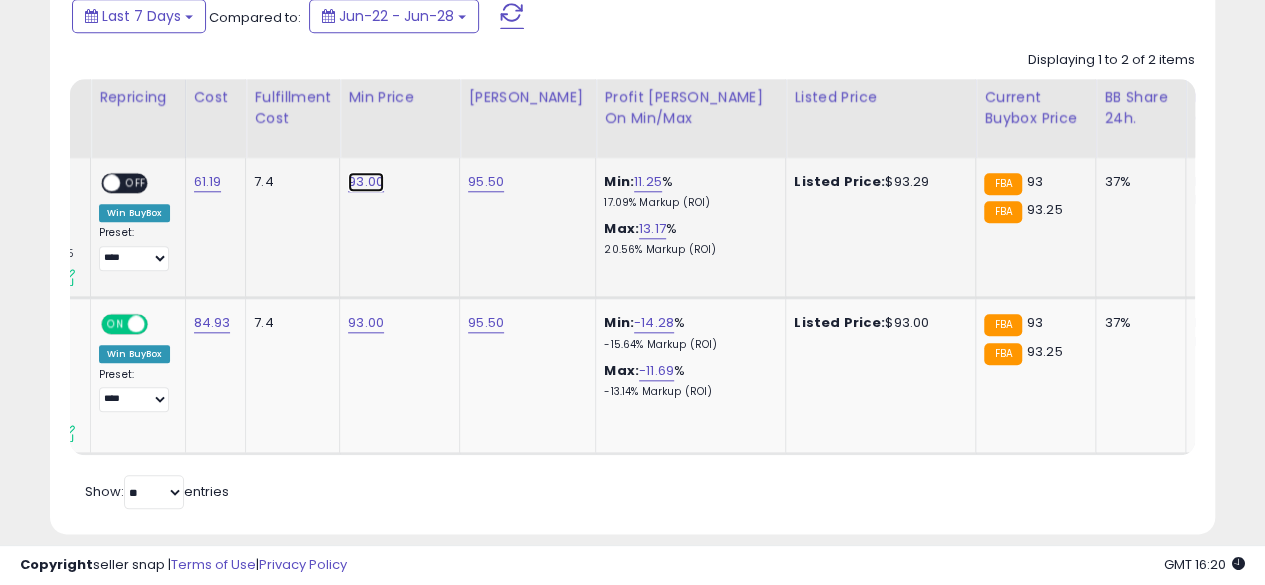 click on "93.00" at bounding box center [366, 182] 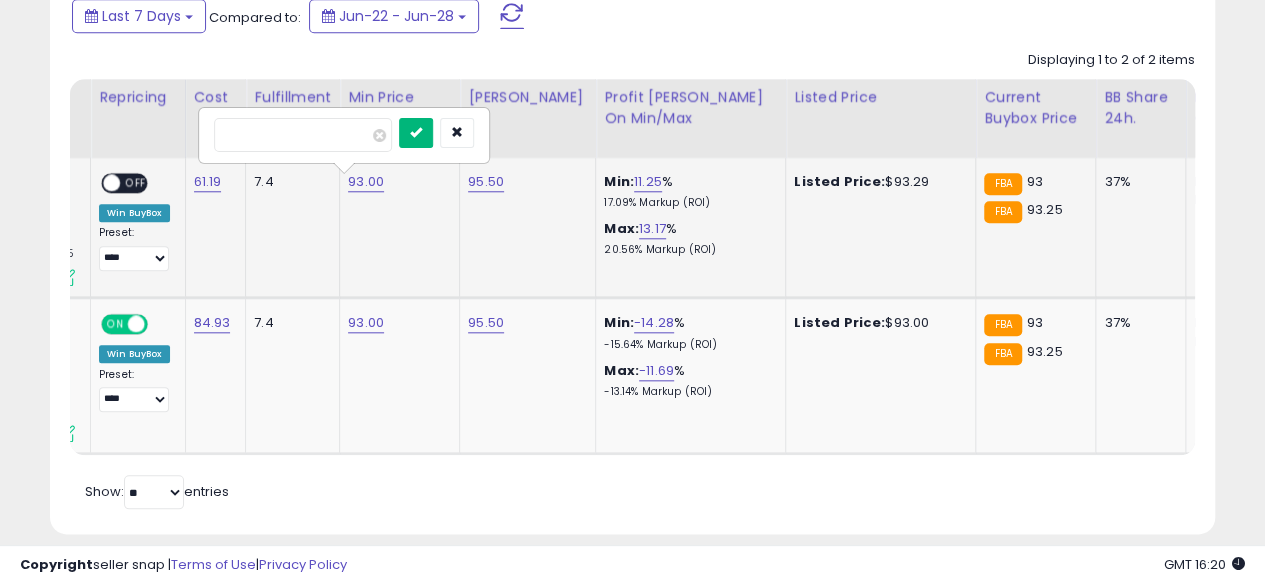type on "*****" 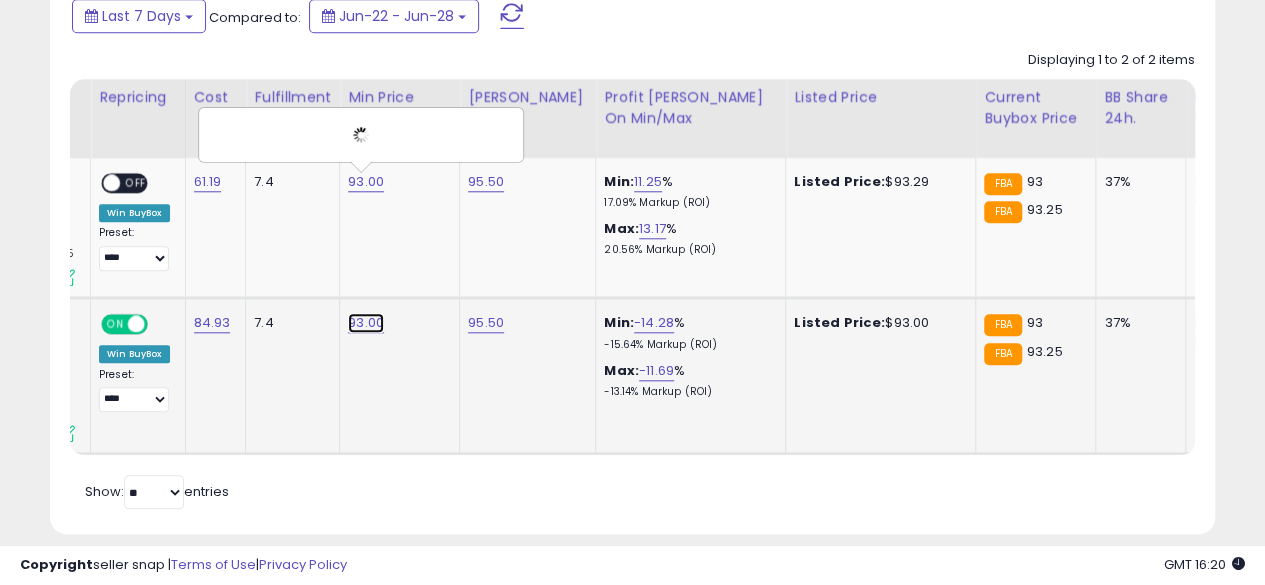 click on "93.00" at bounding box center (366, 182) 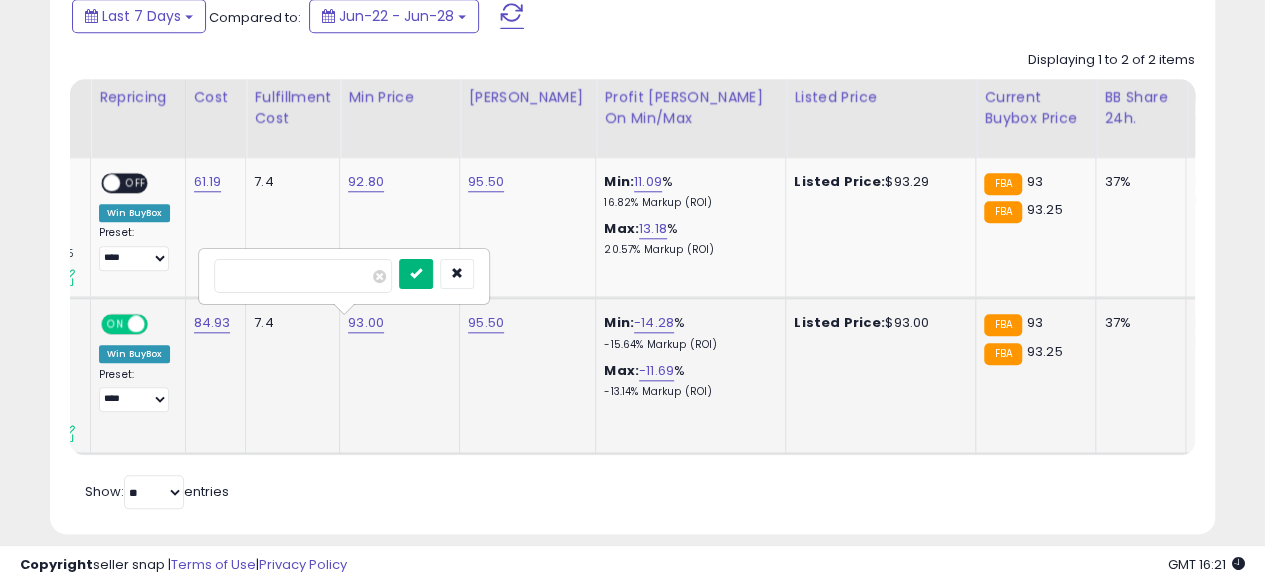 type on "*****" 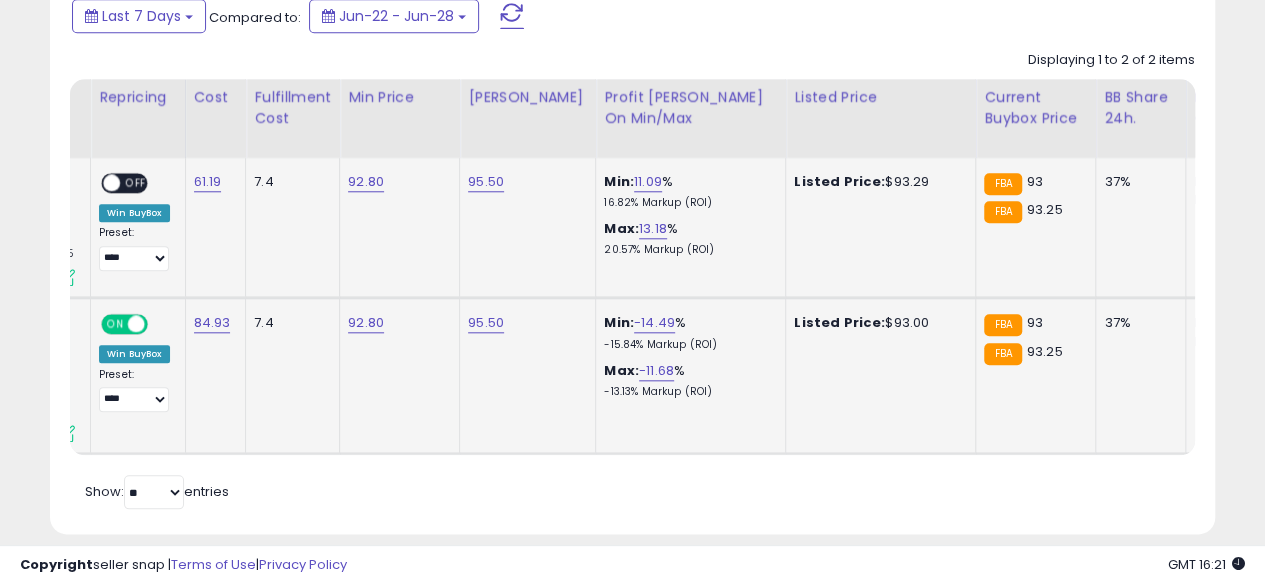 click on "OFF" at bounding box center [136, 183] 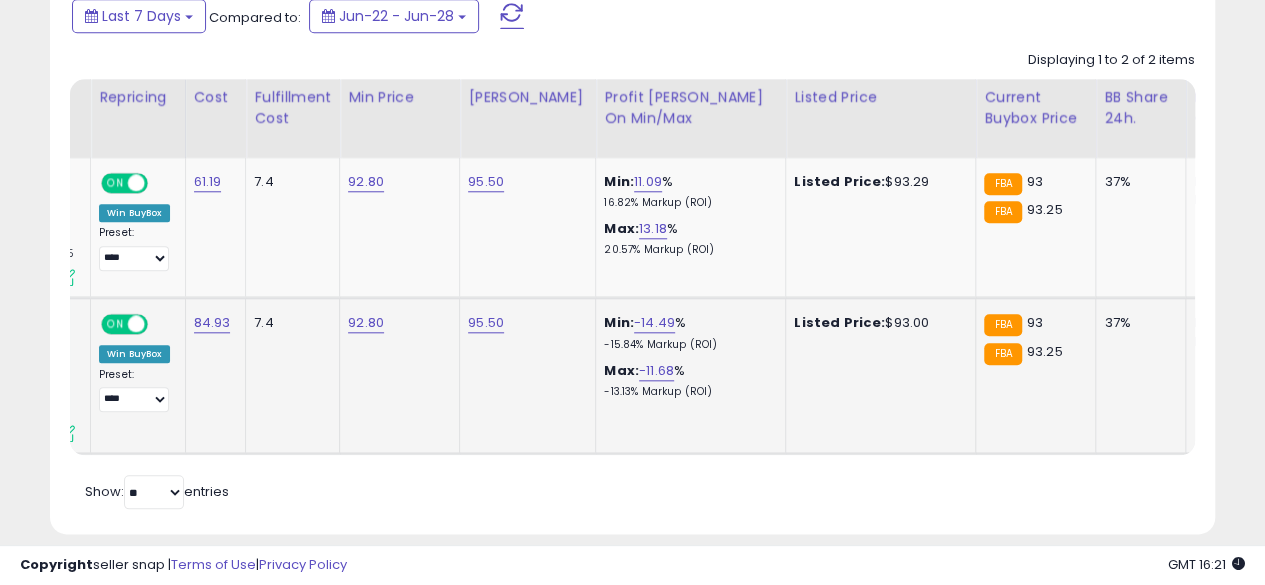 scroll, scrollTop: 0, scrollLeft: 166, axis: horizontal 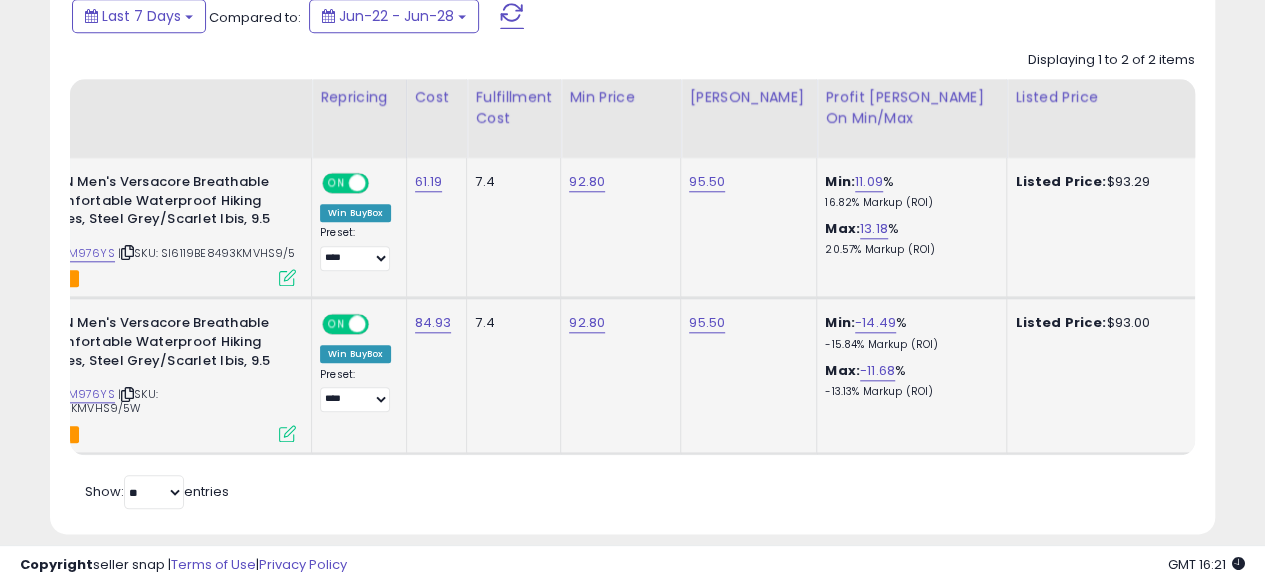 click at bounding box center (287, 277) 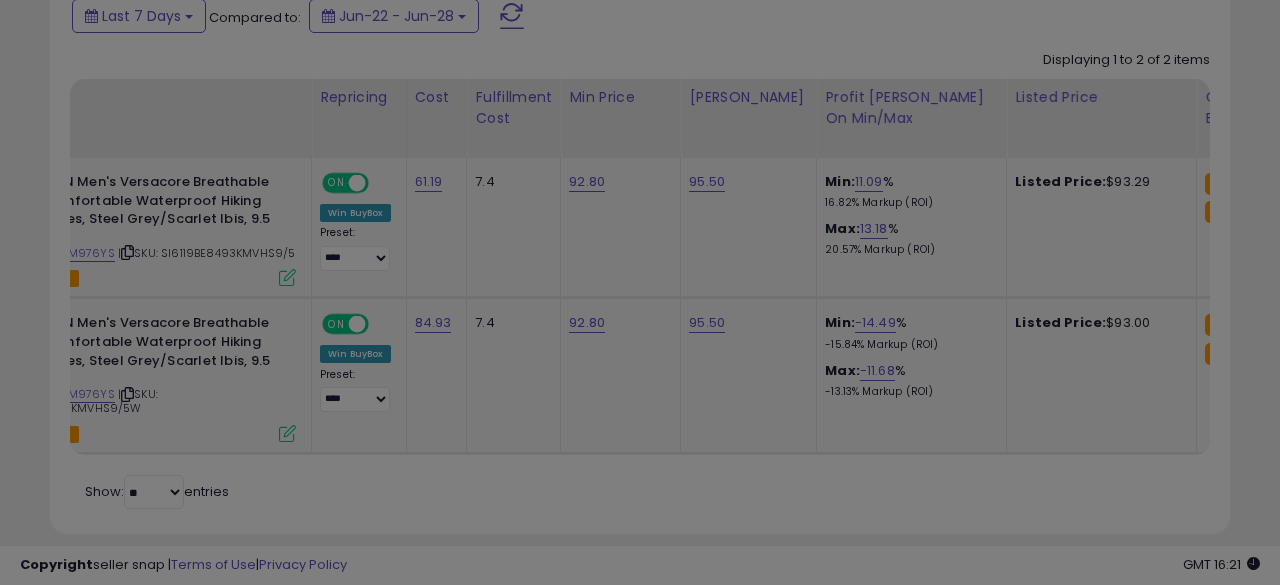 scroll, scrollTop: 999590, scrollLeft: 999317, axis: both 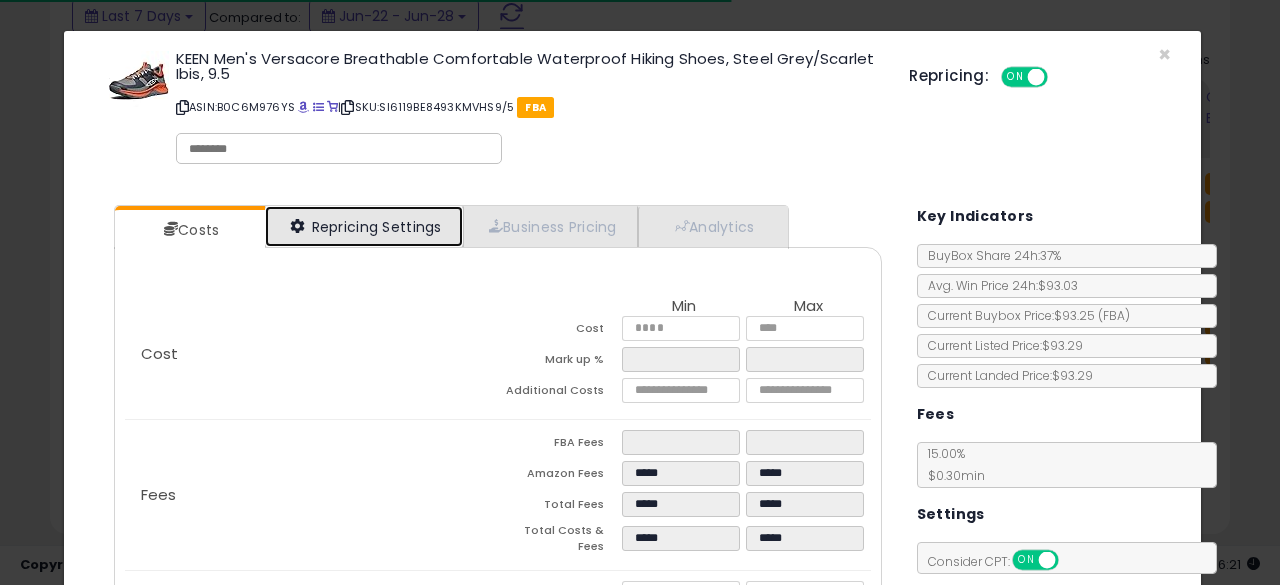 click on "Repricing Settings" at bounding box center [364, 226] 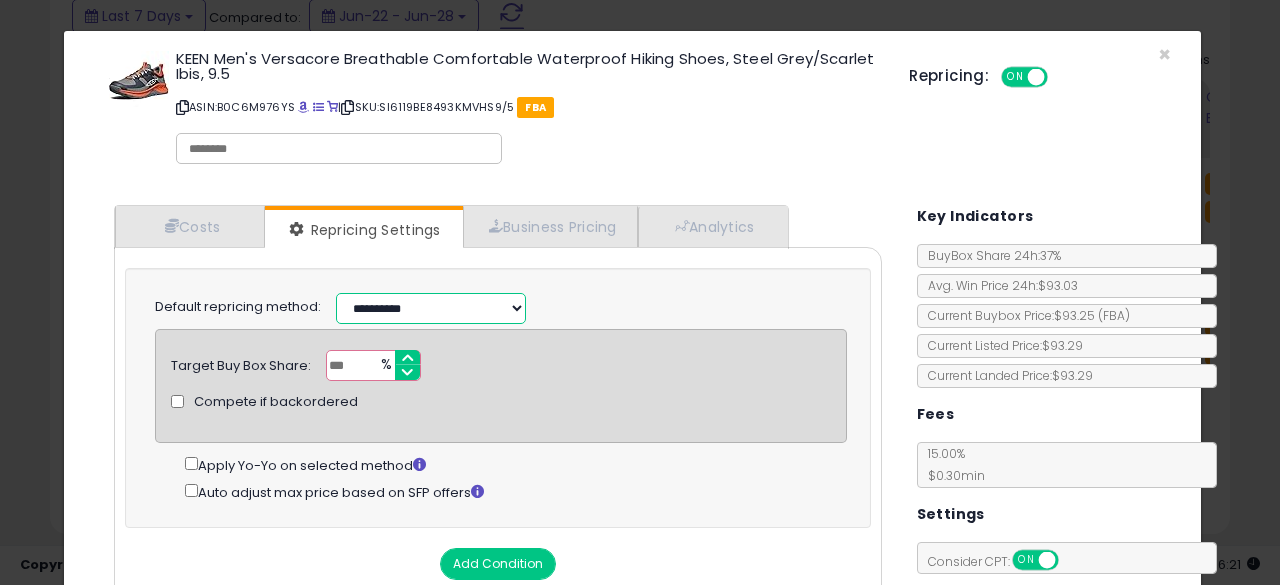 click on "**********" at bounding box center [431, 308] 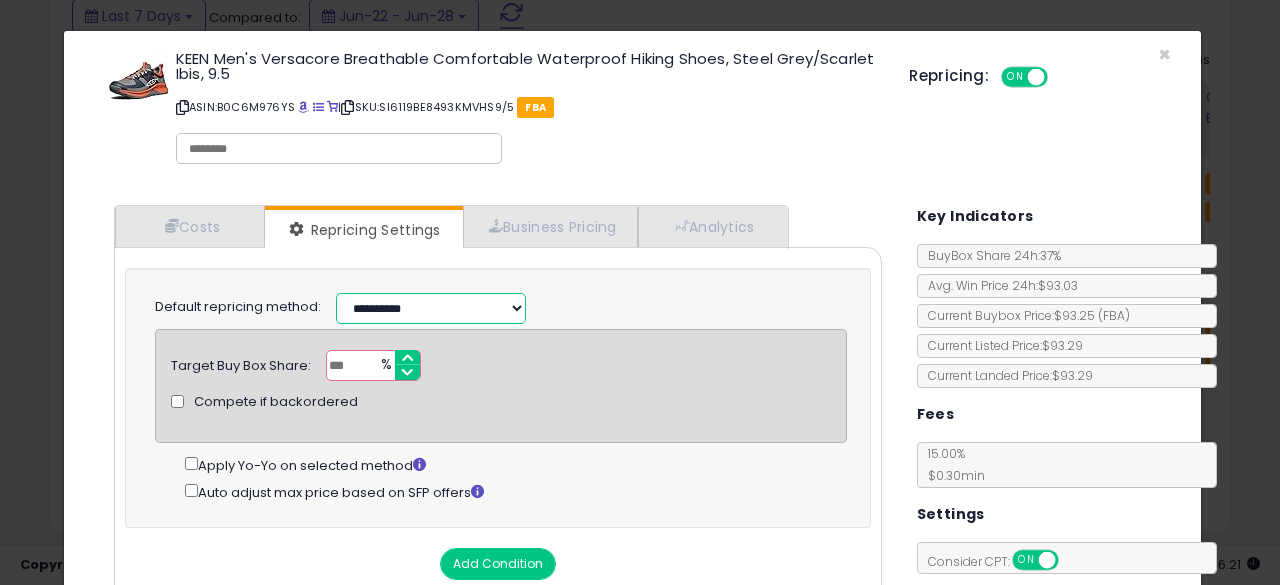 select on "*********" 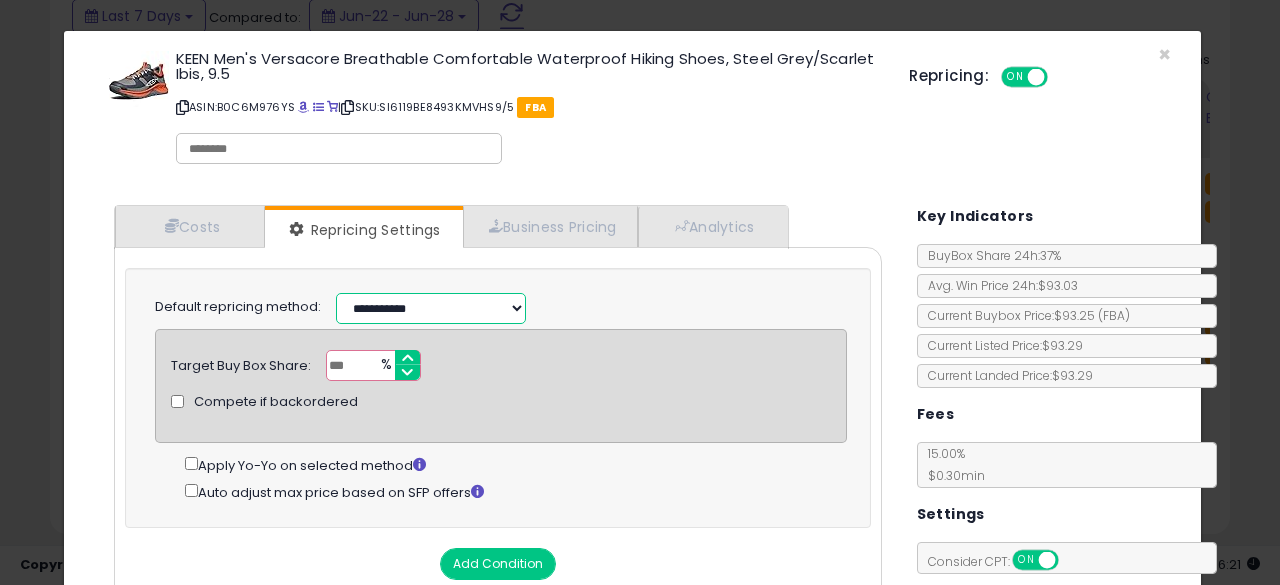 click on "**********" at bounding box center (431, 308) 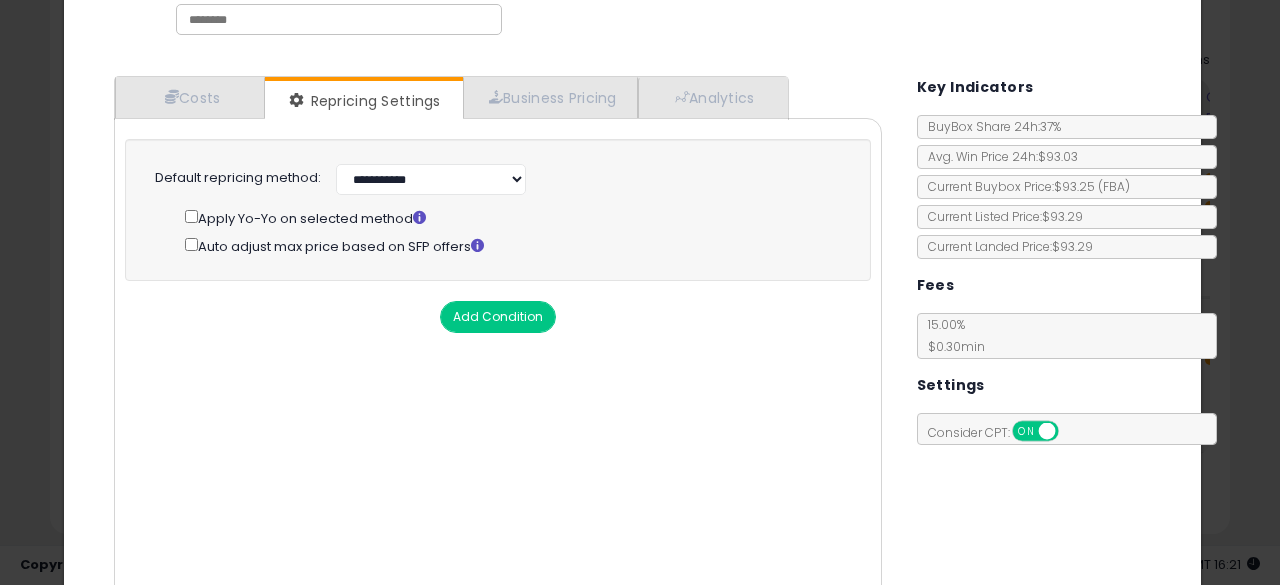 scroll, scrollTop: 230, scrollLeft: 0, axis: vertical 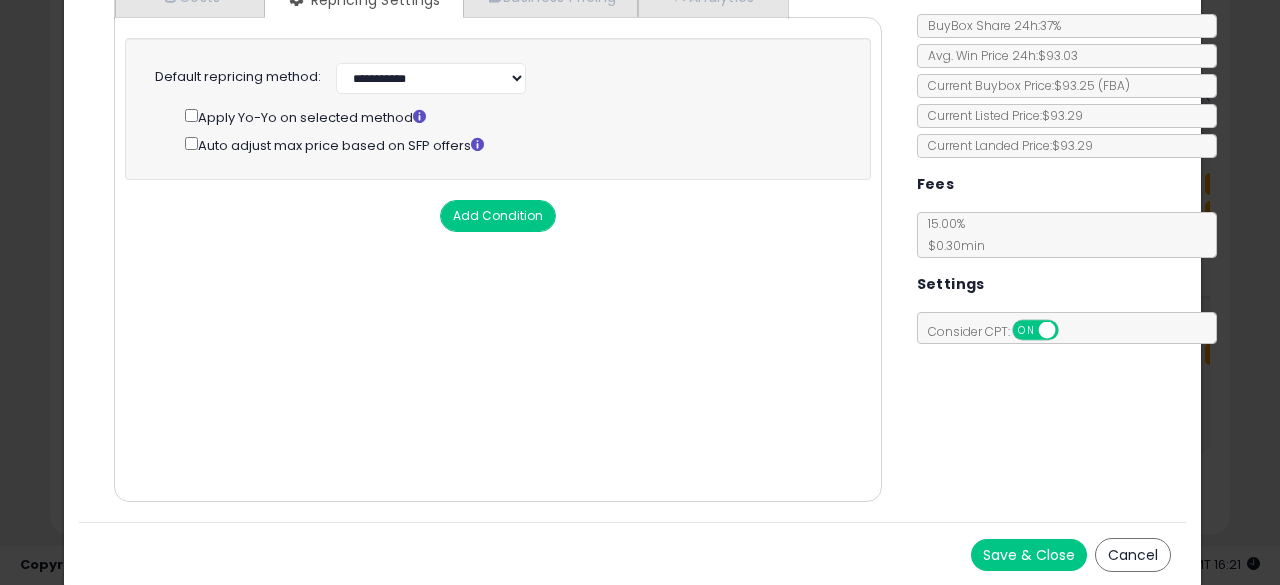 click on "Save & Close" at bounding box center [1029, 555] 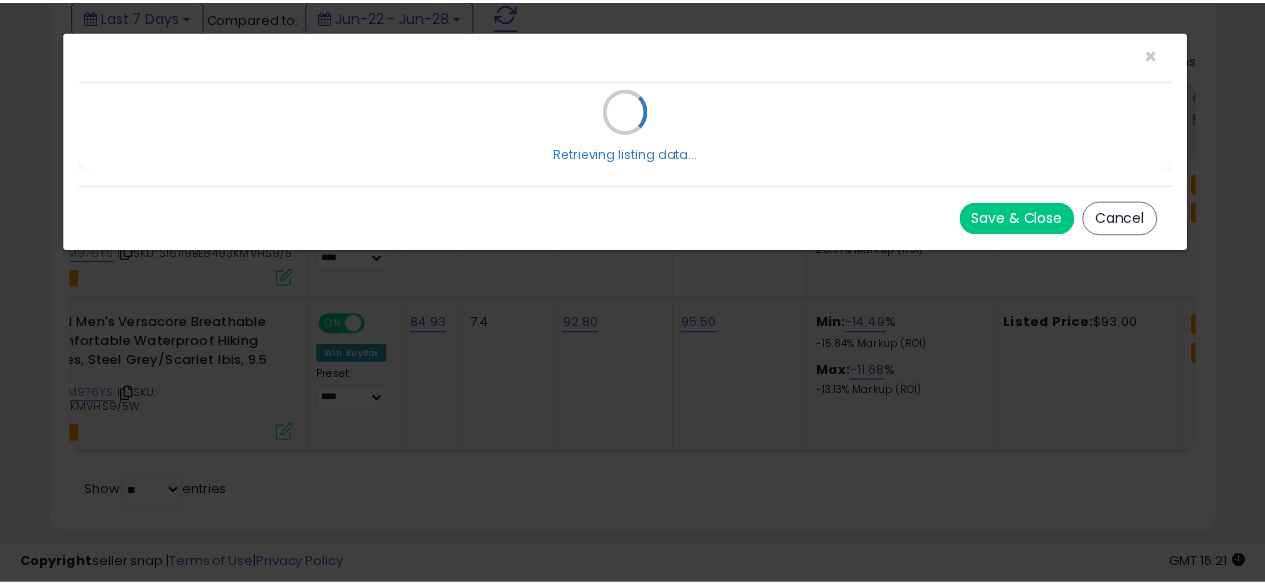 scroll, scrollTop: 0, scrollLeft: 0, axis: both 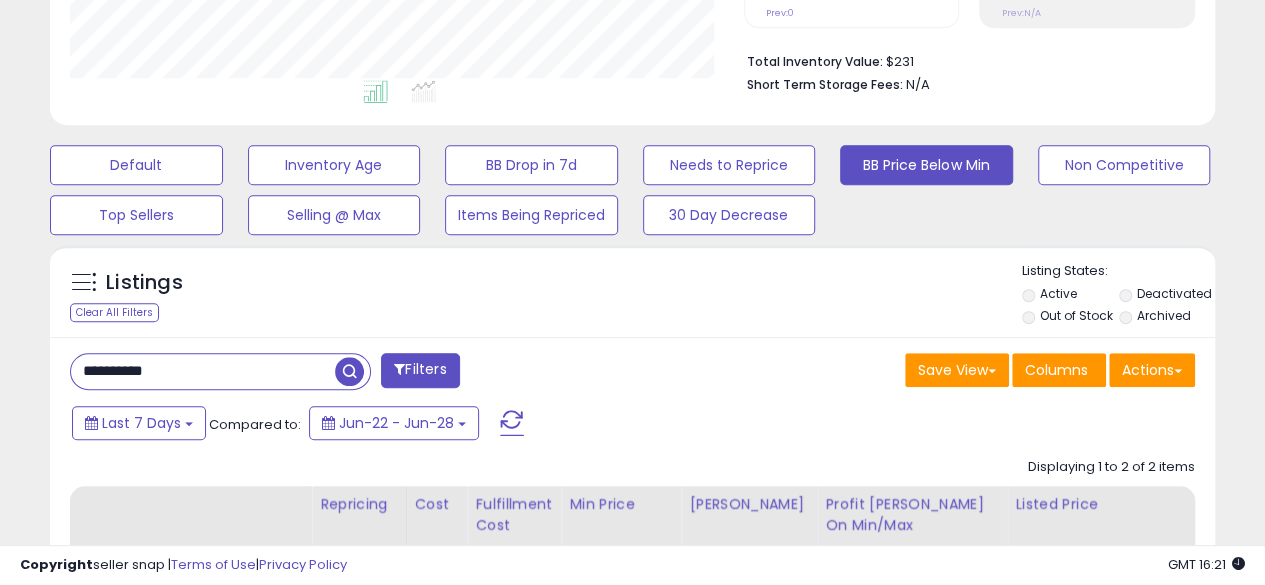 click on "**********" at bounding box center [203, 371] 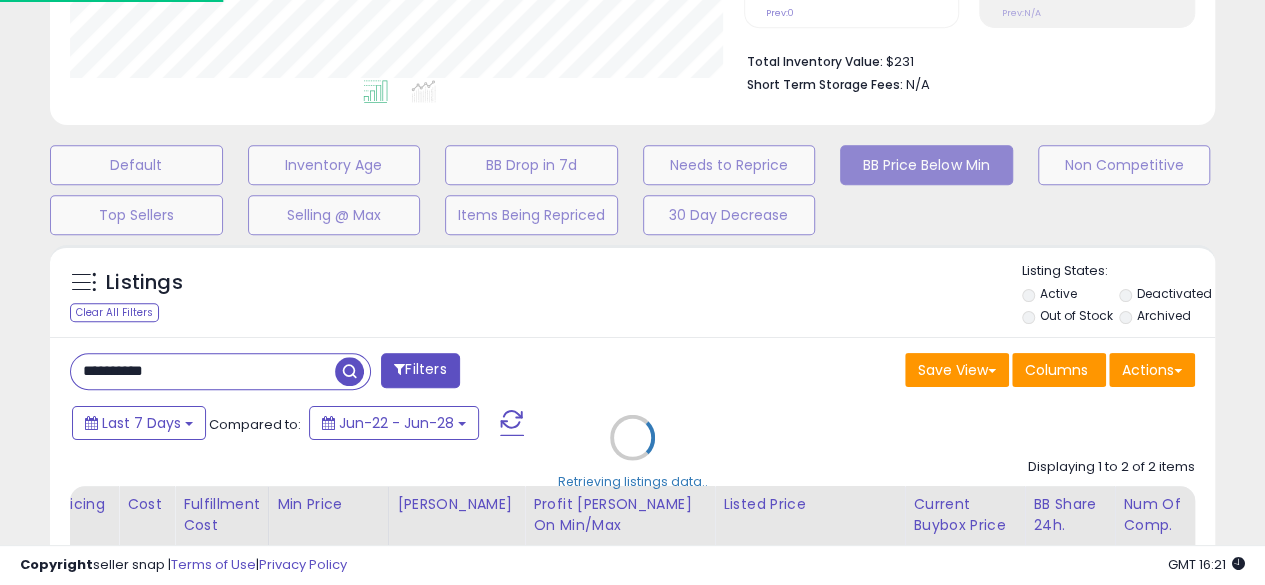scroll, scrollTop: 999590, scrollLeft: 999317, axis: both 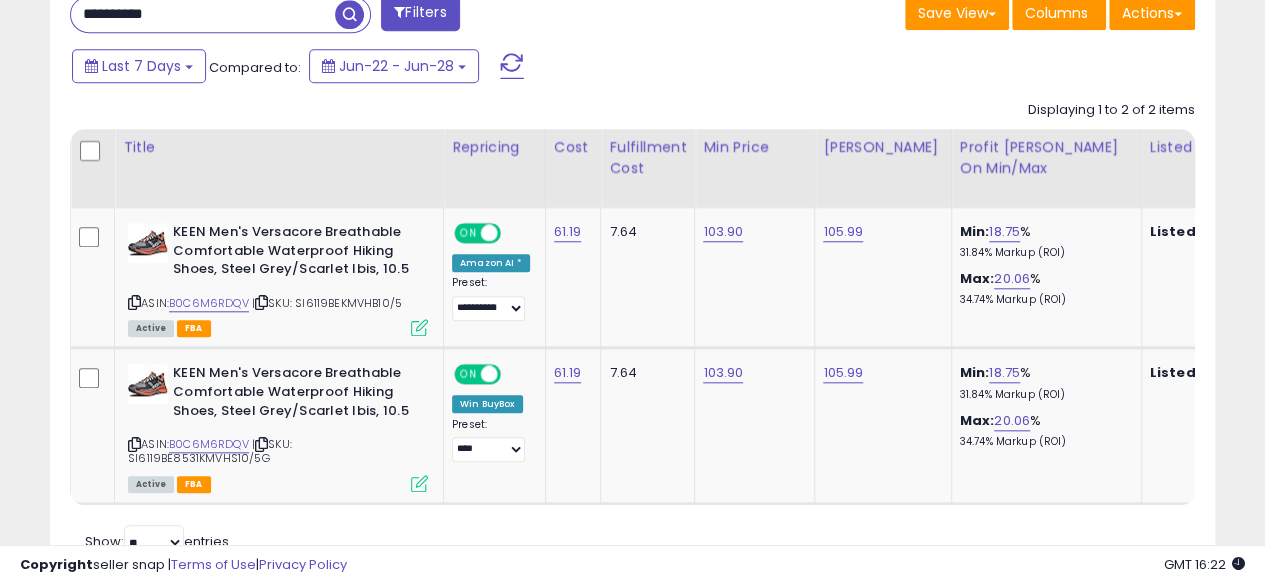 click on "**********" at bounding box center [203, 14] 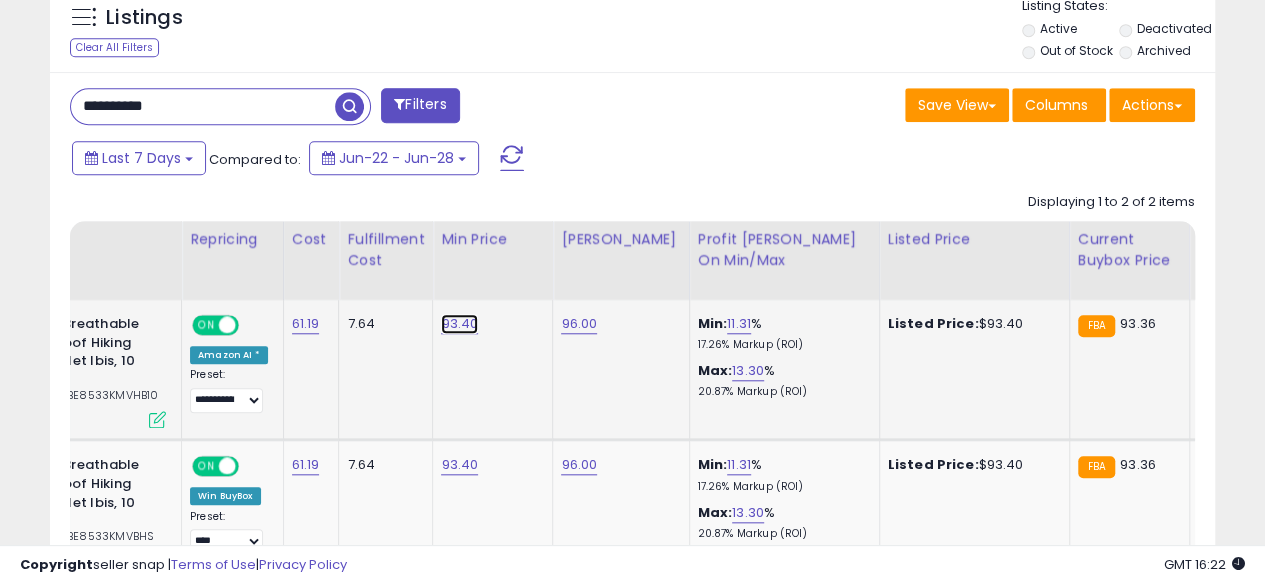 click on "93.40" at bounding box center (459, 324) 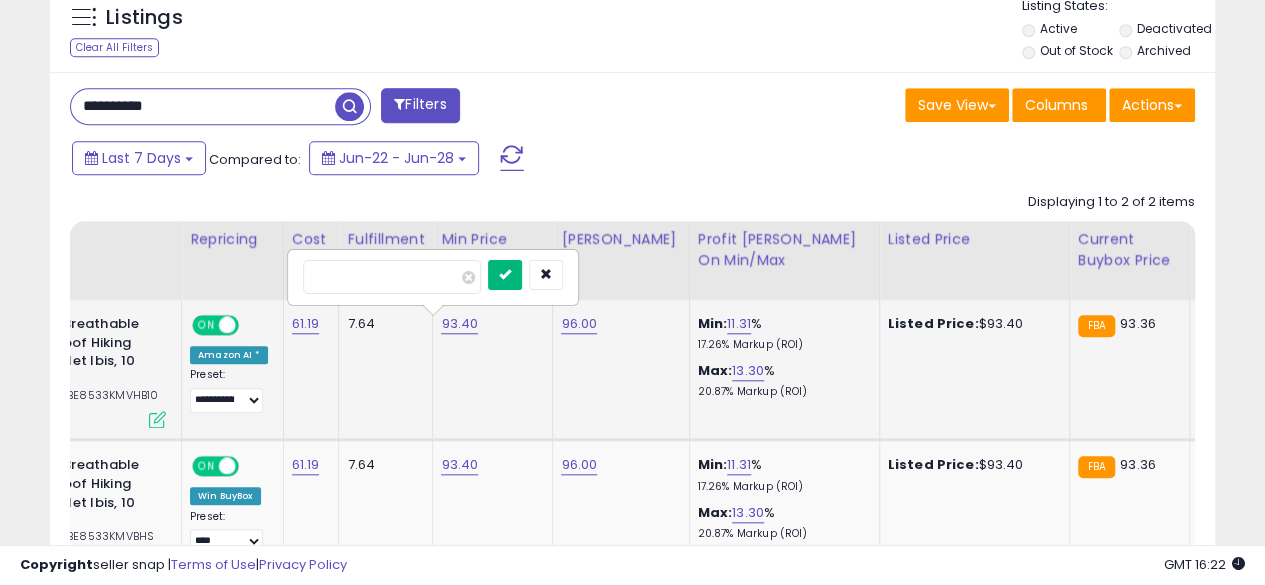 type on "*****" 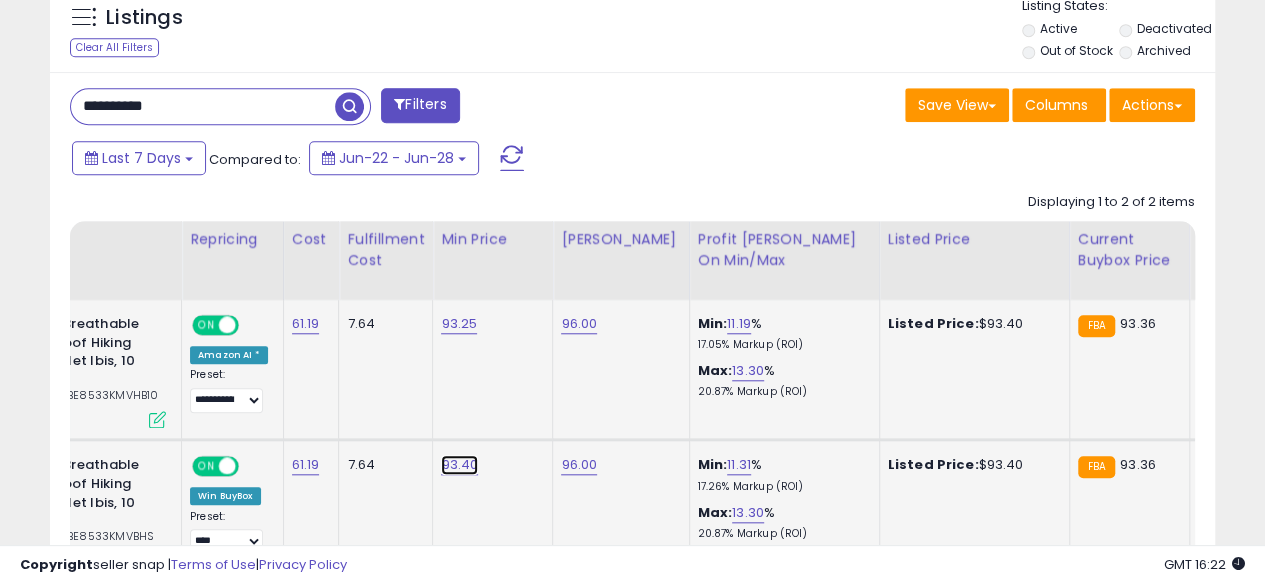 click on "93.40" at bounding box center (459, 324) 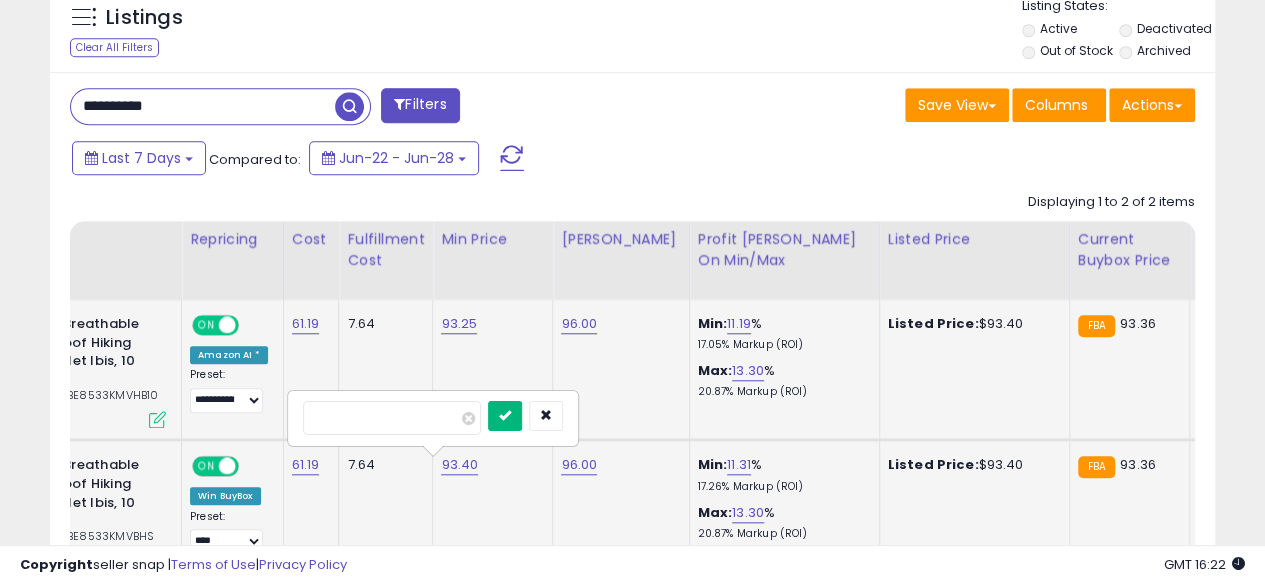 type on "*****" 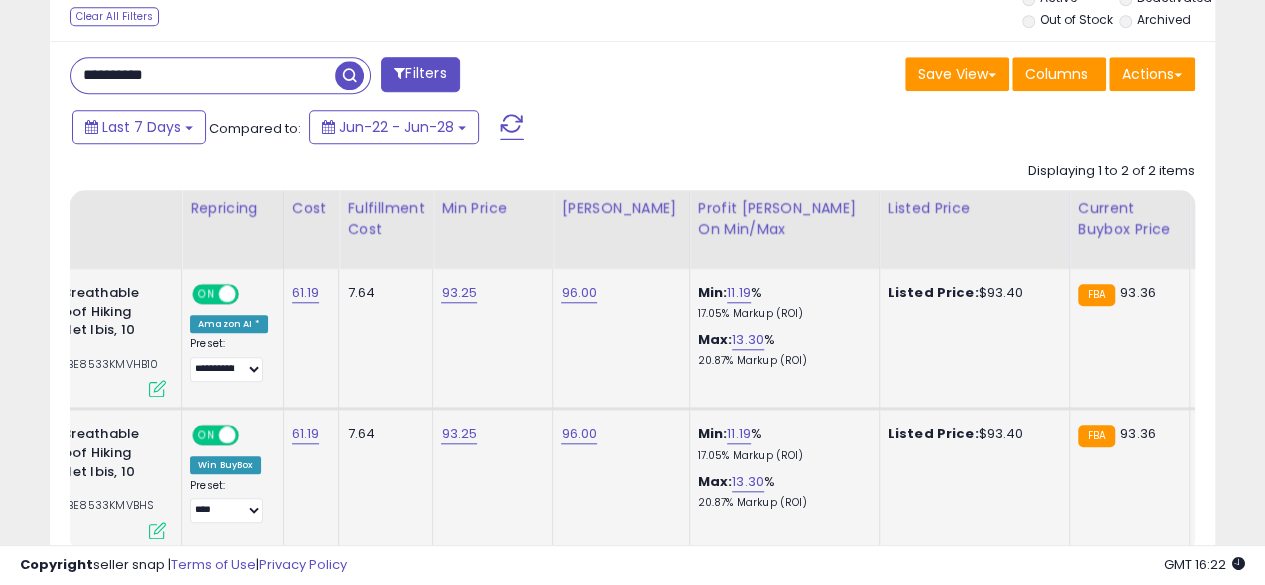 click on "**********" at bounding box center [203, 75] 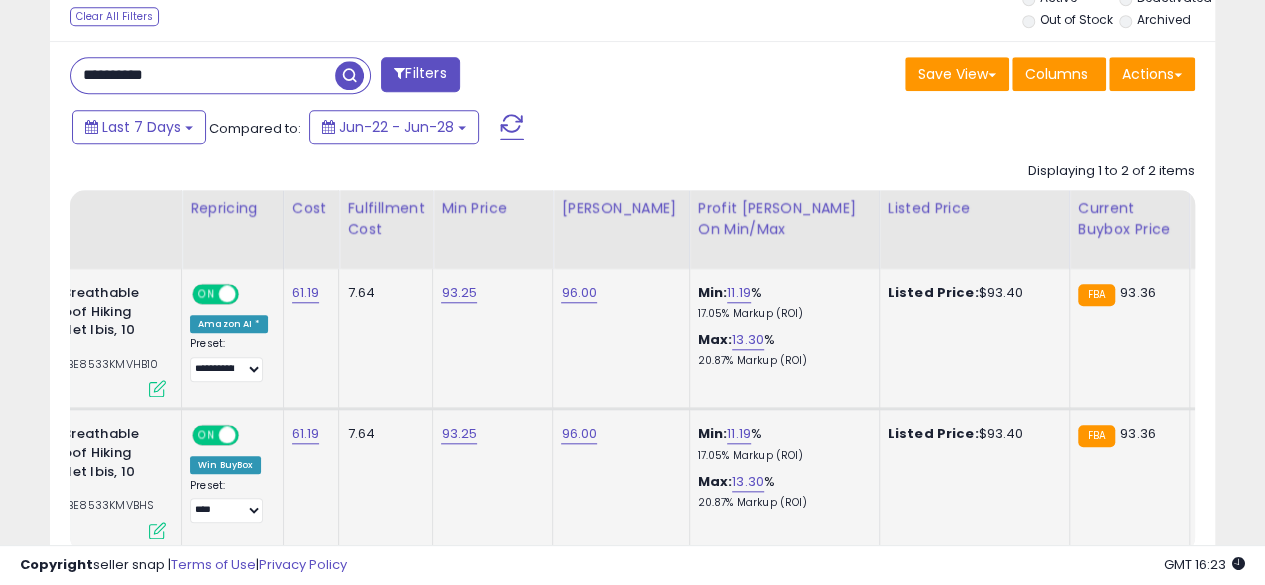 type on "**********" 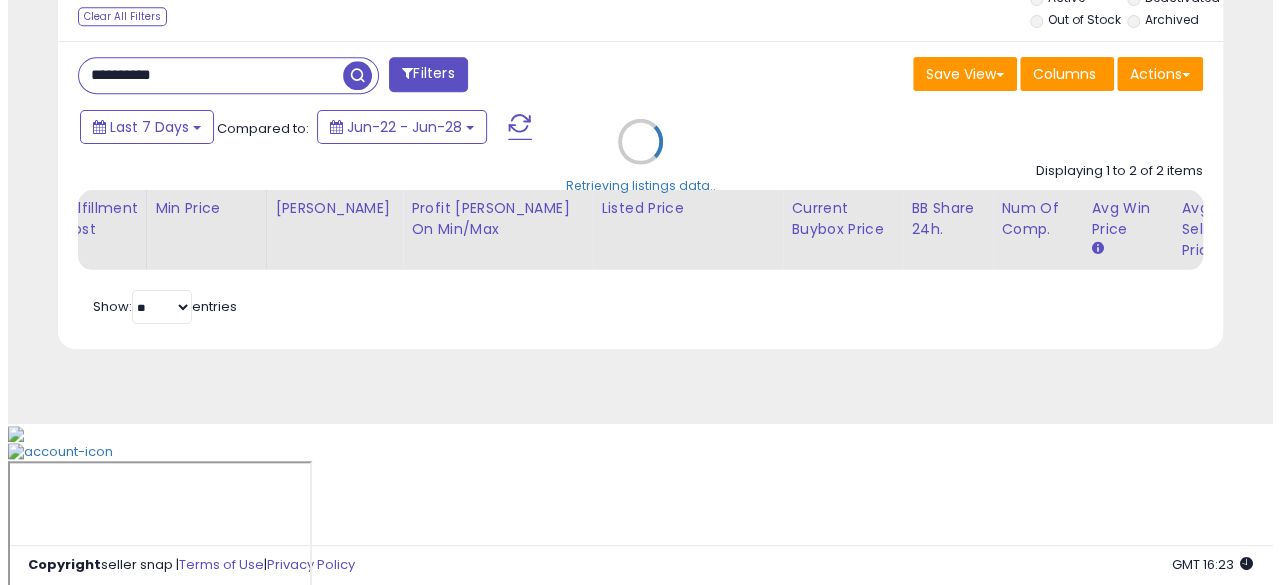 scroll, scrollTop: 633, scrollLeft: 0, axis: vertical 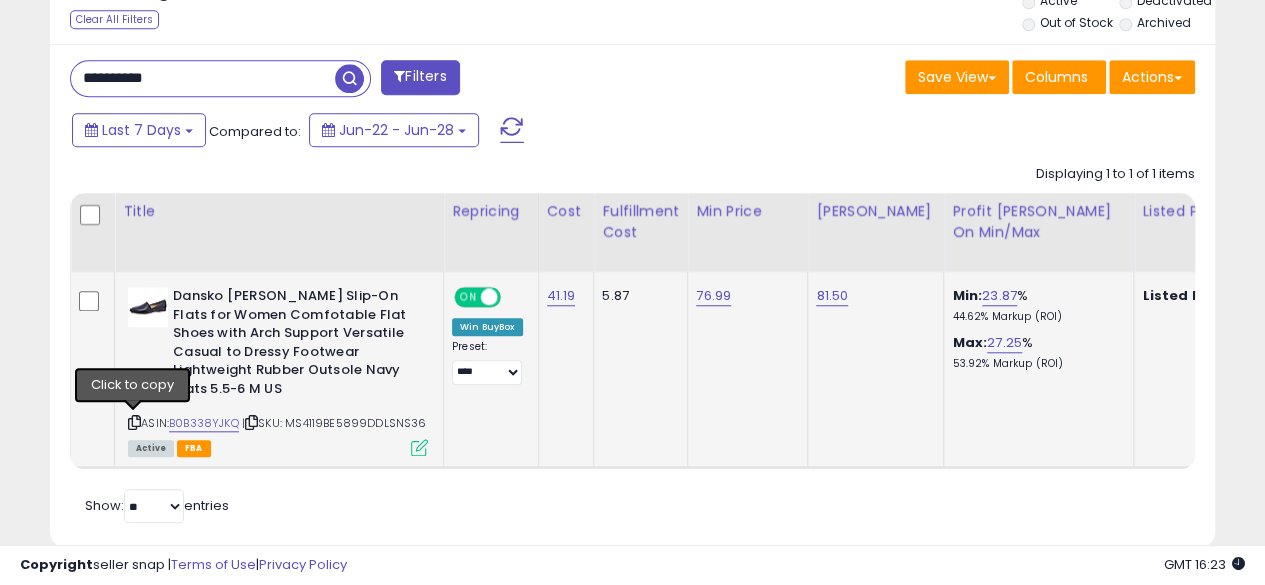 click at bounding box center (134, 422) 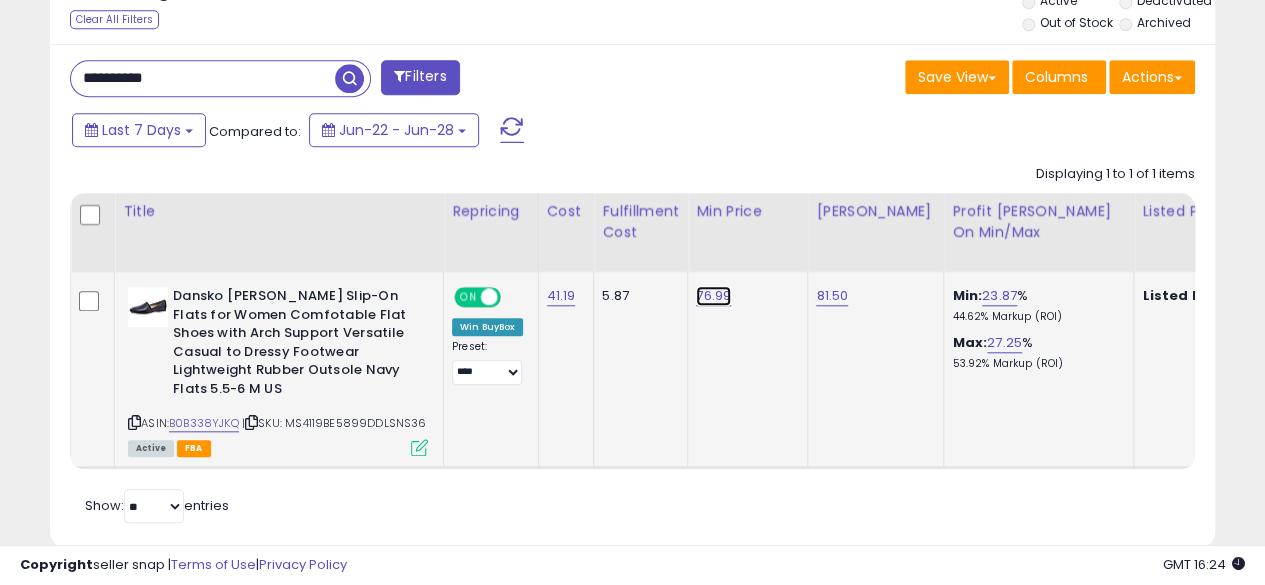 click on "76.99" at bounding box center [713, 296] 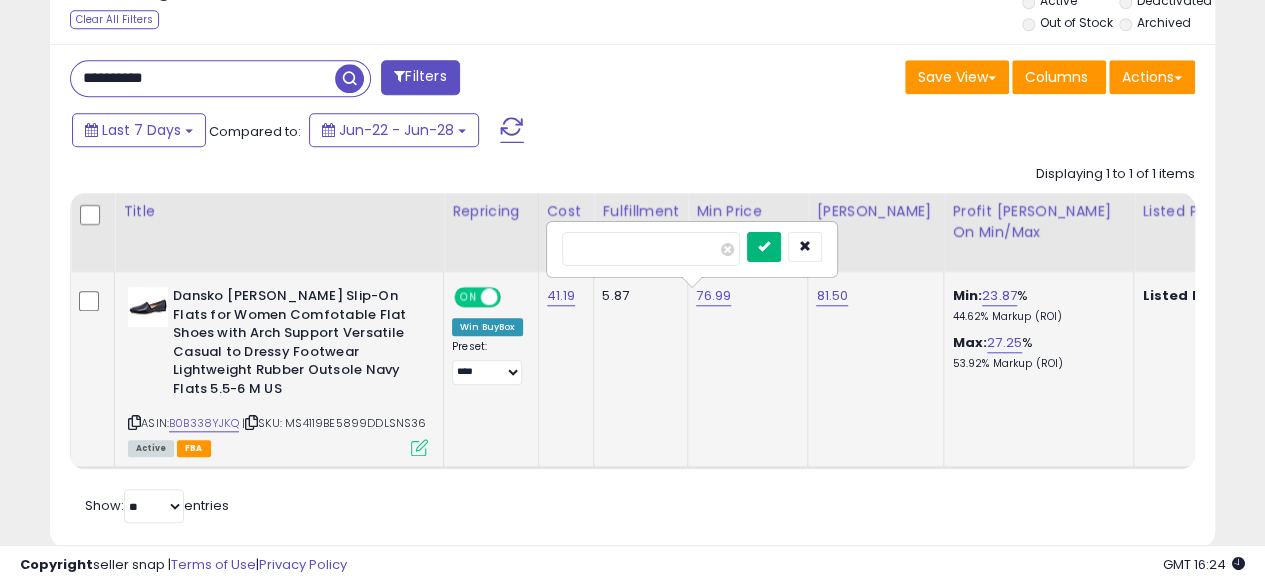 type on "*****" 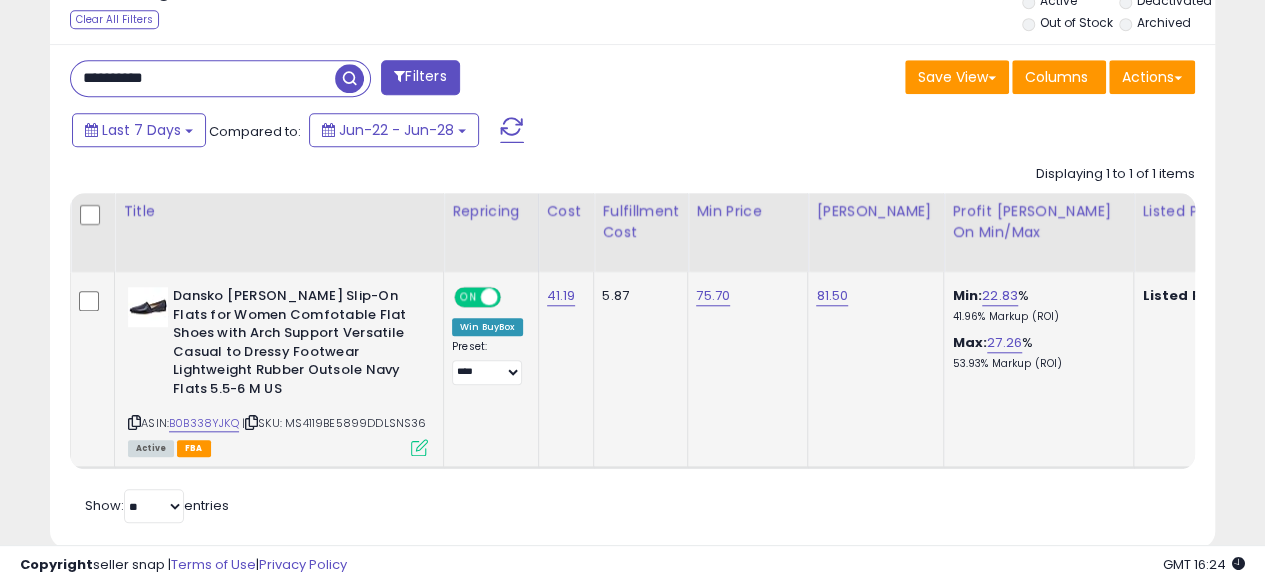 click on "**********" at bounding box center [203, 78] 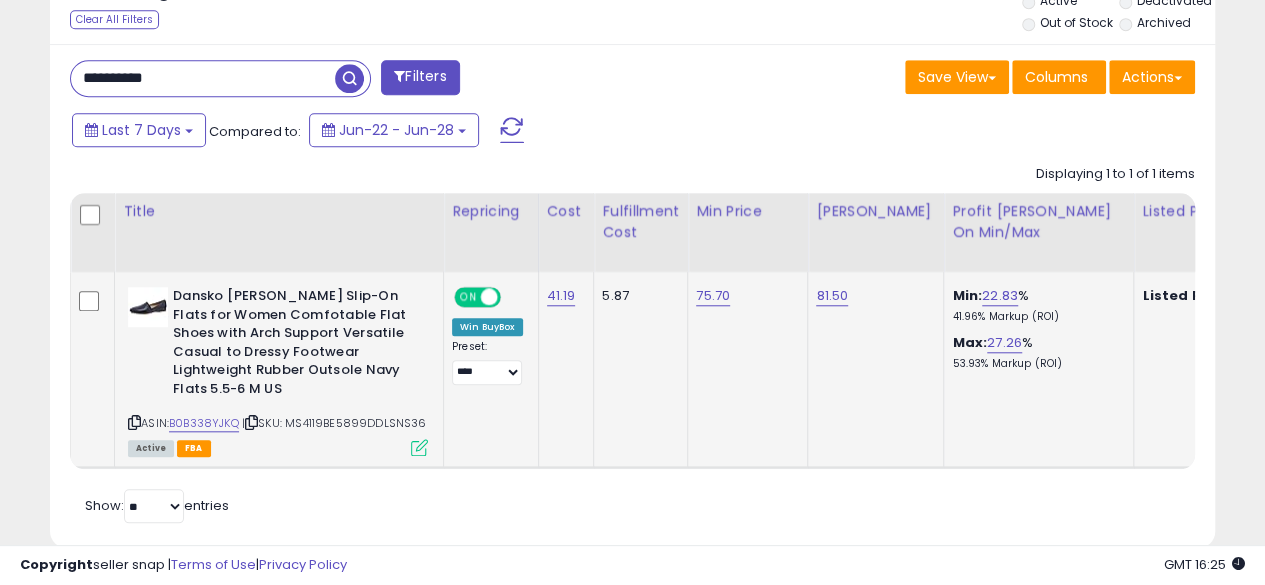 type on "**********" 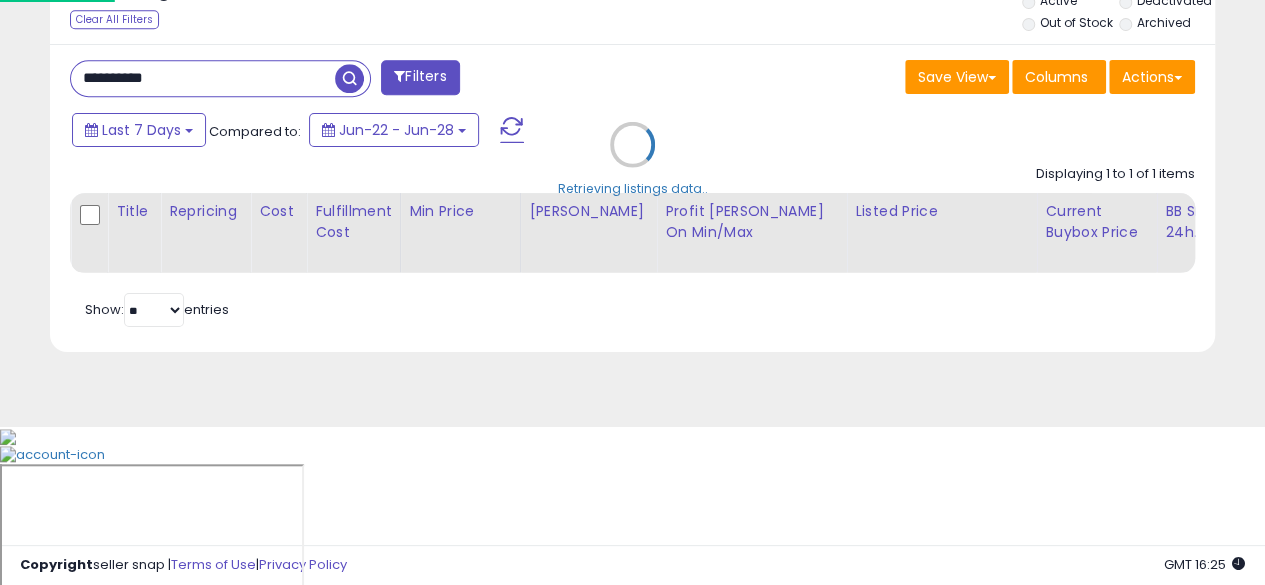 scroll, scrollTop: 999590, scrollLeft: 999317, axis: both 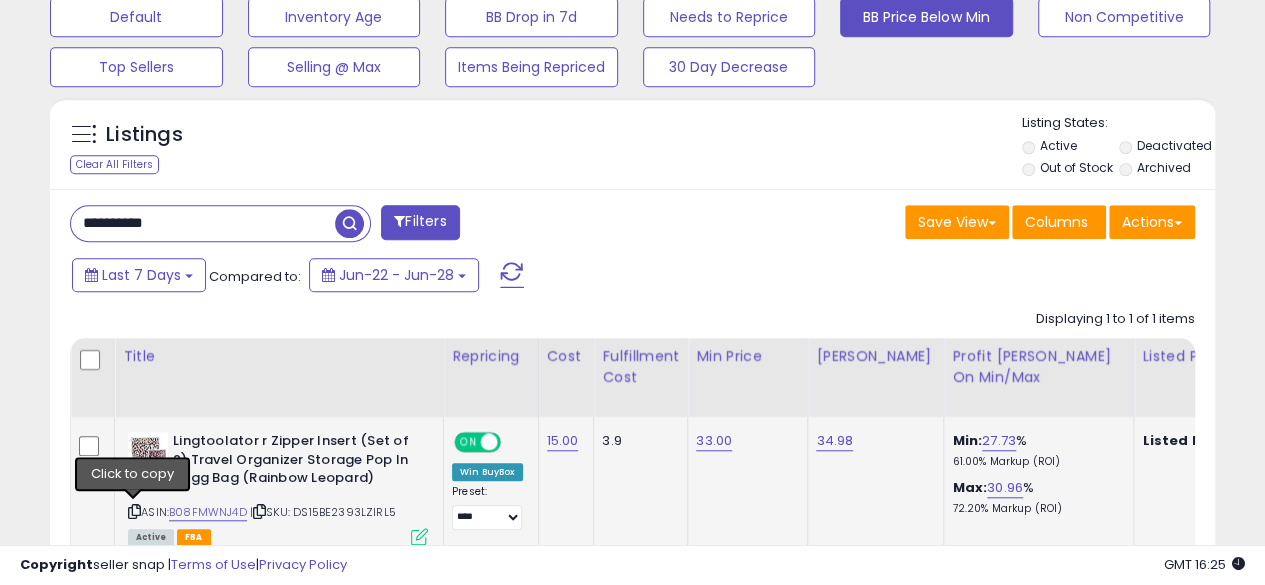click at bounding box center [134, 511] 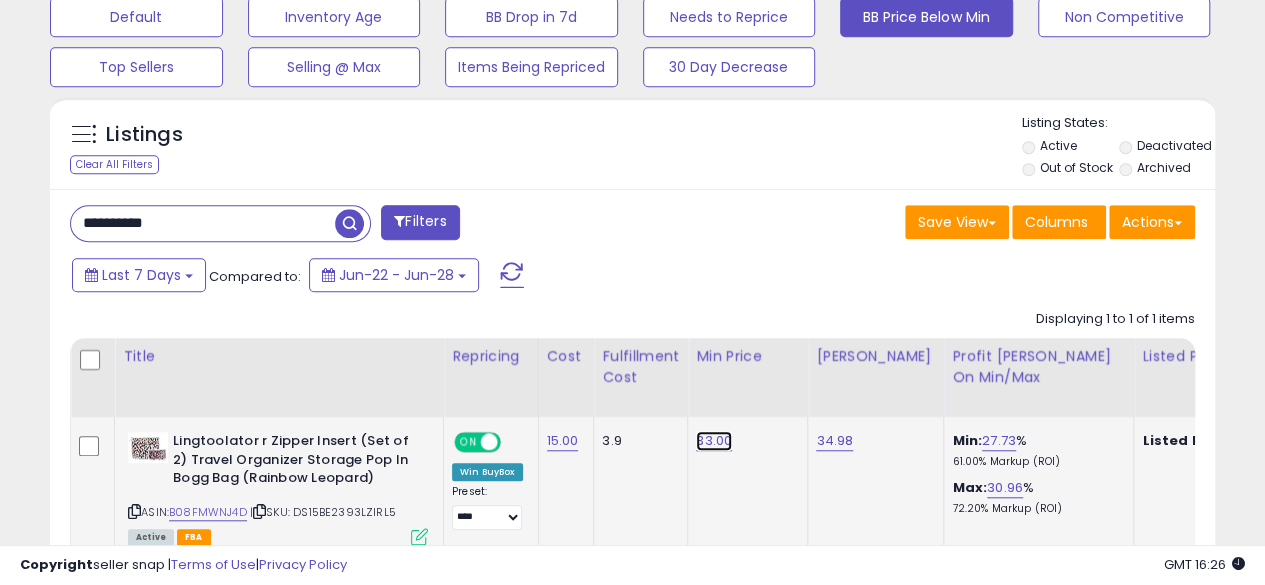 click on "33.00" at bounding box center [714, 441] 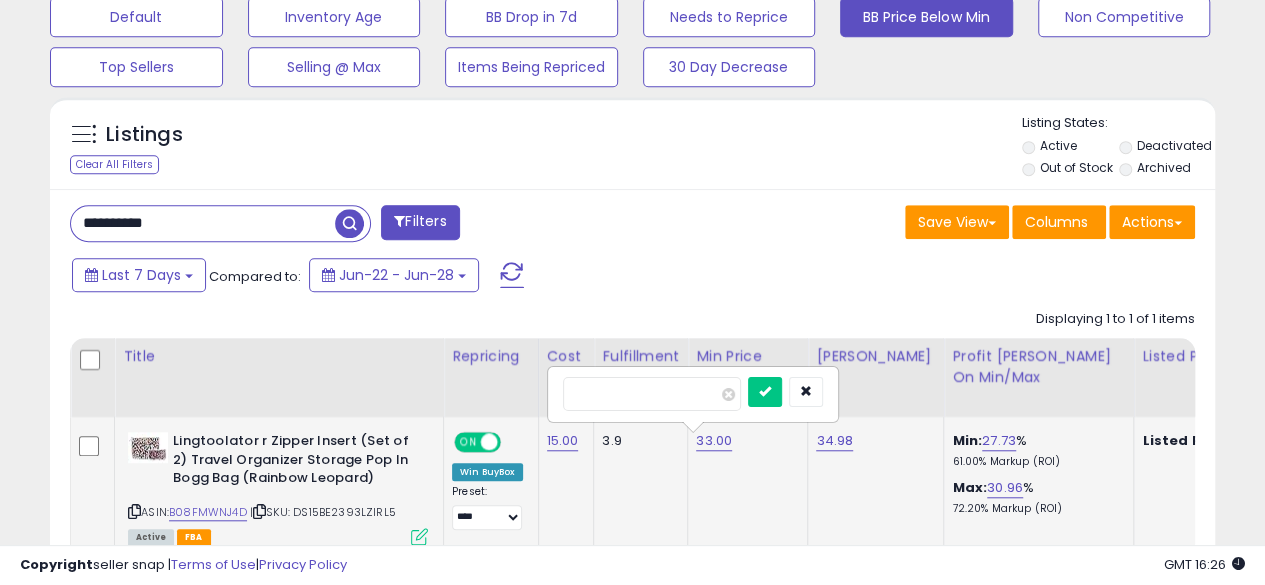 type on "*" 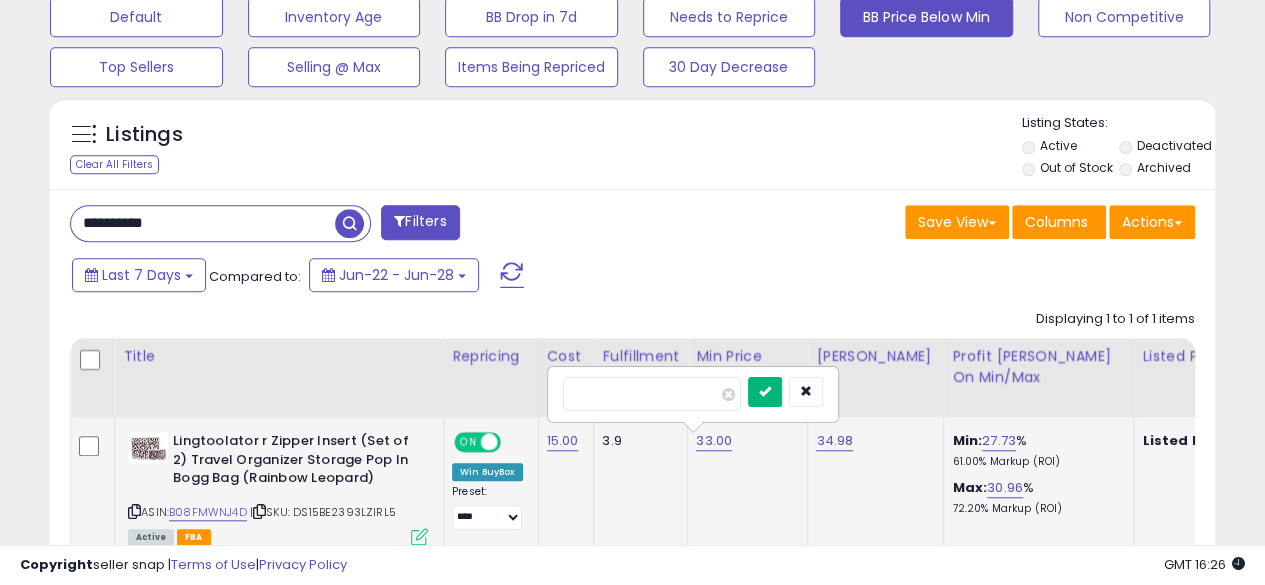 type on "*****" 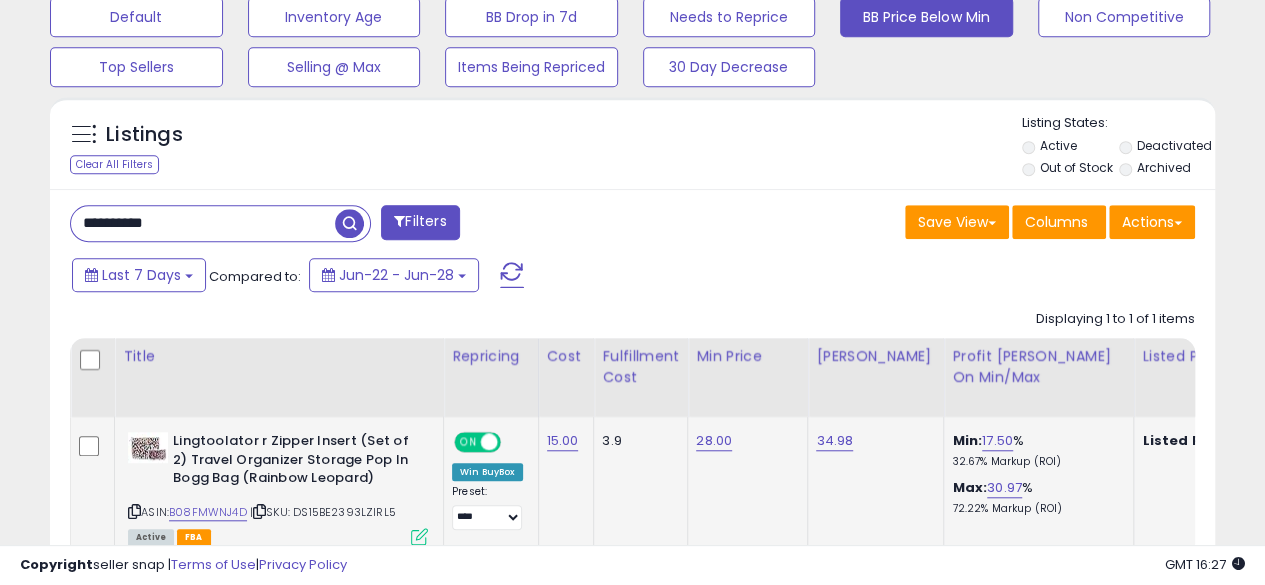 click on "**********" at bounding box center [203, 223] 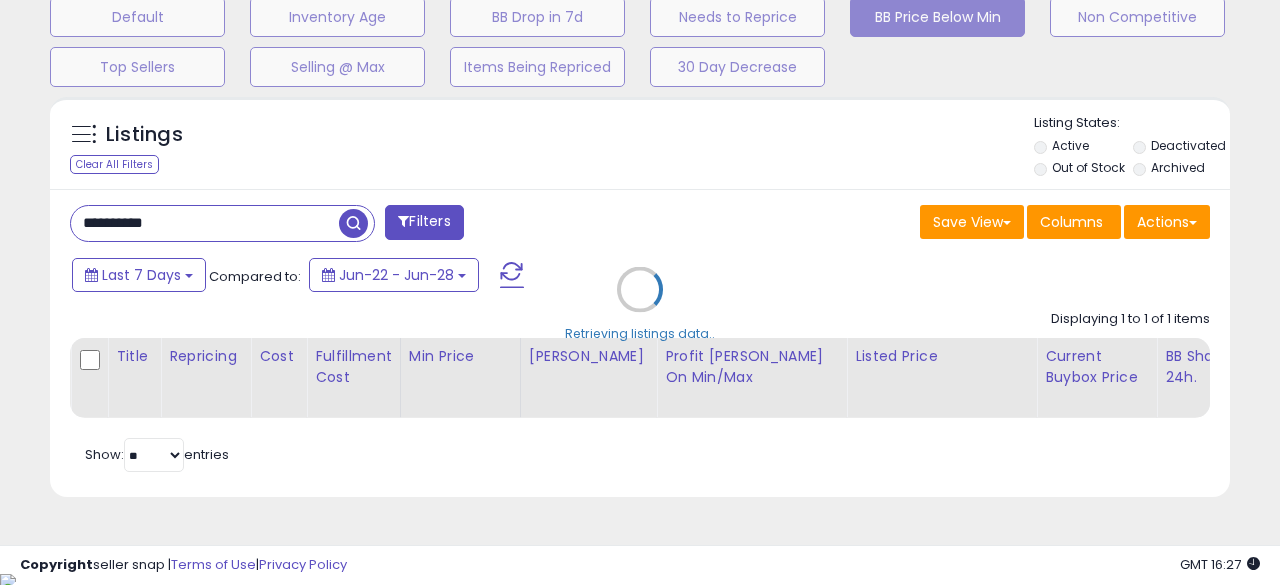 scroll, scrollTop: 999590, scrollLeft: 999317, axis: both 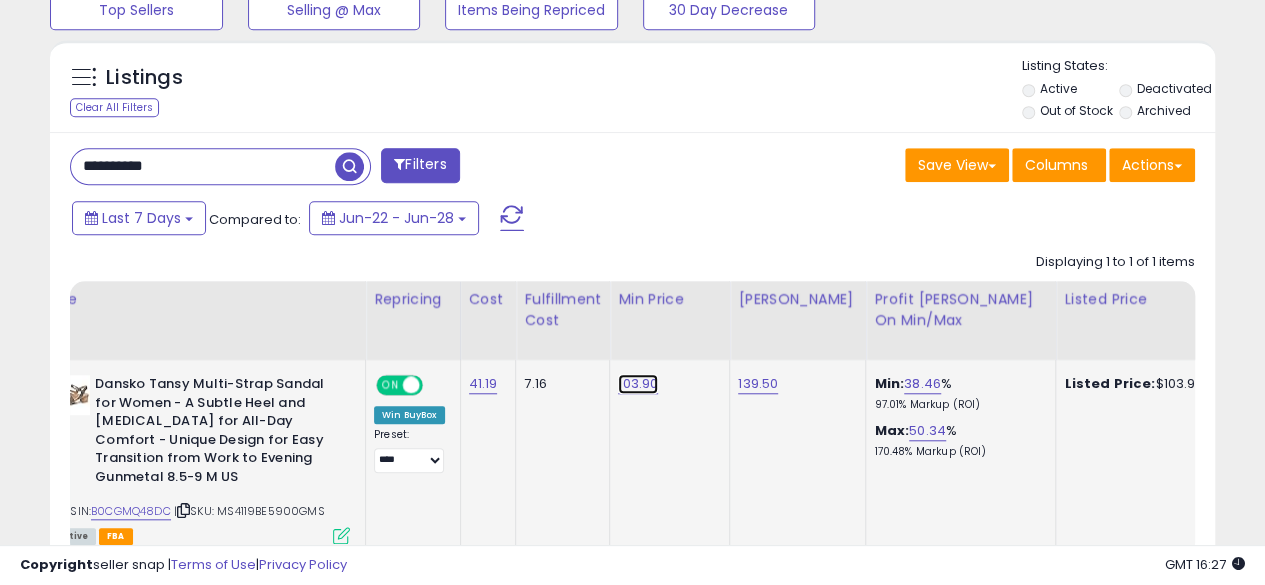 click on "103.90" at bounding box center [638, 384] 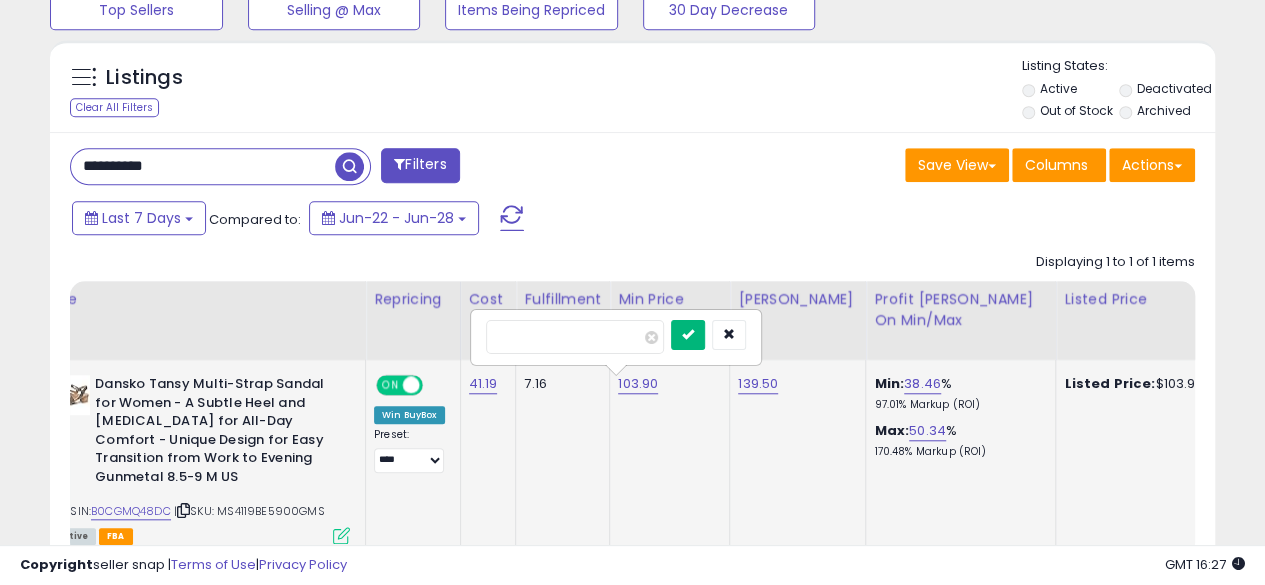 type on "******" 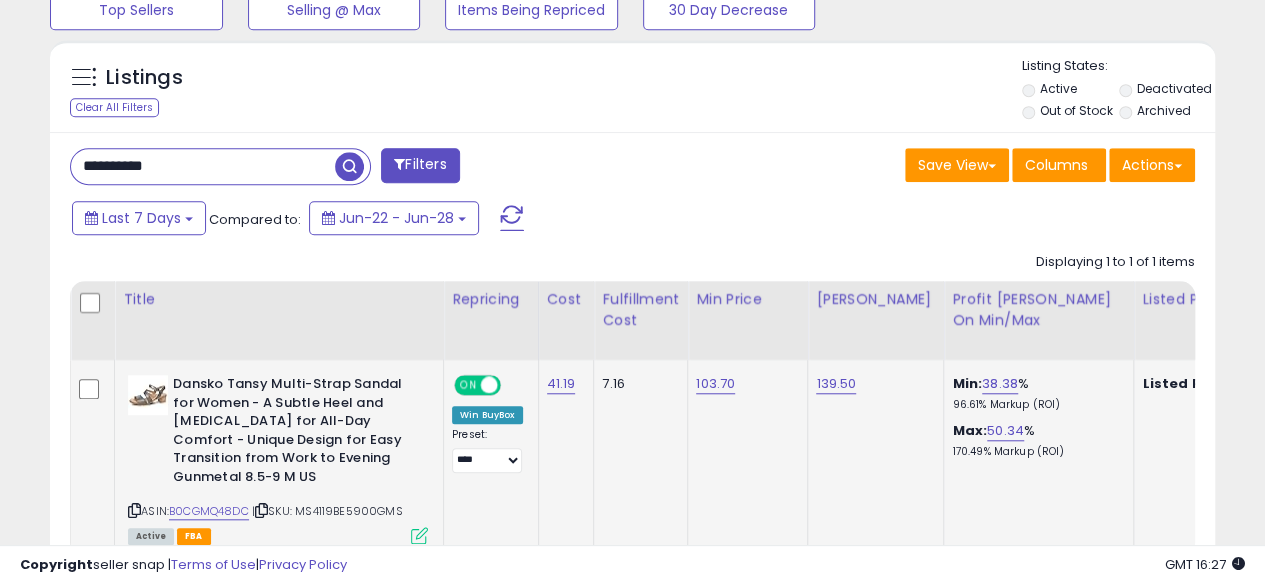 click at bounding box center (134, 510) 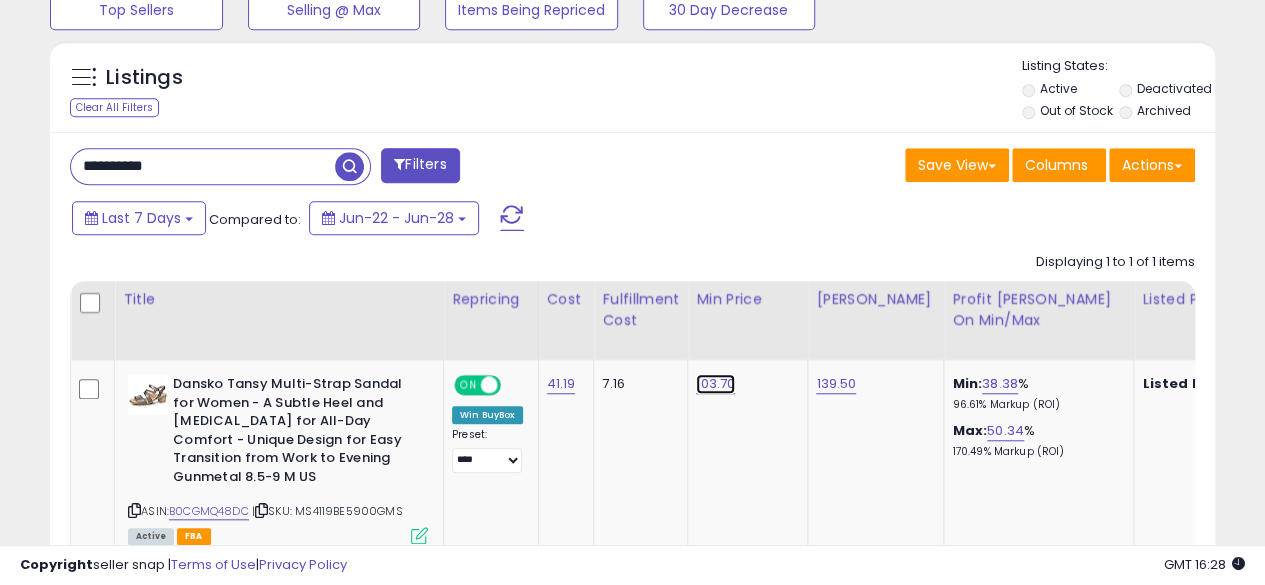 click on "103.70" at bounding box center [715, 384] 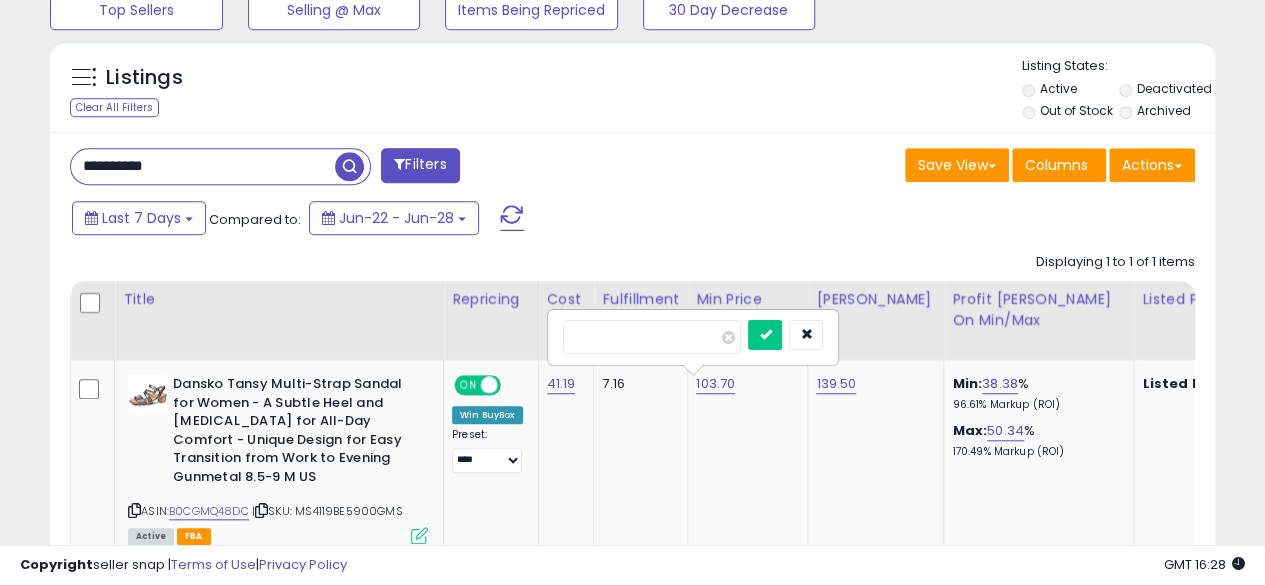 type on "*" 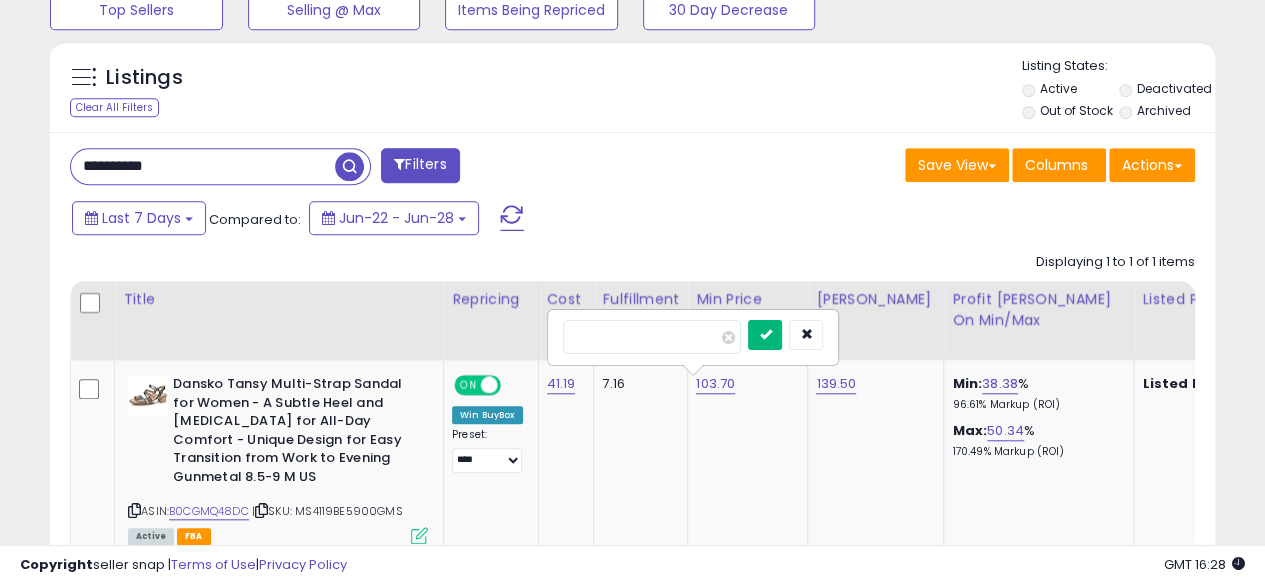 type on "******" 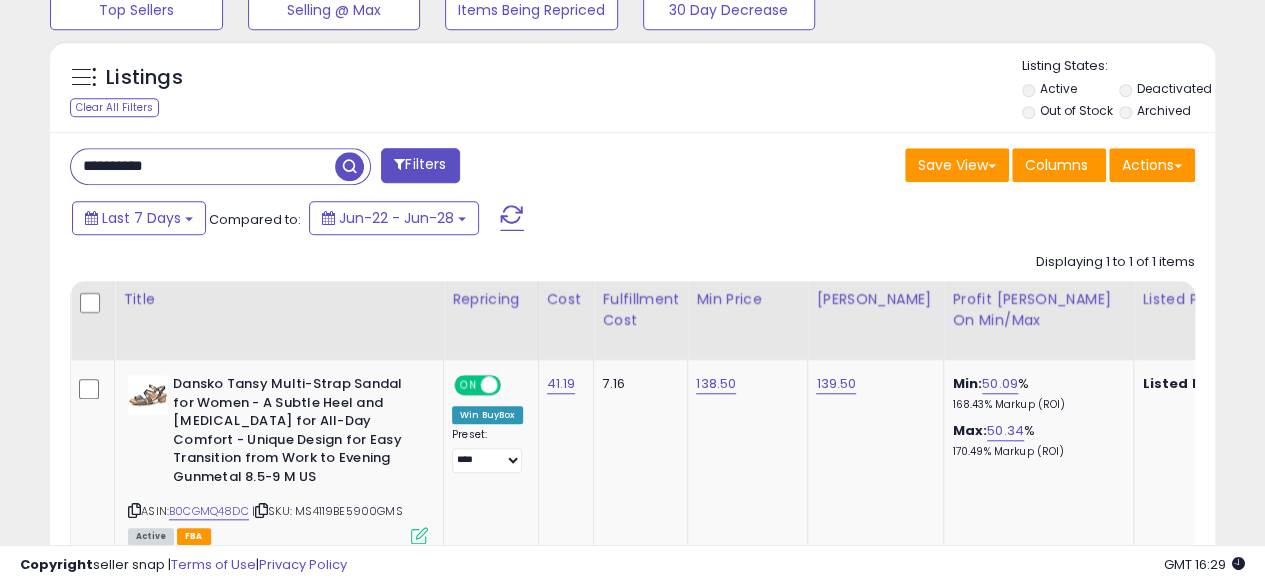 click on "**********" at bounding box center (203, 166) 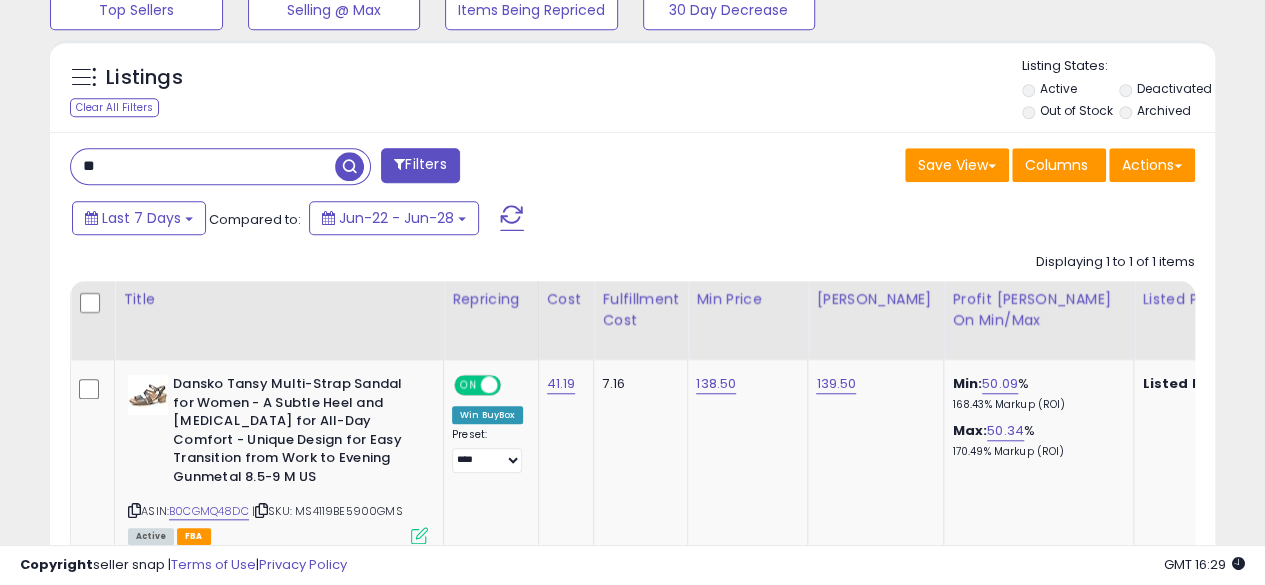 type on "*" 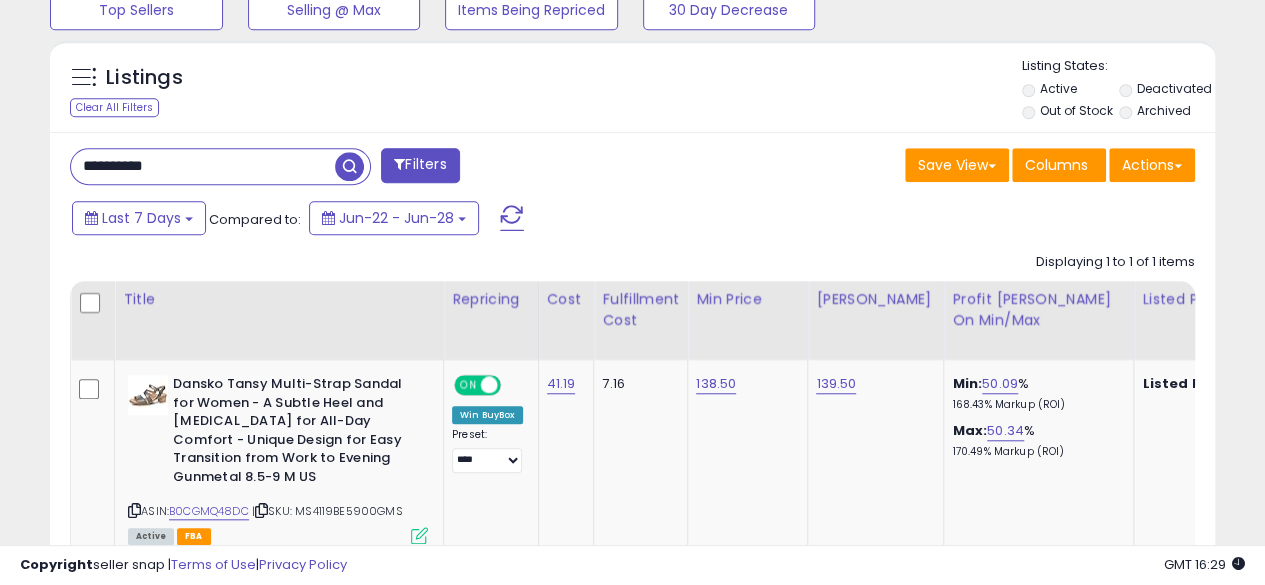 type on "**********" 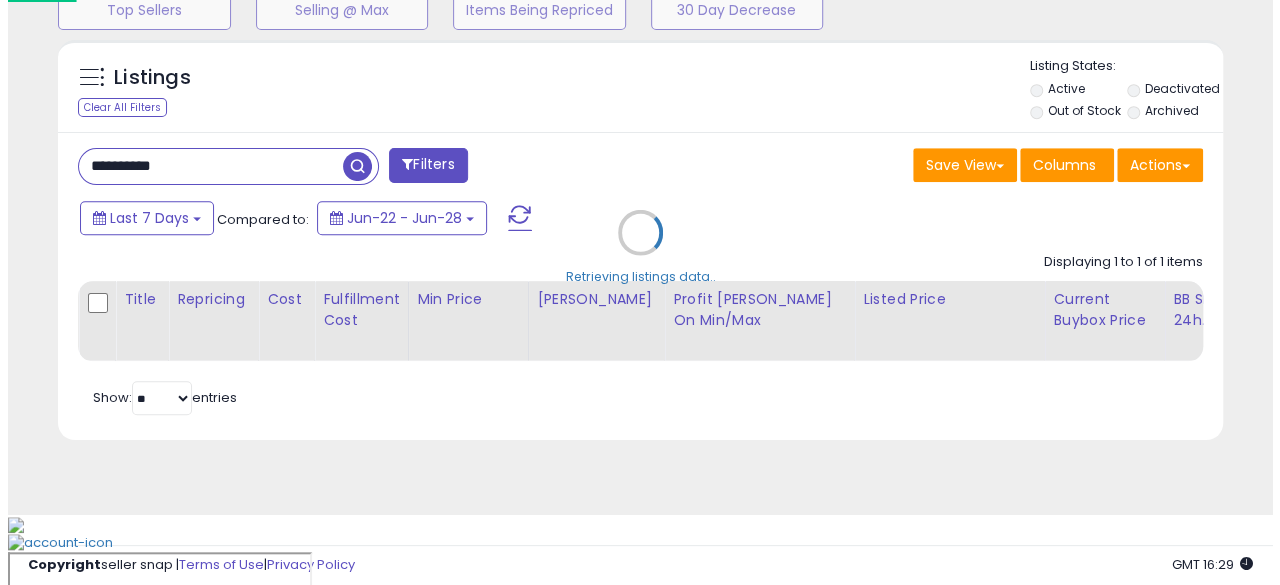 scroll, scrollTop: 633, scrollLeft: 0, axis: vertical 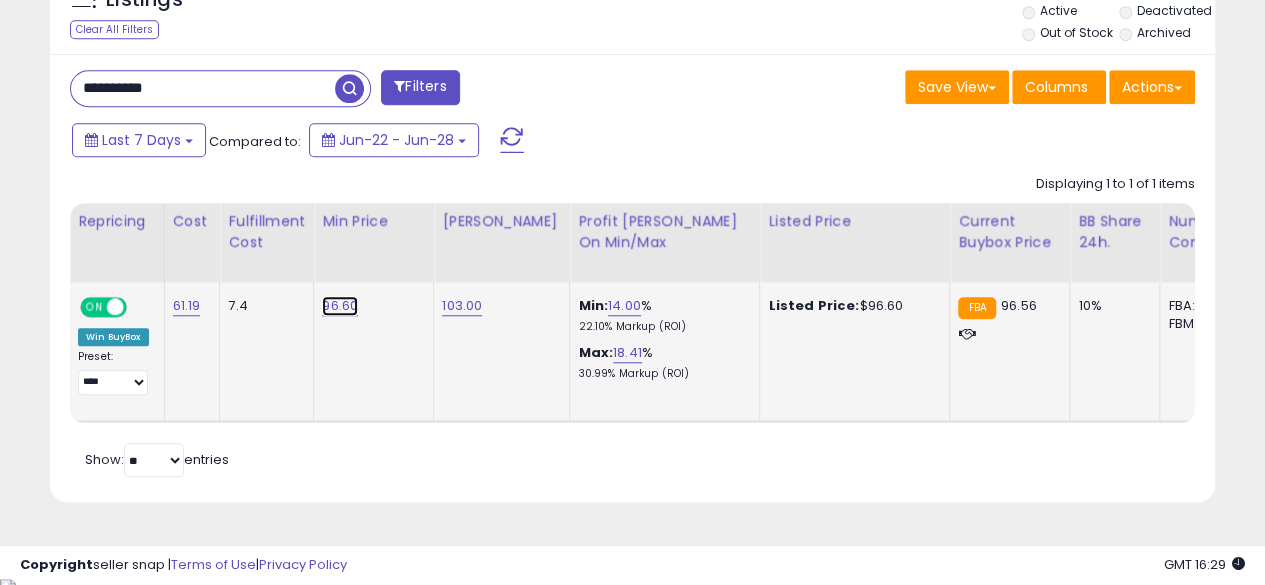 click on "96.60" at bounding box center (340, 306) 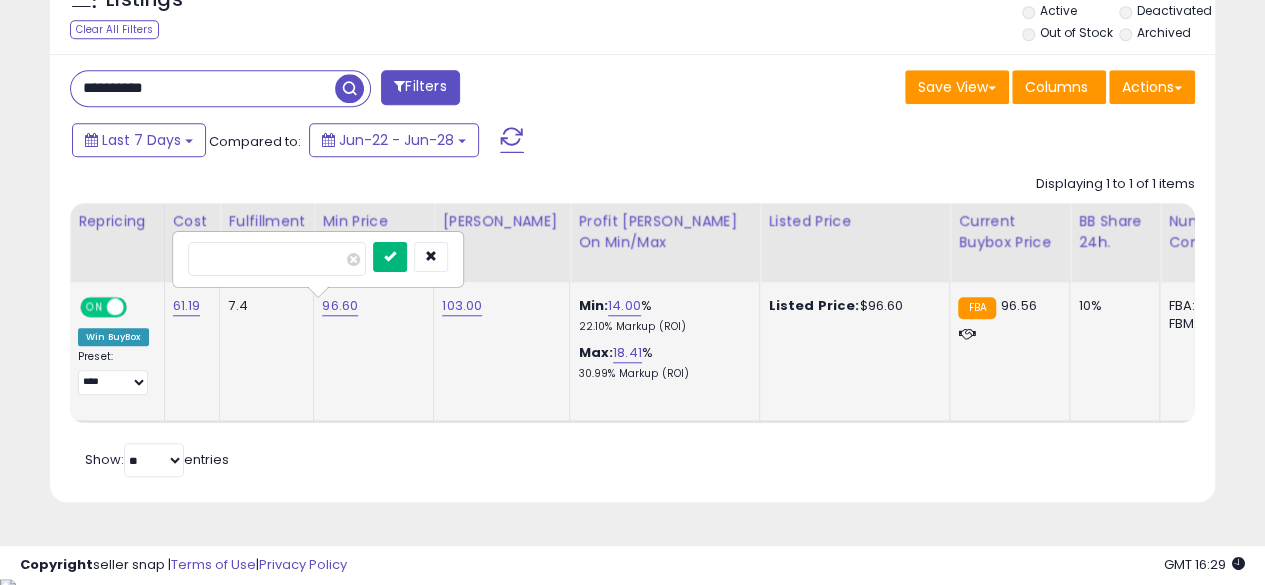 type on "*****" 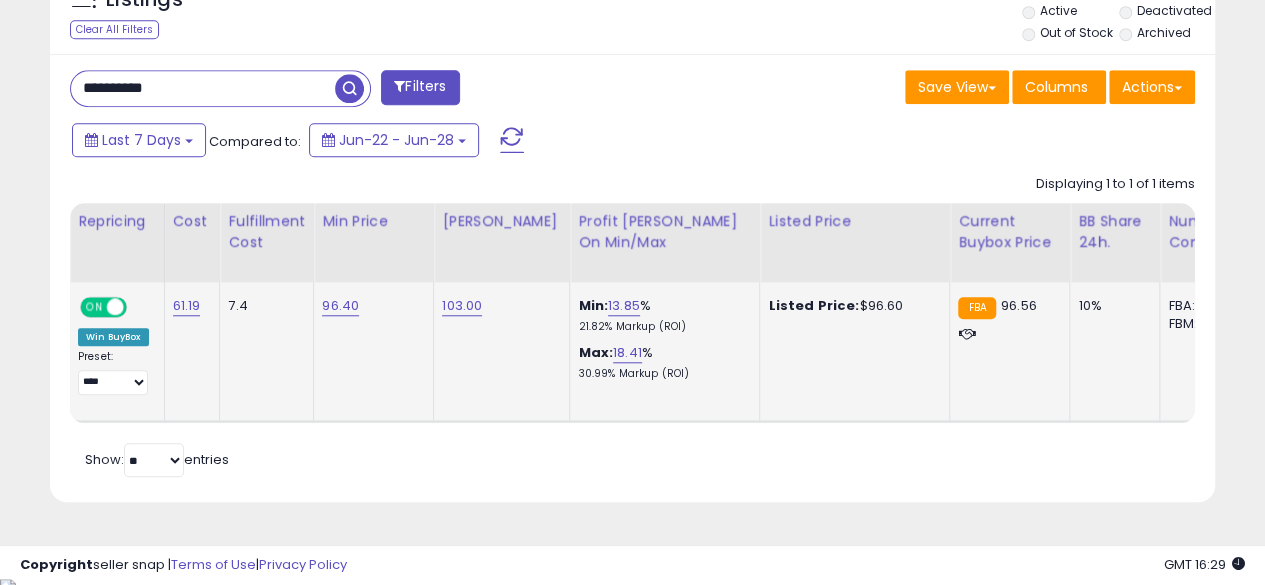 click on "**********" at bounding box center (203, 88) 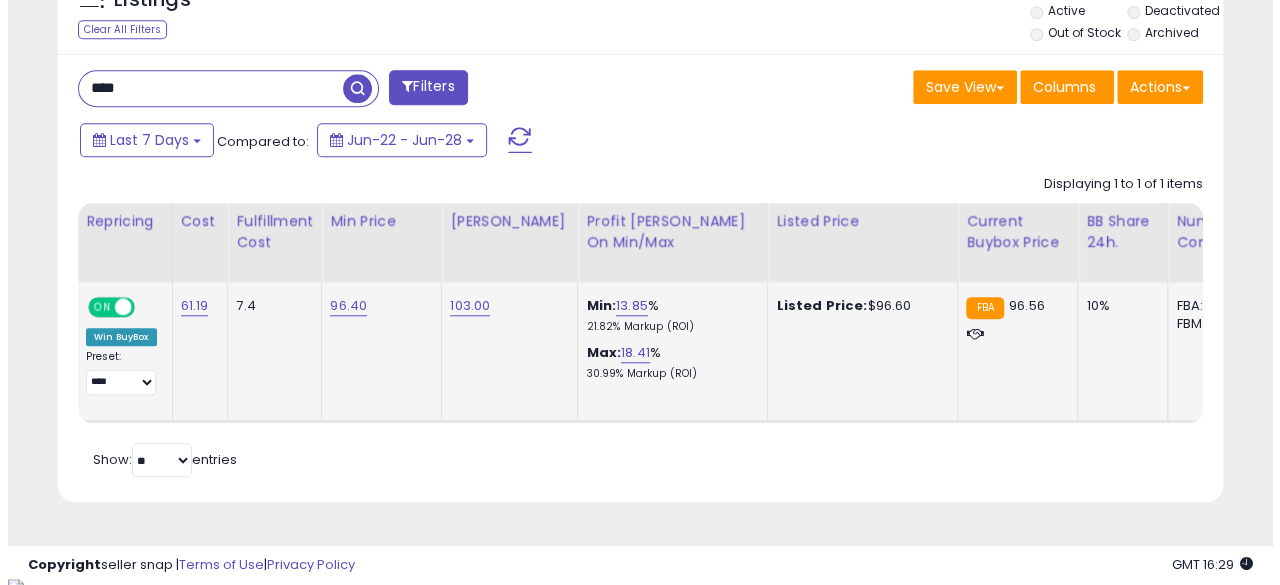scroll, scrollTop: 633, scrollLeft: 0, axis: vertical 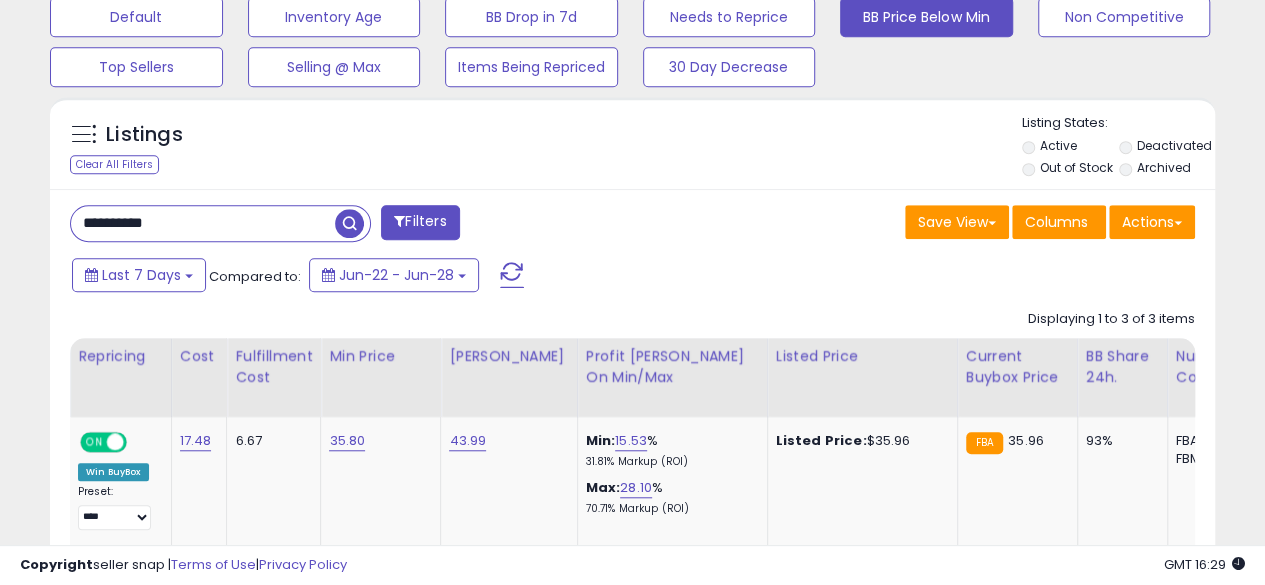click at bounding box center (349, 223) 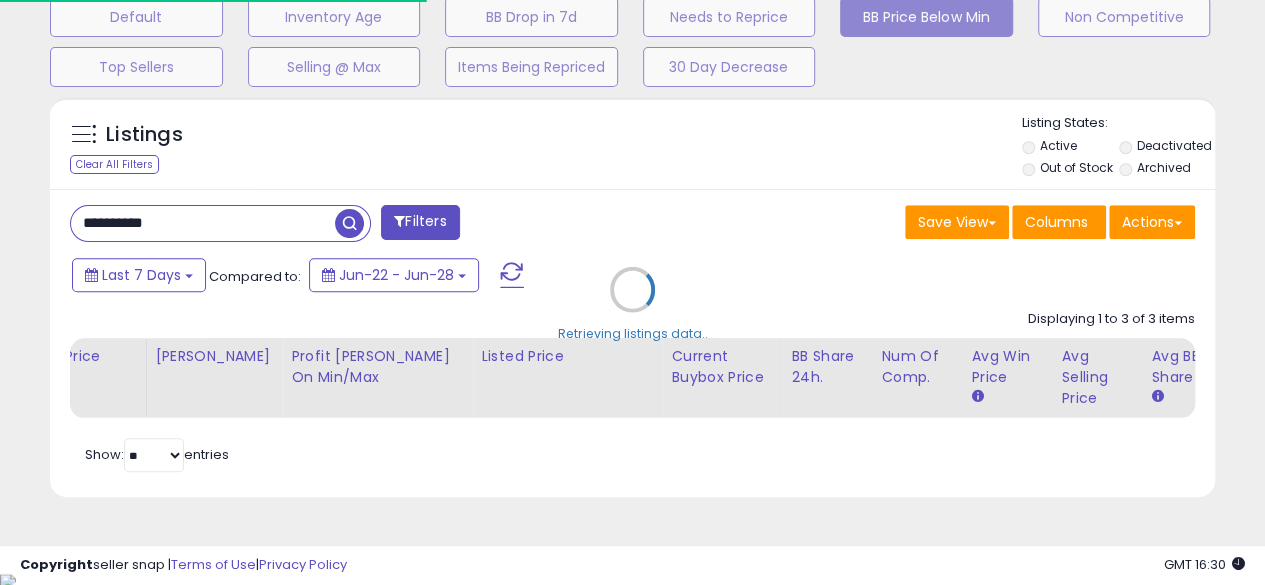 scroll, scrollTop: 410, scrollLeft: 674, axis: both 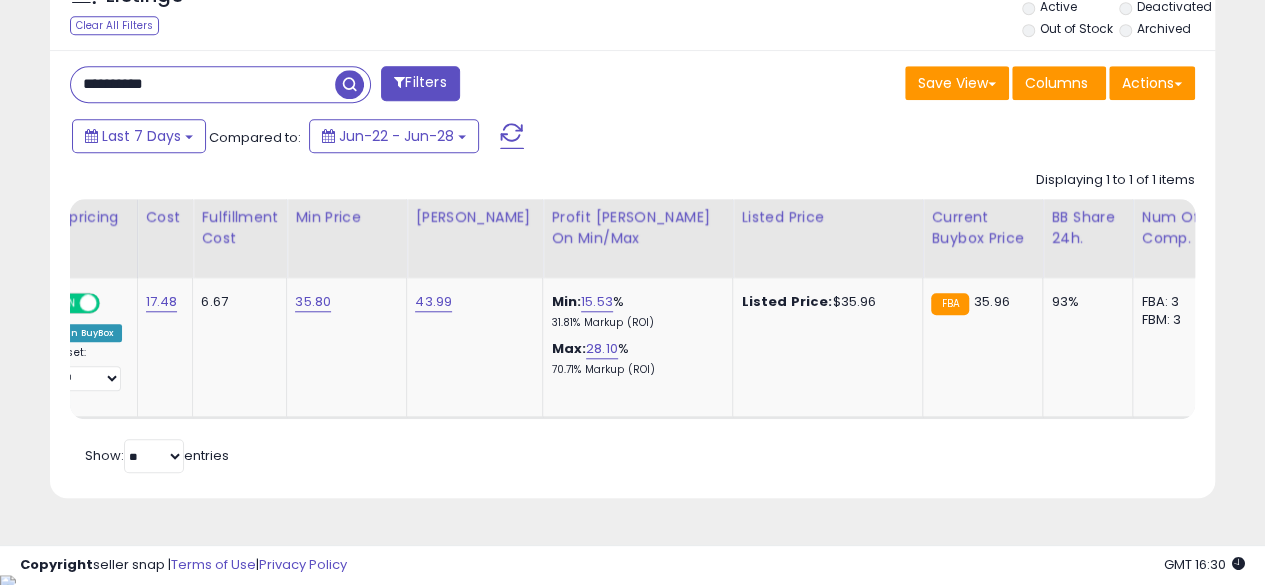 click on "**********" at bounding box center (203, 84) 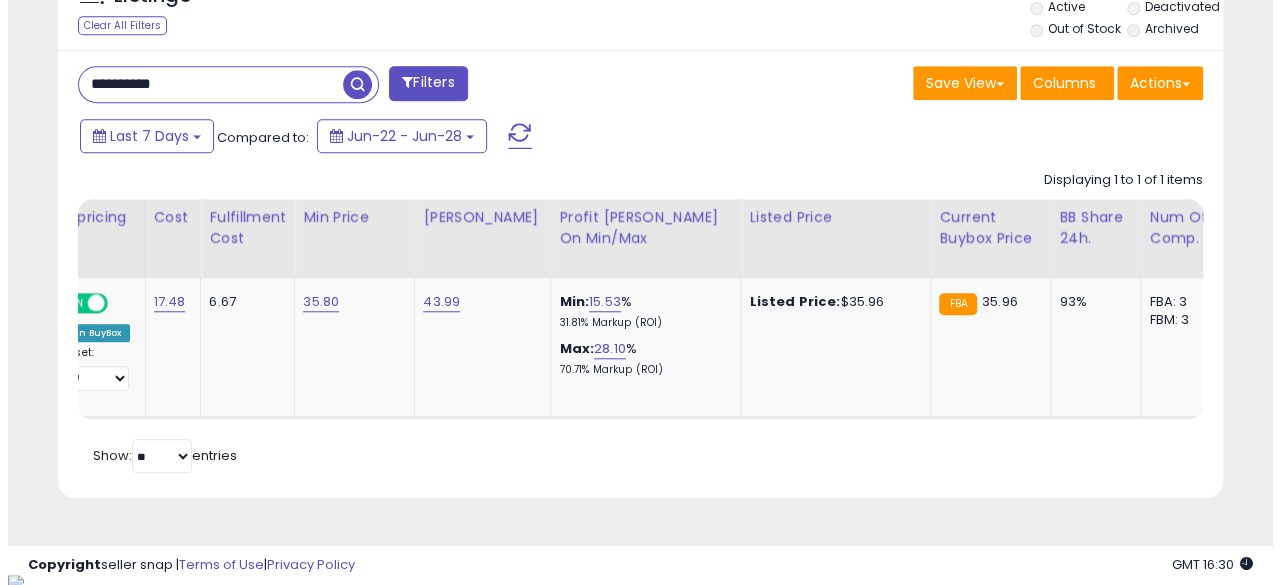 scroll, scrollTop: 633, scrollLeft: 0, axis: vertical 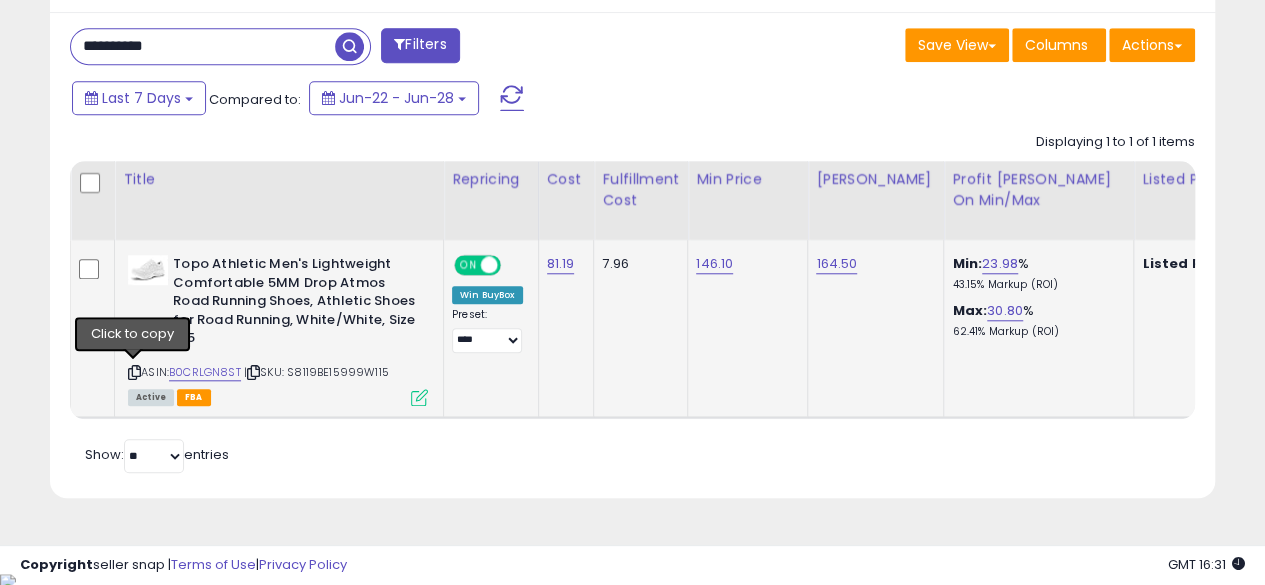 click at bounding box center (134, 372) 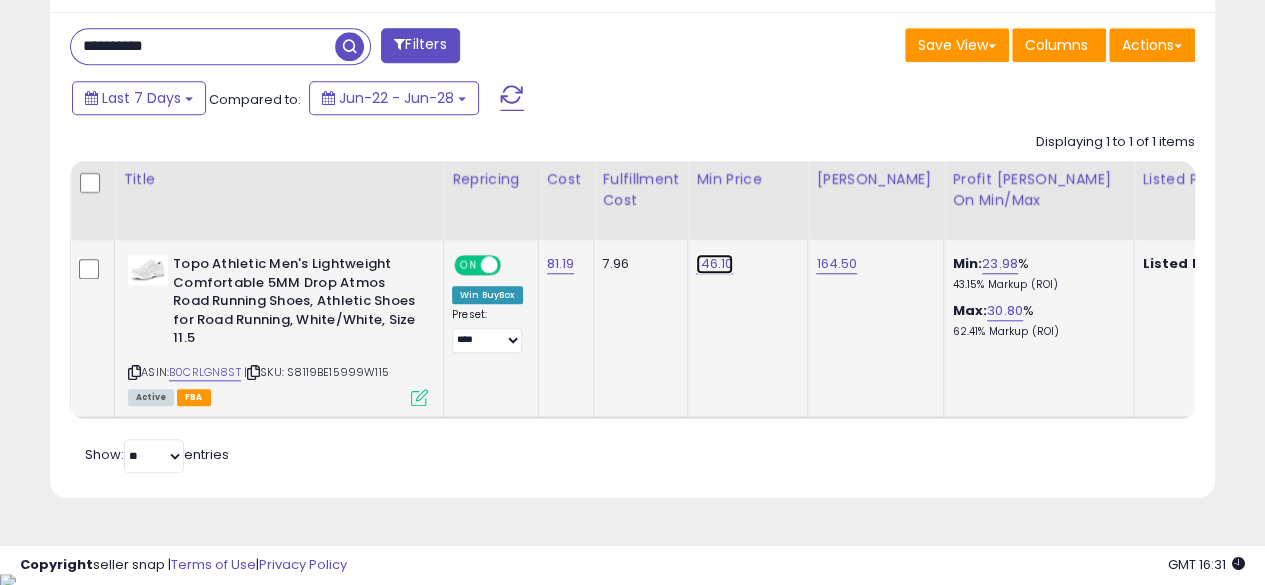 click on "146.10" at bounding box center [714, 264] 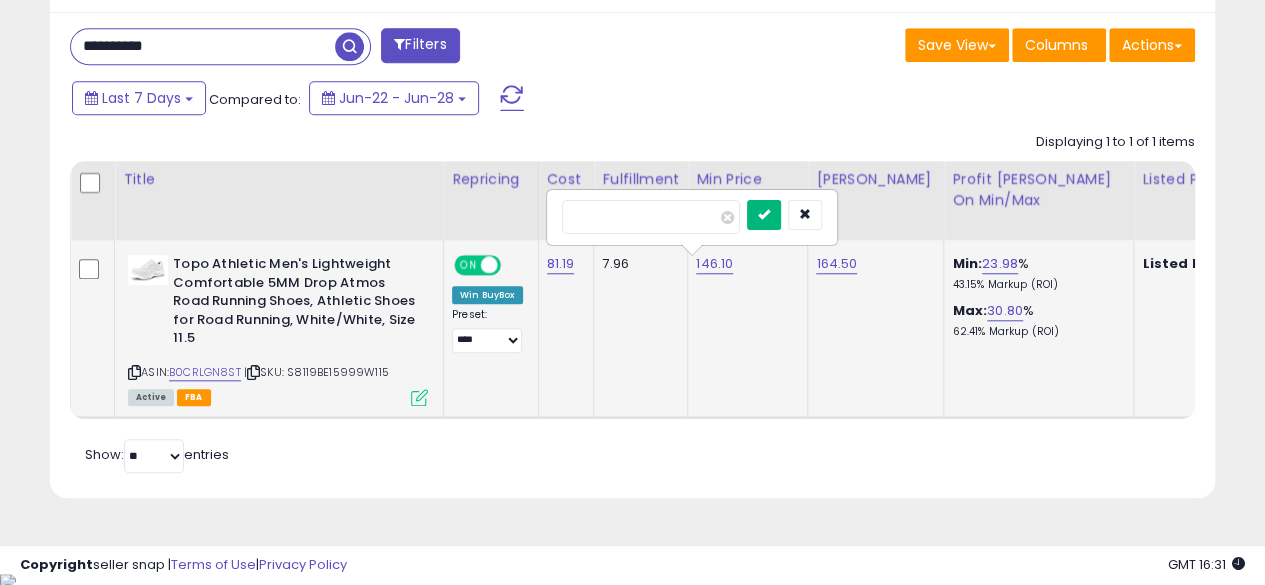 type on "******" 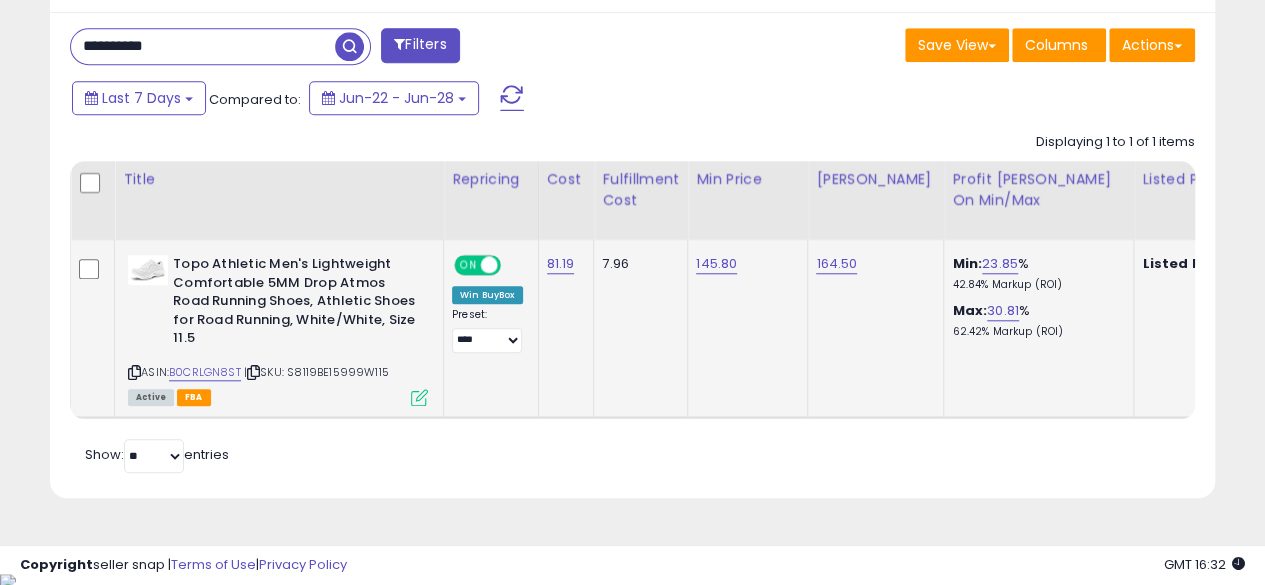 click on "**********" at bounding box center [203, 46] 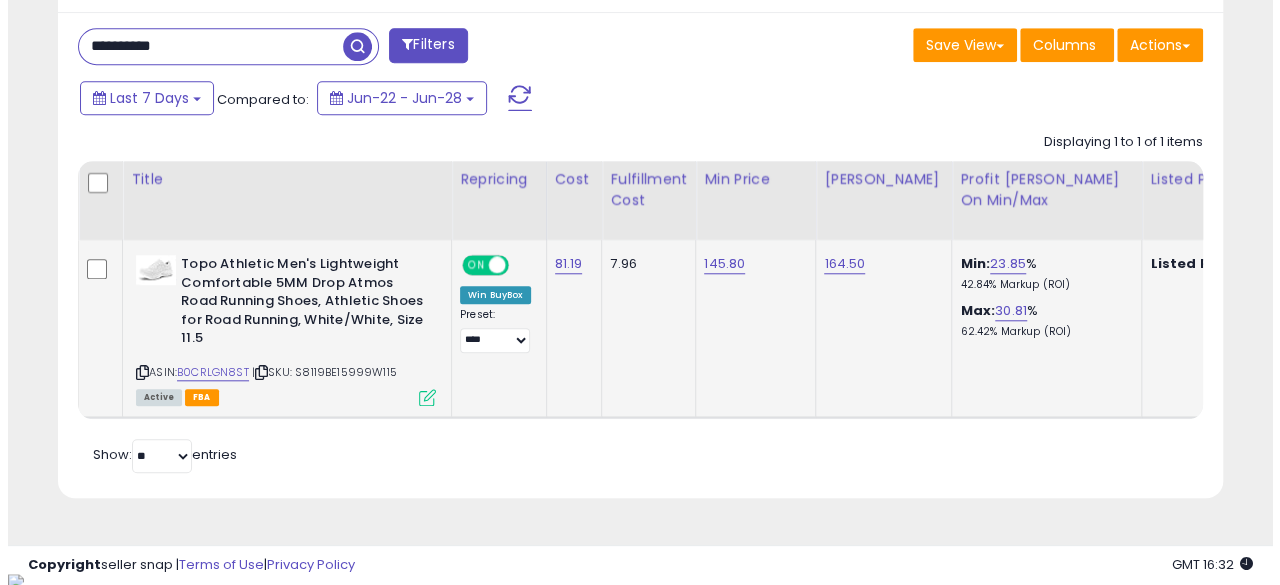 scroll, scrollTop: 633, scrollLeft: 0, axis: vertical 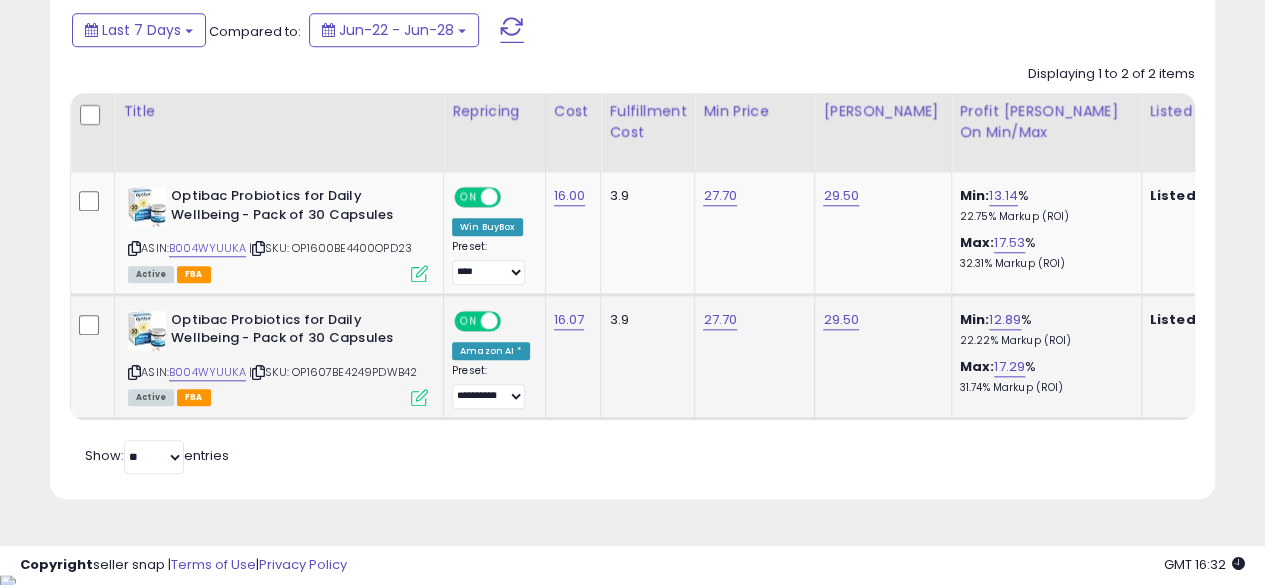 click at bounding box center [134, 372] 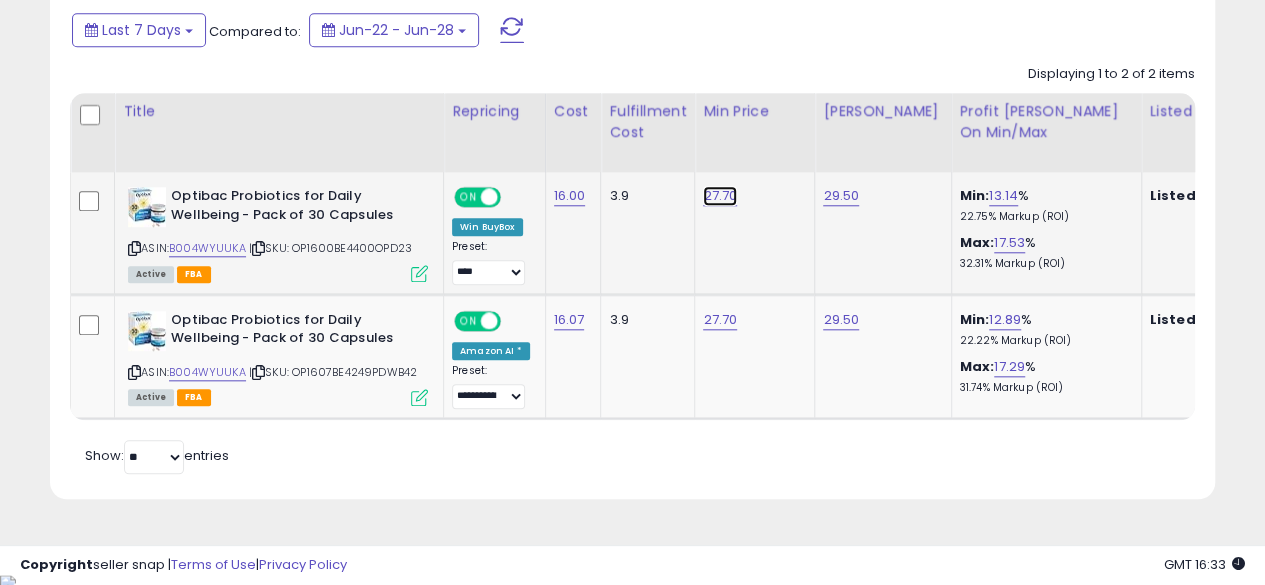 click on "27.70" at bounding box center [720, 196] 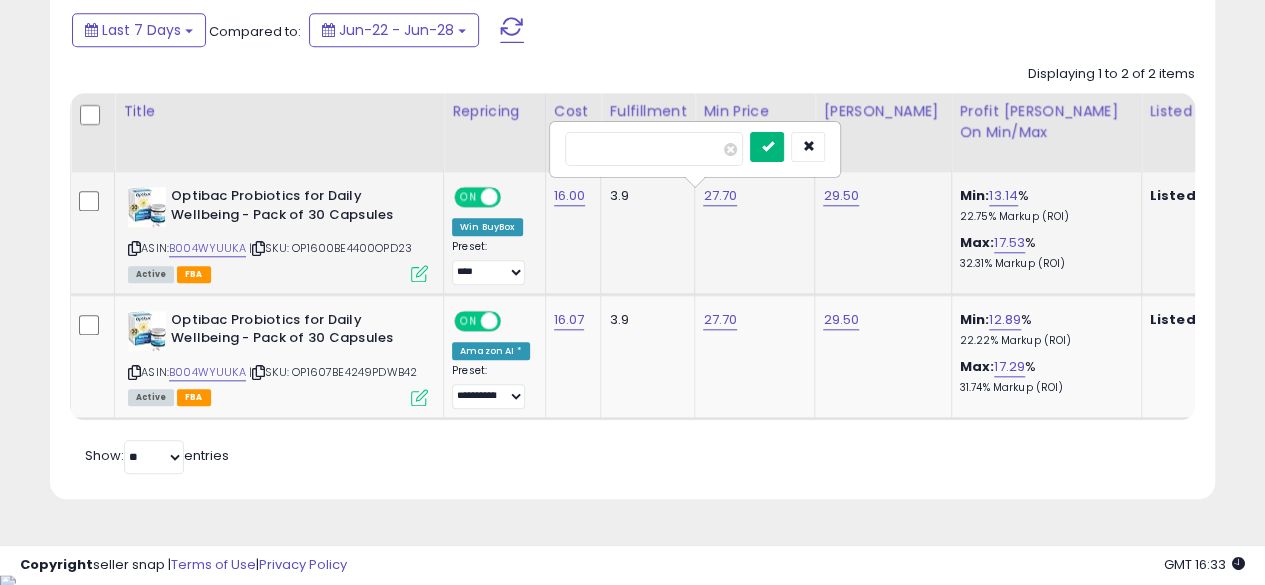 type on "*****" 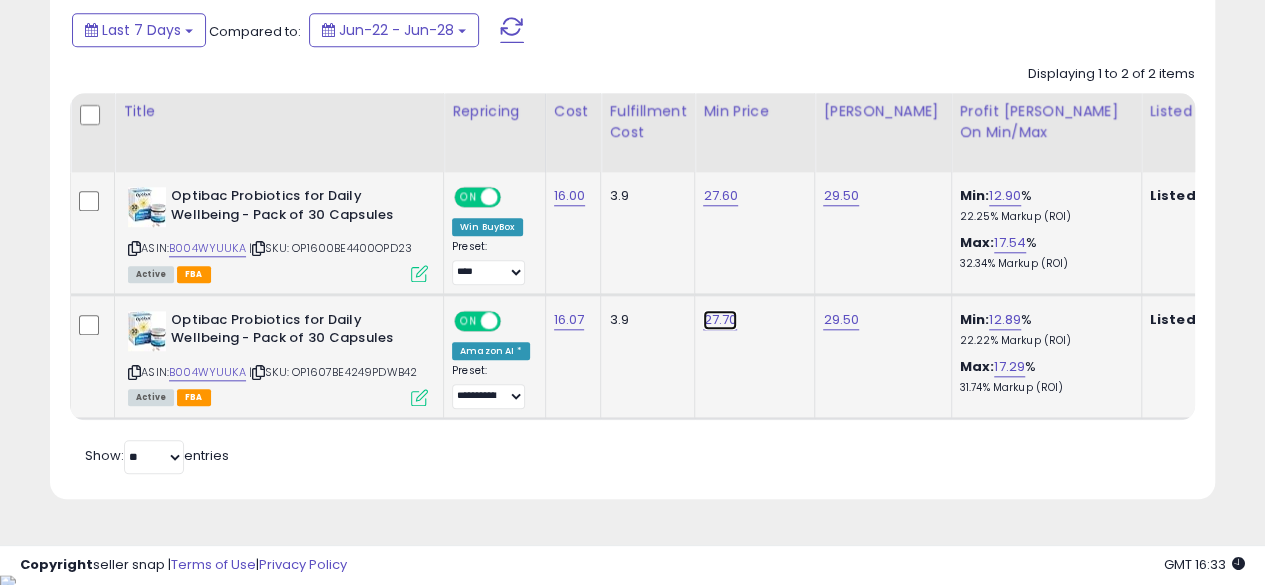 click on "27.70" at bounding box center [720, 196] 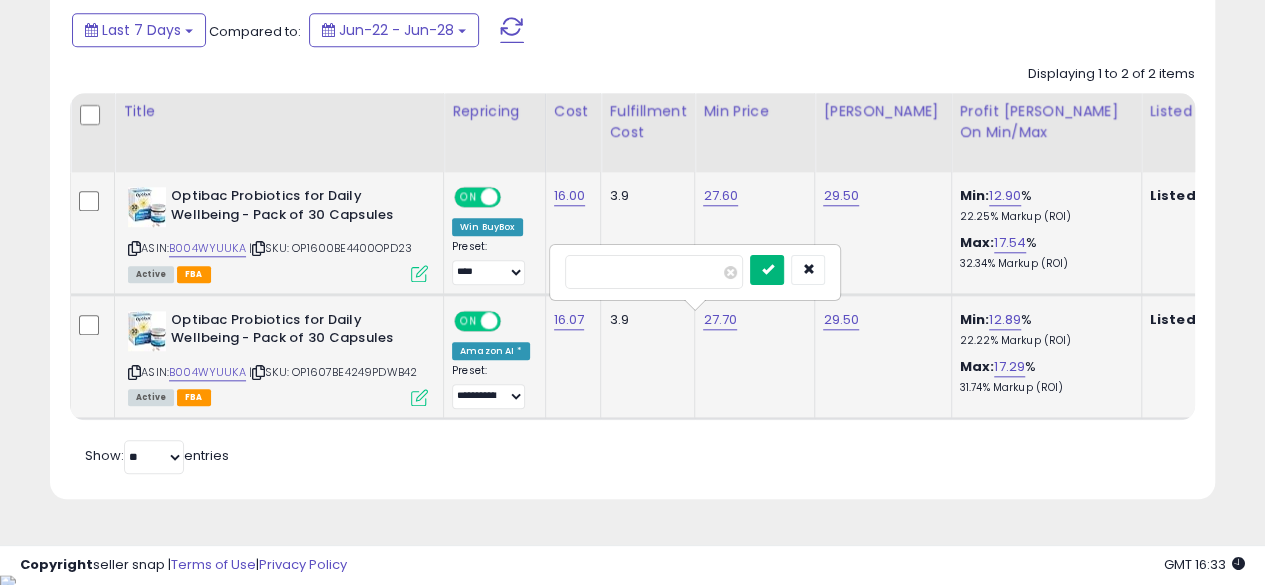 type on "*****" 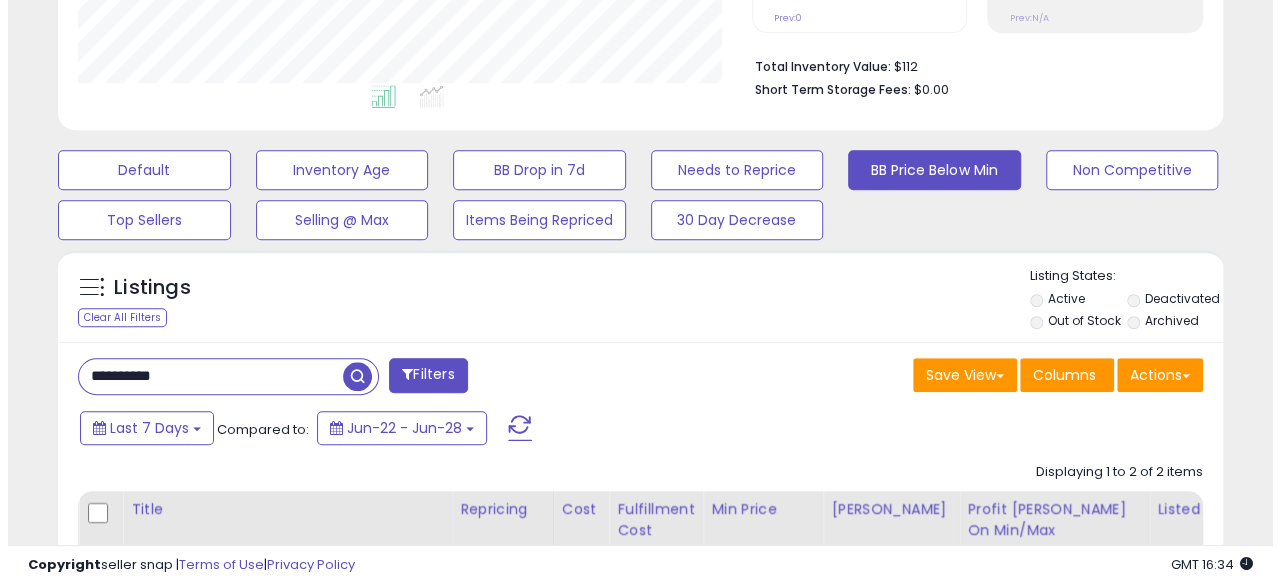 scroll, scrollTop: 528, scrollLeft: 0, axis: vertical 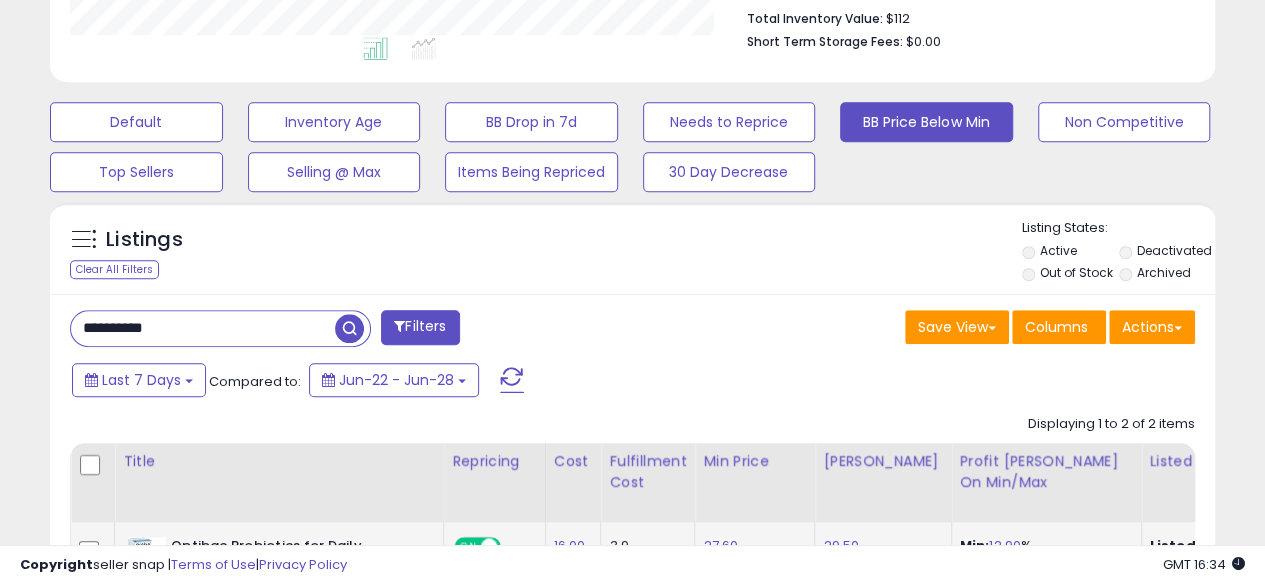 click on "**********" at bounding box center [203, 328] 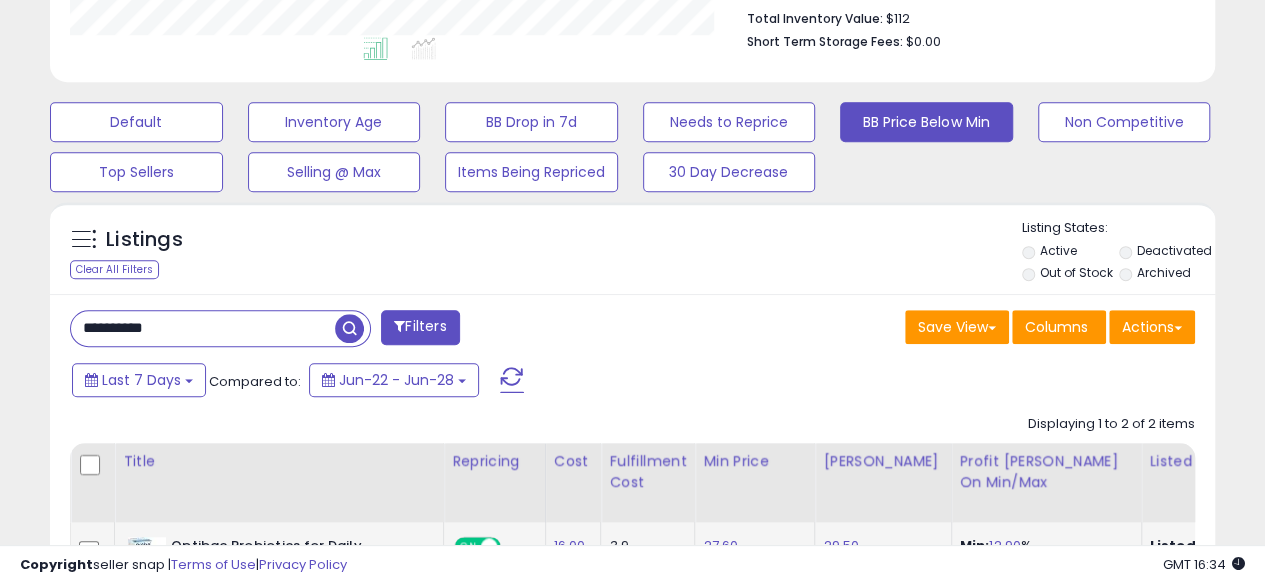 type on "**********" 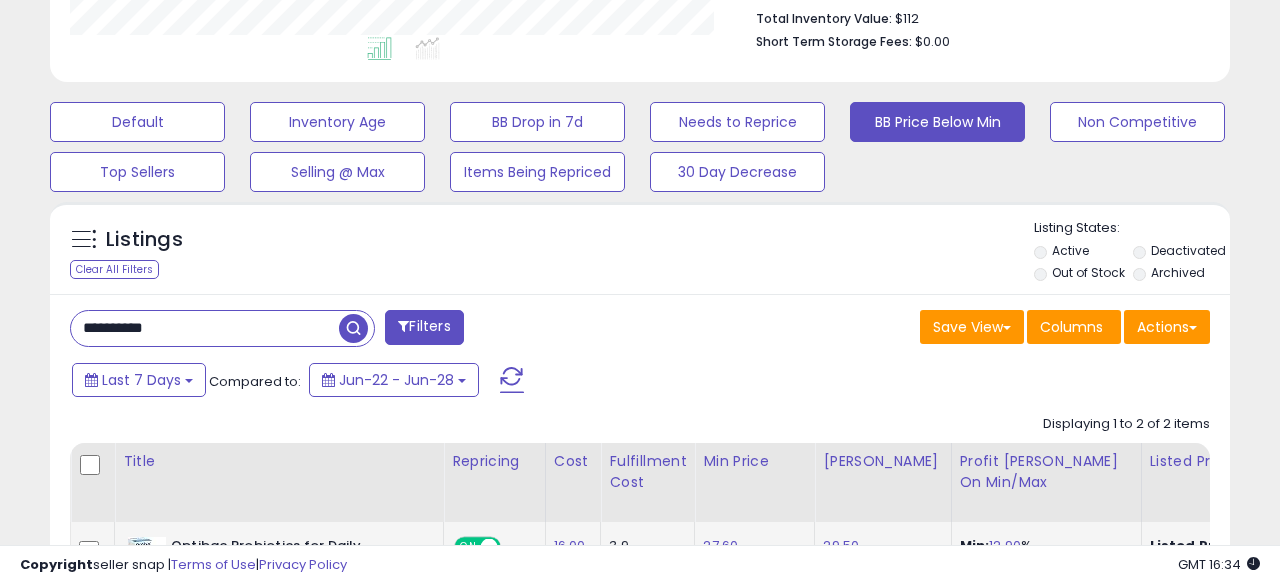 scroll, scrollTop: 999590, scrollLeft: 999317, axis: both 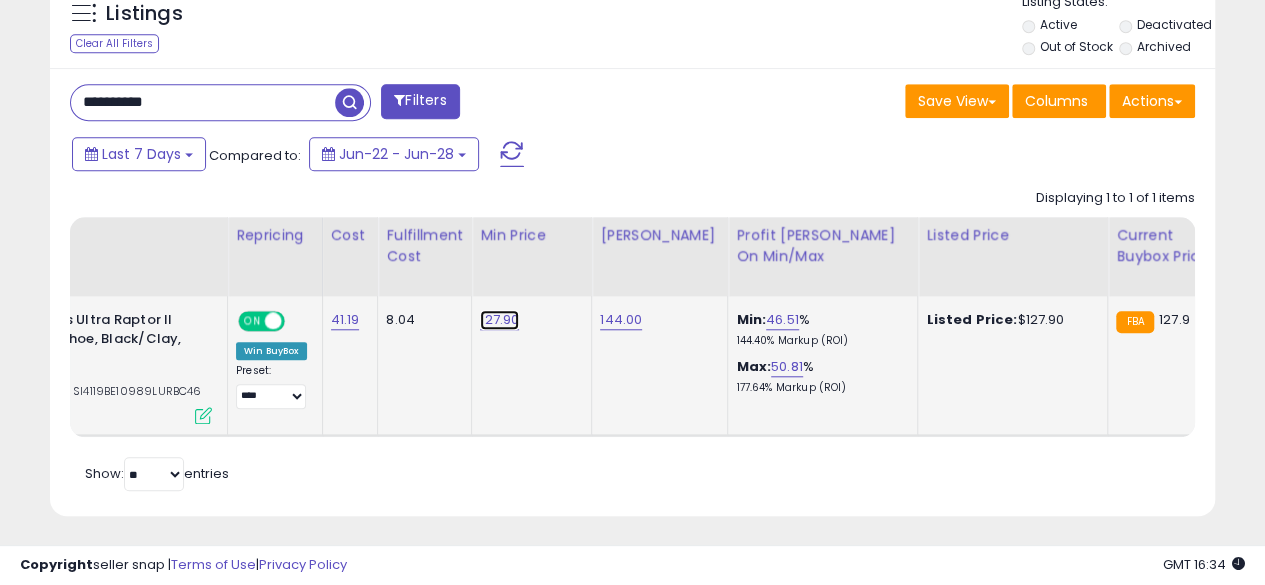 click on "127.90" at bounding box center [499, 320] 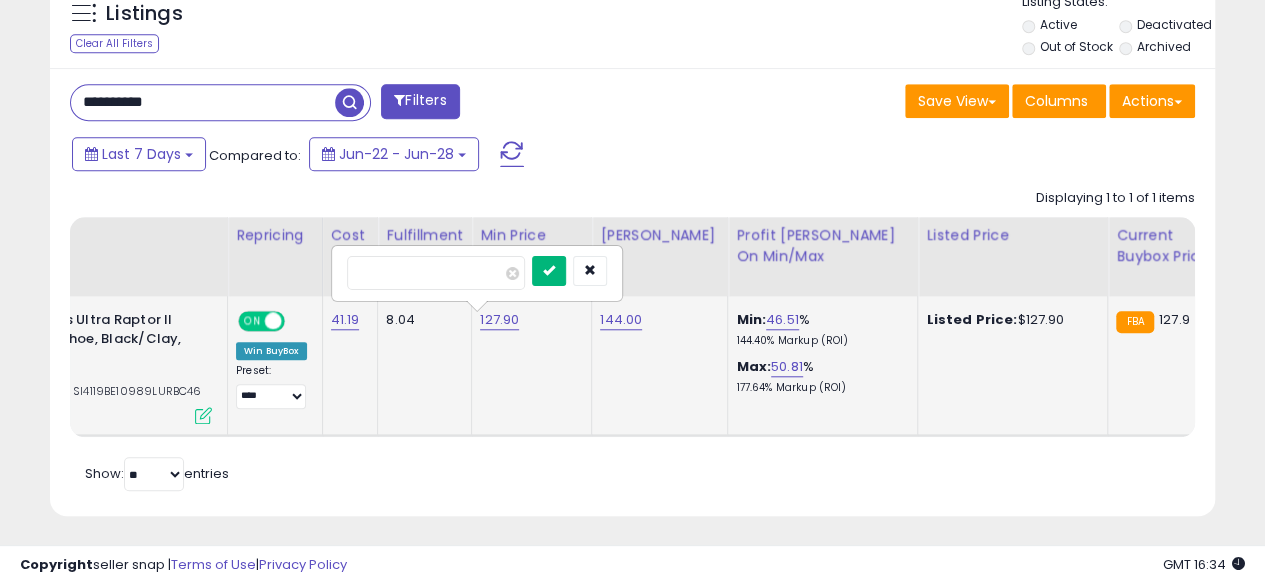 type on "******" 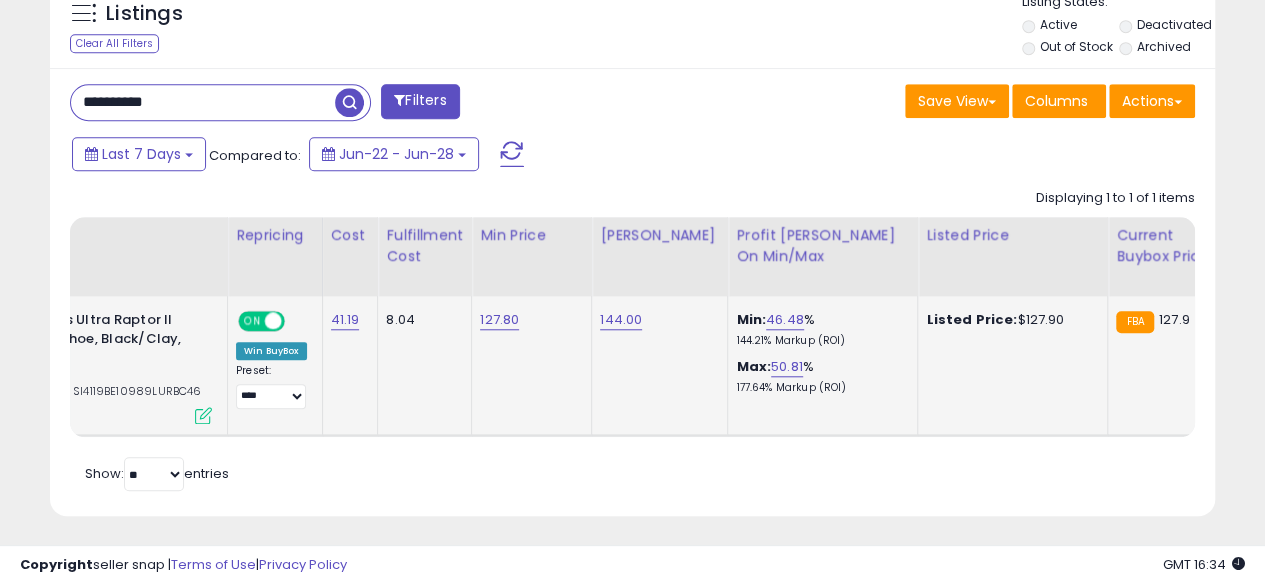 click on "**********" at bounding box center (203, 102) 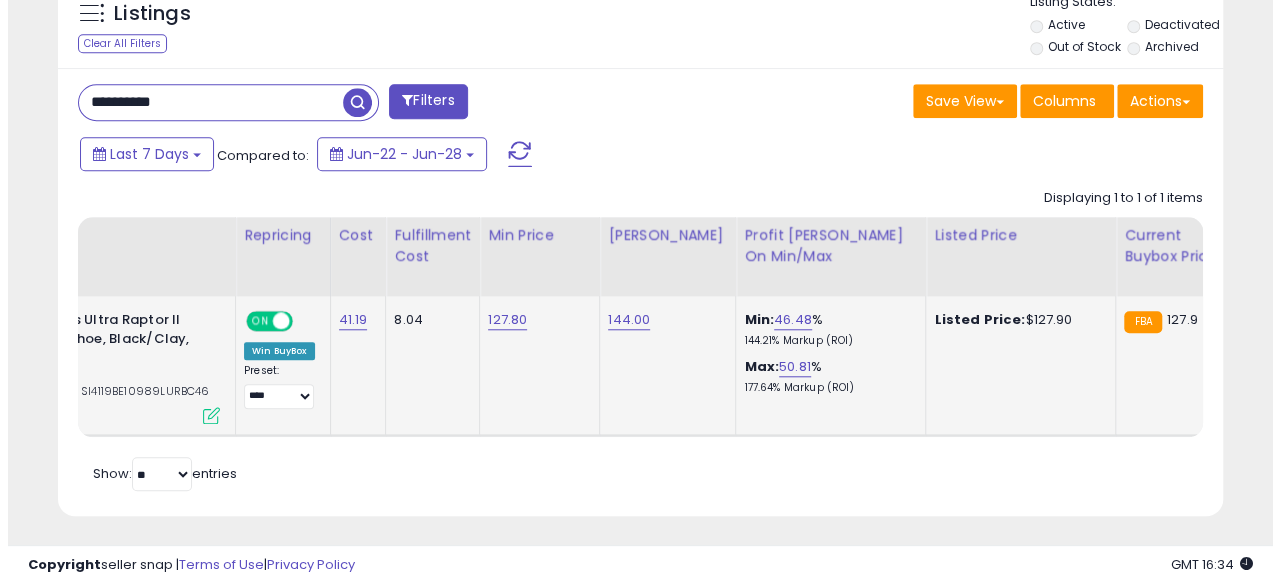 scroll, scrollTop: 633, scrollLeft: 0, axis: vertical 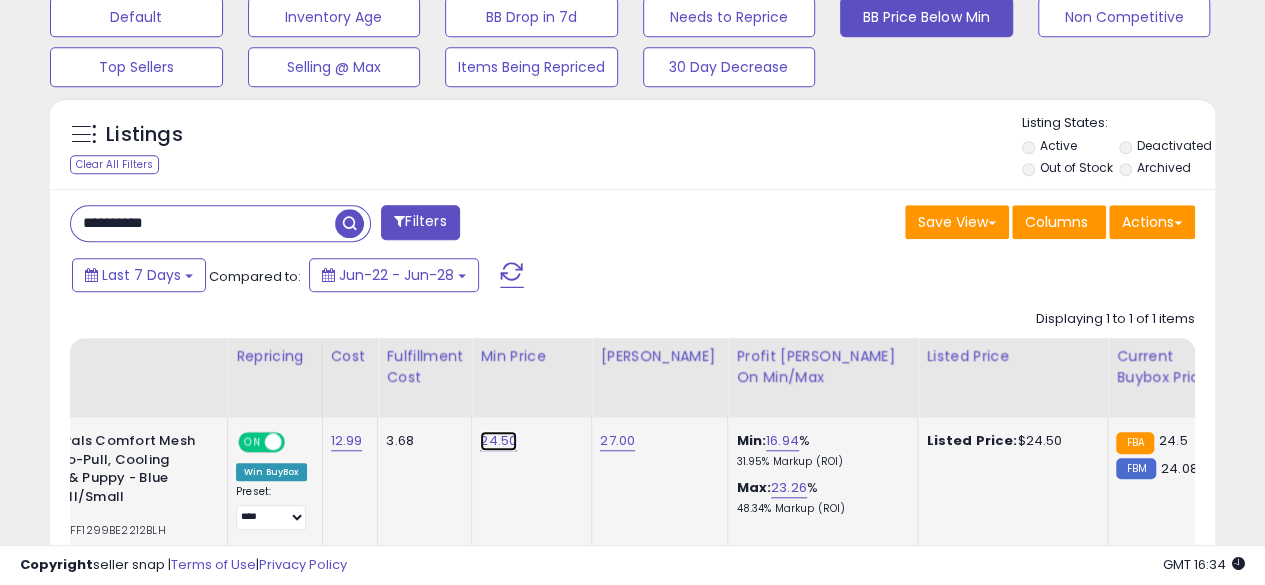 click on "24.50" at bounding box center (498, 441) 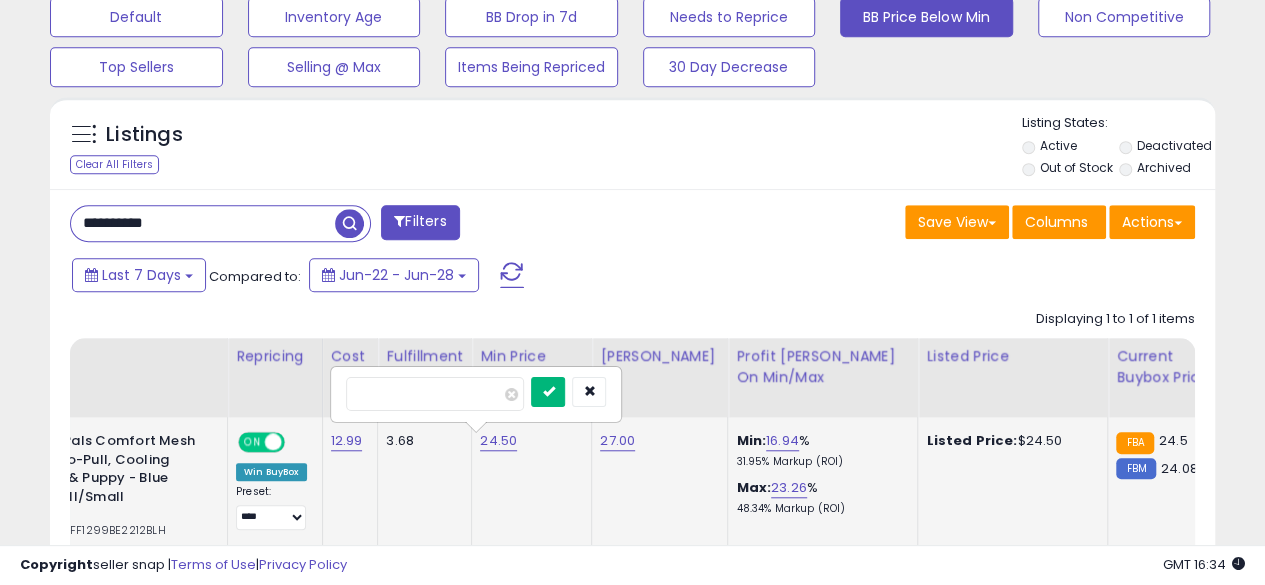 type on "*****" 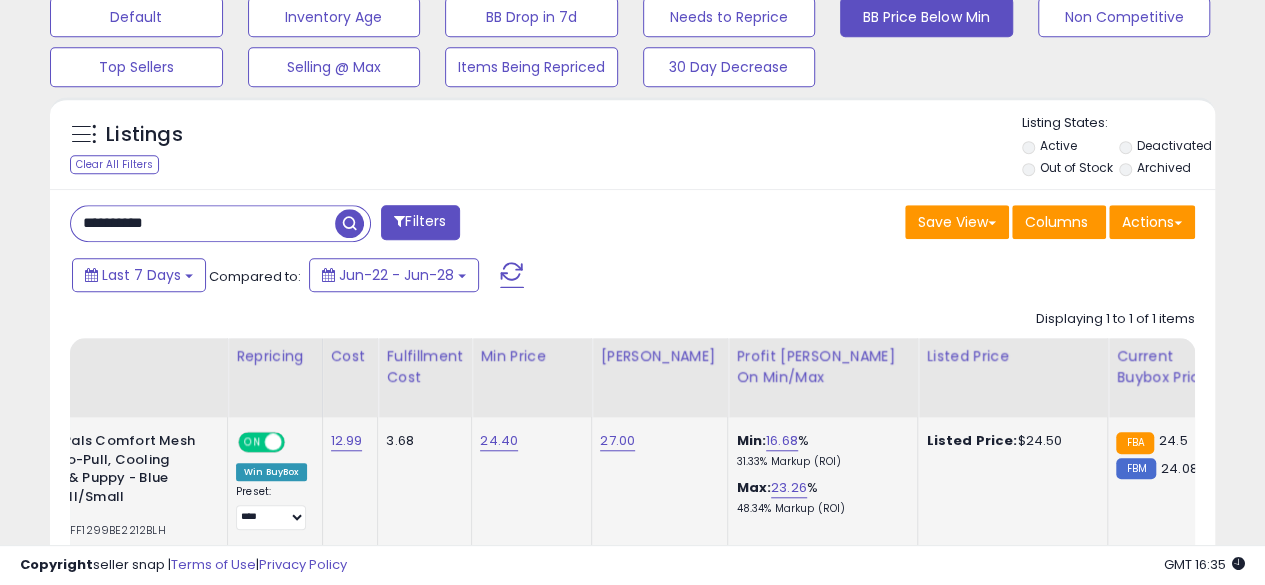 click on "**********" at bounding box center [203, 223] 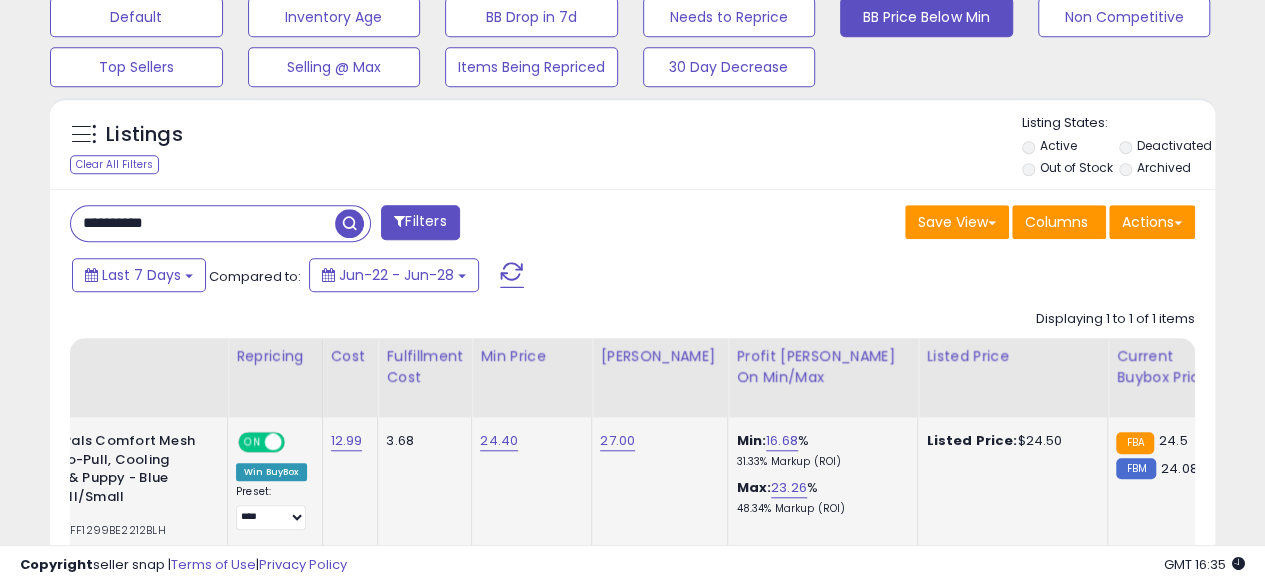 click at bounding box center [349, 223] 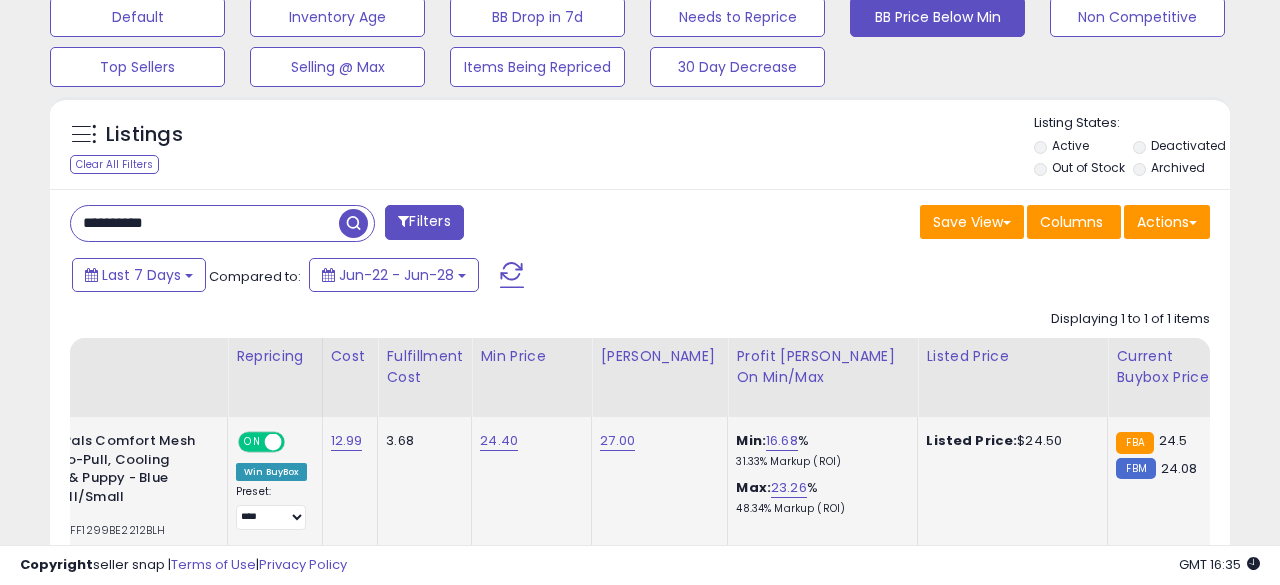 scroll, scrollTop: 999590, scrollLeft: 999317, axis: both 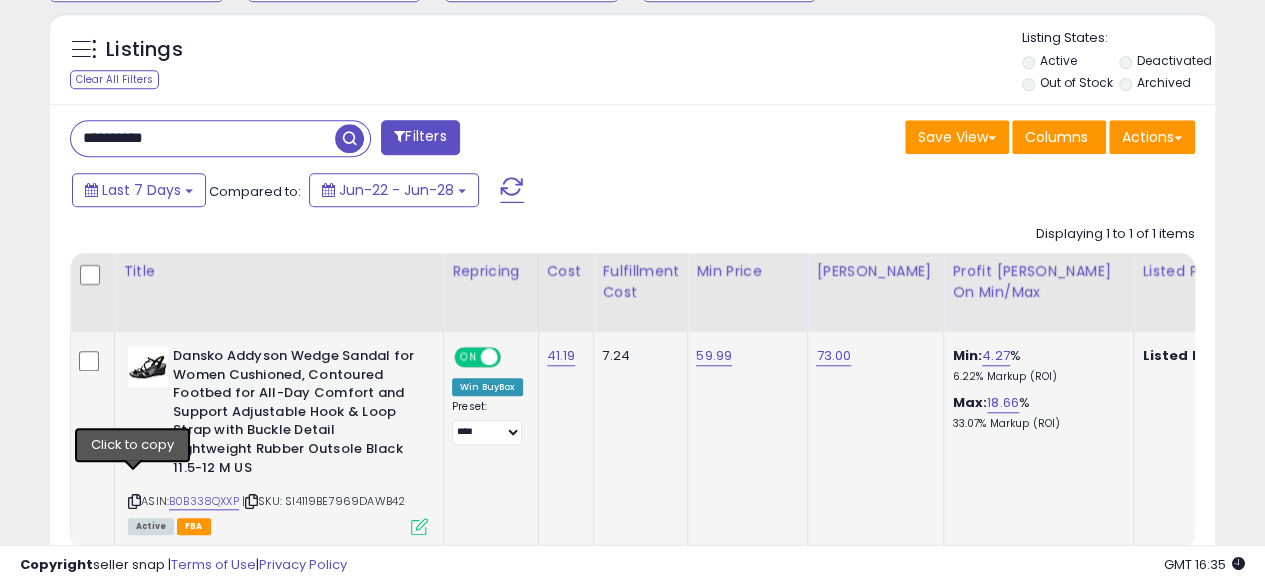 click at bounding box center (134, 501) 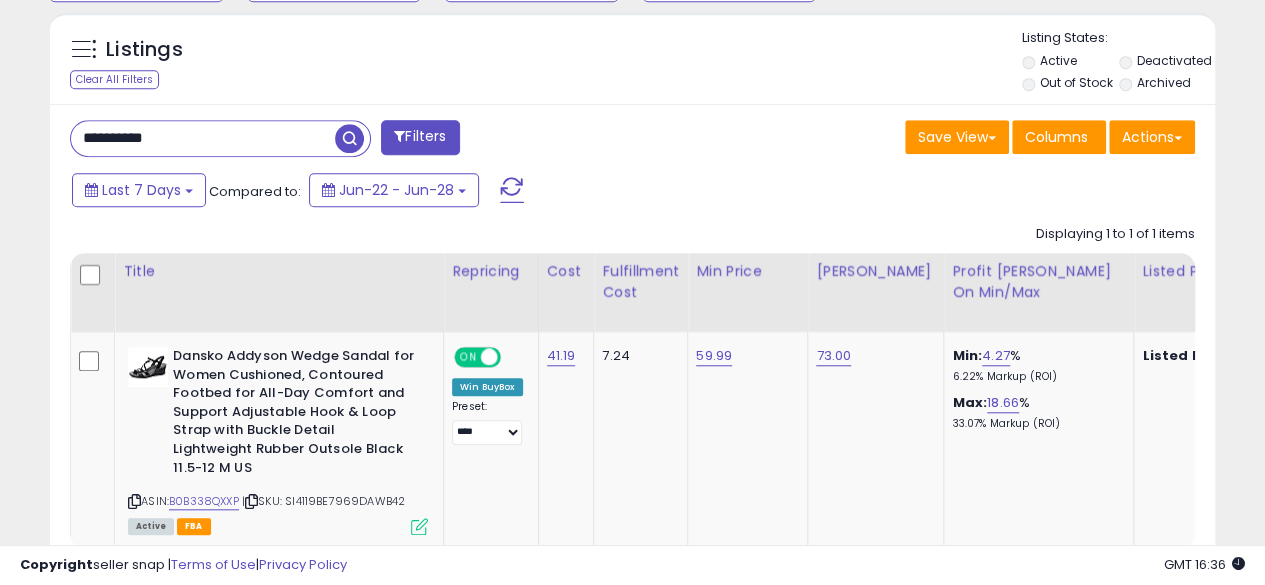 click on "**********" at bounding box center (203, 138) 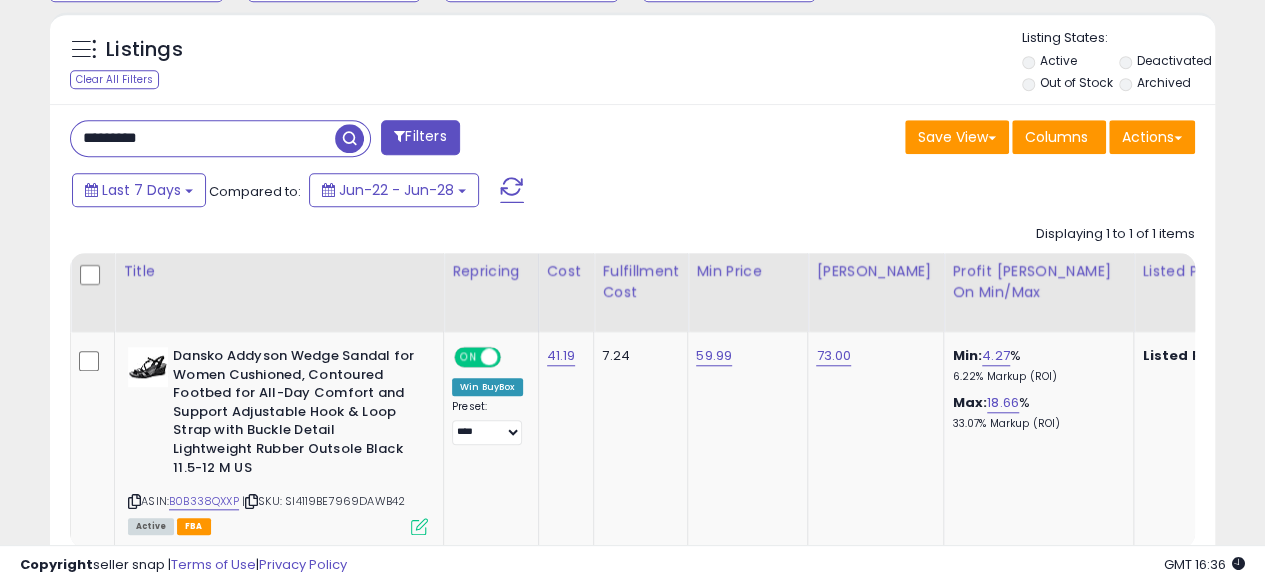 click at bounding box center (349, 138) 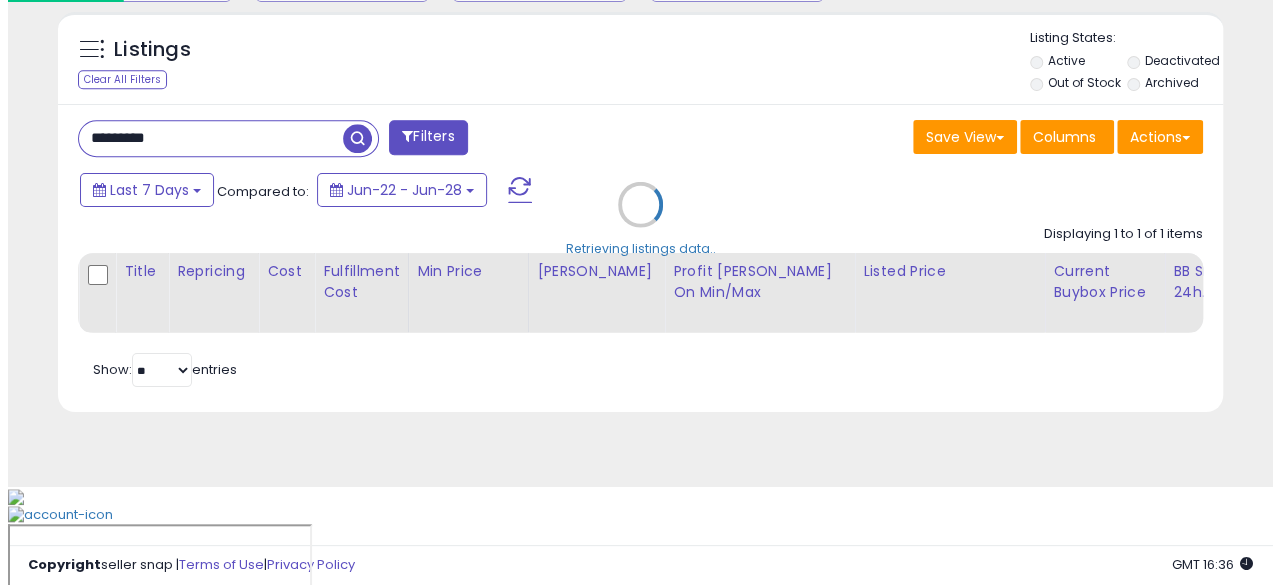 scroll, scrollTop: 633, scrollLeft: 0, axis: vertical 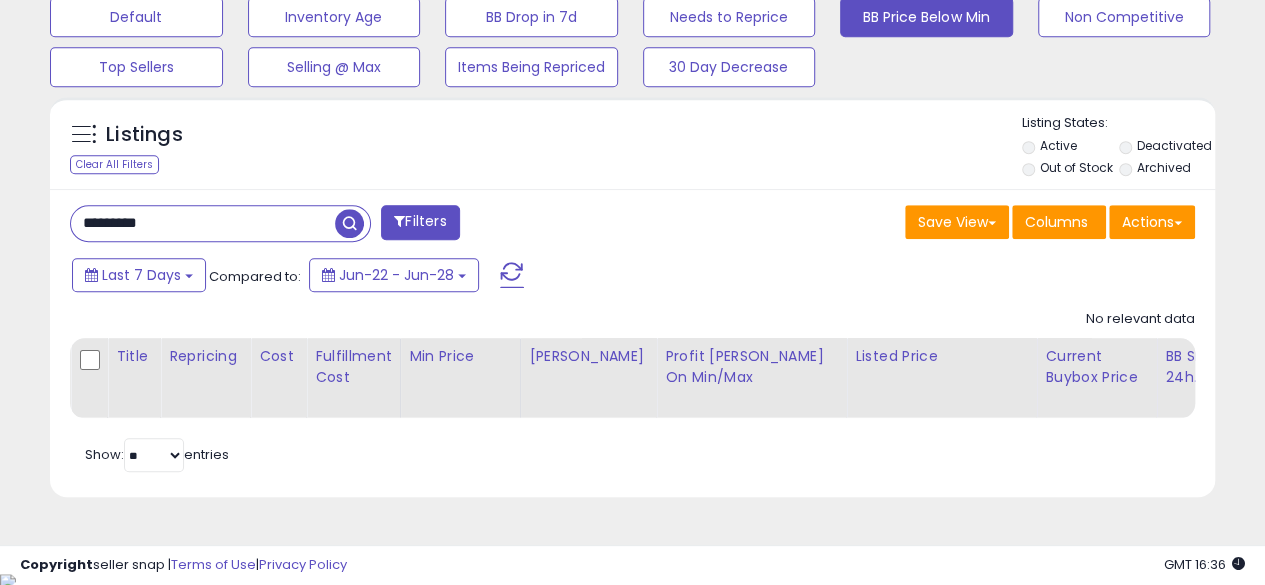 click on "*********" at bounding box center [203, 223] 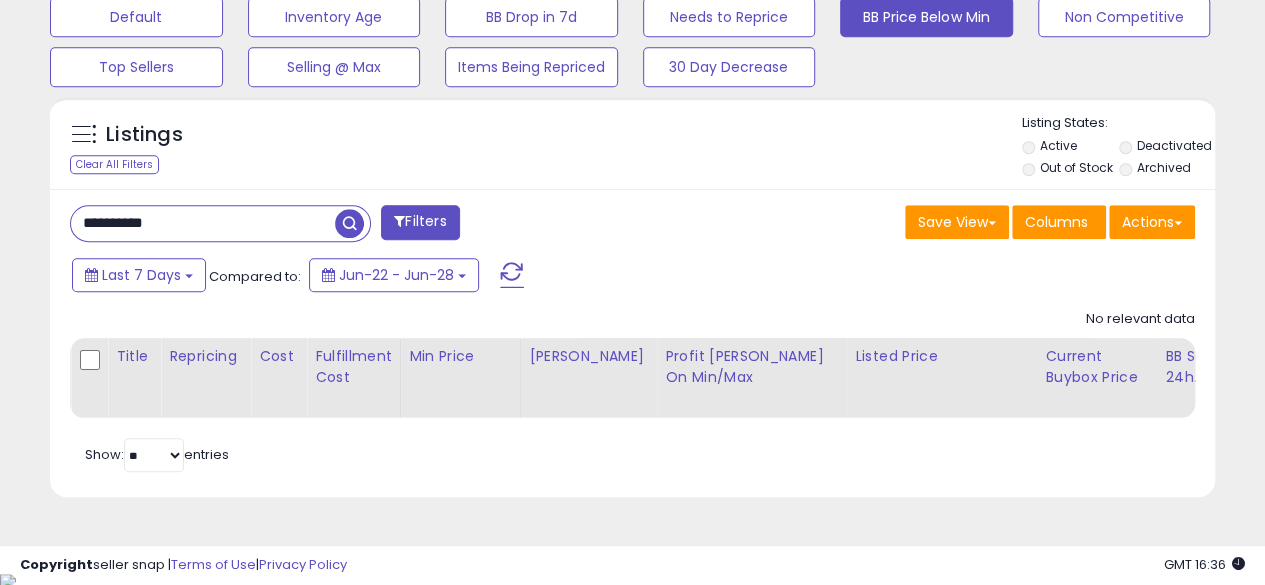 type on "**********" 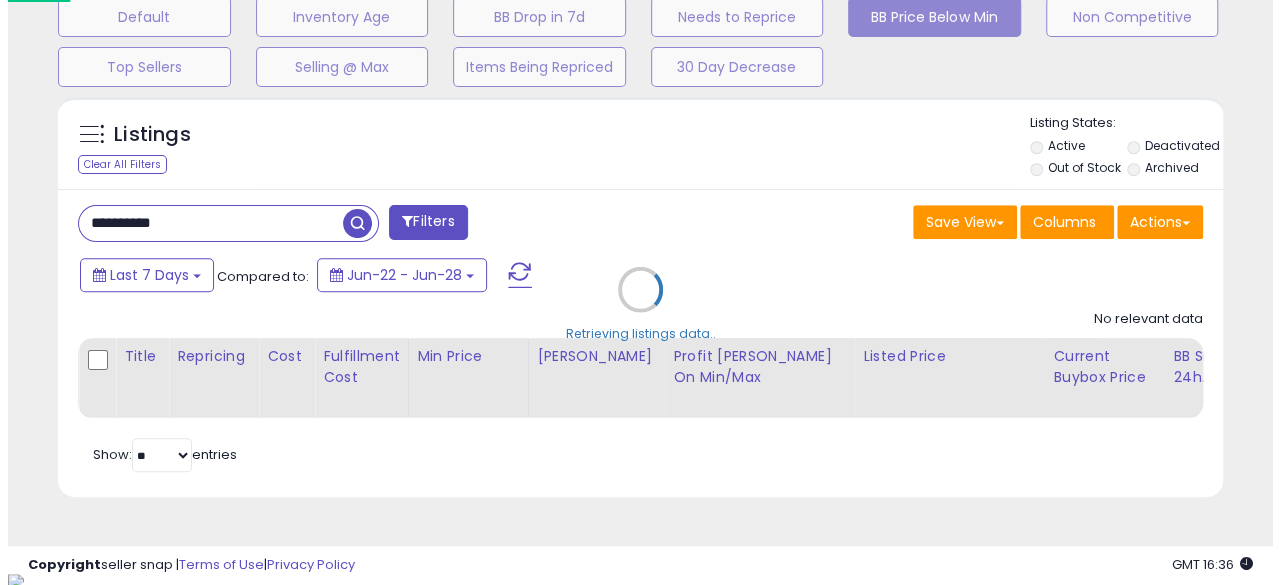 scroll, scrollTop: 999590, scrollLeft: 999317, axis: both 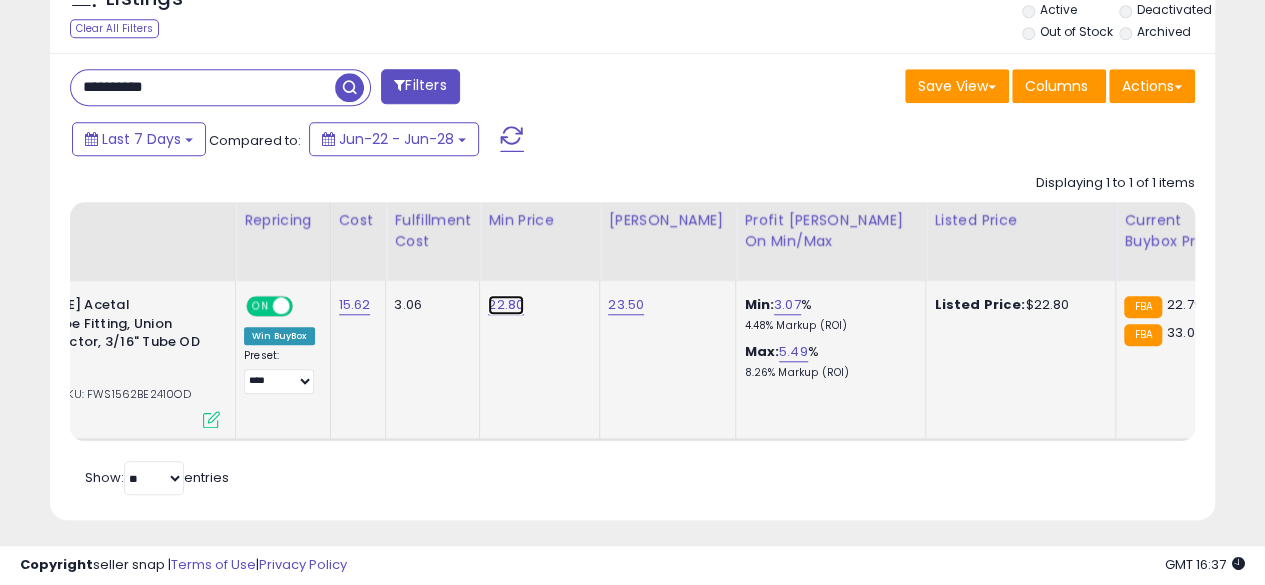 click on "22.80" at bounding box center (506, 305) 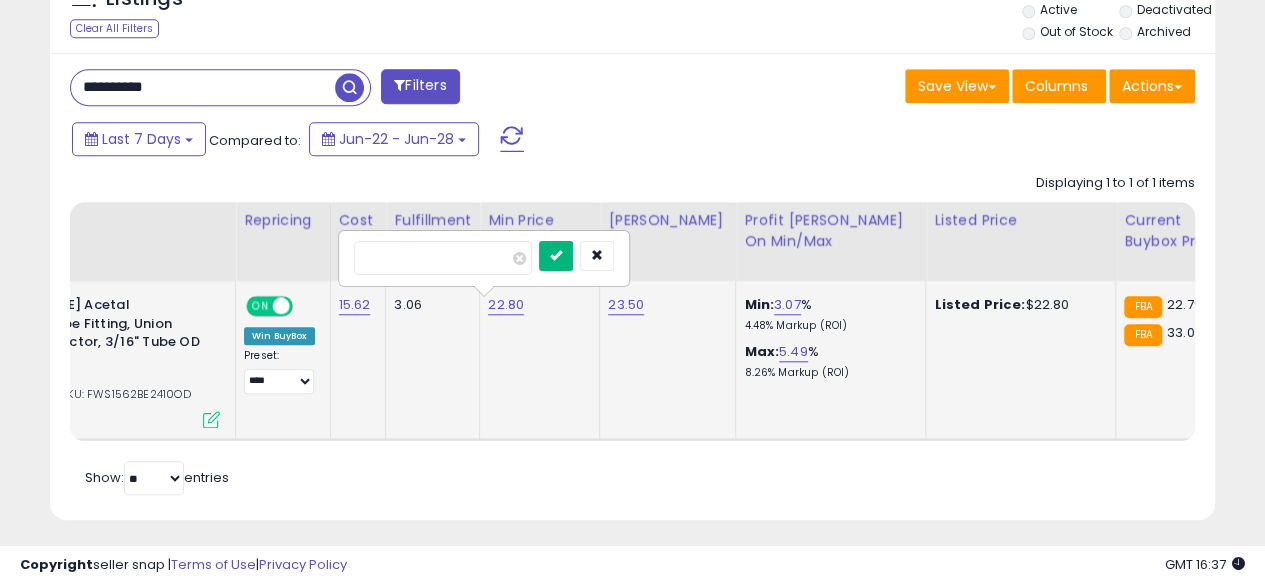type on "*****" 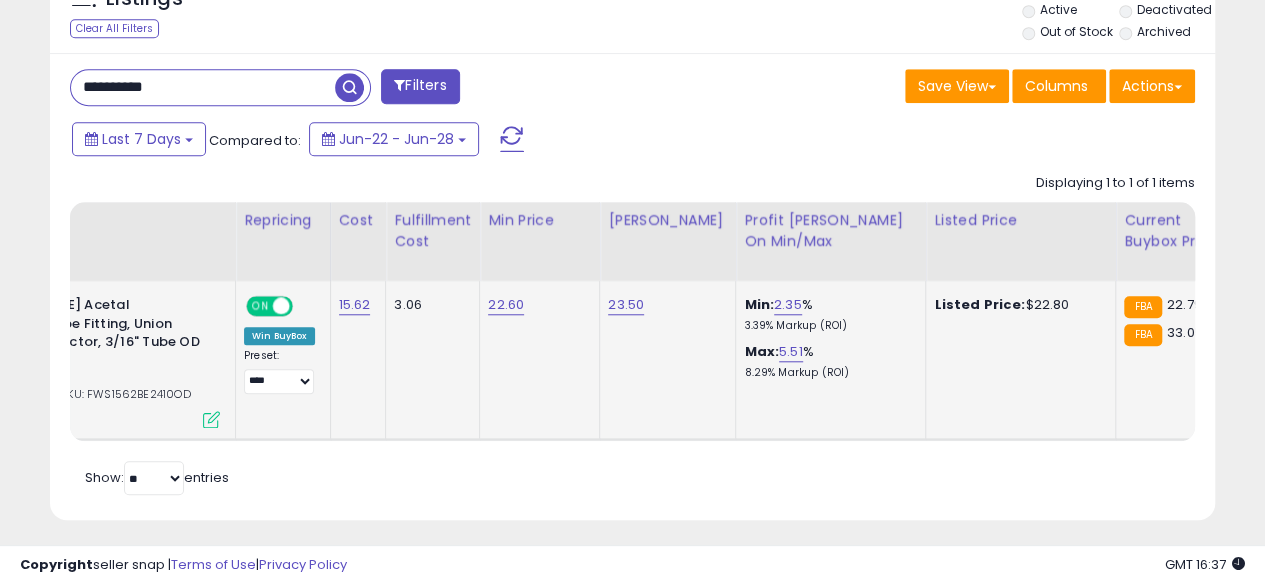 click on "**********" at bounding box center (203, 87) 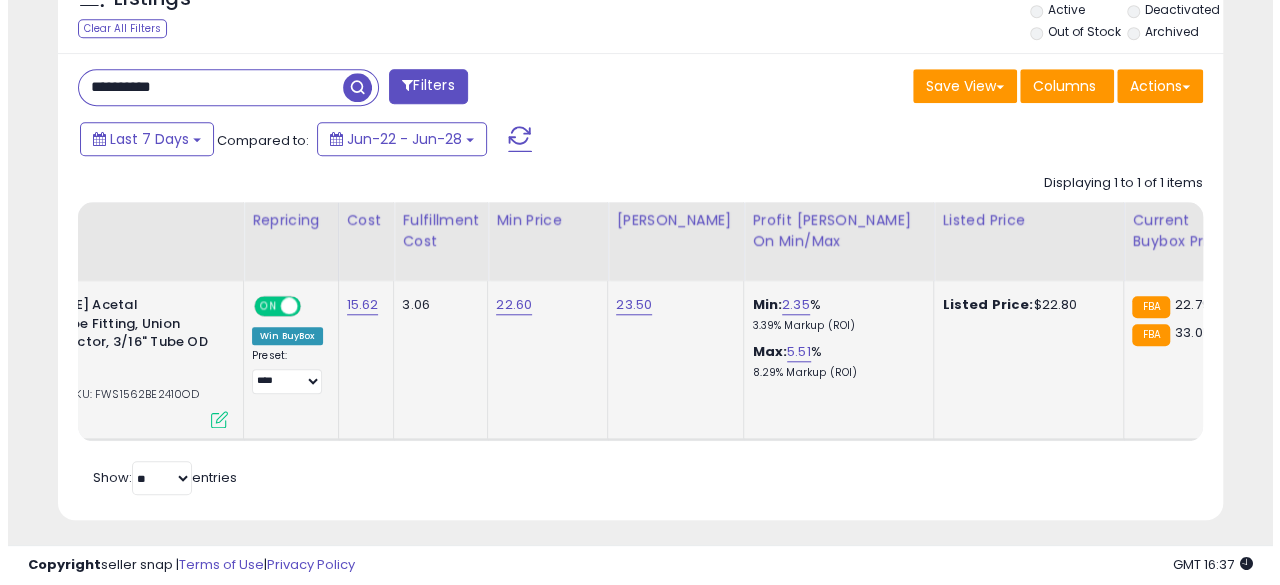 scroll, scrollTop: 633, scrollLeft: 0, axis: vertical 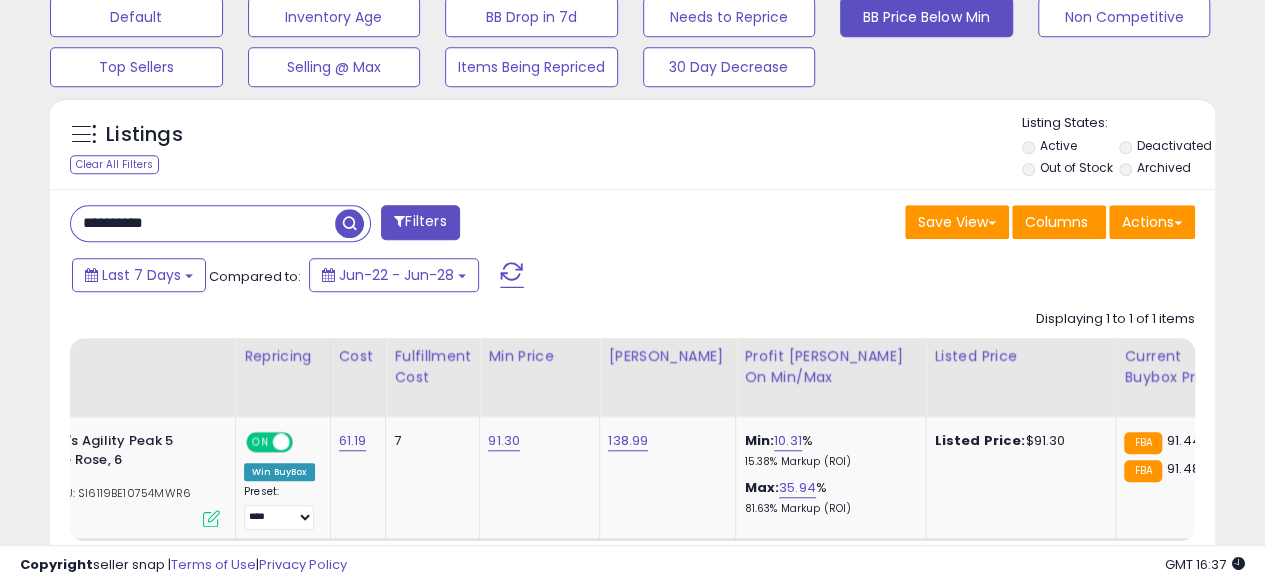 click on "**********" at bounding box center [203, 223] 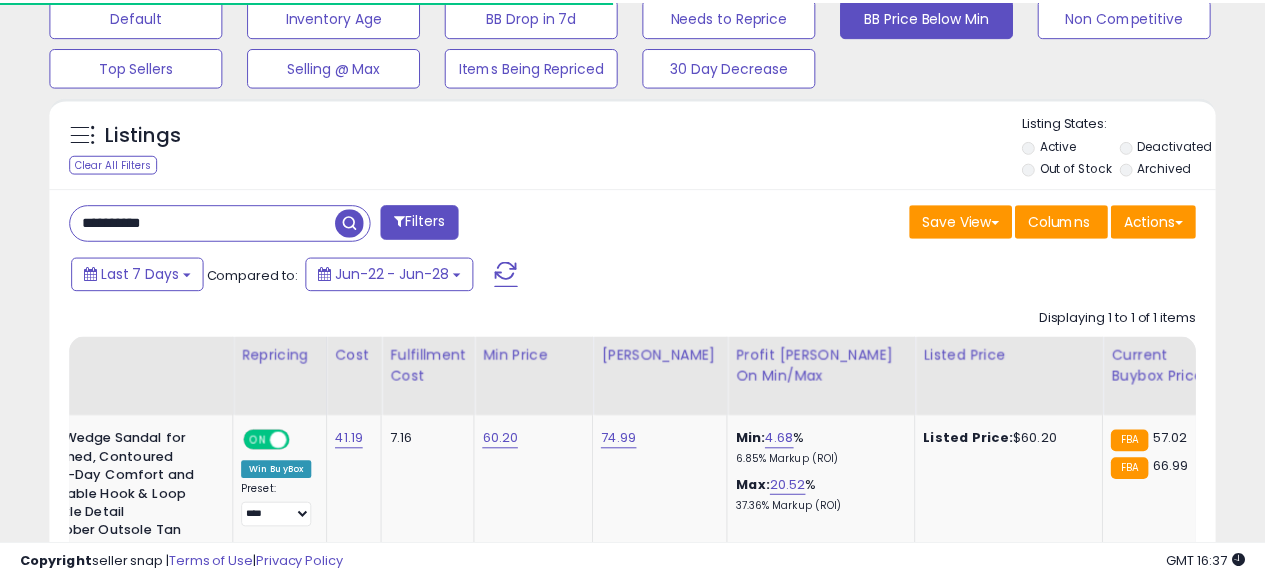 scroll, scrollTop: 410, scrollLeft: 674, axis: both 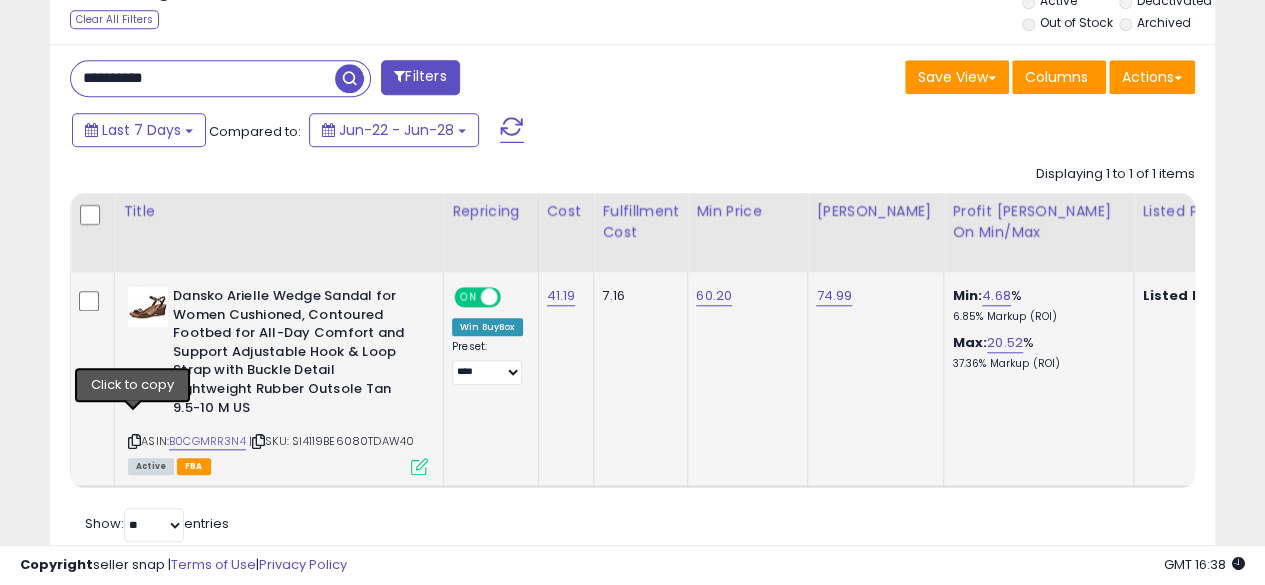 click on "ASIN:  B0CGMRR3N4    |   SKU: SI4119BE6080TDAW40 Active FBA" at bounding box center [278, 380] 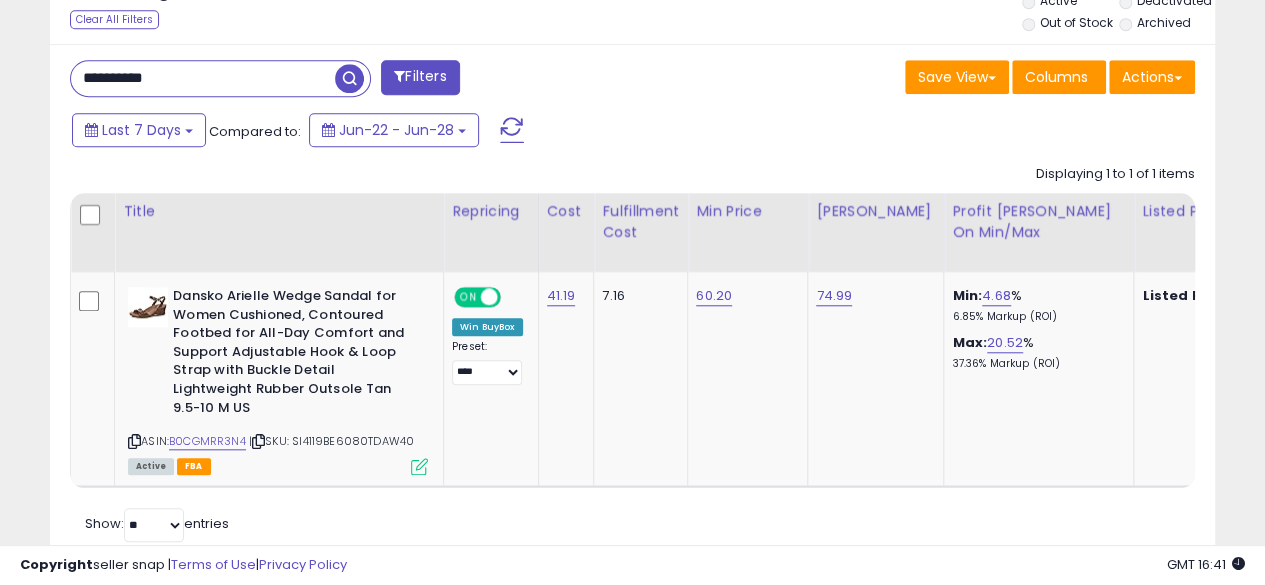 click on "**********" at bounding box center (203, 78) 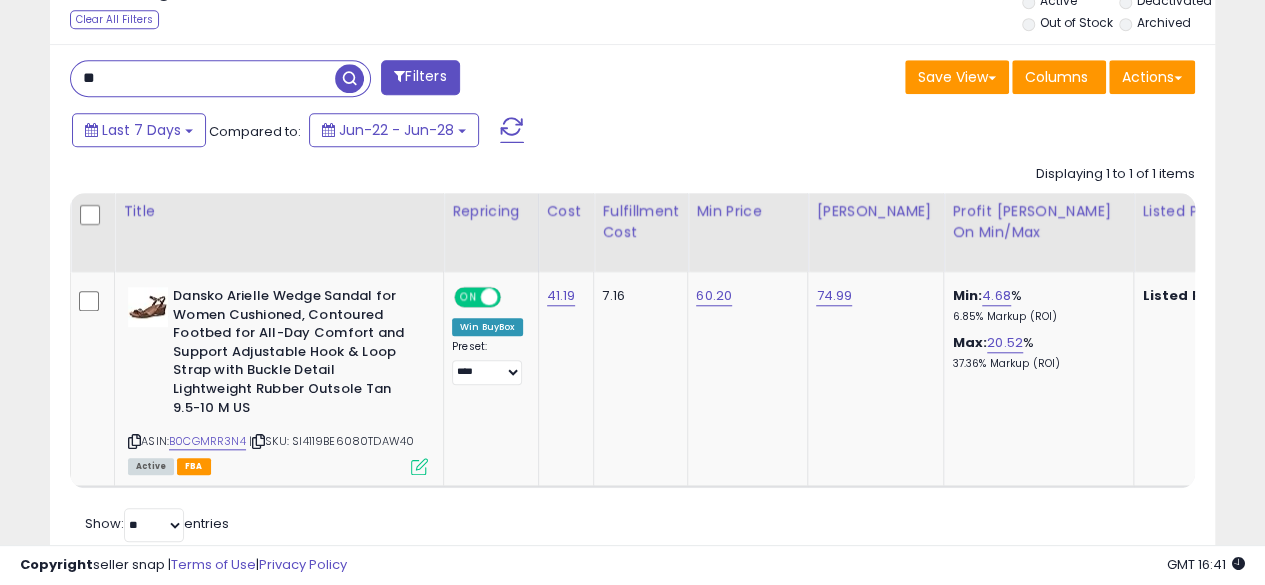type on "*" 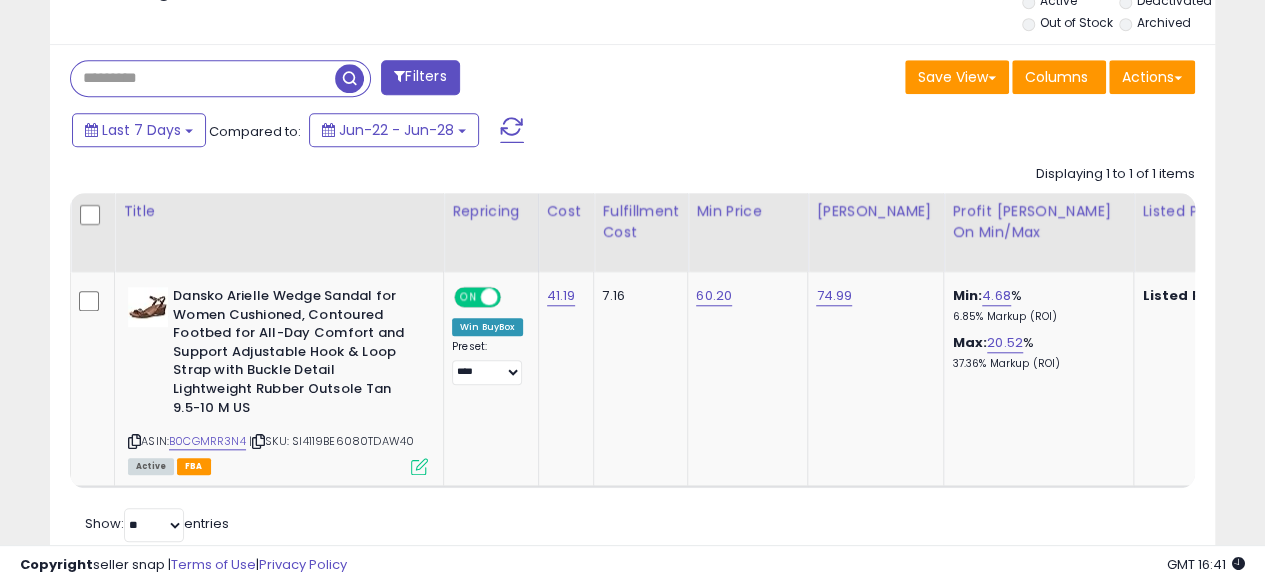 paste on "**********" 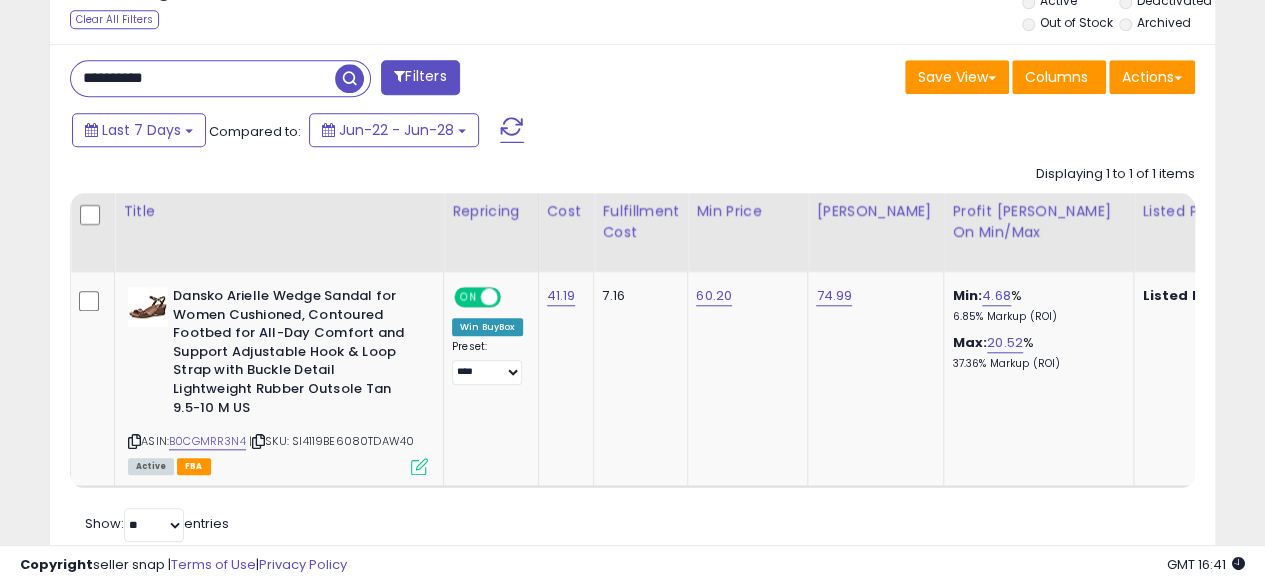 type on "**********" 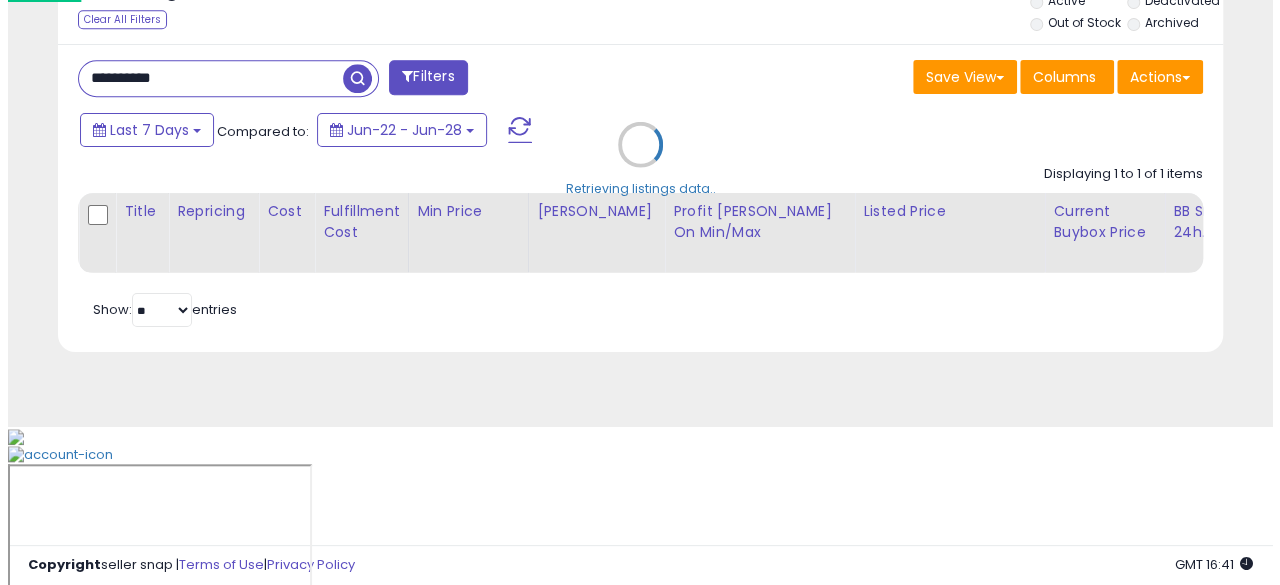 scroll, scrollTop: 633, scrollLeft: 0, axis: vertical 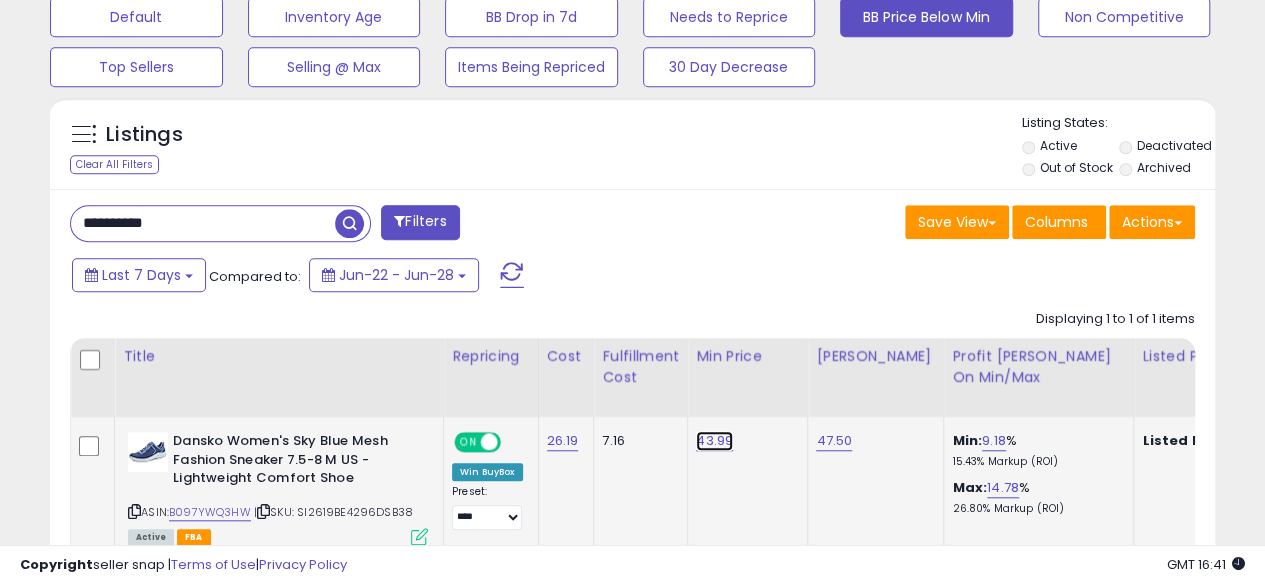 click on "43.99" at bounding box center (714, 441) 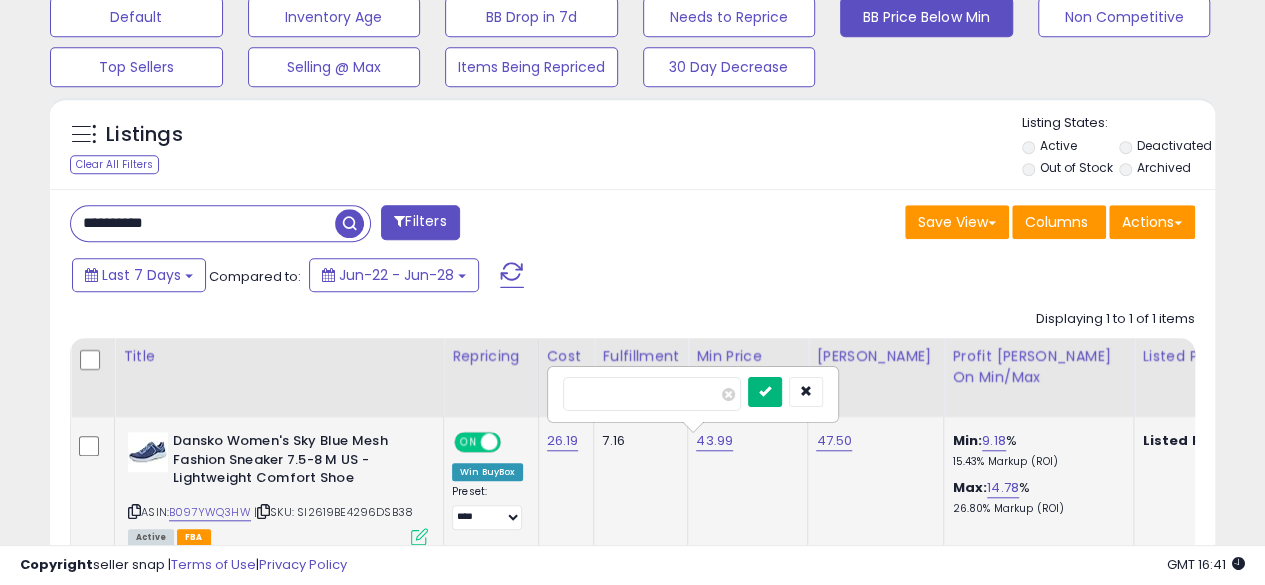 type on "*****" 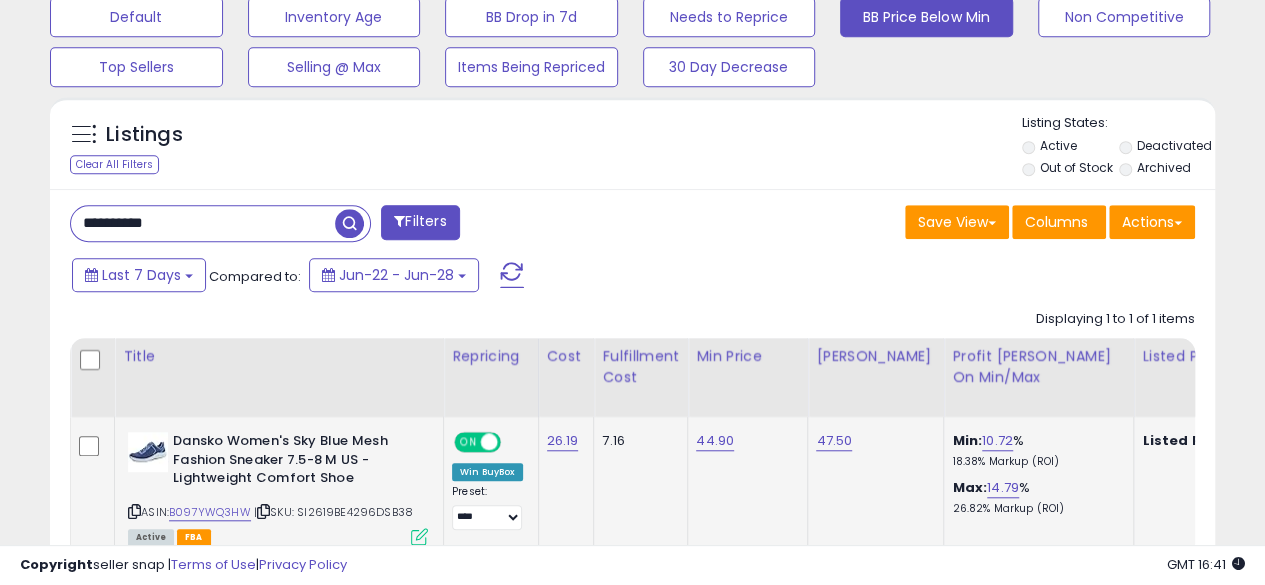 click on "**********" at bounding box center [203, 223] 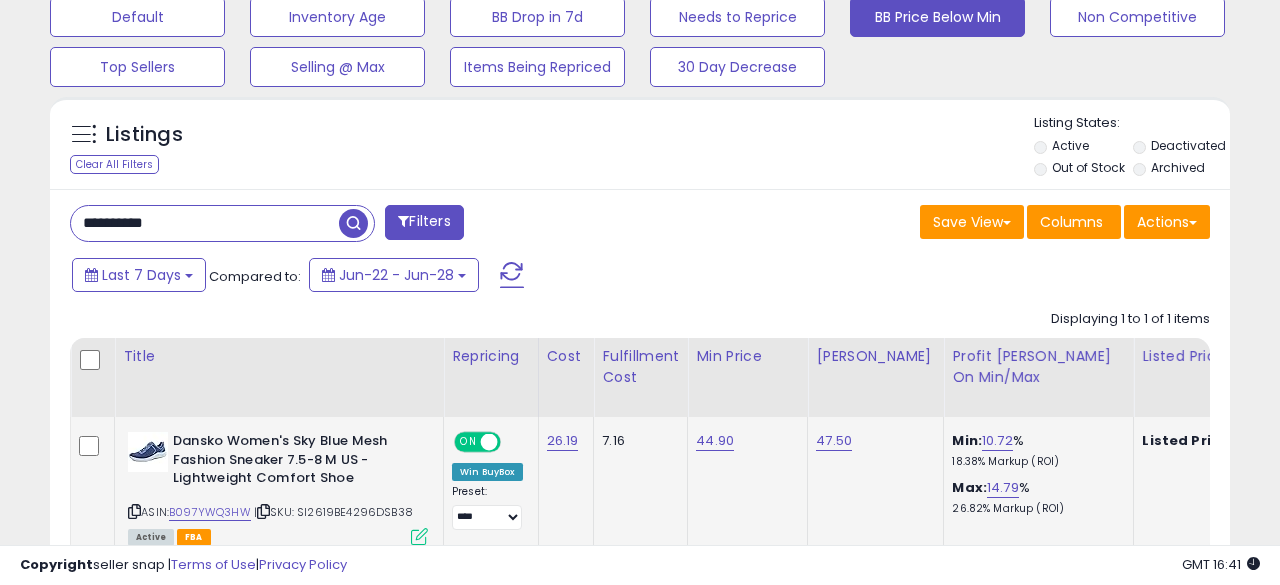 scroll, scrollTop: 999590, scrollLeft: 999317, axis: both 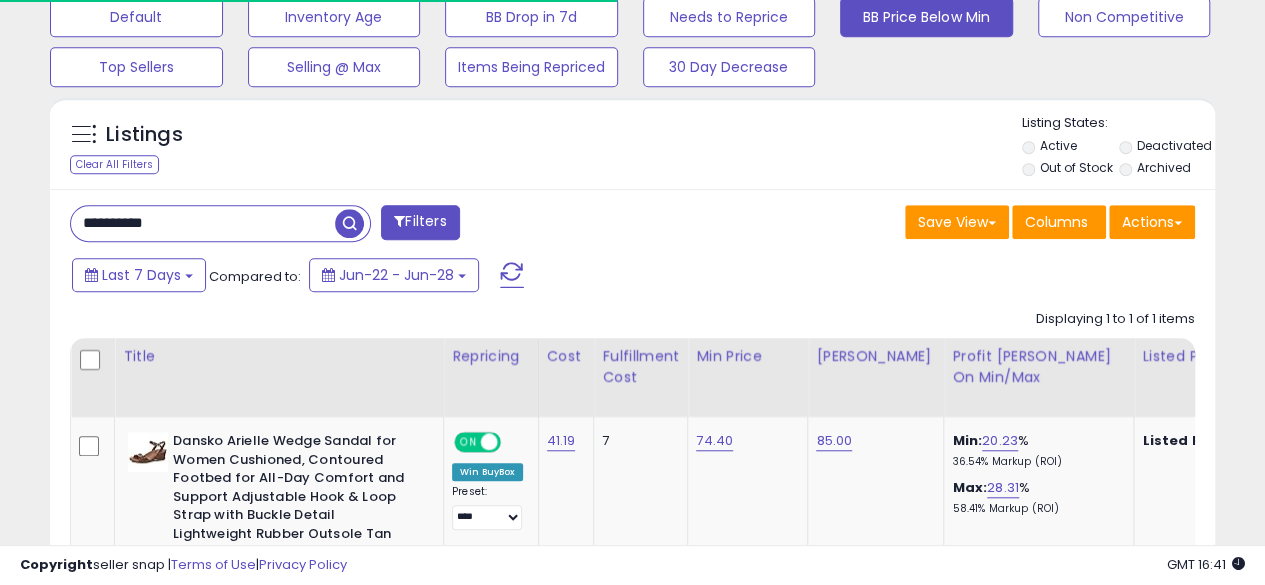 click at bounding box center (349, 223) 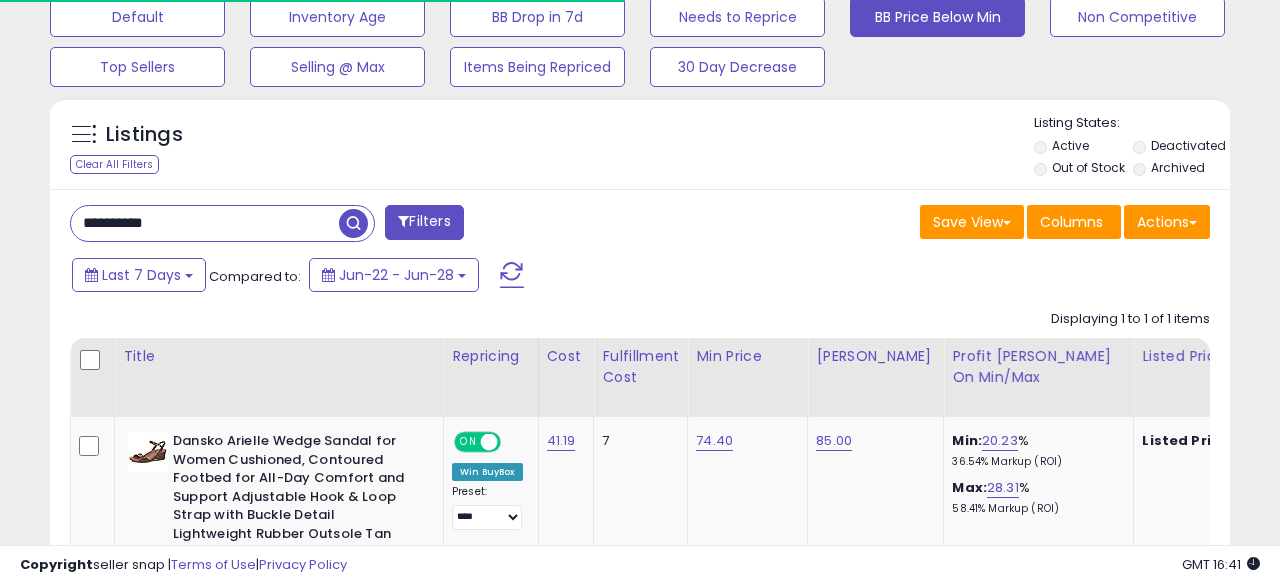 scroll, scrollTop: 999590, scrollLeft: 999317, axis: both 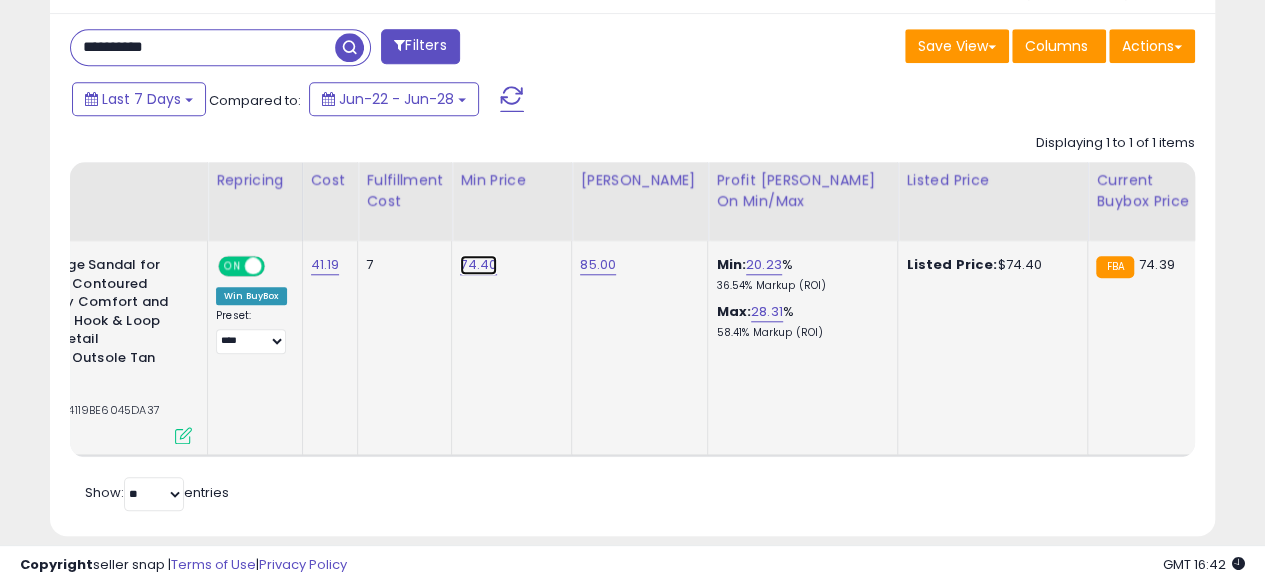 click on "74.40" at bounding box center (478, 265) 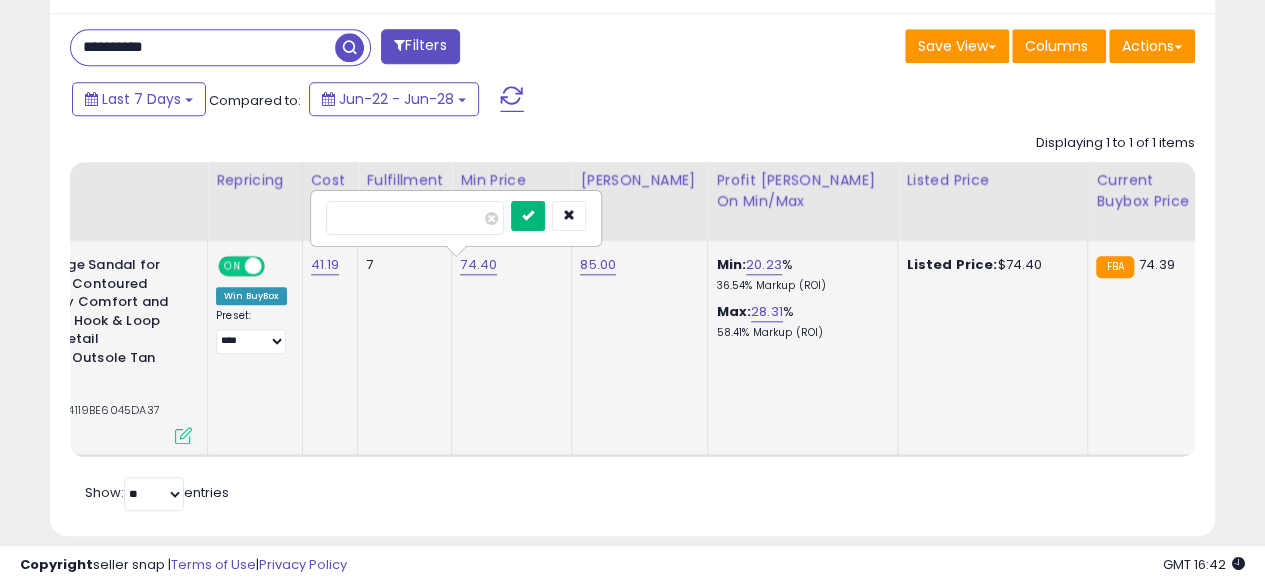type on "*****" 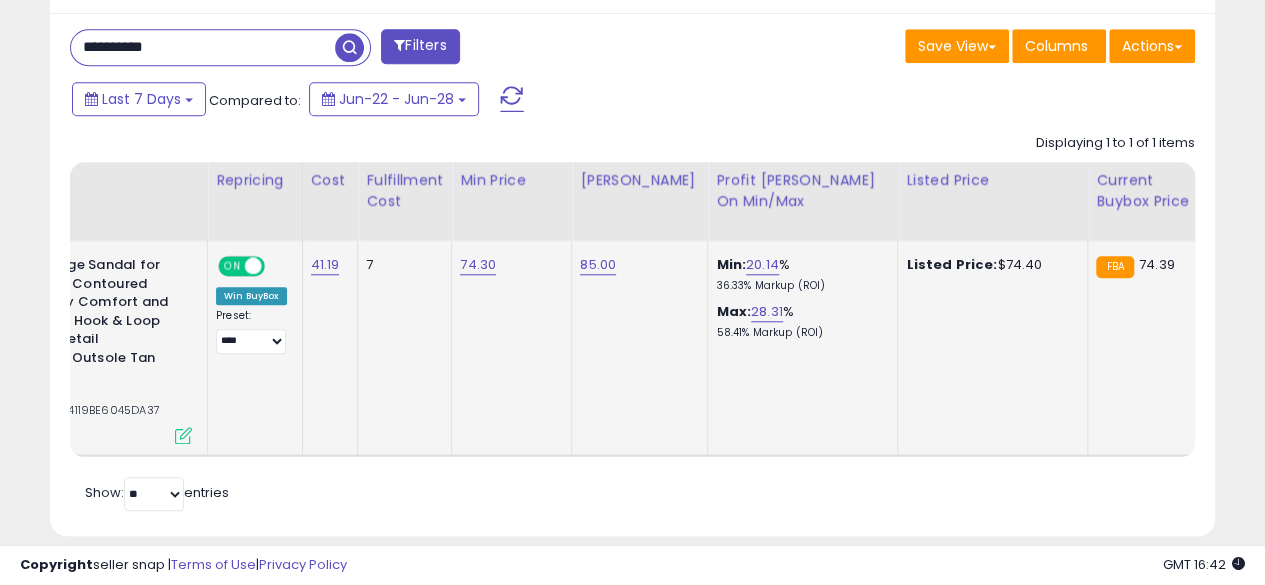click on "**********" at bounding box center (203, 47) 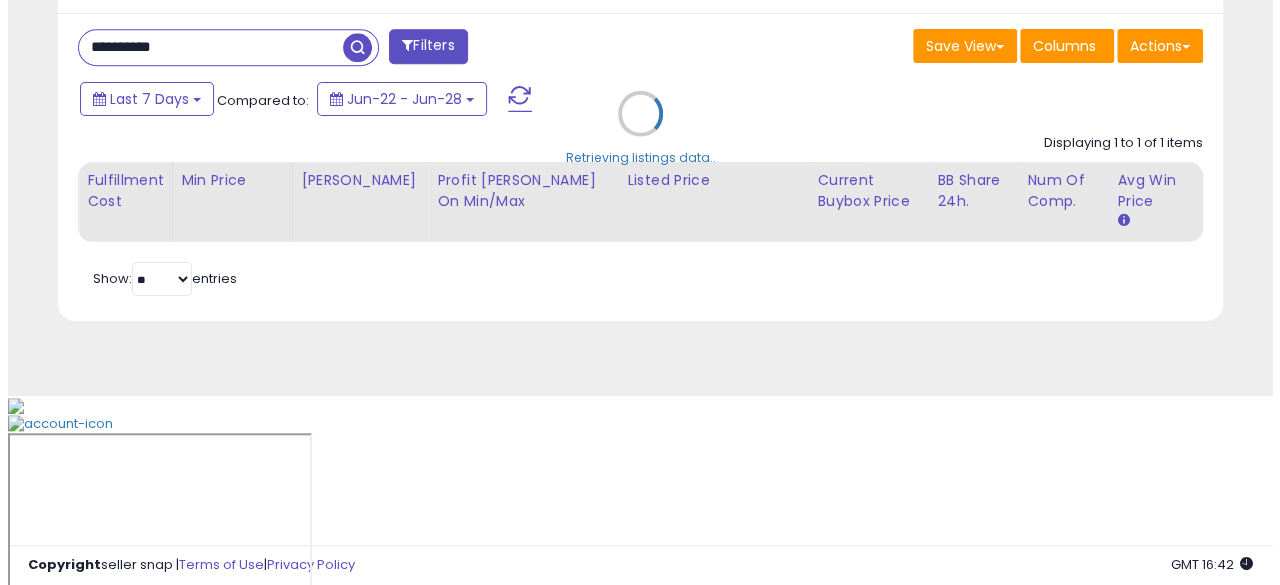 scroll, scrollTop: 633, scrollLeft: 0, axis: vertical 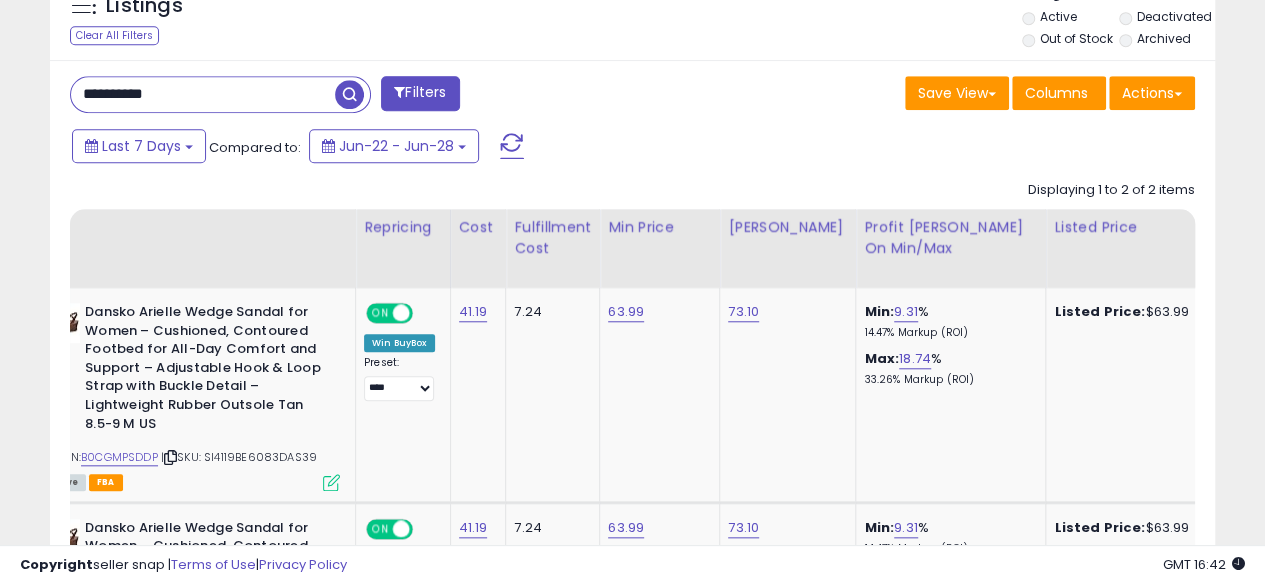 click on "**********" at bounding box center [203, 94] 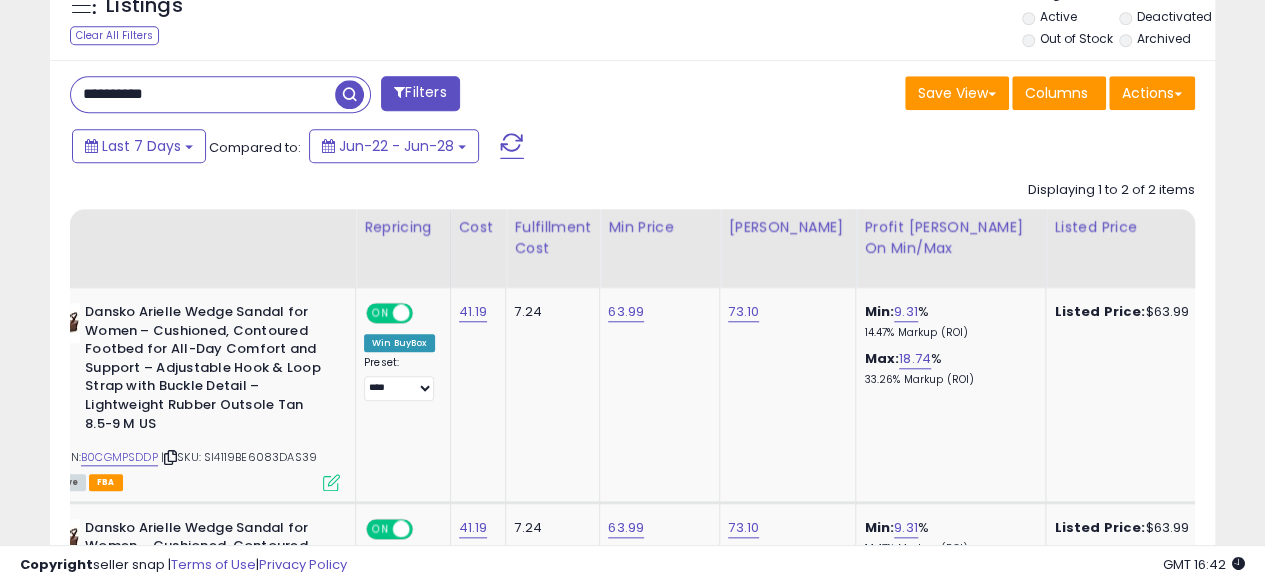 type on "**********" 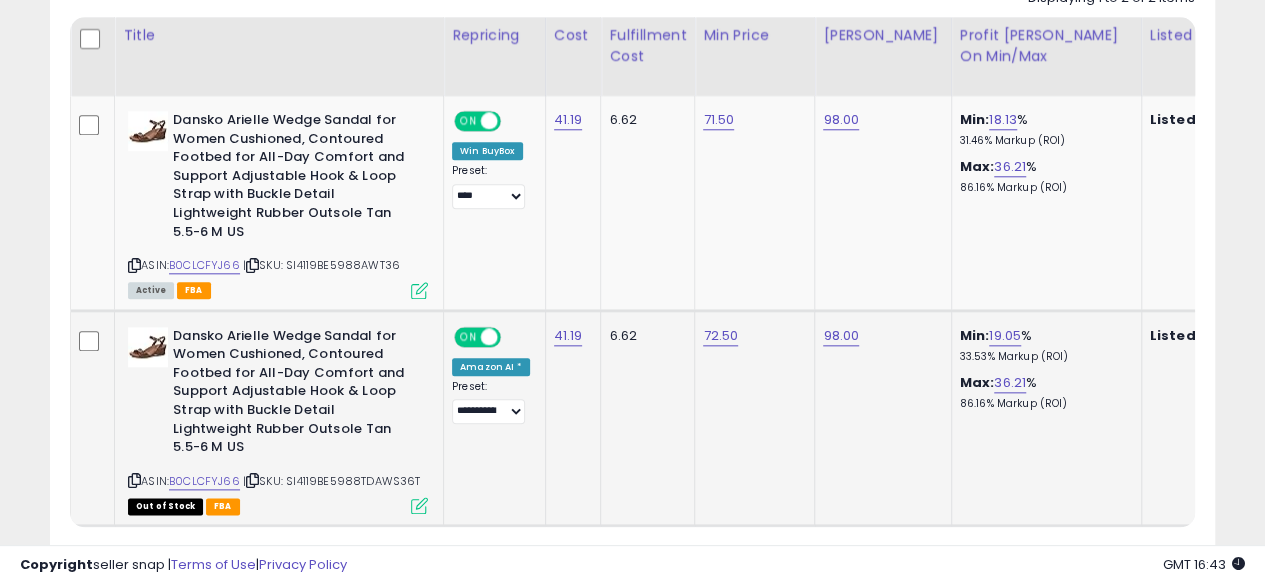 click at bounding box center [134, 480] 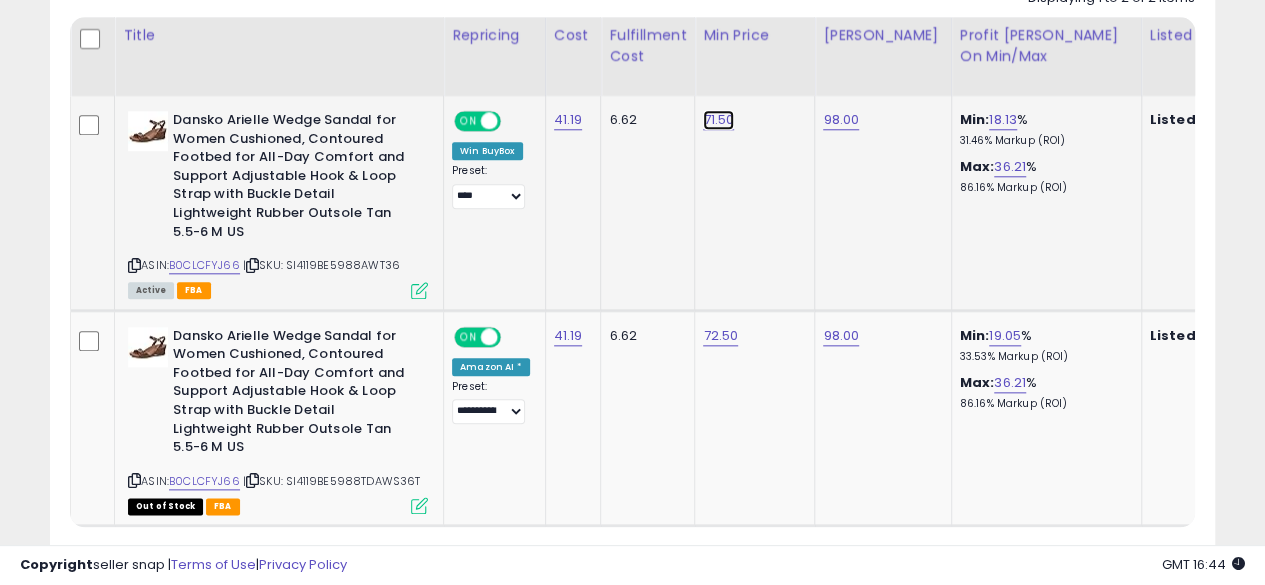 click on "71.50" at bounding box center [718, 120] 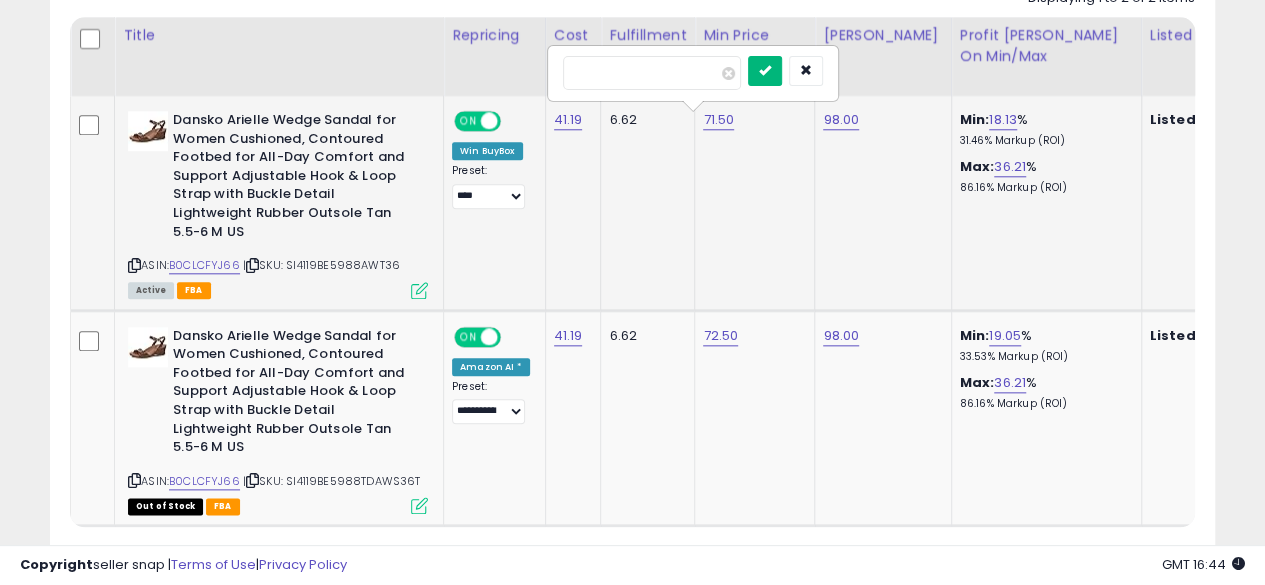type on "*****" 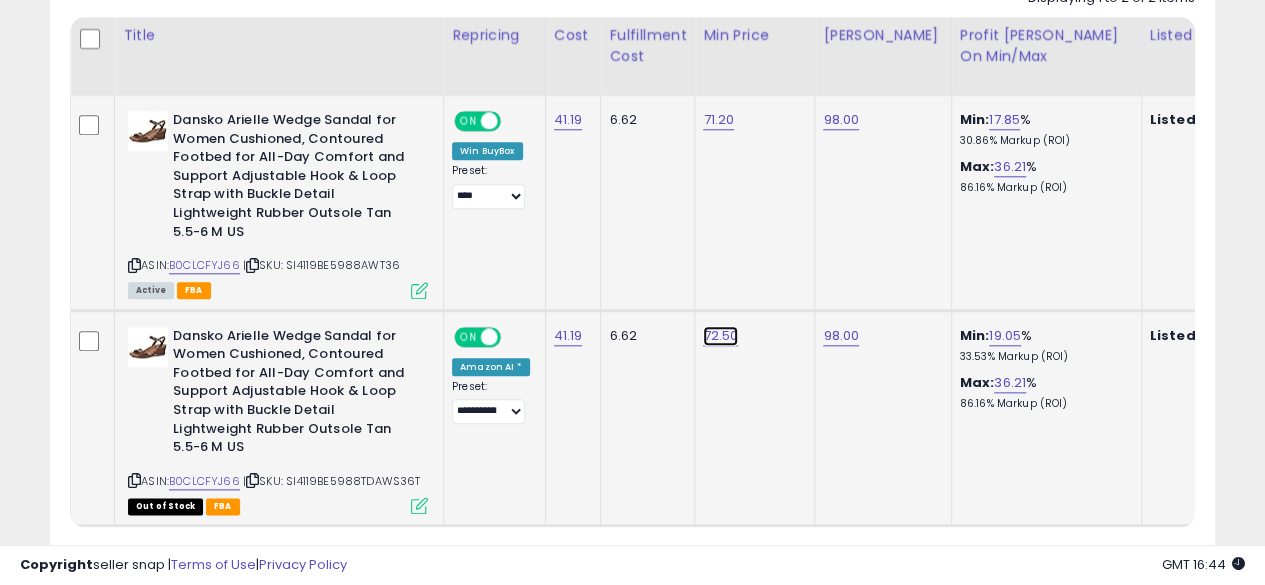 click on "72.50" at bounding box center [718, 120] 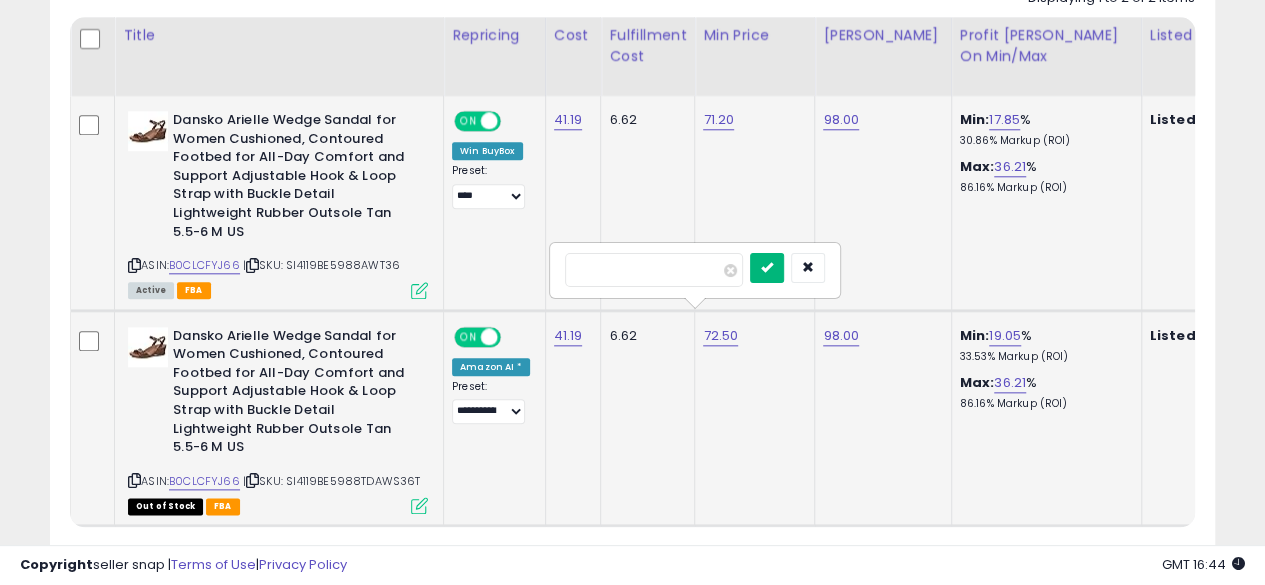 type on "*****" 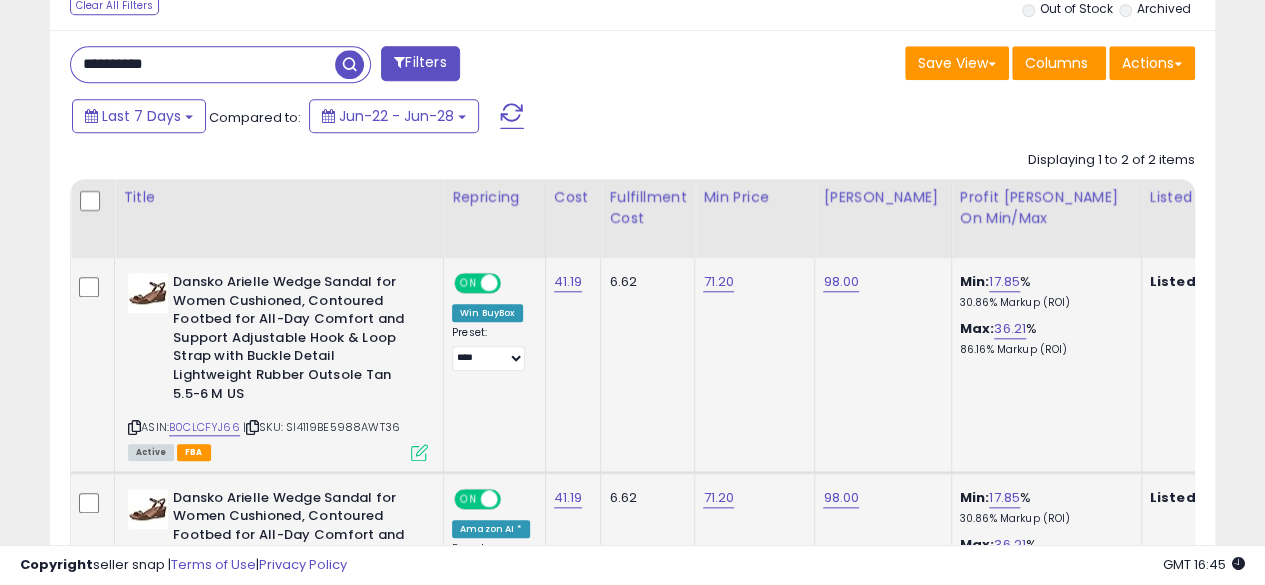scroll, scrollTop: 792, scrollLeft: 0, axis: vertical 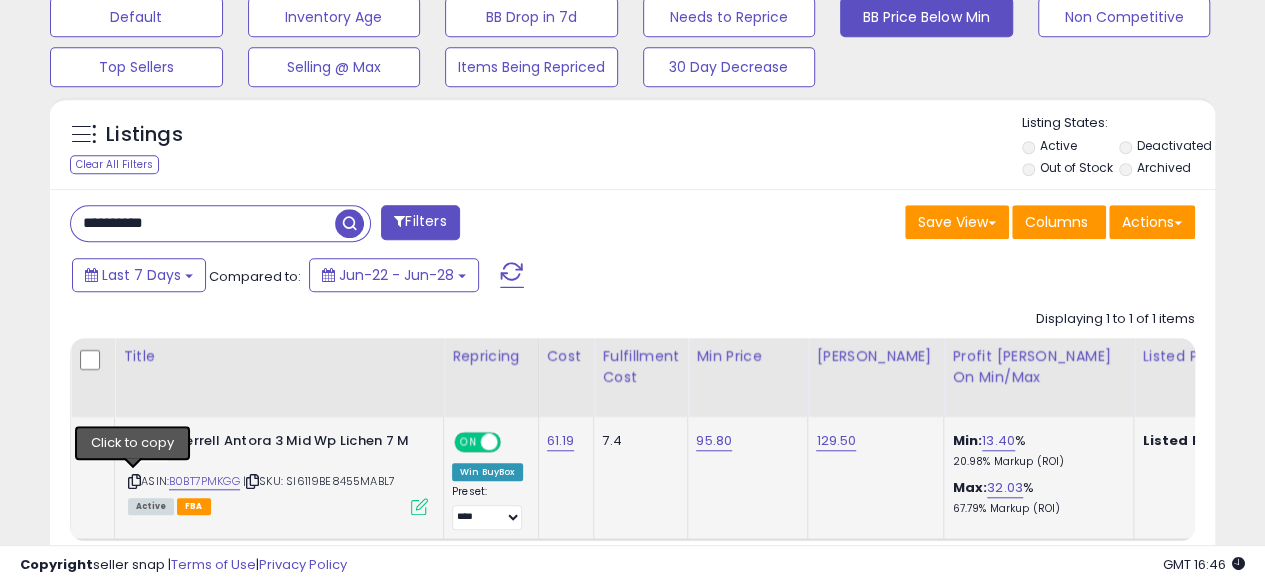 click at bounding box center [134, 481] 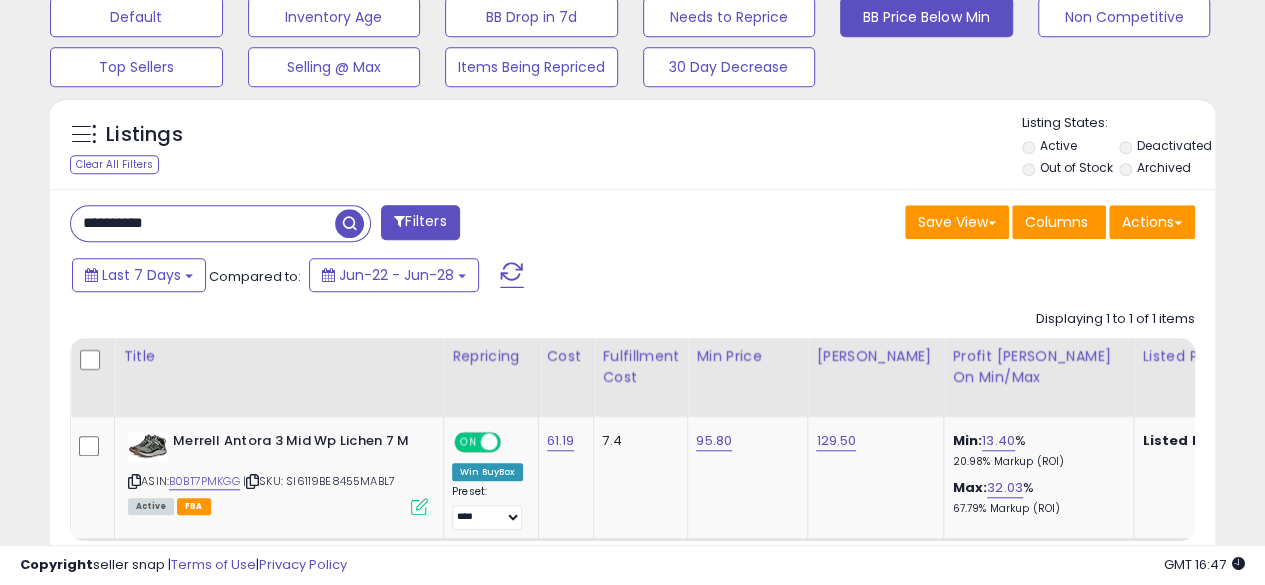 click on "**********" at bounding box center (203, 223) 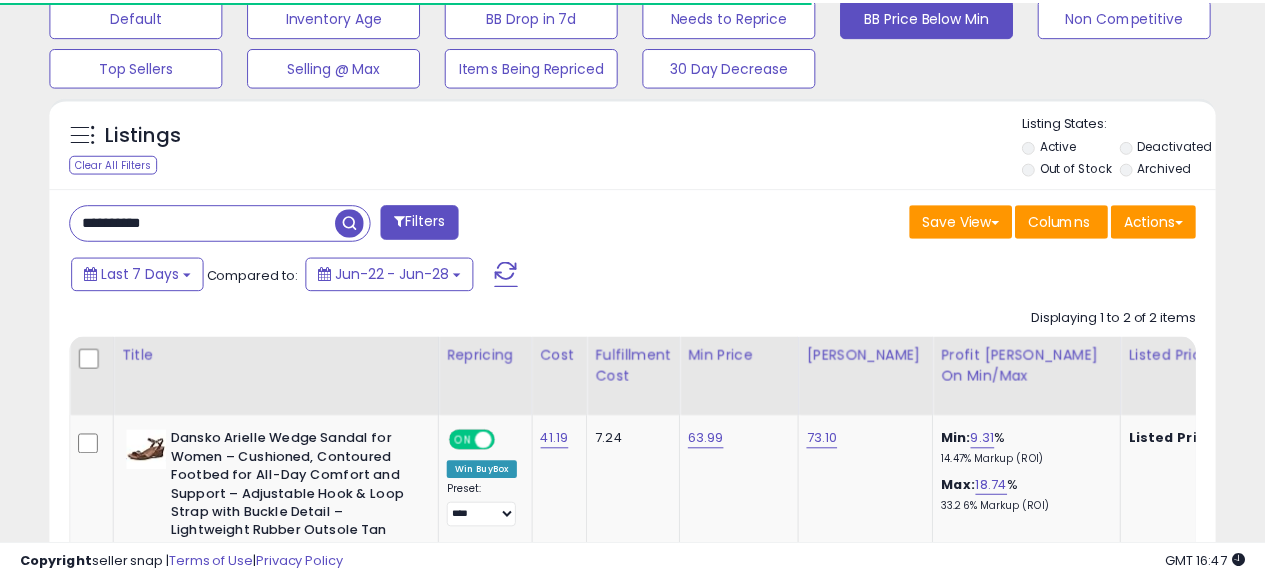 scroll, scrollTop: 410, scrollLeft: 674, axis: both 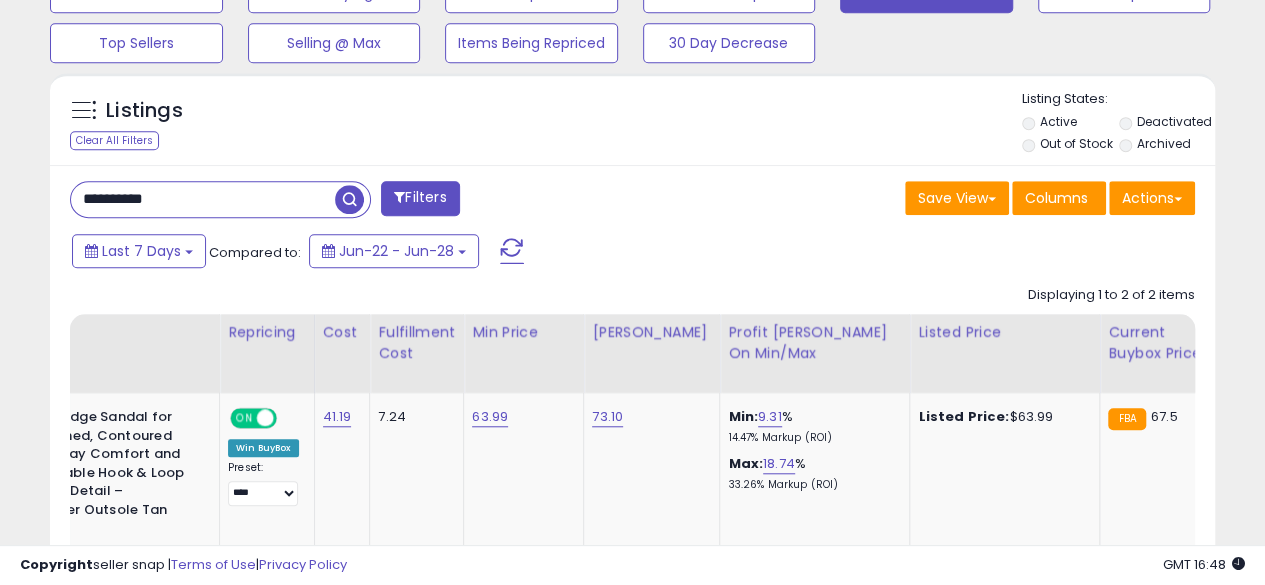 click on "**********" at bounding box center (203, 199) 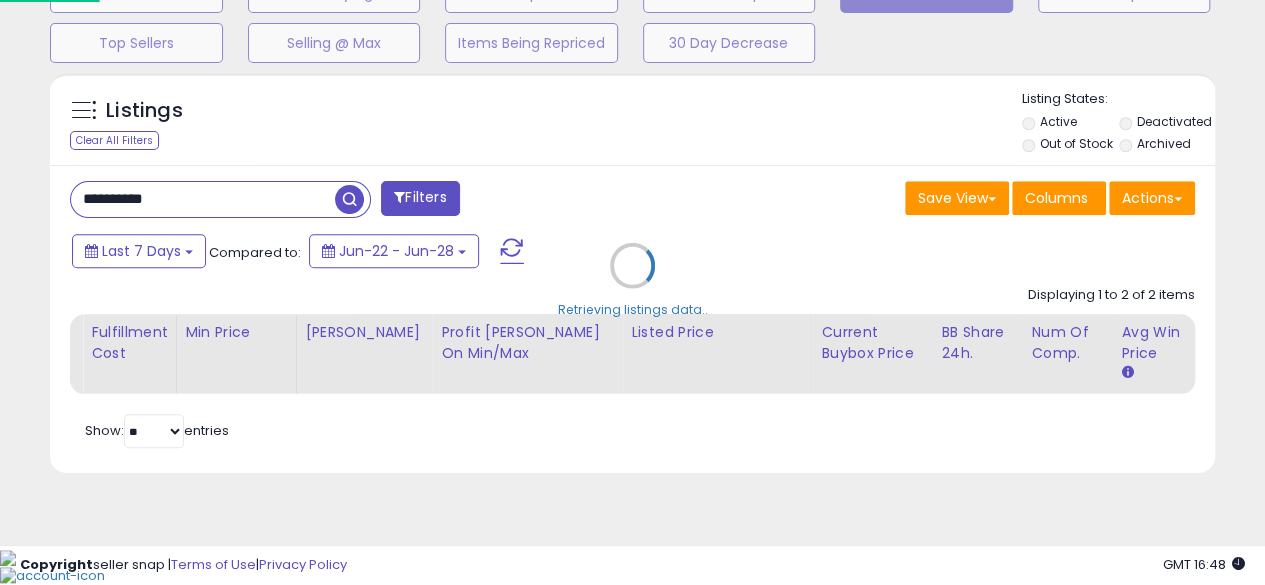 scroll, scrollTop: 999590, scrollLeft: 999317, axis: both 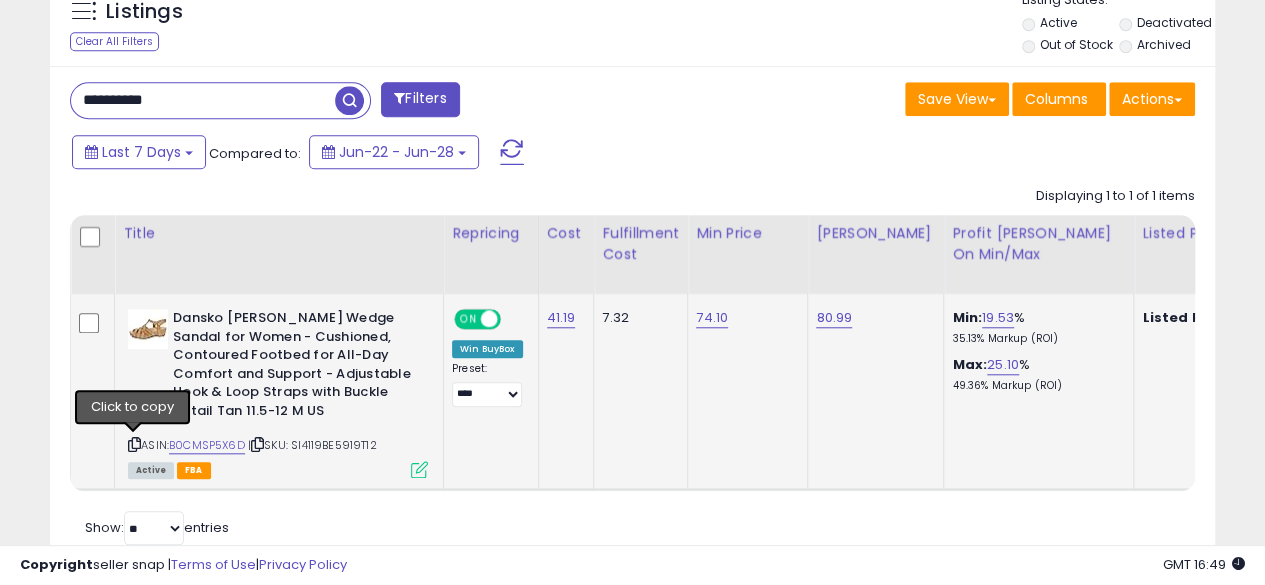 click at bounding box center [134, 444] 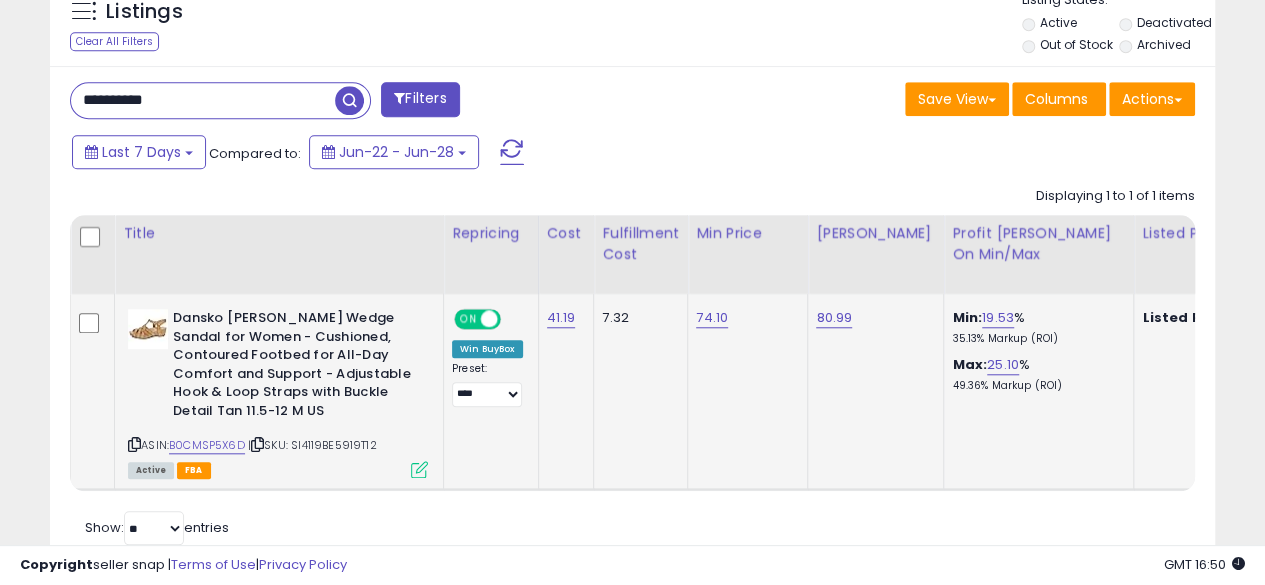 click on "74.10" 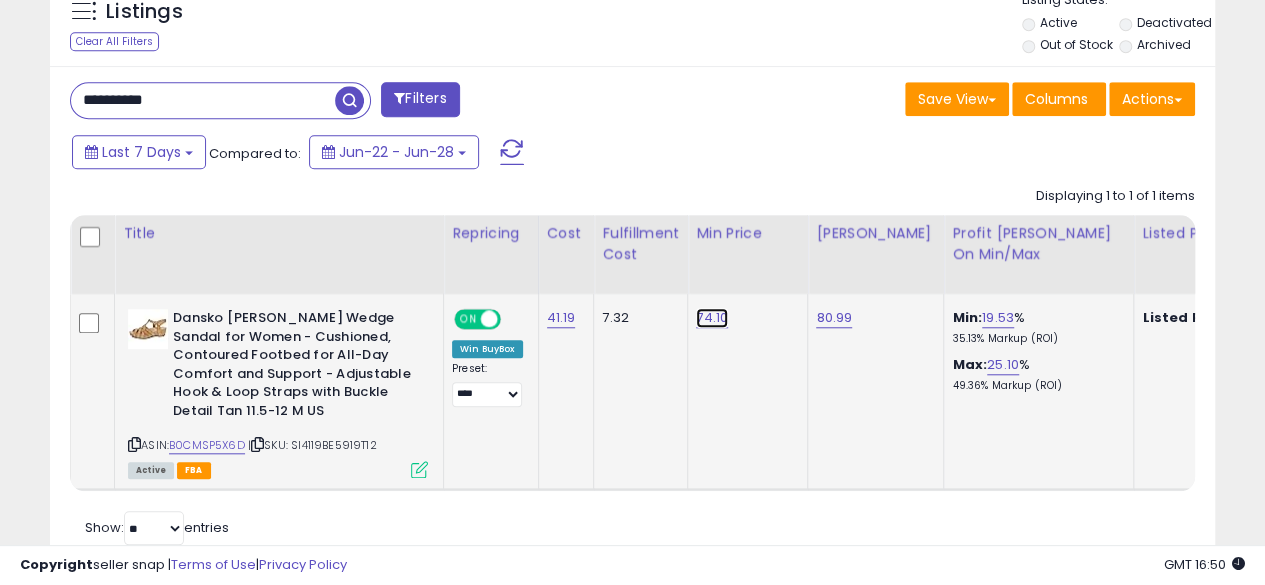 click on "74.10" at bounding box center [712, 318] 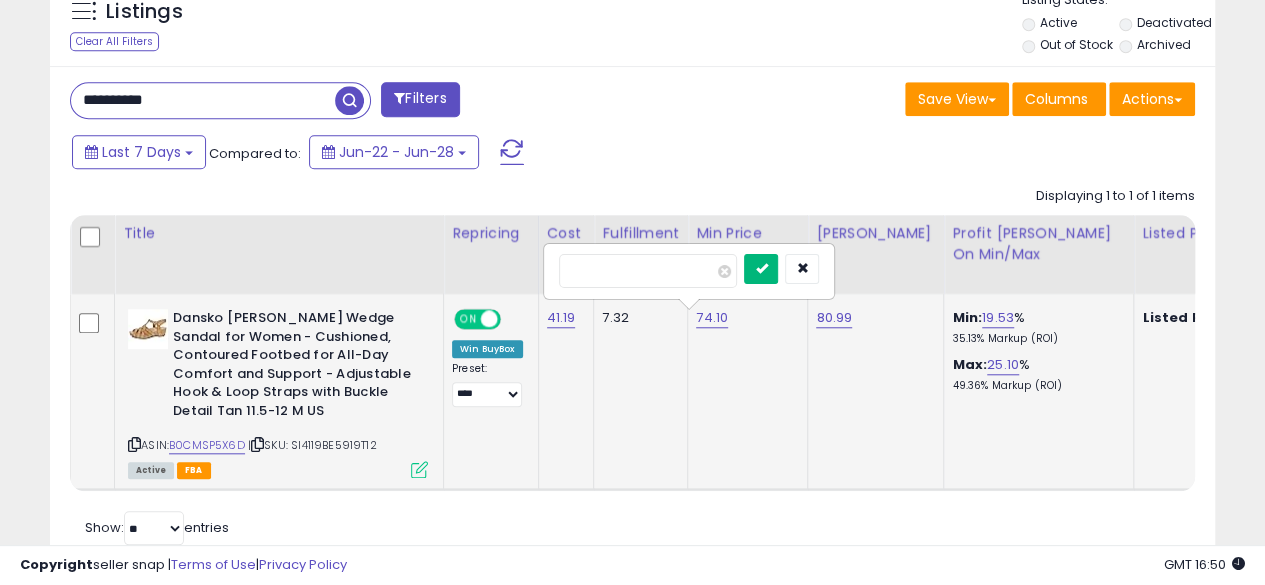 type on "*****" 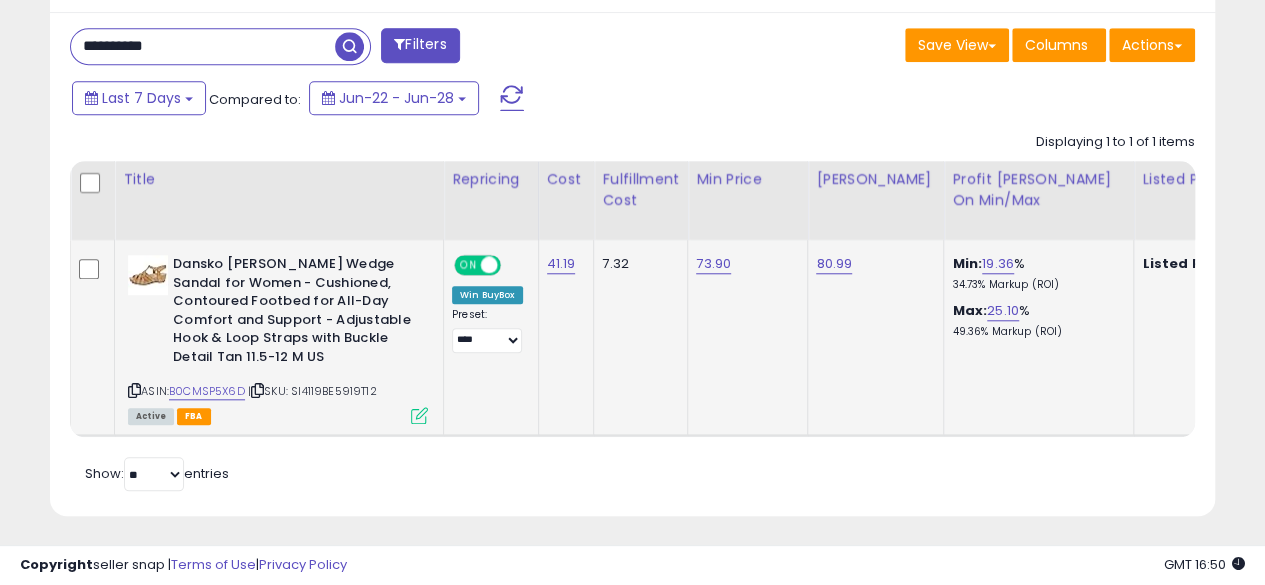 scroll, scrollTop: 829, scrollLeft: 0, axis: vertical 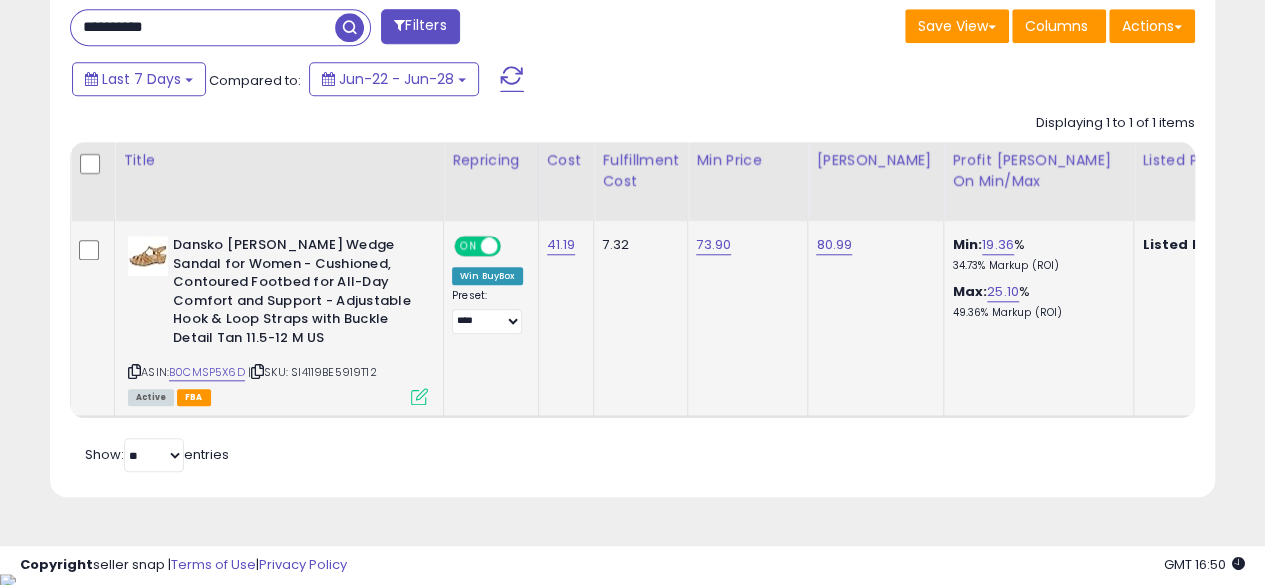 click on "**********" at bounding box center [203, 27] 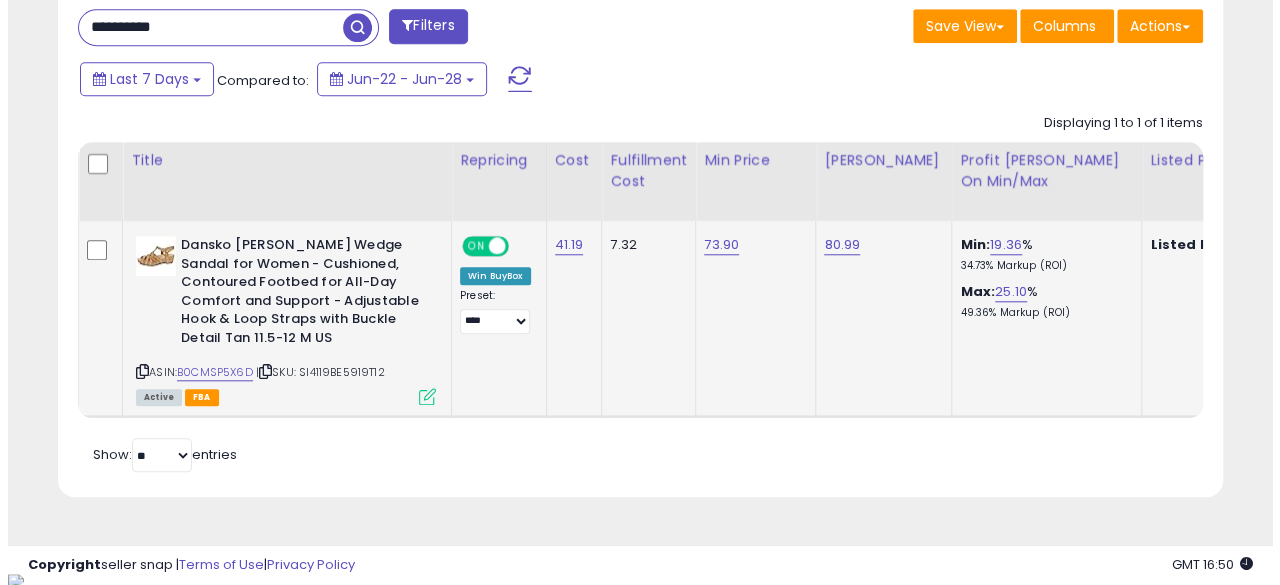 scroll, scrollTop: 633, scrollLeft: 0, axis: vertical 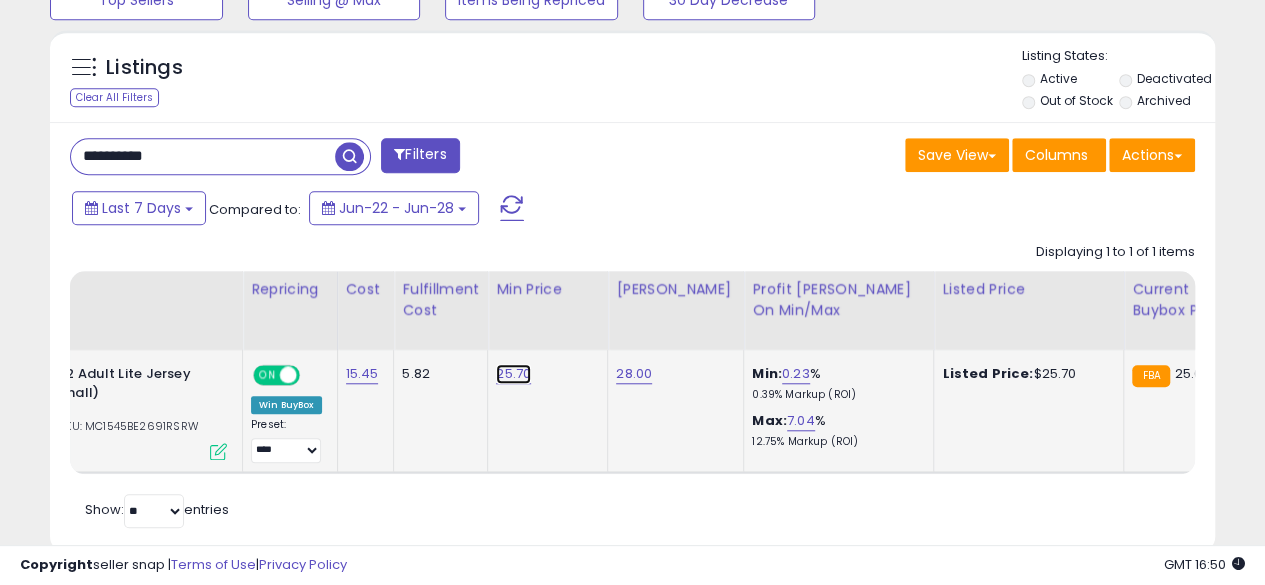 click on "25.70" at bounding box center (513, 374) 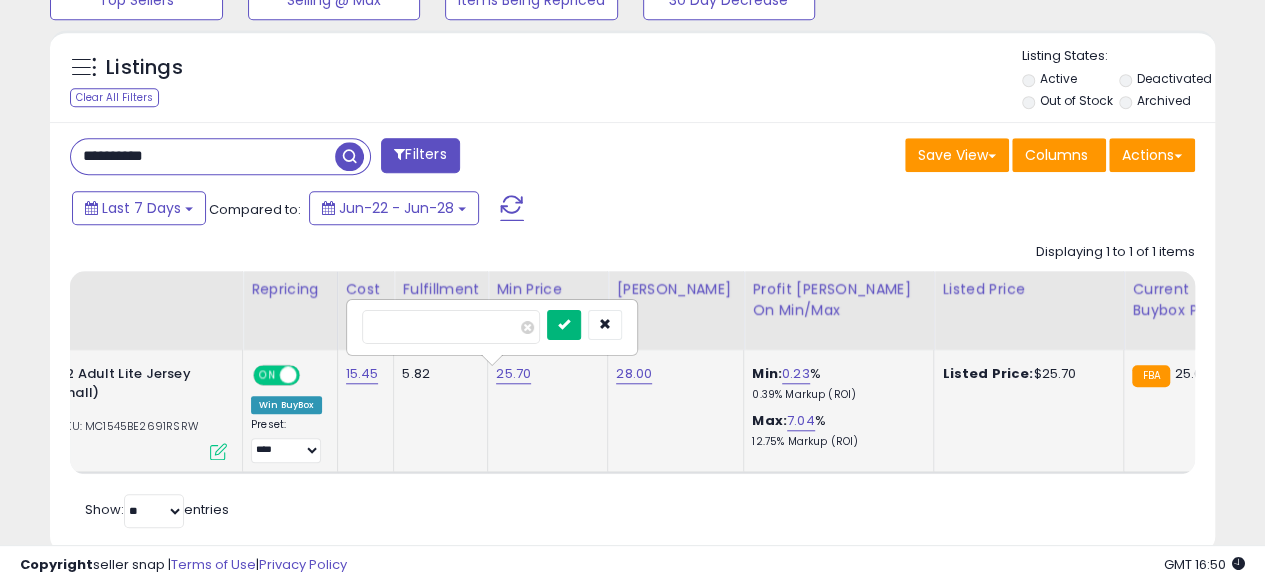 type on "*****" 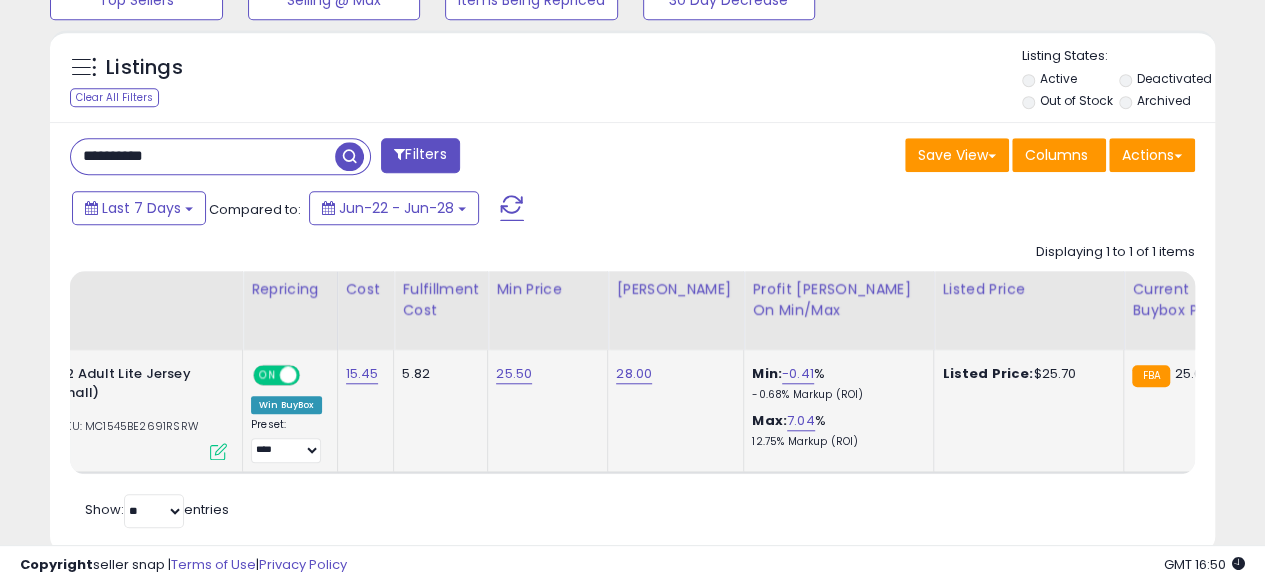 click on "**********" at bounding box center (203, 156) 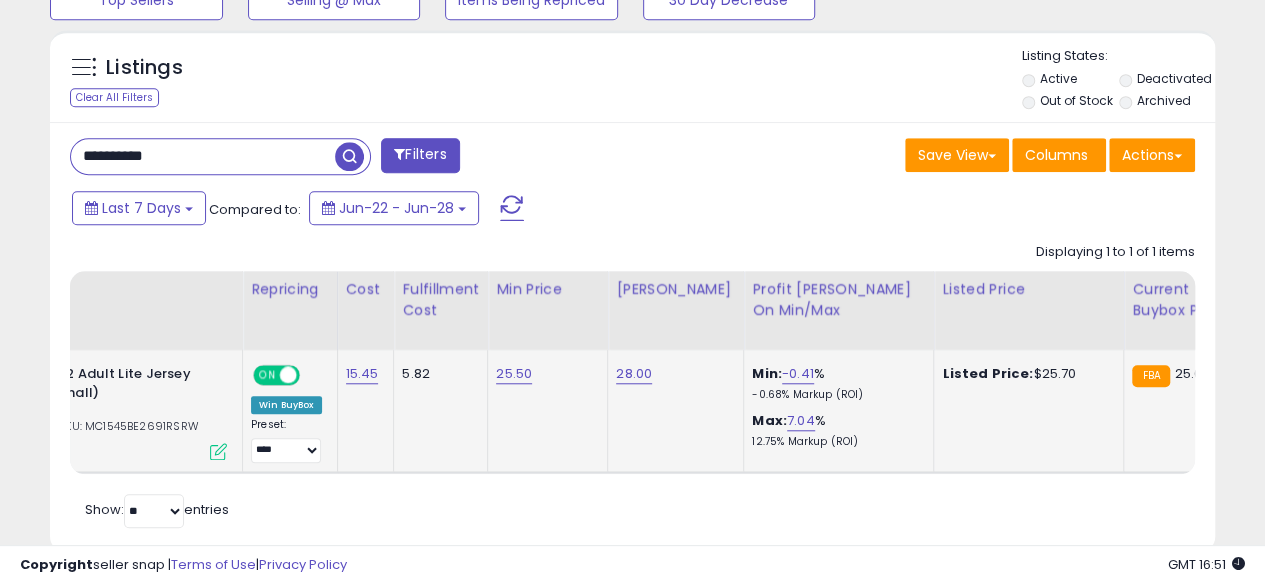 type on "**********" 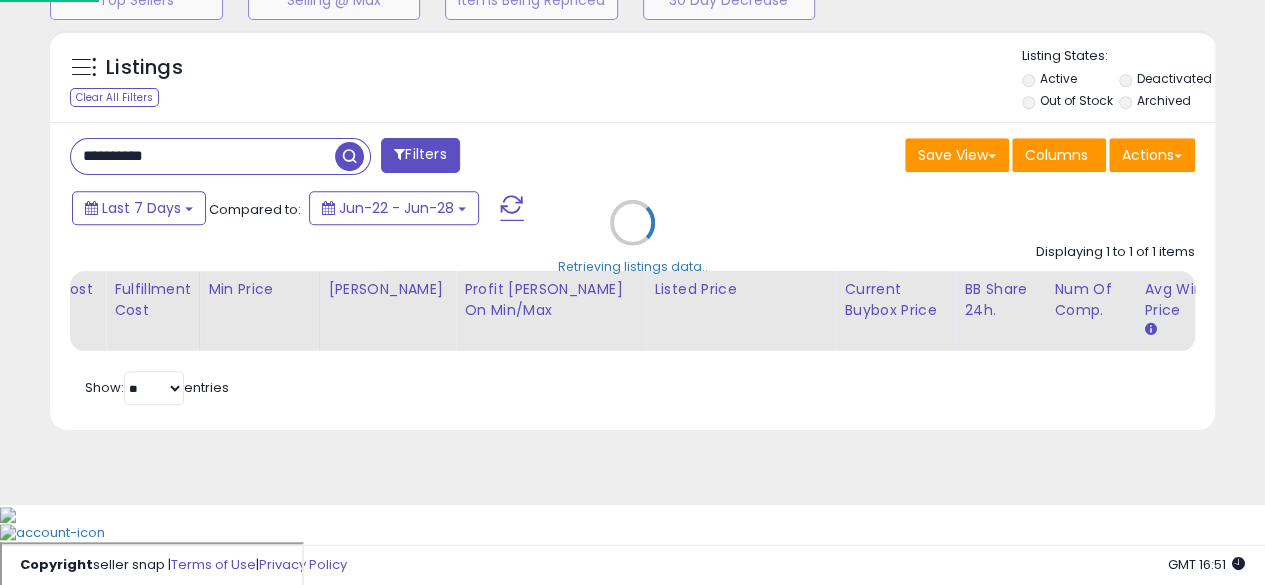 scroll, scrollTop: 999590, scrollLeft: 999317, axis: both 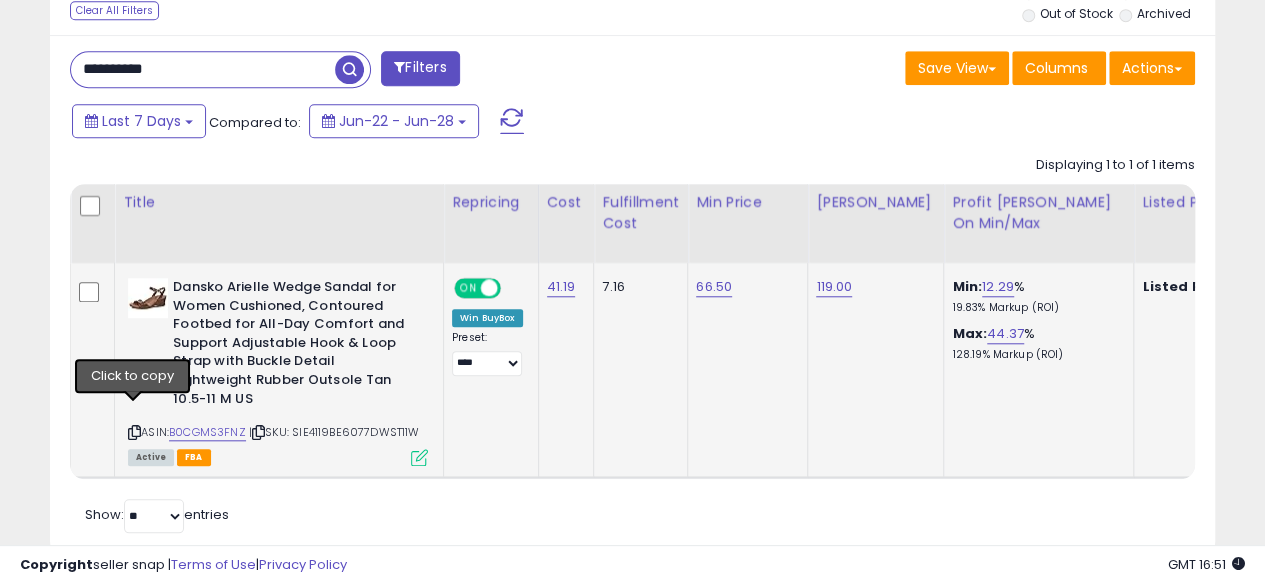 click at bounding box center (134, 432) 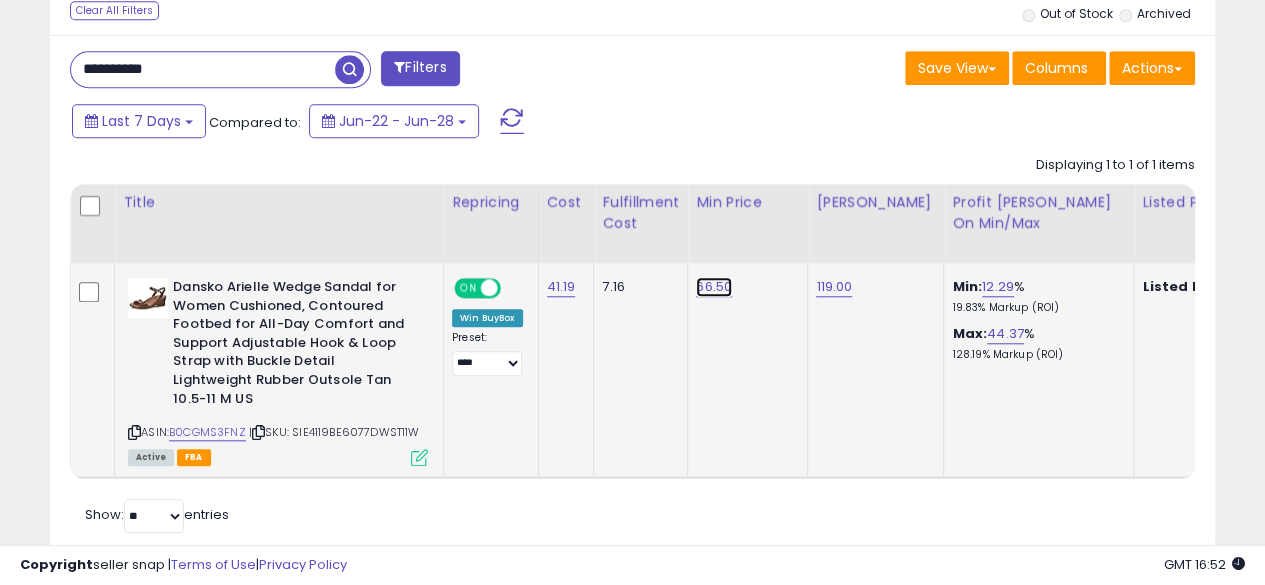 click on "66.50" at bounding box center (714, 287) 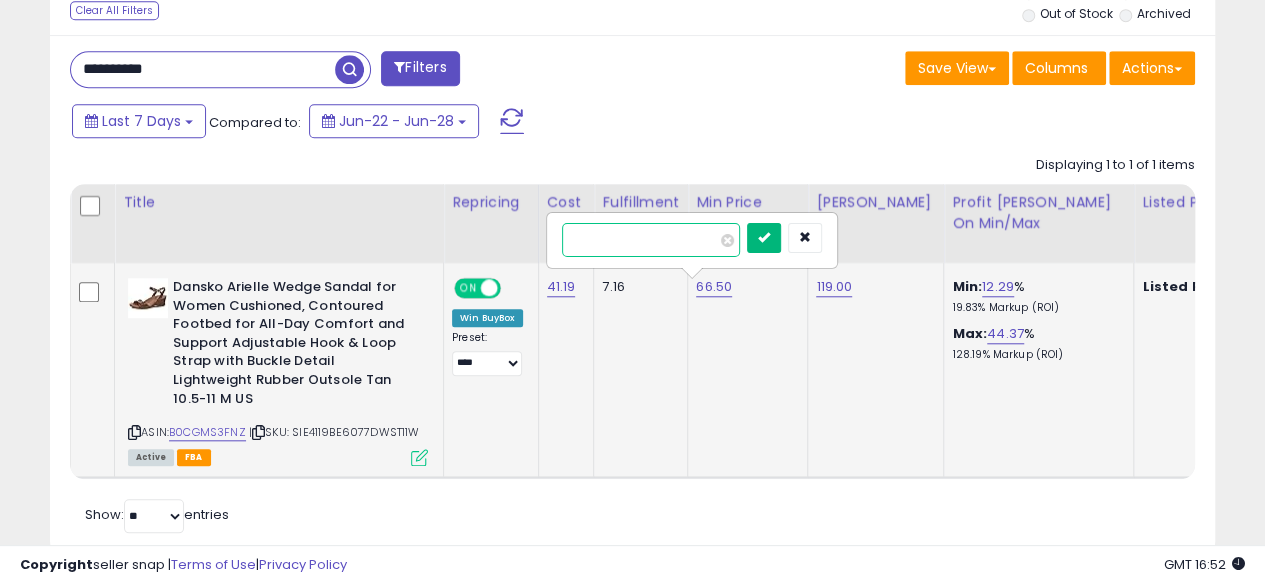 type on "*****" 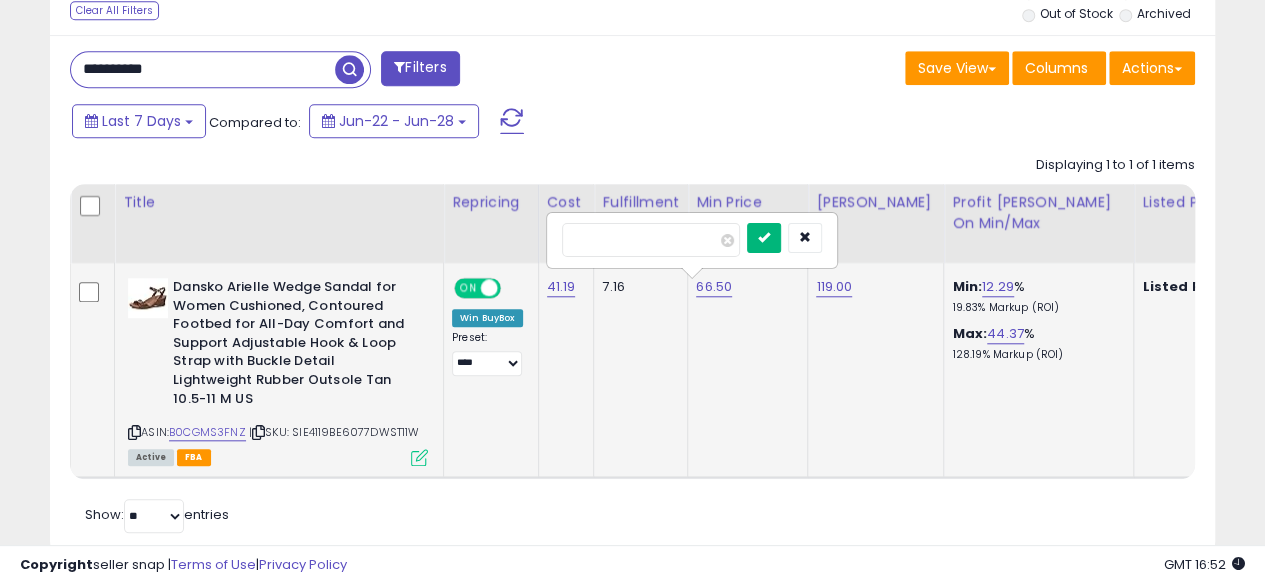 click at bounding box center [764, 238] 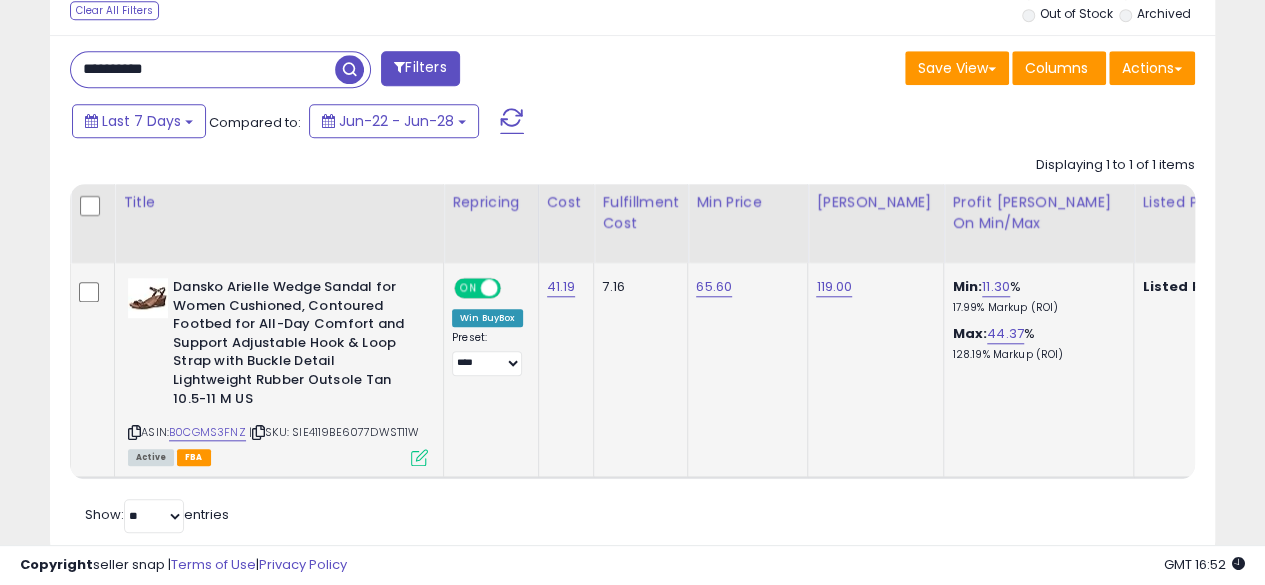 click on "**********" at bounding box center (203, 69) 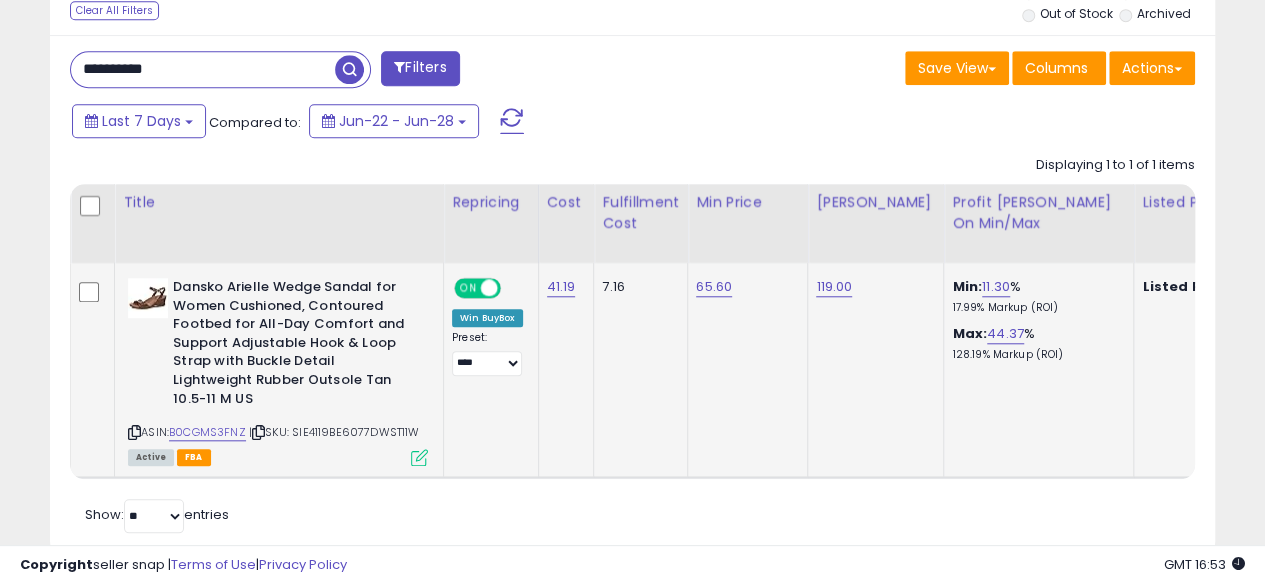 click at bounding box center [349, 69] 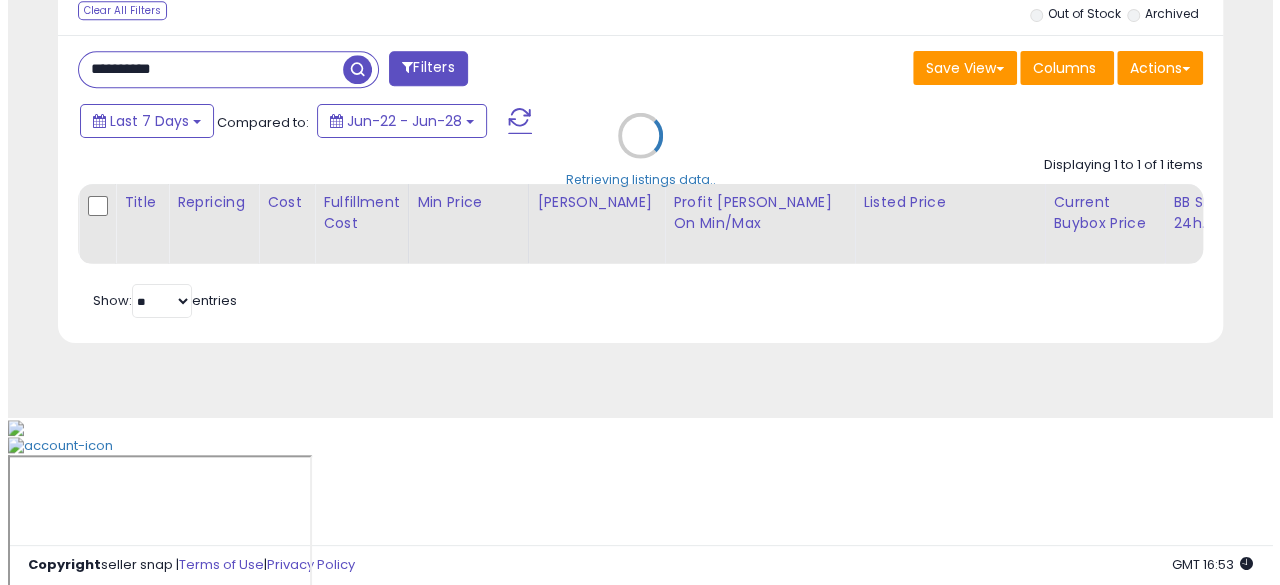 scroll, scrollTop: 633, scrollLeft: 0, axis: vertical 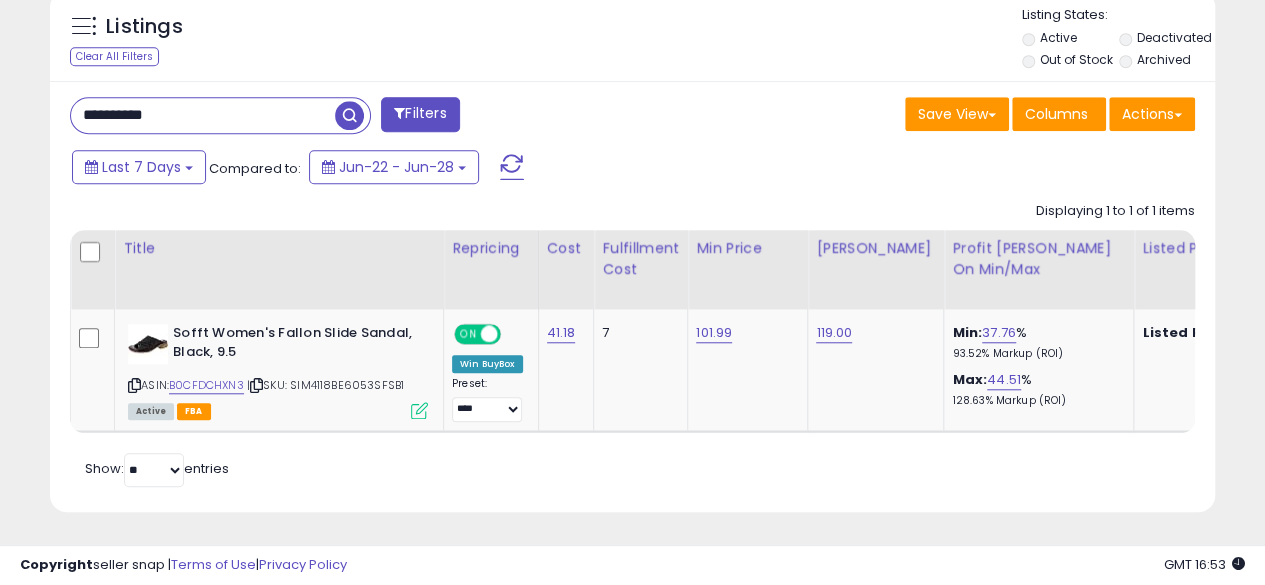 click on "**********" at bounding box center [203, 115] 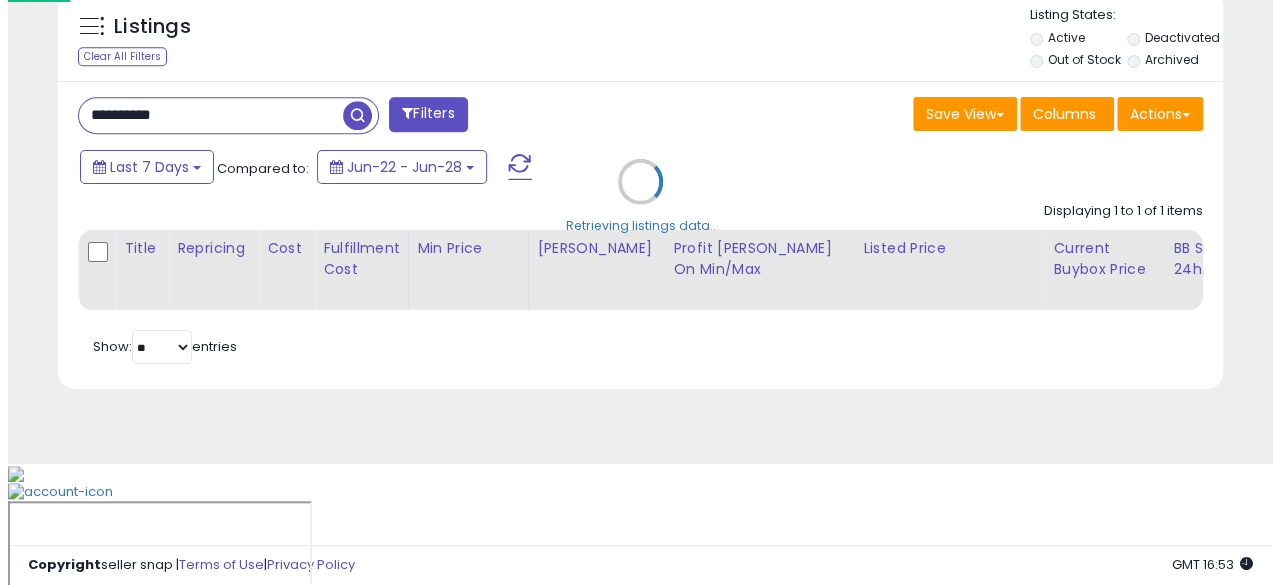scroll, scrollTop: 633, scrollLeft: 0, axis: vertical 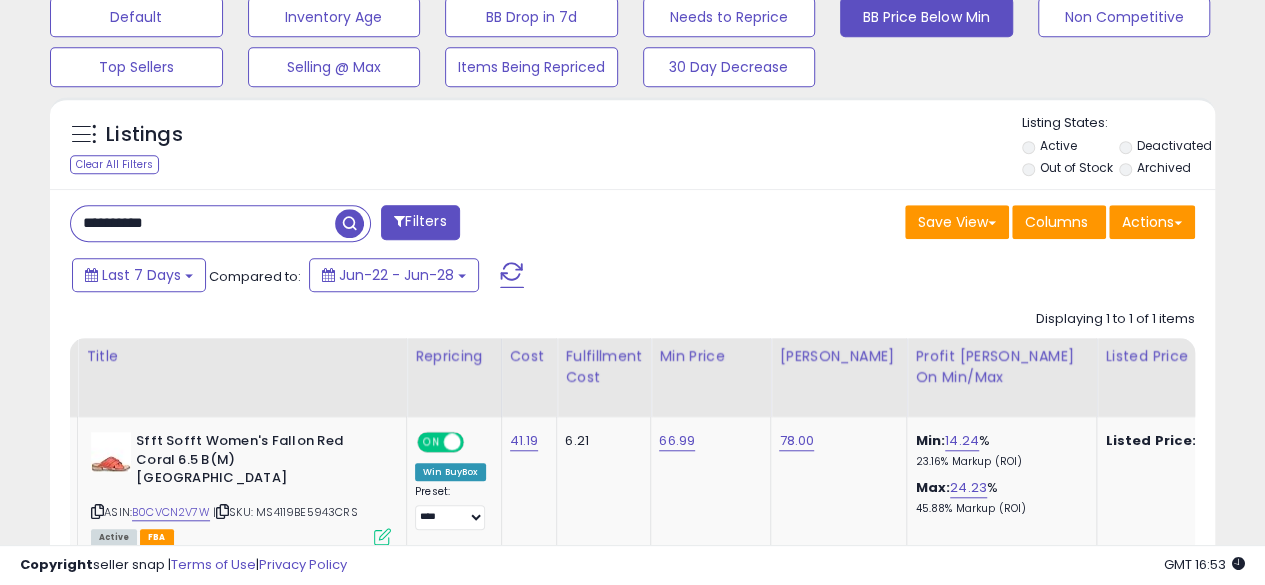 click on "**********" at bounding box center (203, 223) 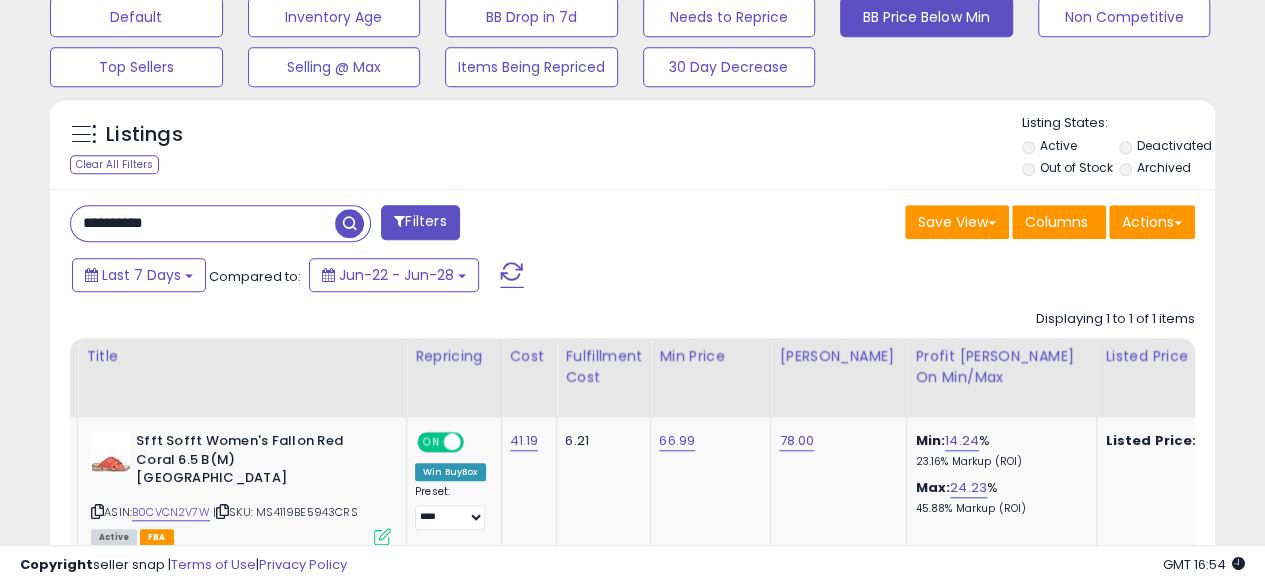 click at bounding box center (349, 223) 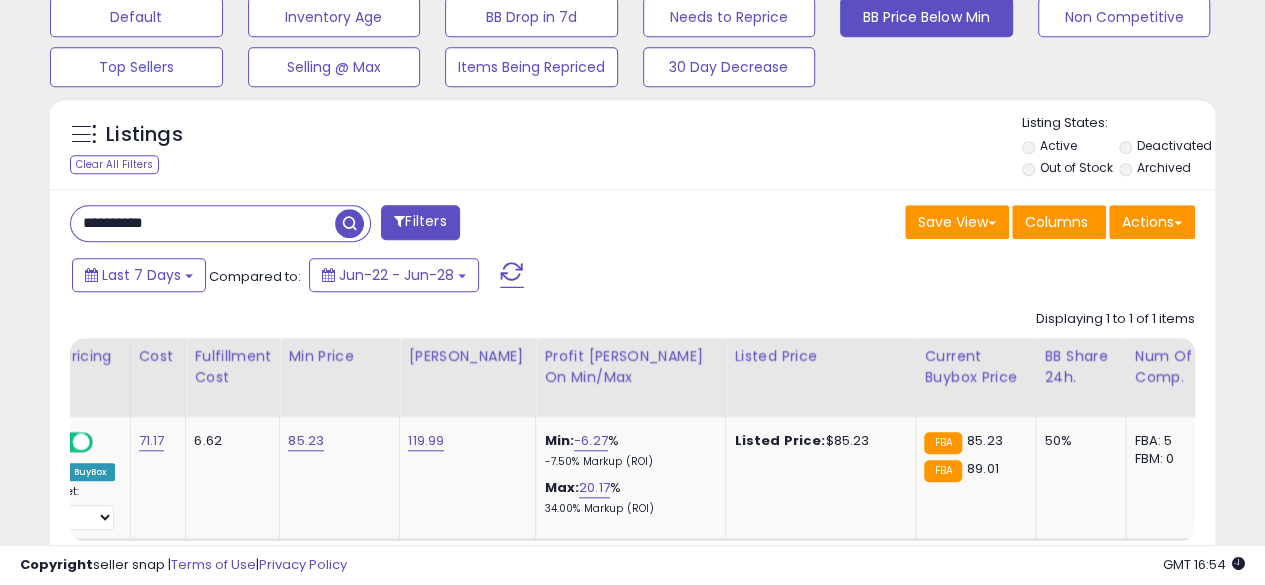 scroll, scrollTop: 0, scrollLeft: 456, axis: horizontal 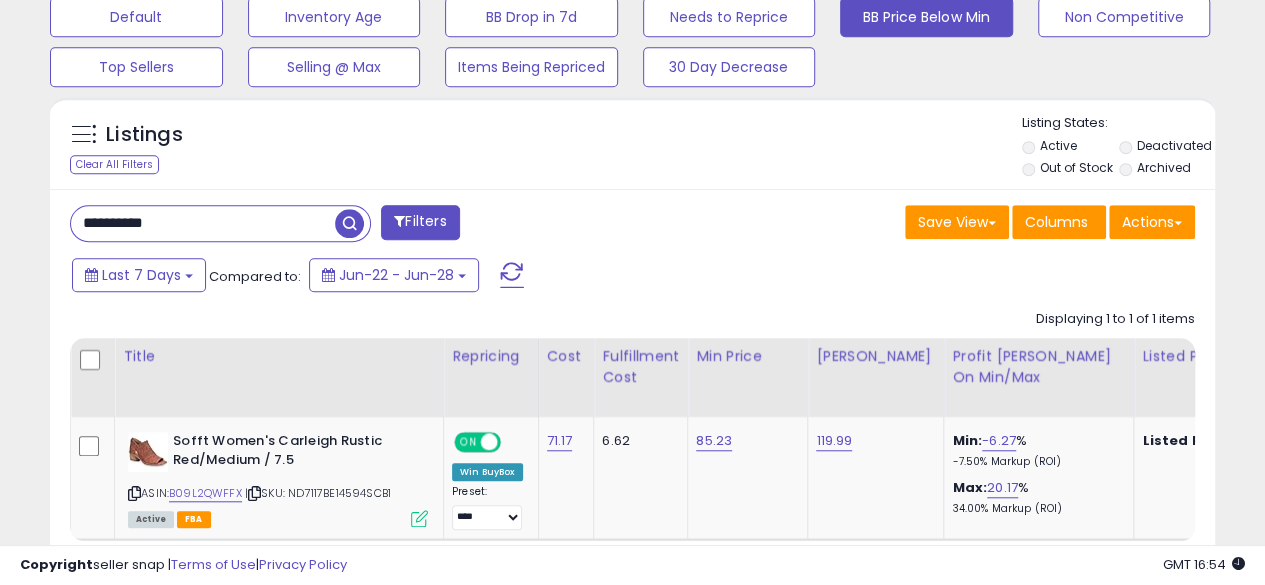 click on "**********" at bounding box center (203, 223) 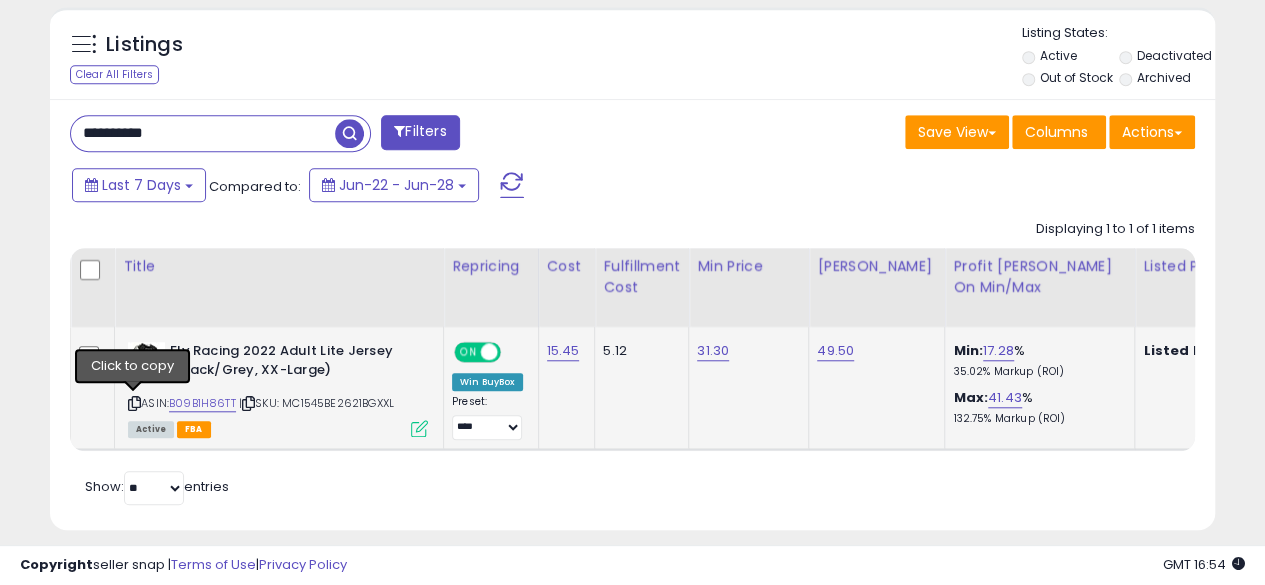 click at bounding box center [134, 403] 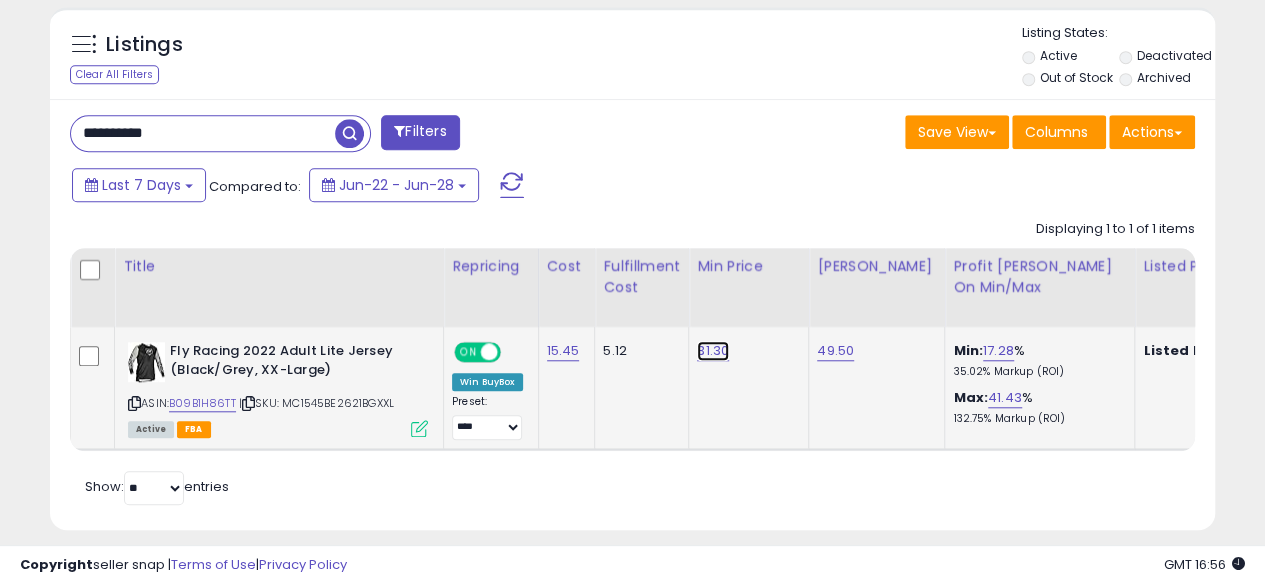 click on "31.30" at bounding box center [713, 351] 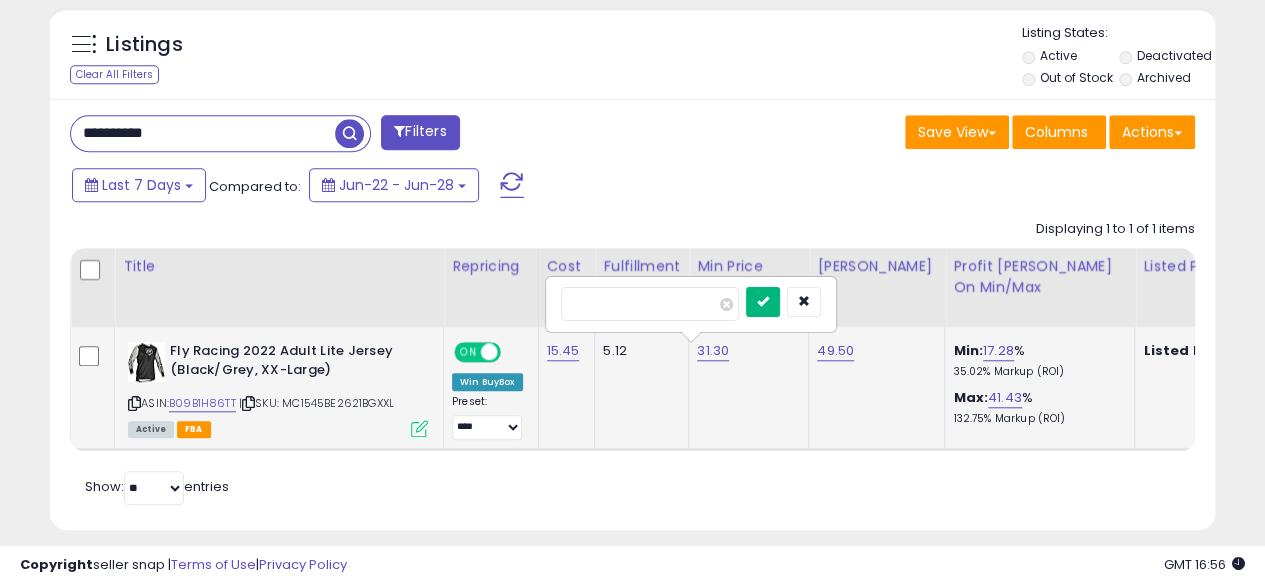 type on "*****" 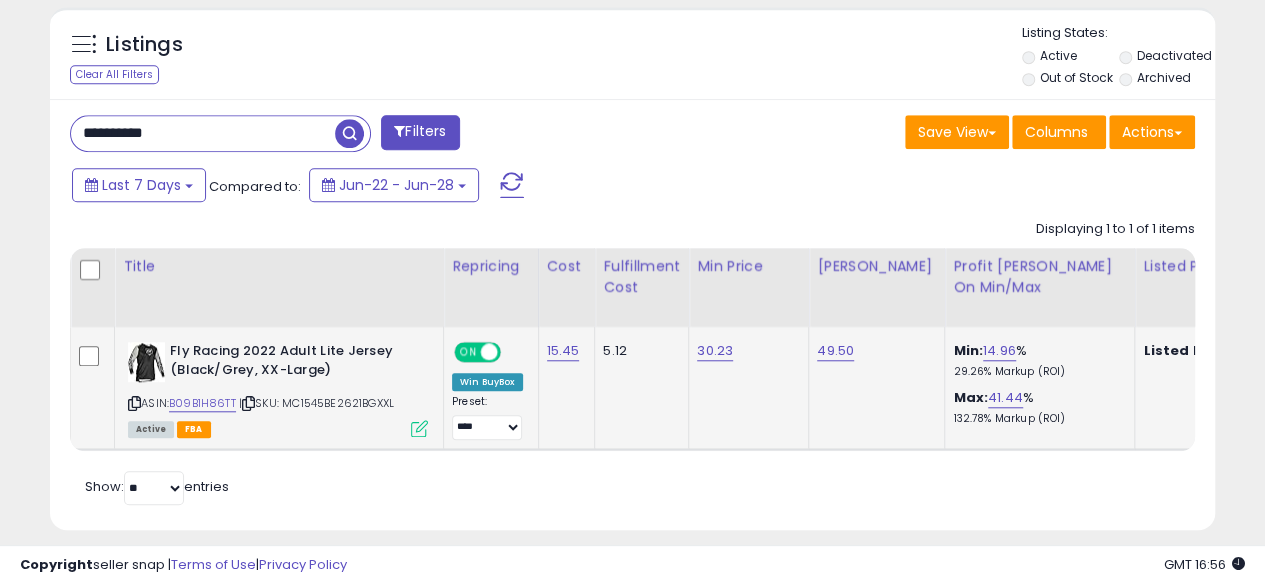 click on "**********" at bounding box center (203, 133) 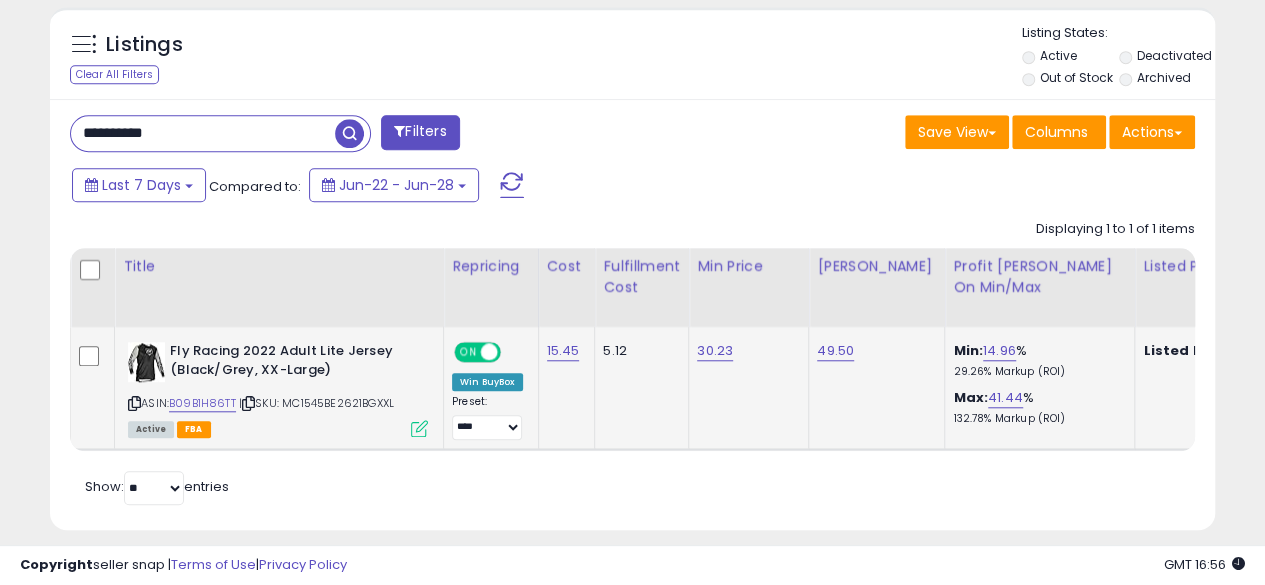 type on "**********" 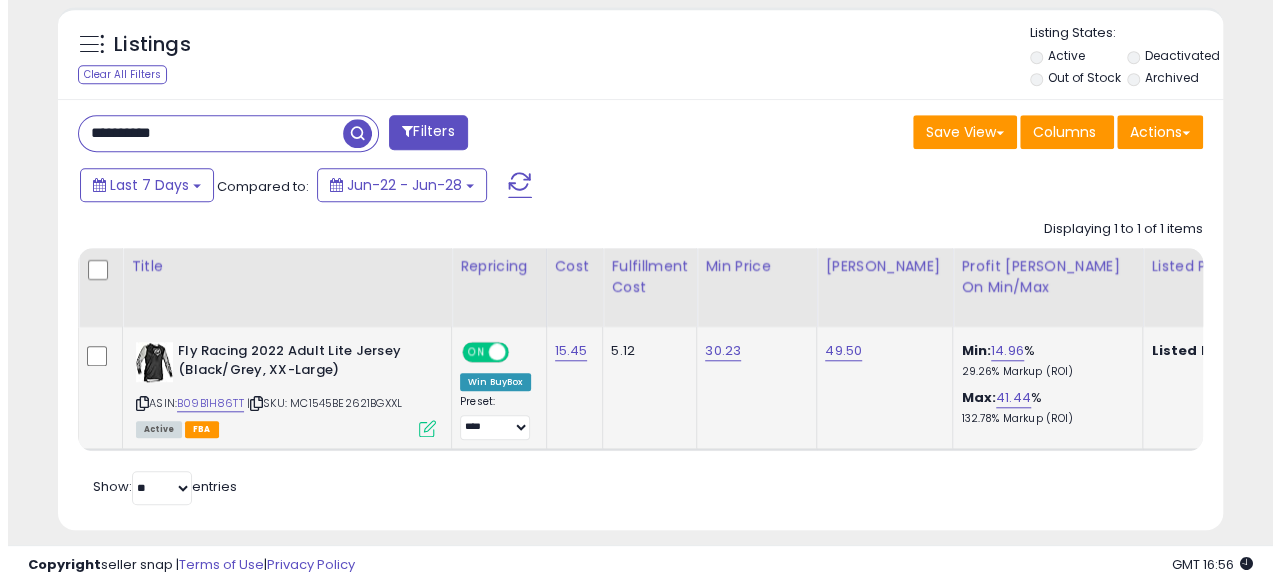 scroll, scrollTop: 633, scrollLeft: 0, axis: vertical 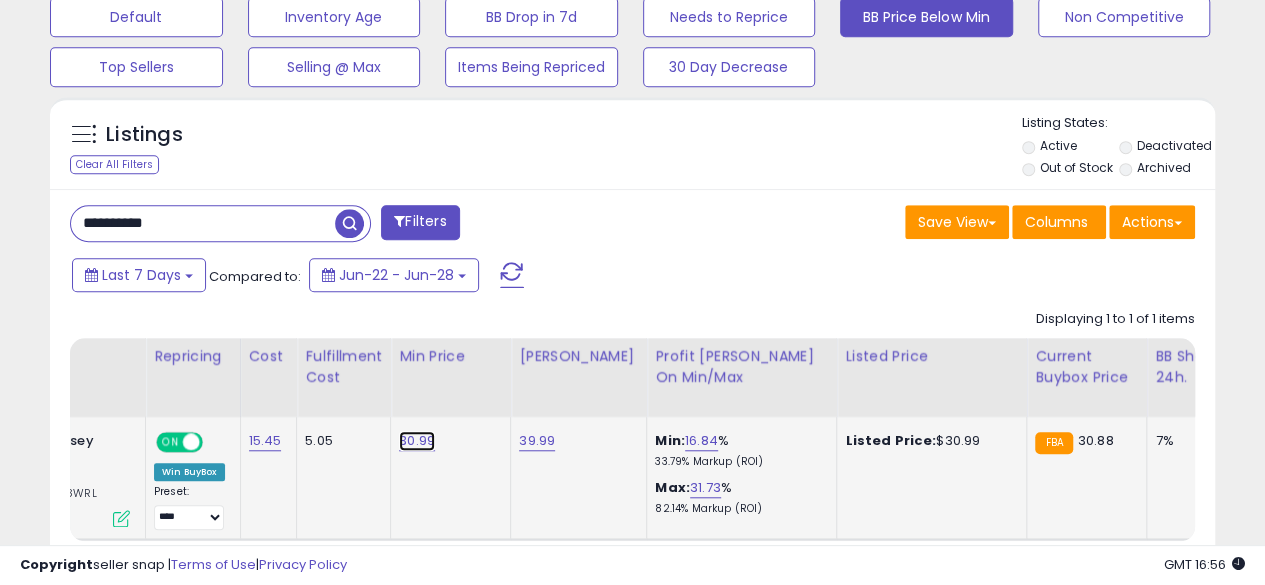 click on "30.99" at bounding box center (417, 441) 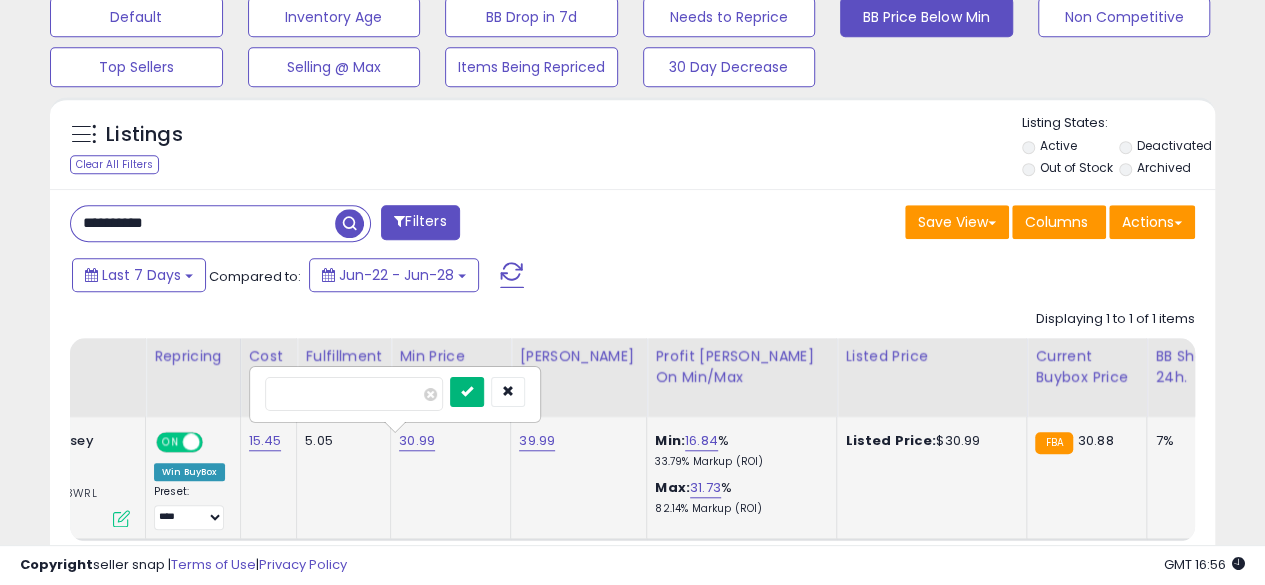 type on "*****" 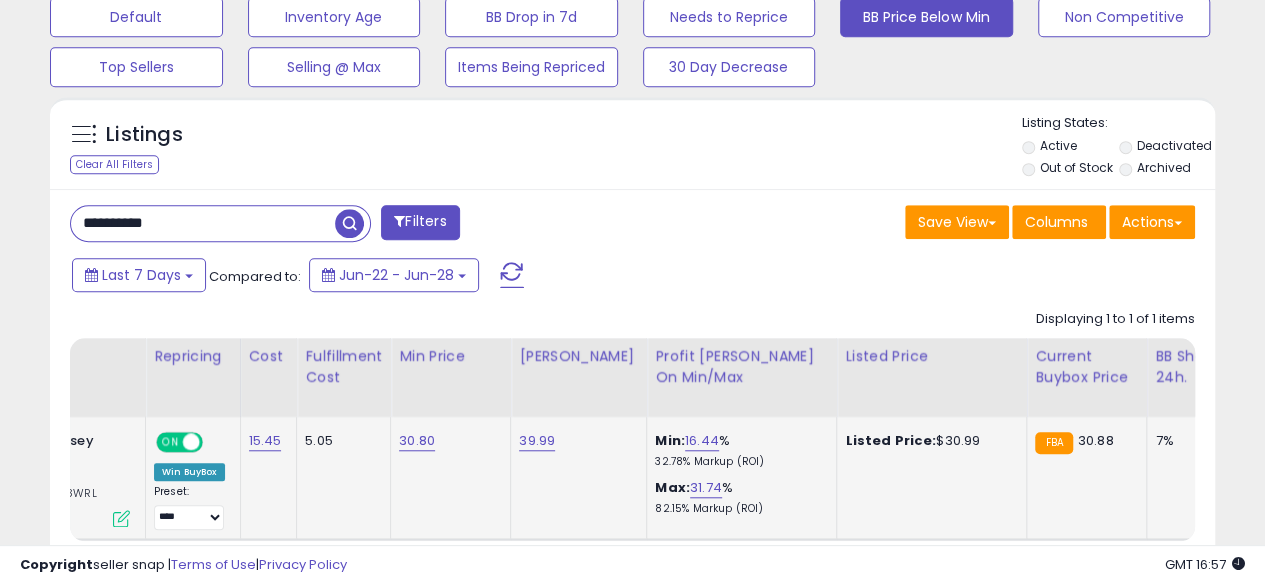 click on "**********" at bounding box center (203, 223) 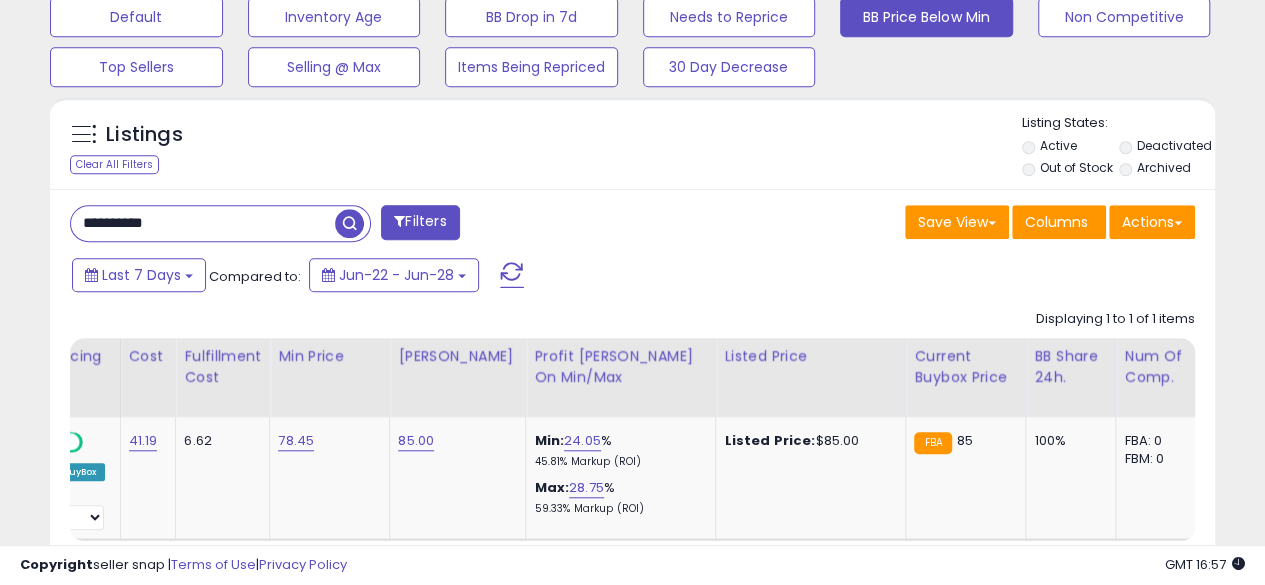 click on "**********" at bounding box center (203, 223) 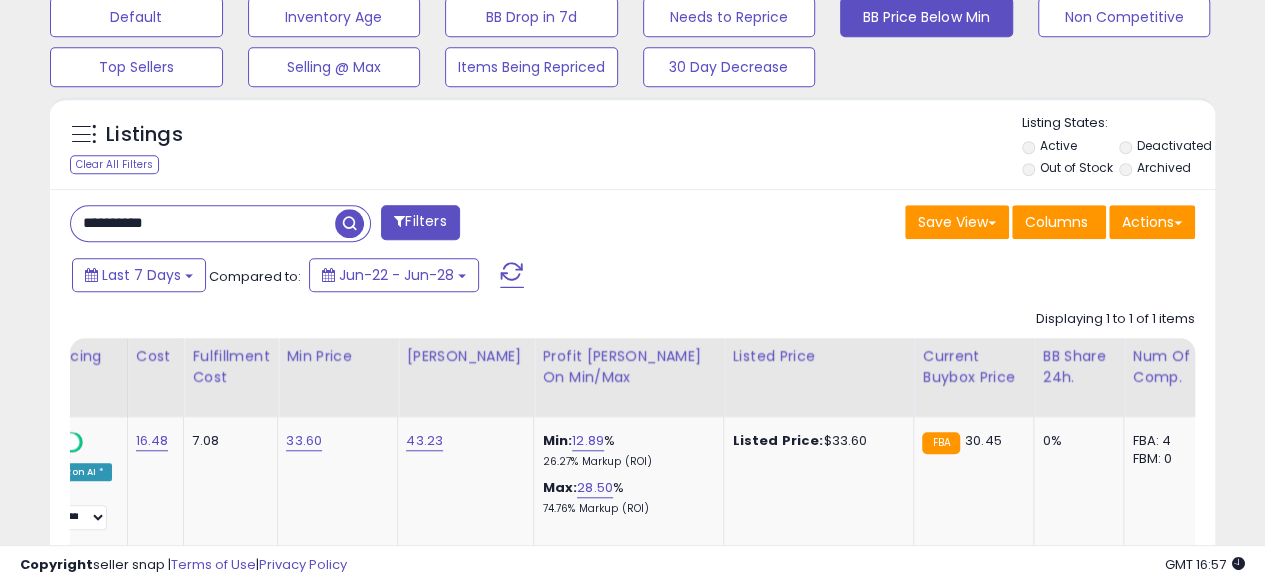 click on "**********" at bounding box center [203, 223] 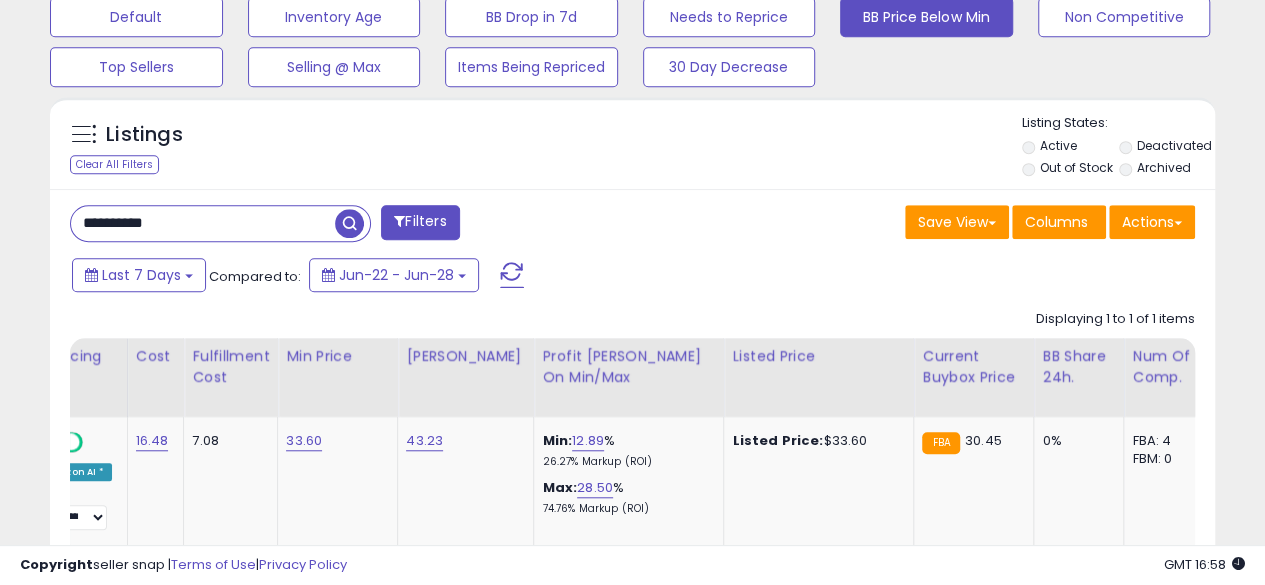 type on "**********" 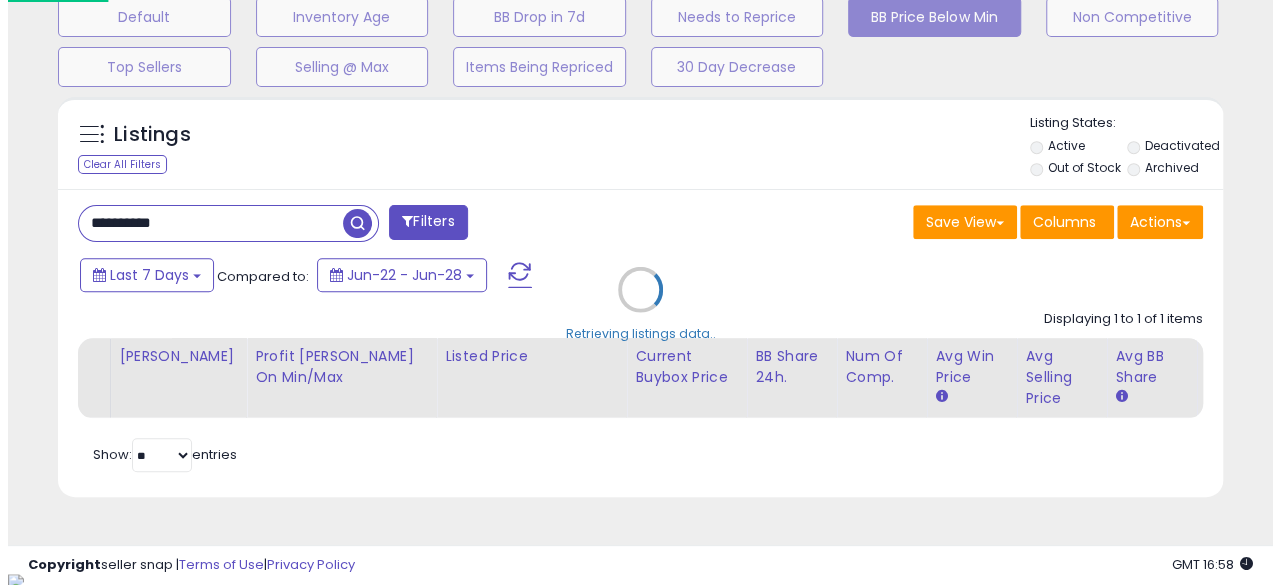 scroll, scrollTop: 999590, scrollLeft: 999317, axis: both 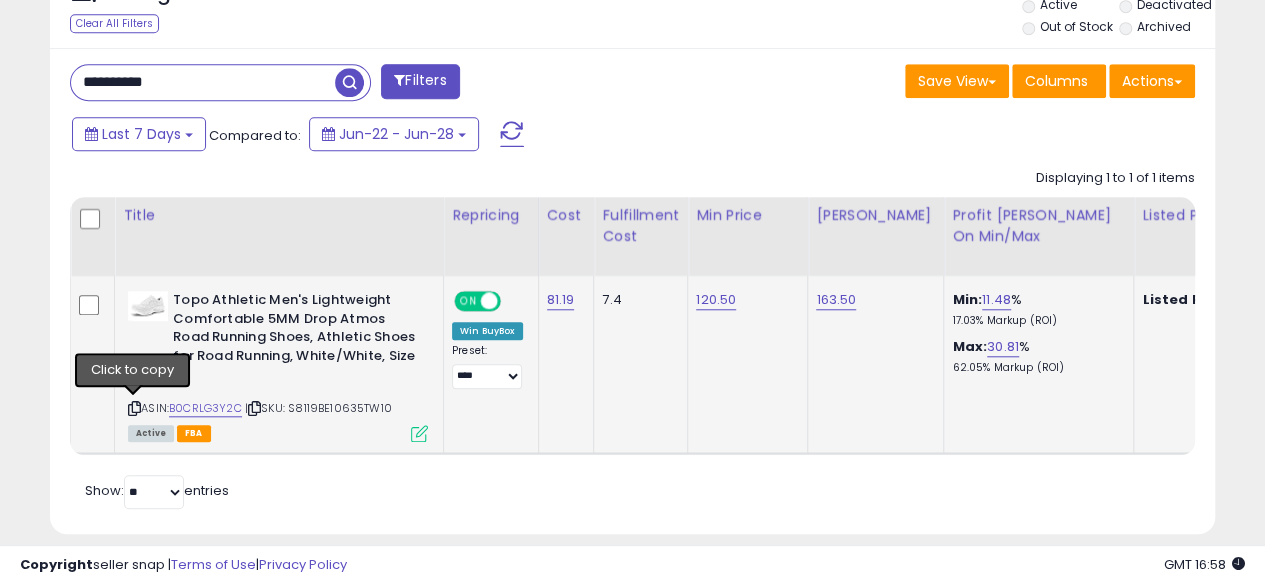 click at bounding box center (134, 408) 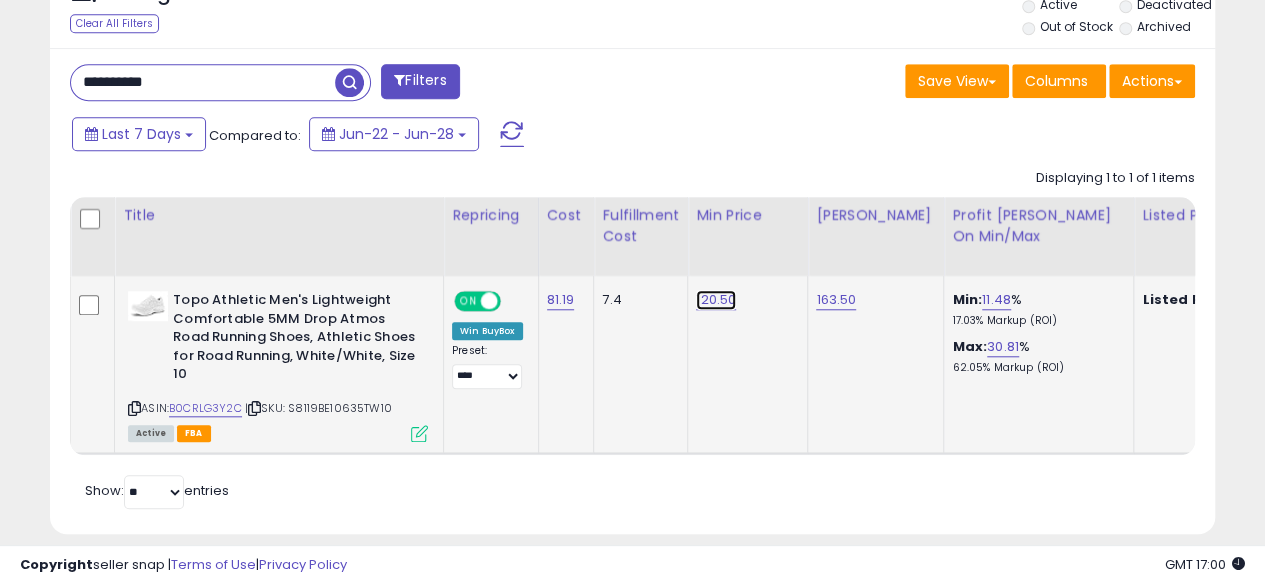 click on "120.50" at bounding box center (716, 300) 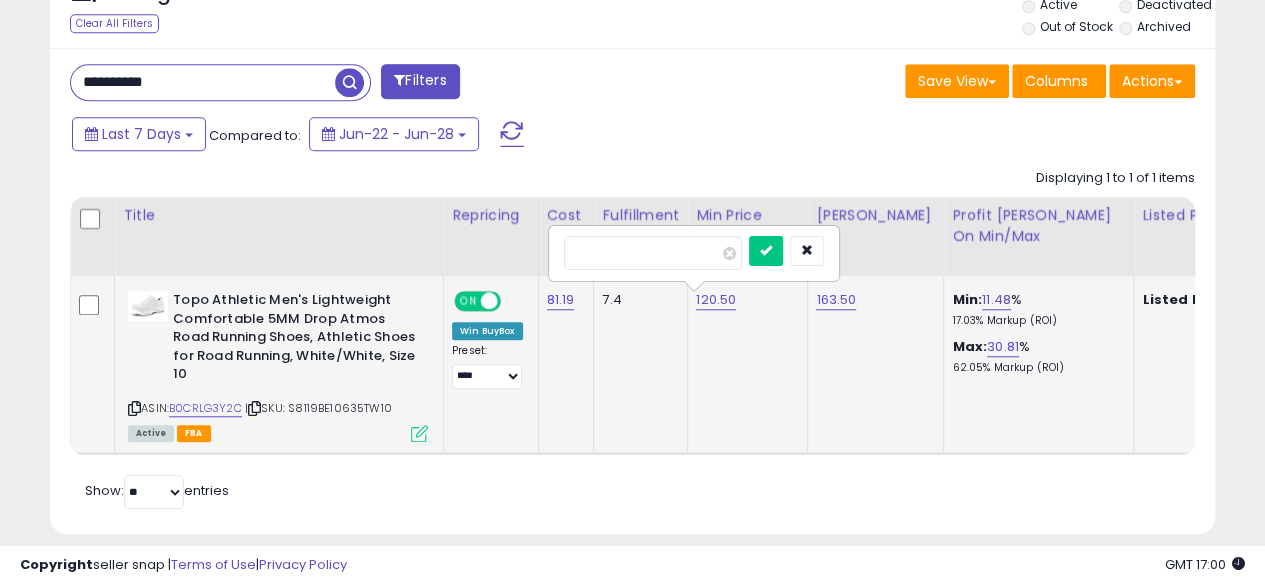 type on "*" 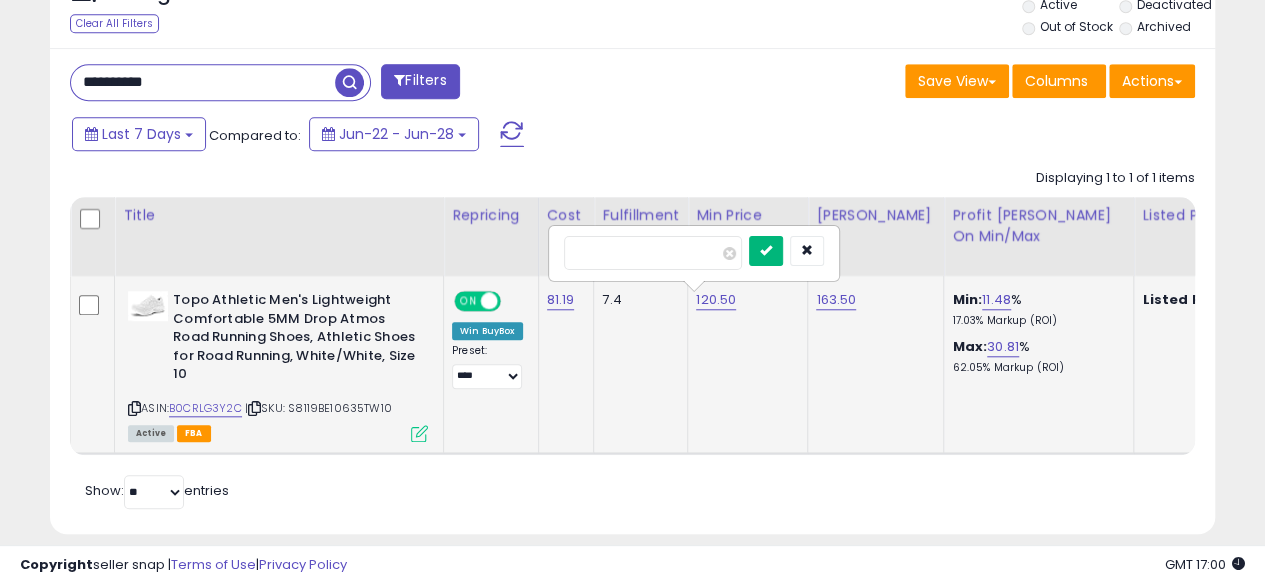 type on "******" 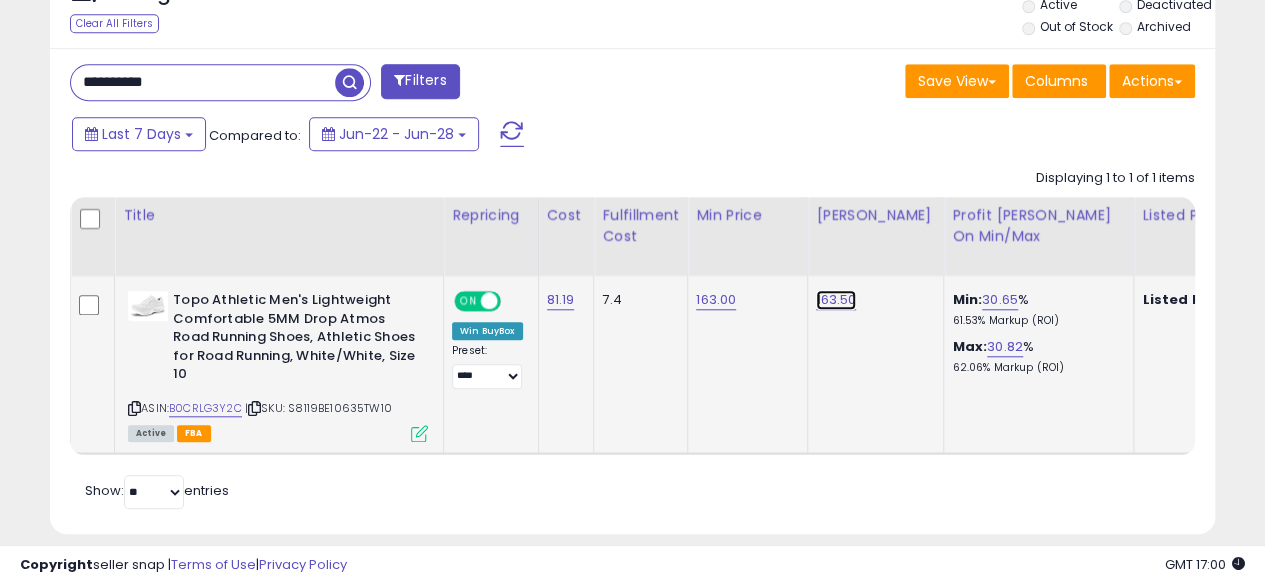 click on "163.50" at bounding box center (836, 300) 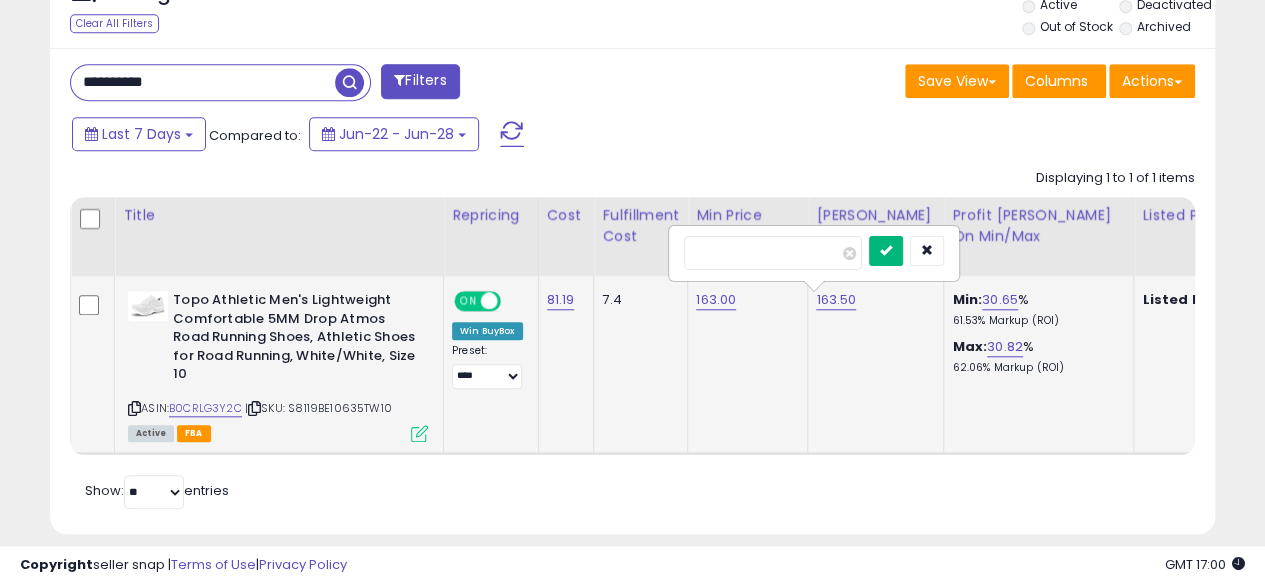 type on "******" 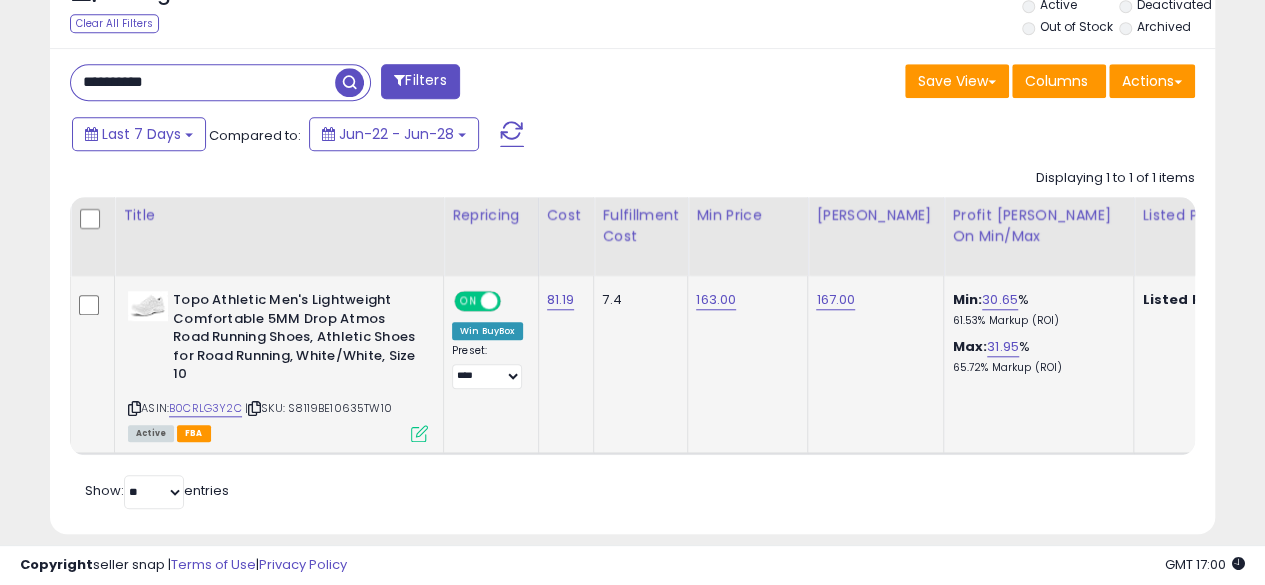 click on "**********" at bounding box center (203, 82) 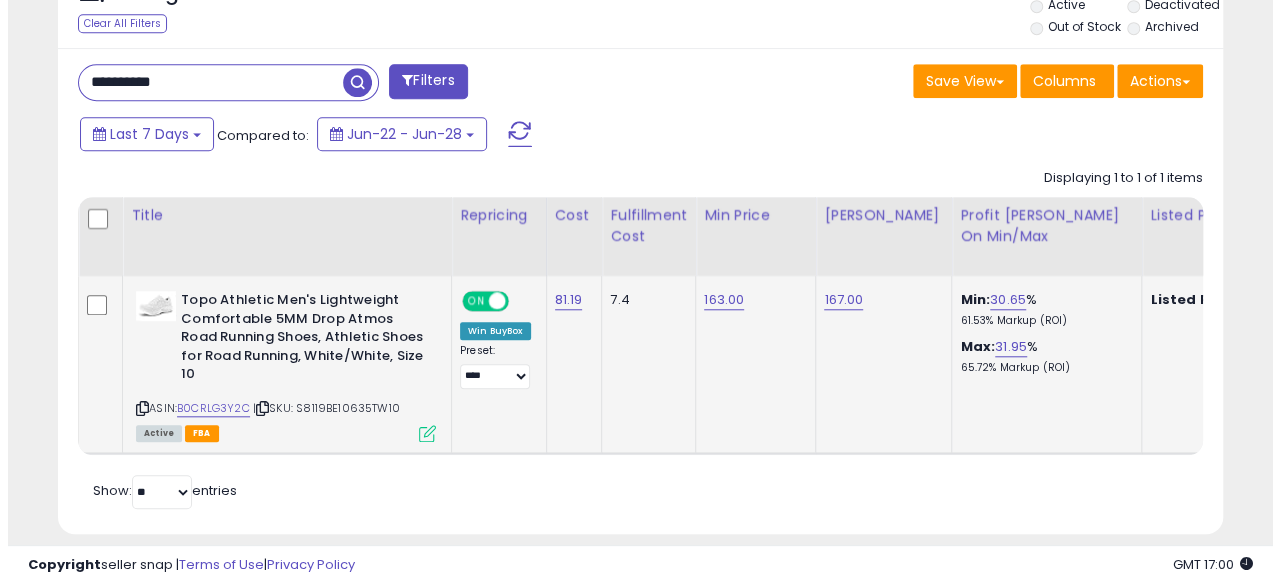 scroll, scrollTop: 633, scrollLeft: 0, axis: vertical 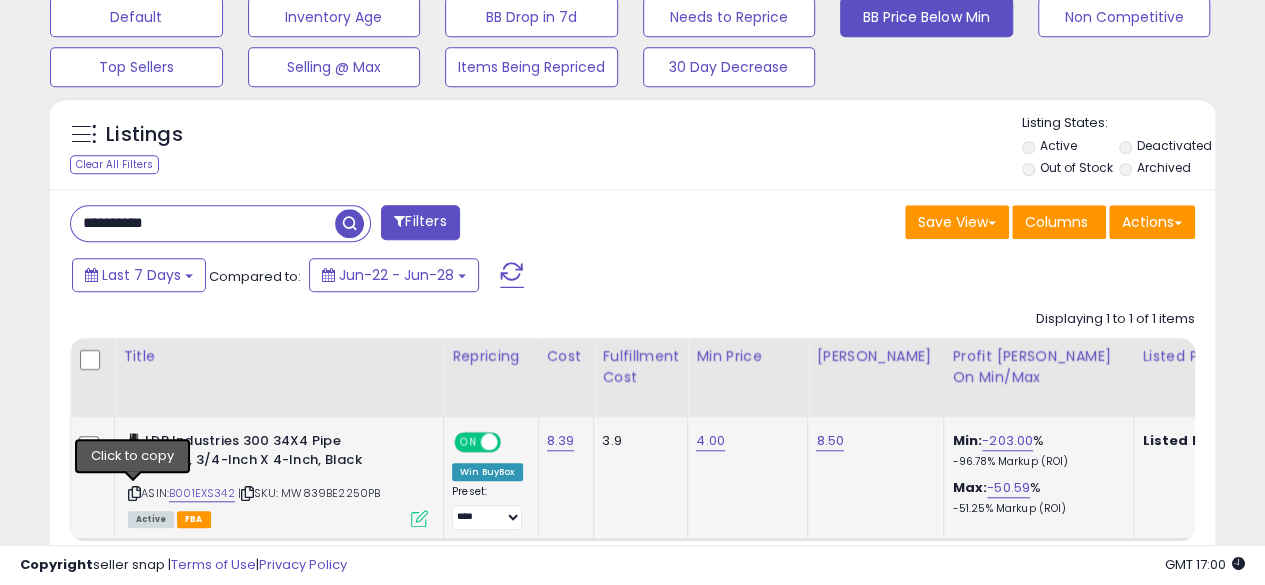 click at bounding box center [134, 493] 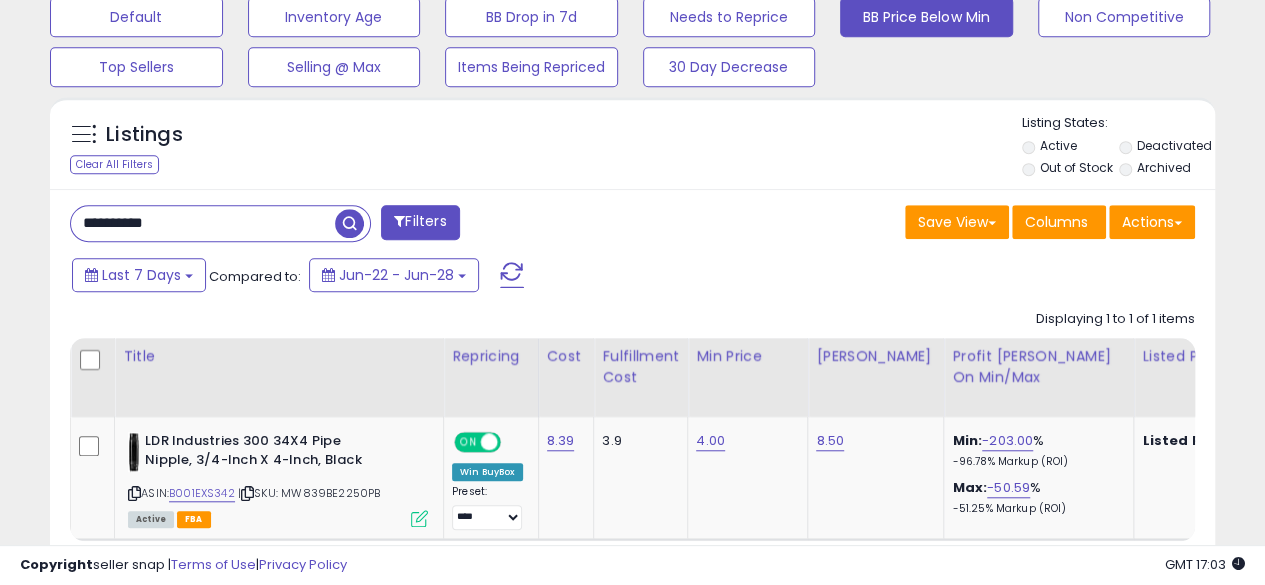 click on "**********" at bounding box center [203, 223] 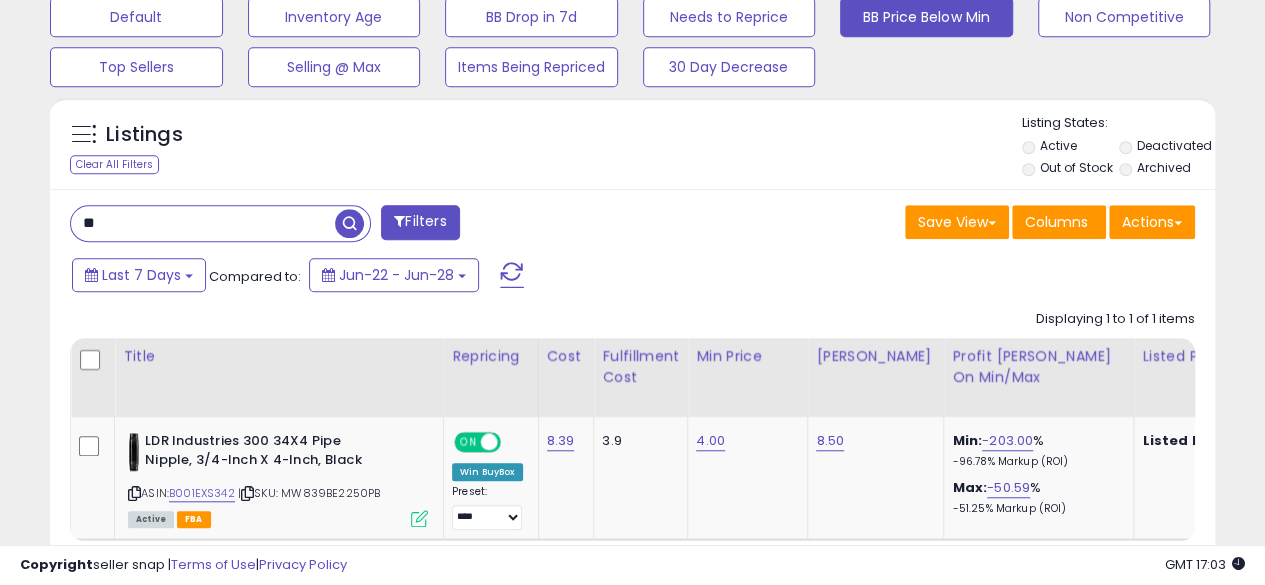 type on "*" 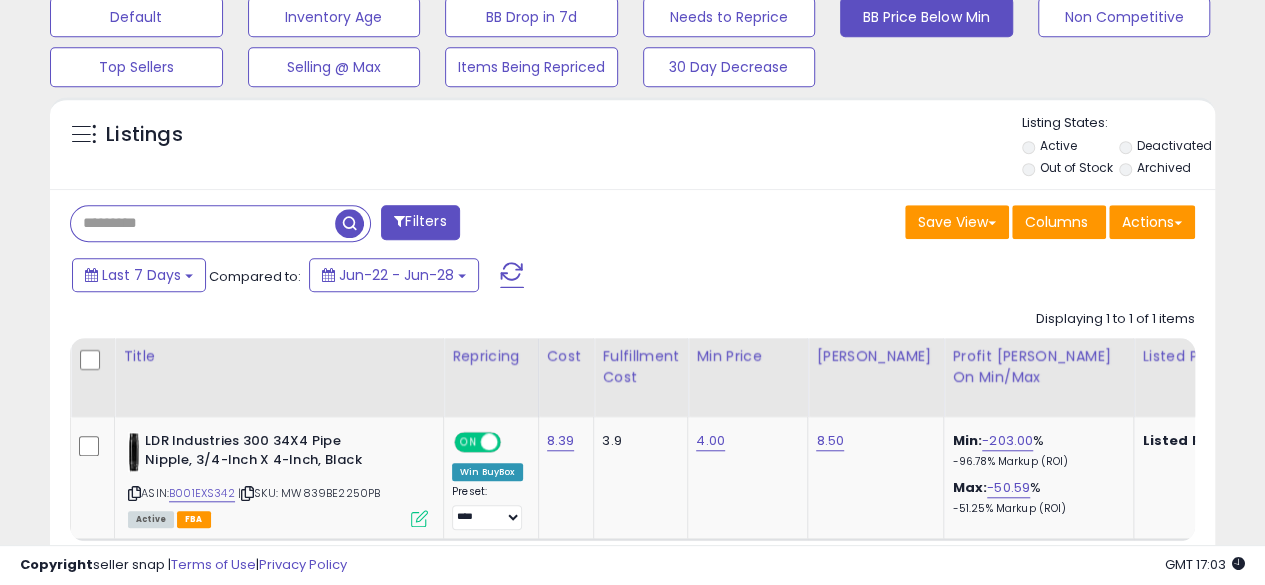 paste on "**********" 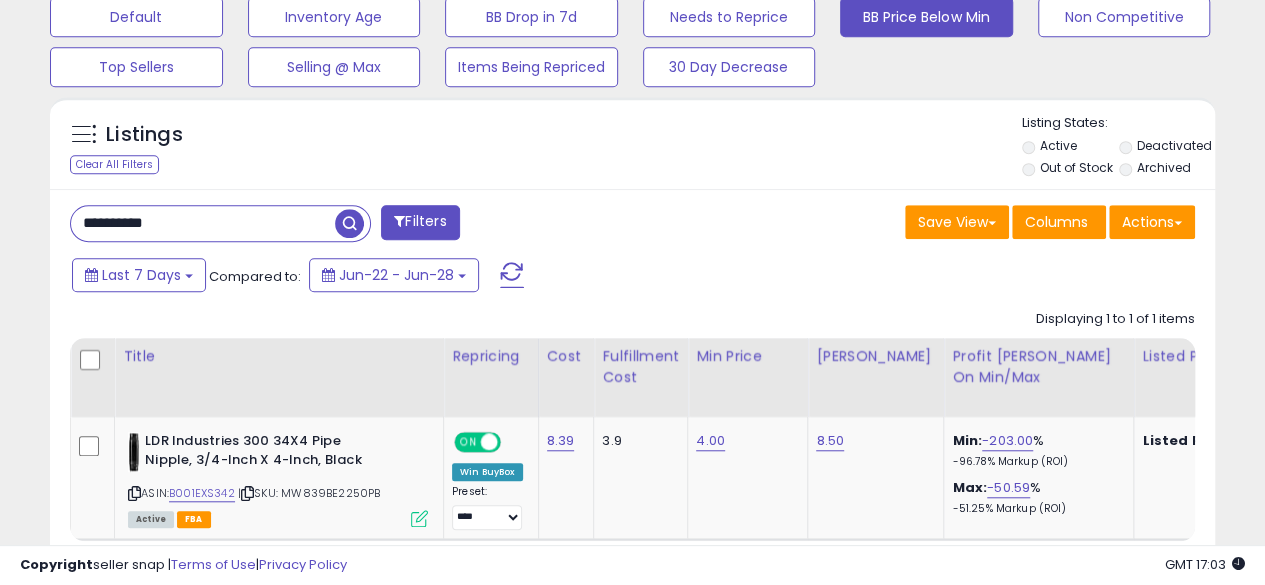 type on "**********" 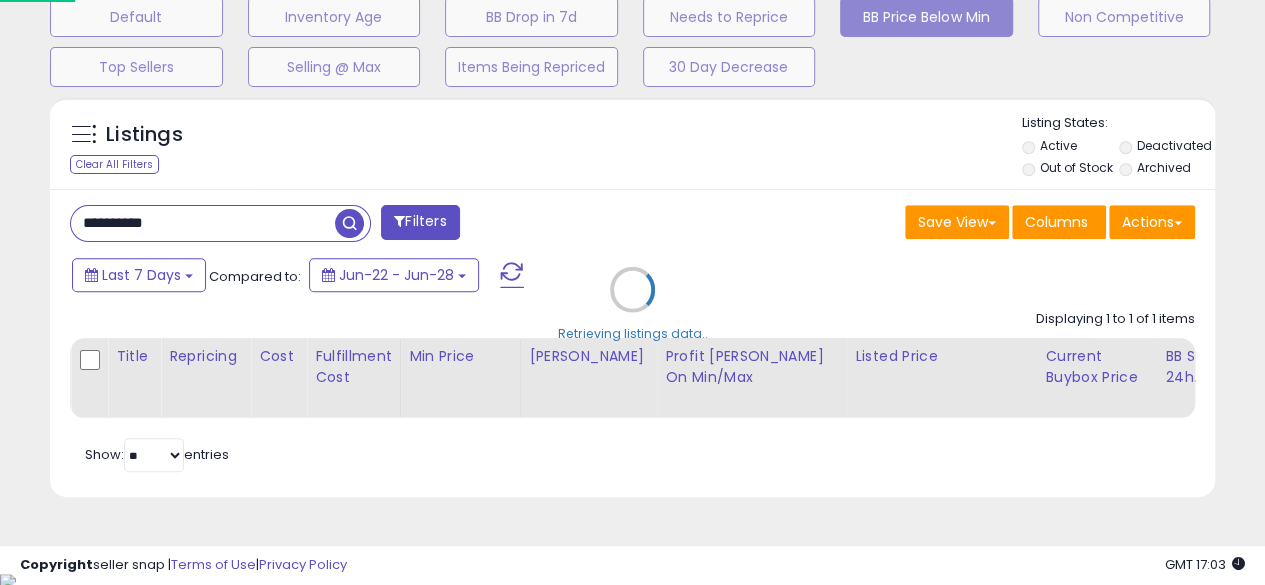 scroll, scrollTop: 999590, scrollLeft: 999317, axis: both 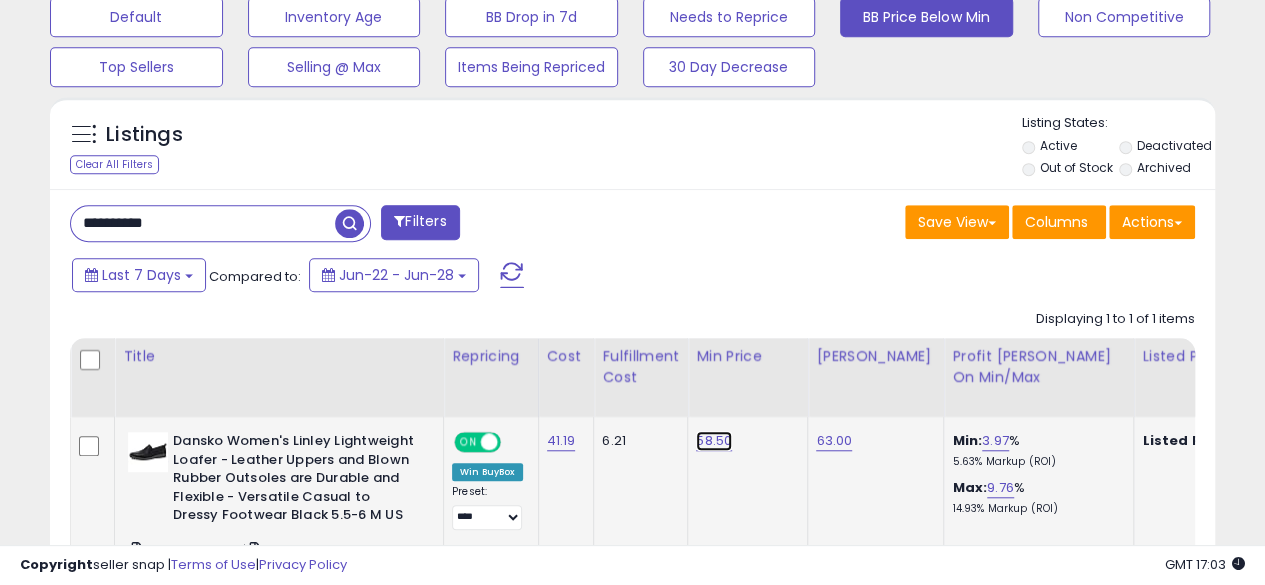 click on "58.50" at bounding box center (714, 441) 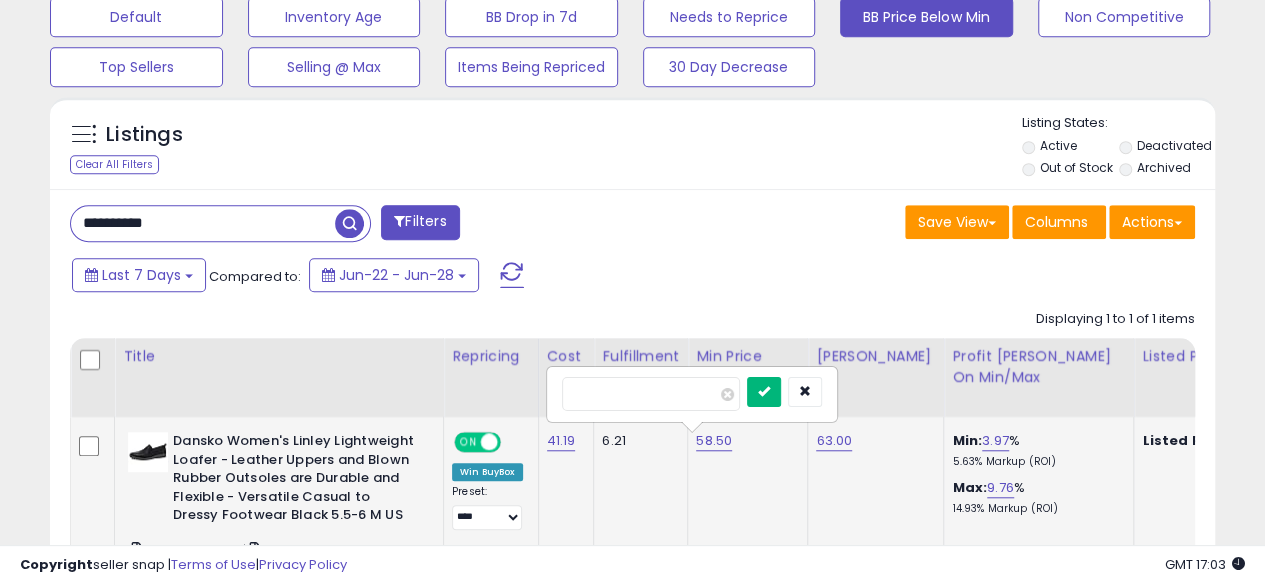 type on "*****" 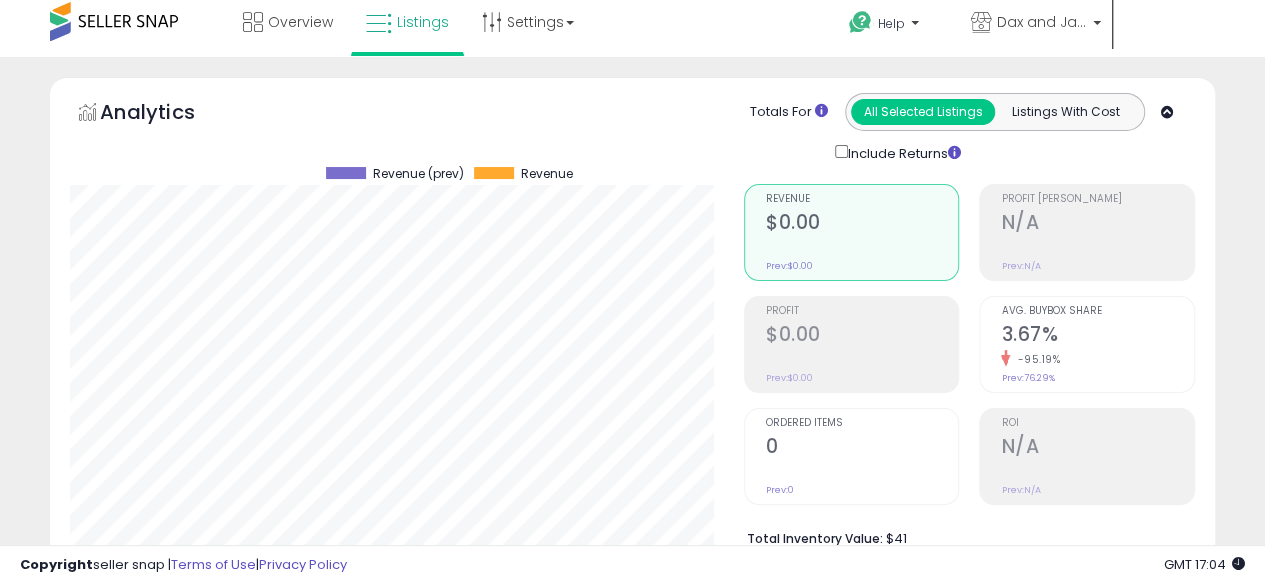 scroll, scrollTop: 0, scrollLeft: 0, axis: both 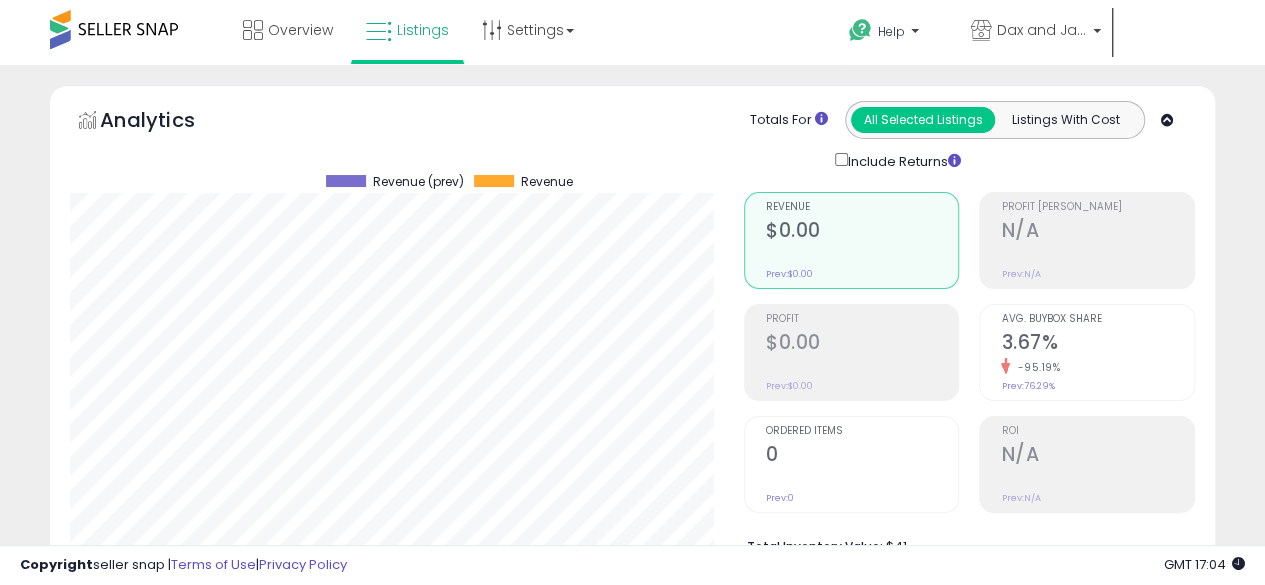 click at bounding box center (114, 29) 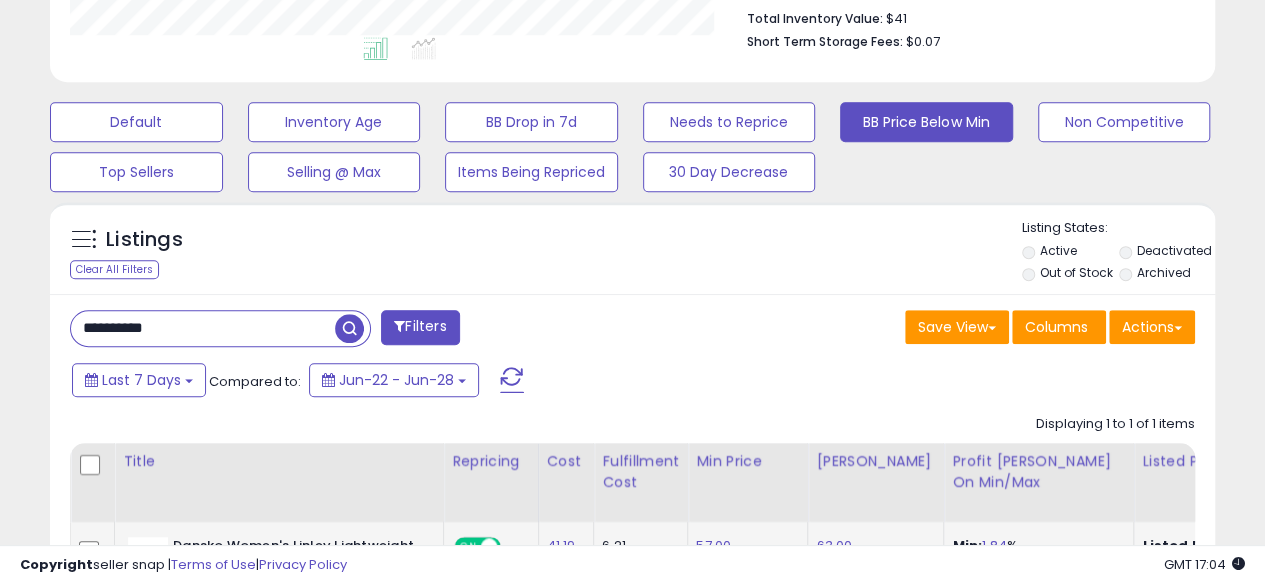 scroll, scrollTop: 559, scrollLeft: 0, axis: vertical 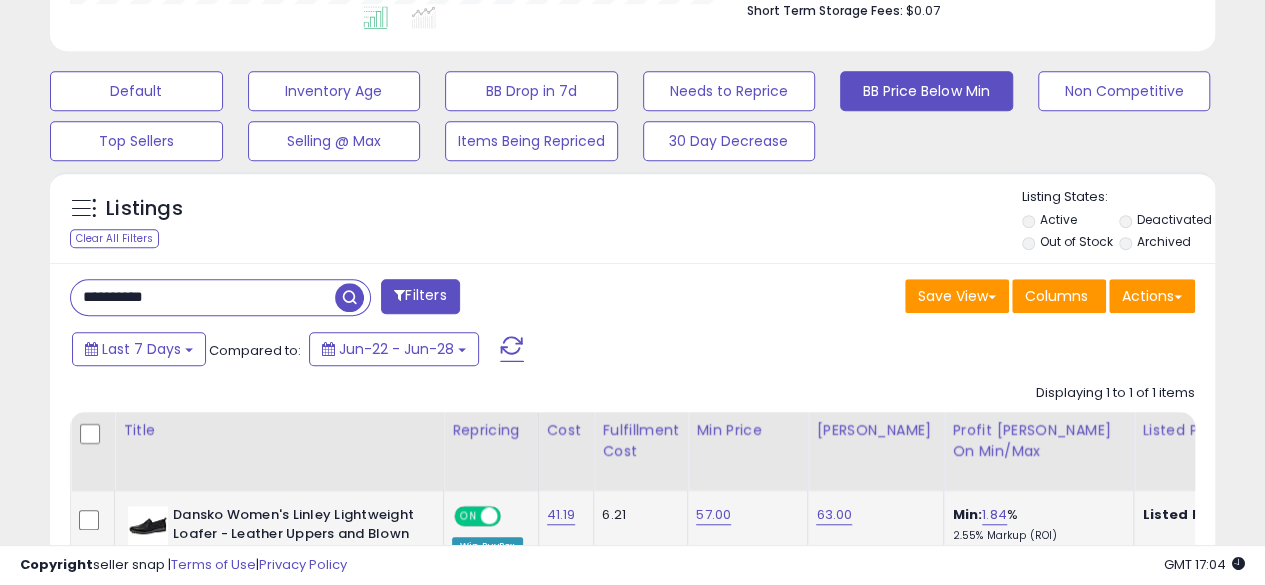click on "**********" at bounding box center [203, 297] 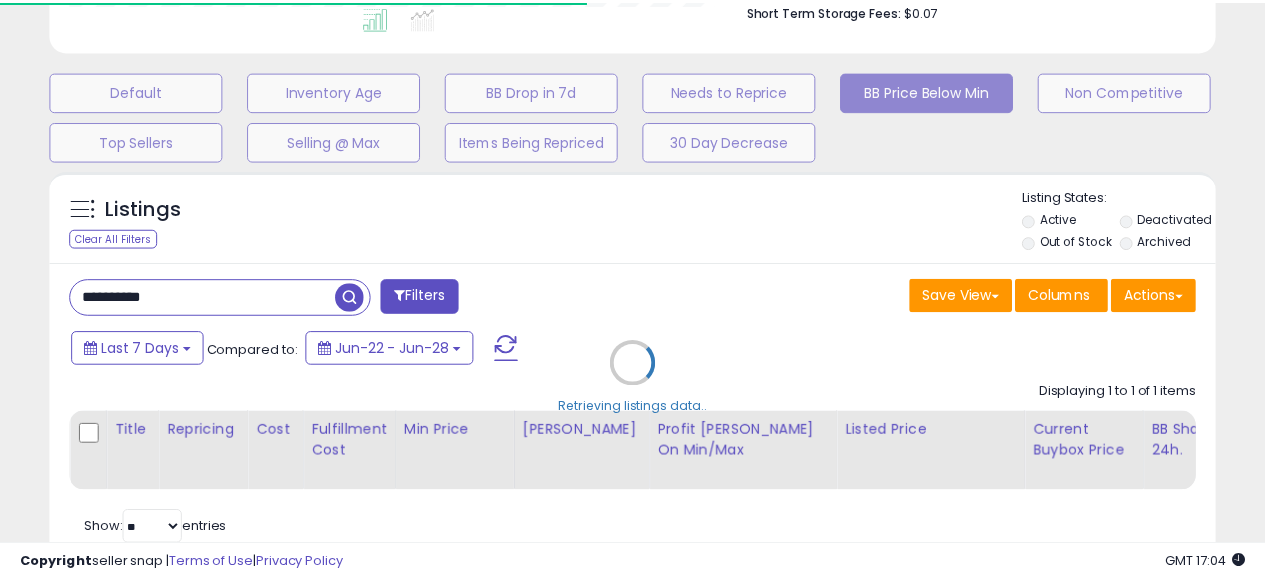 scroll, scrollTop: 410, scrollLeft: 674, axis: both 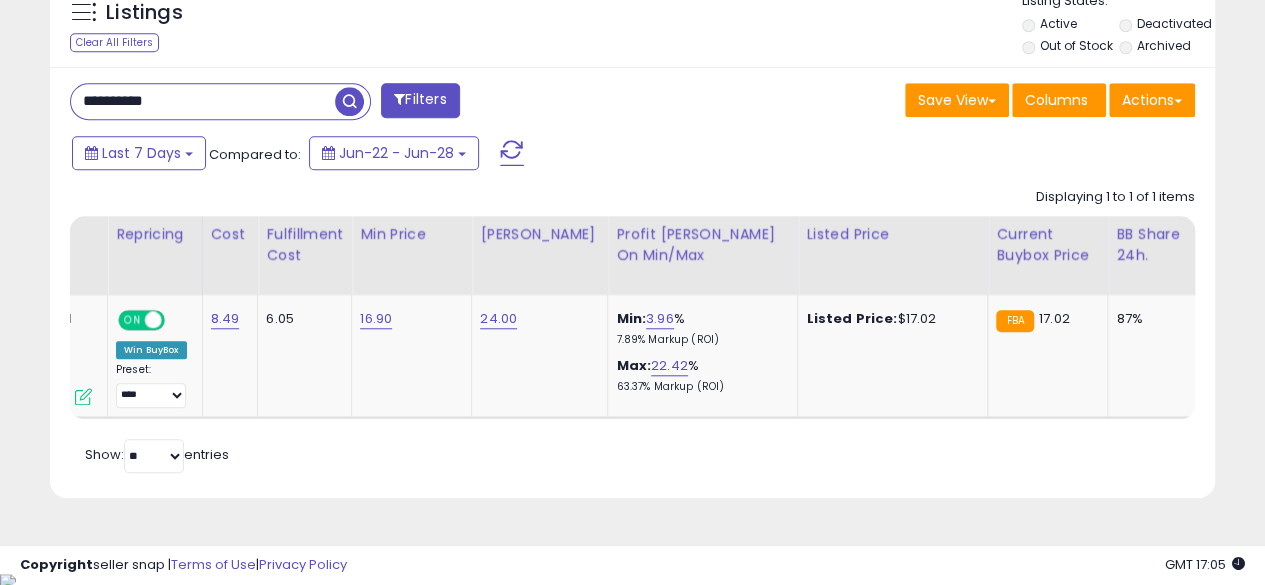 click on "**********" at bounding box center [203, 101] 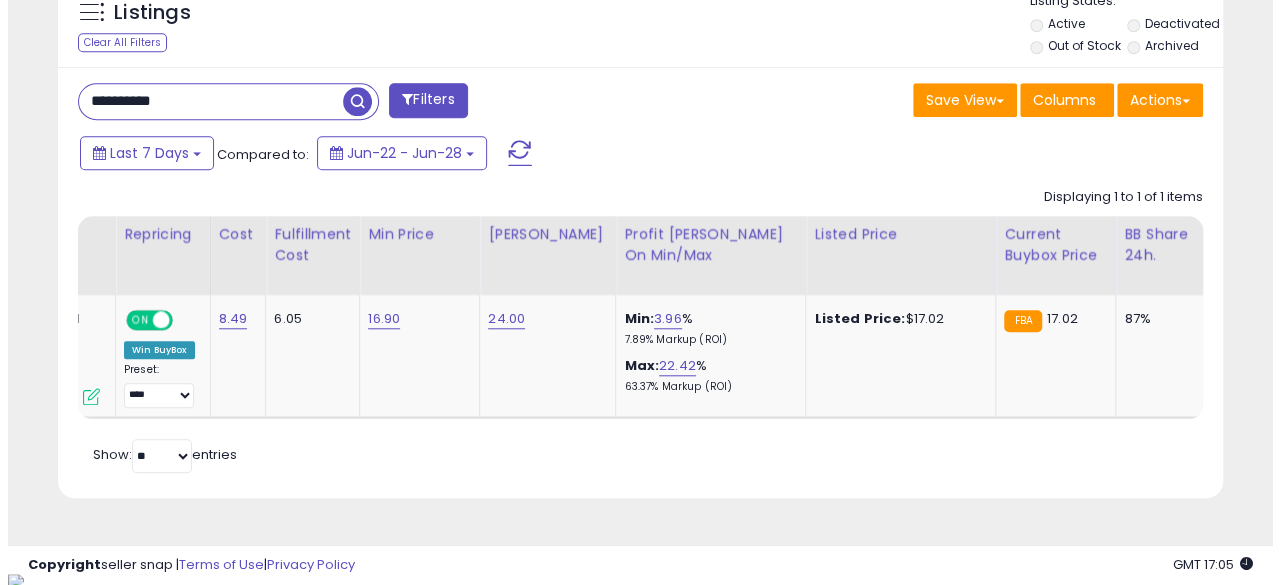 scroll, scrollTop: 633, scrollLeft: 0, axis: vertical 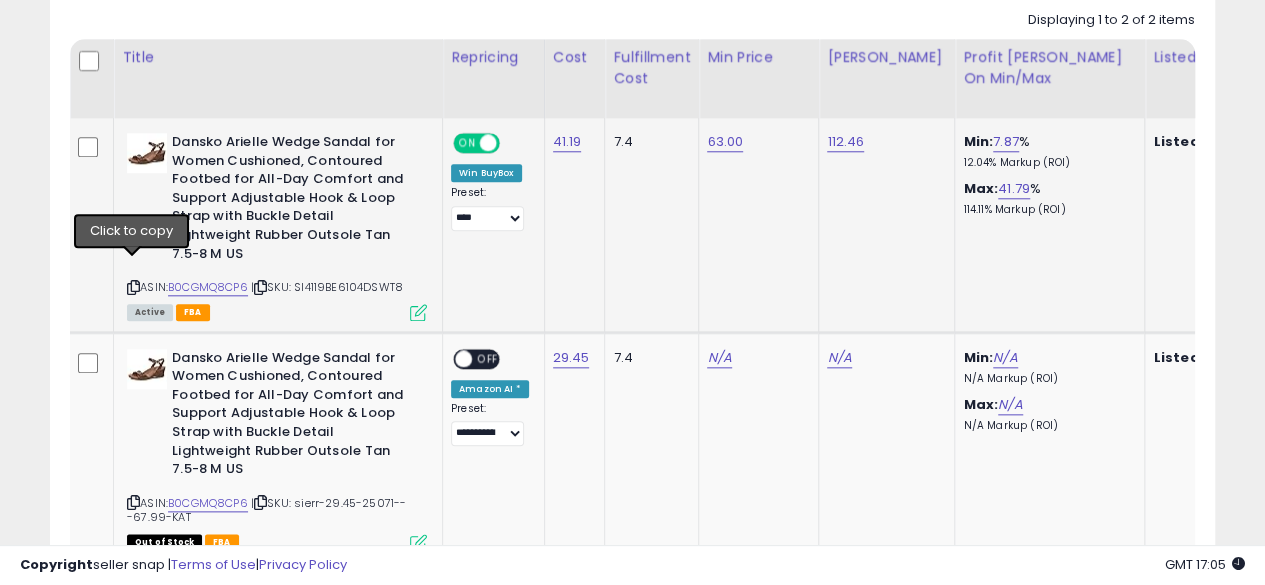 click at bounding box center (133, 287) 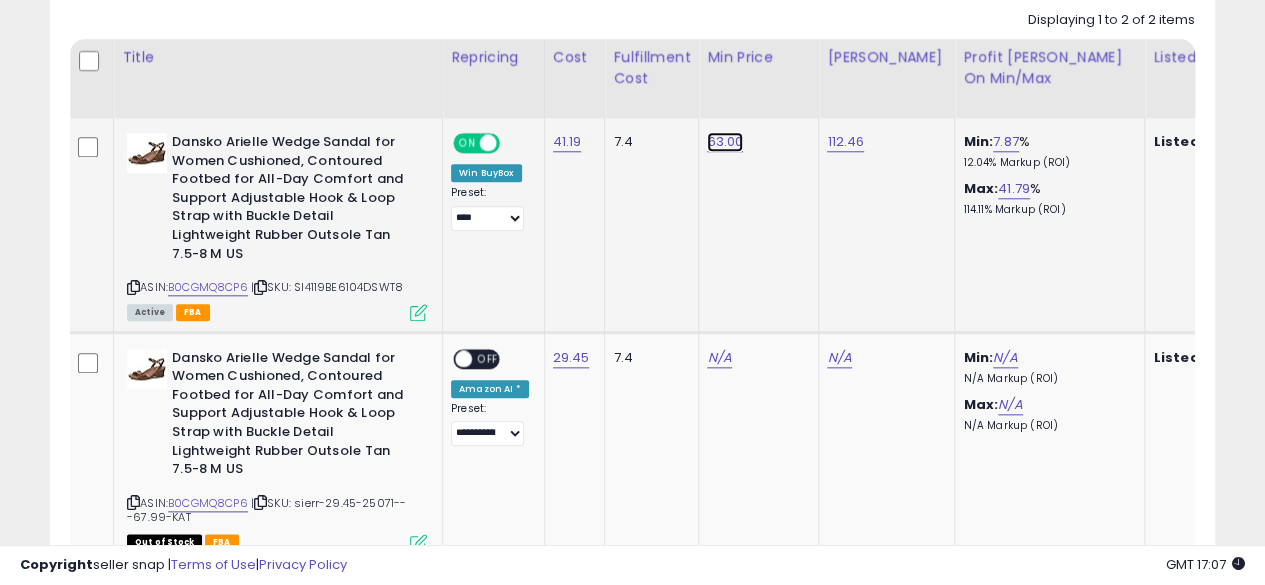 click on "63.00" at bounding box center (725, 142) 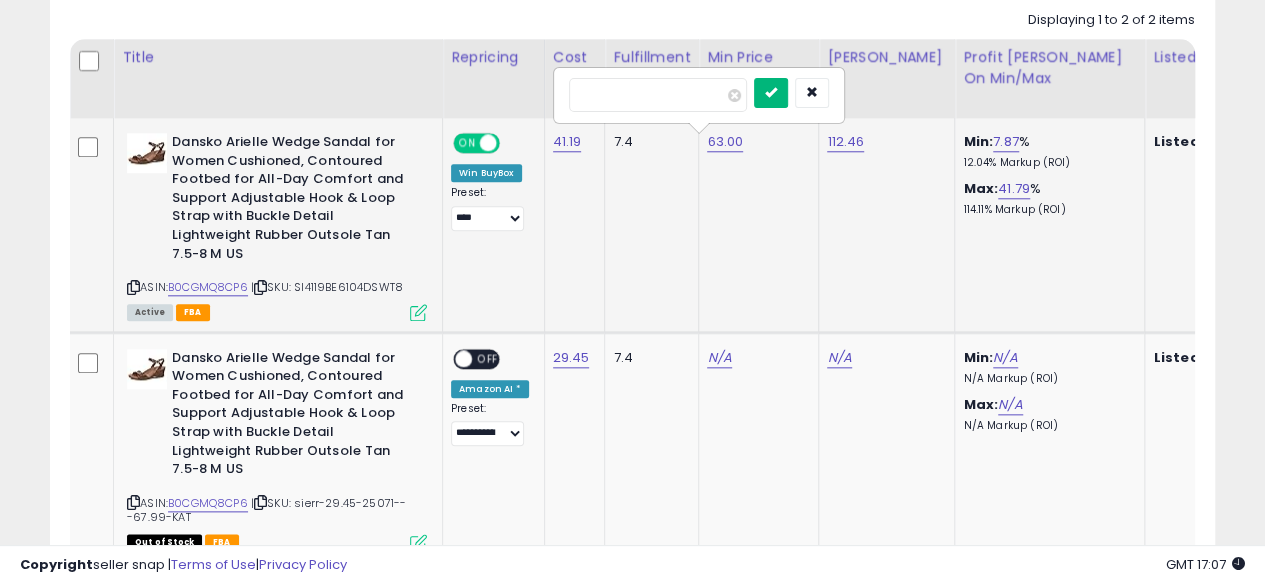 type on "*****" 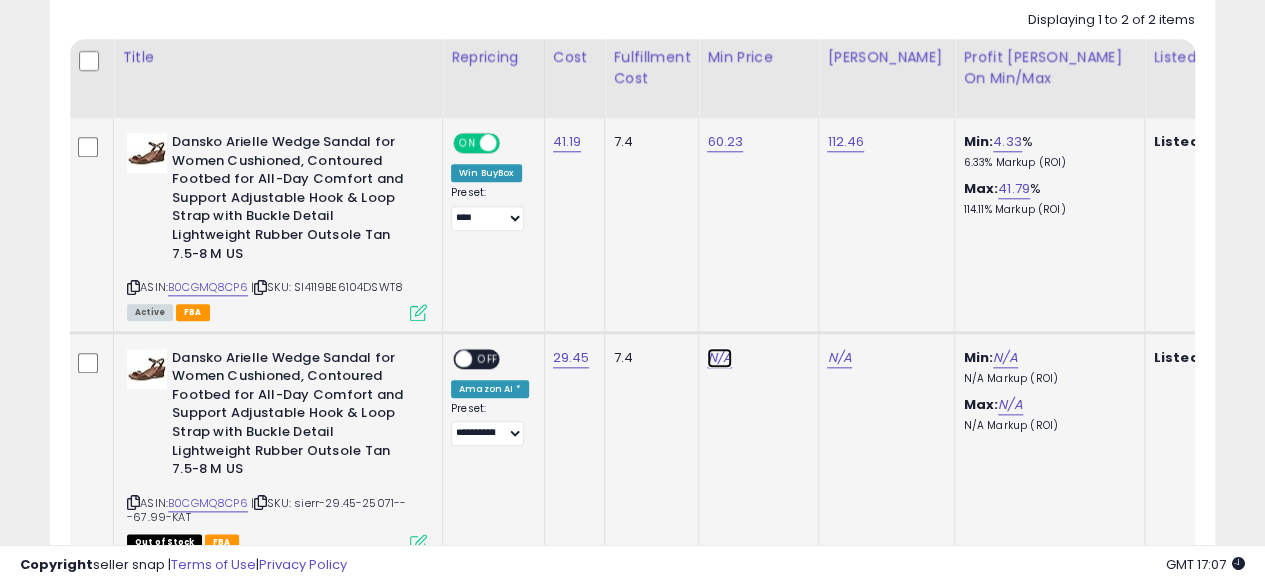 click on "N/A" at bounding box center [719, 358] 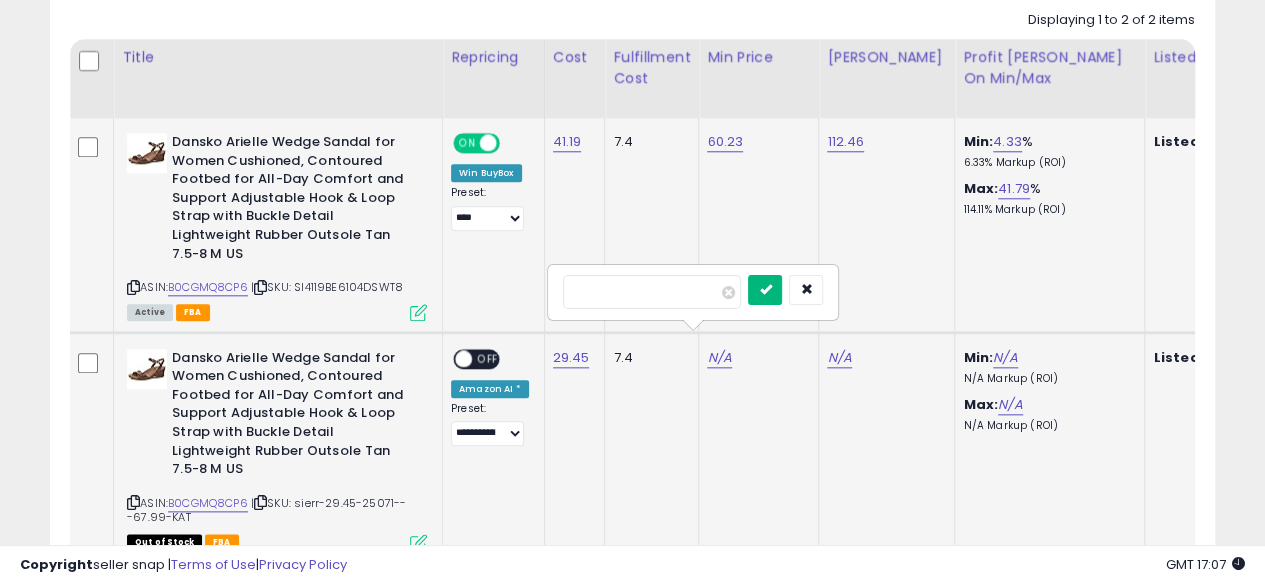 type on "*****" 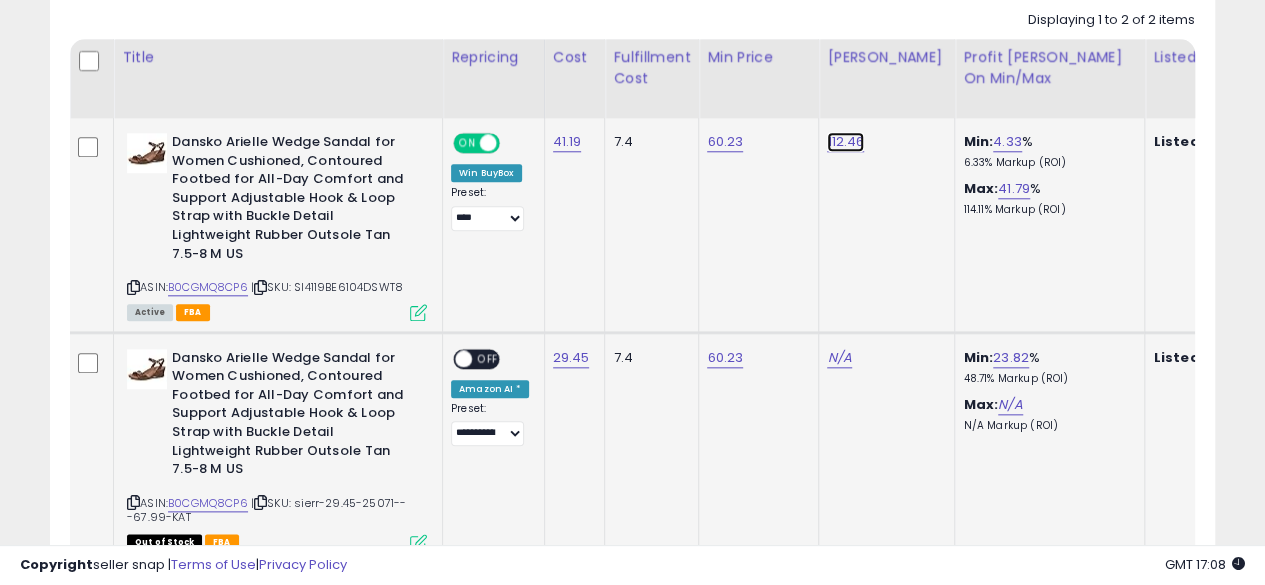 click on "112.46" at bounding box center (845, 142) 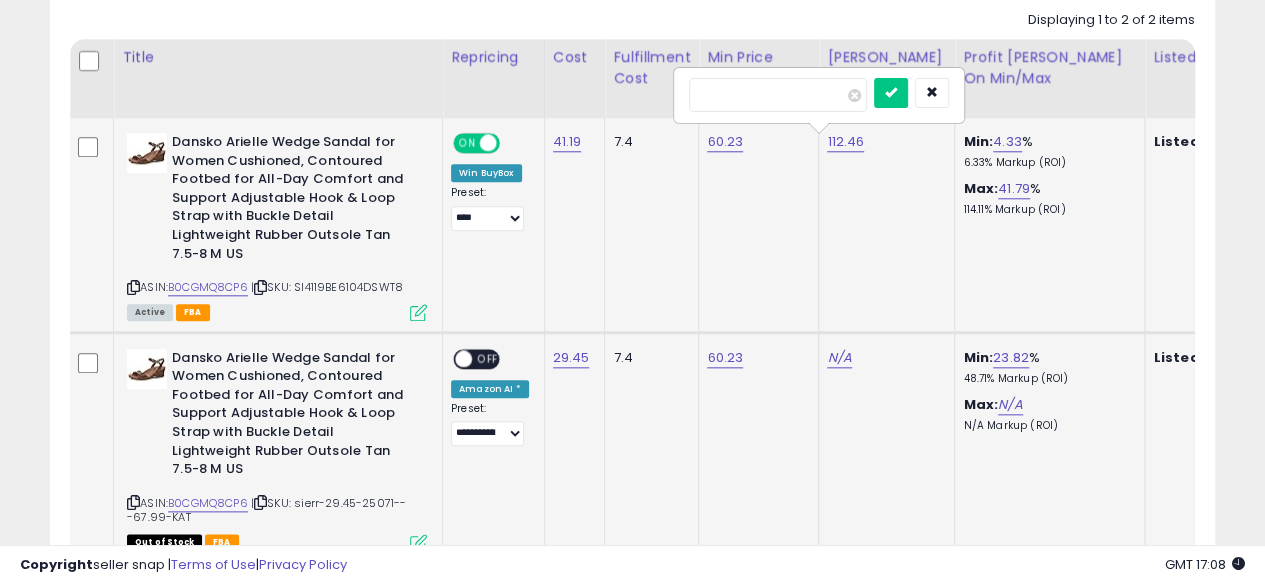 type on "*" 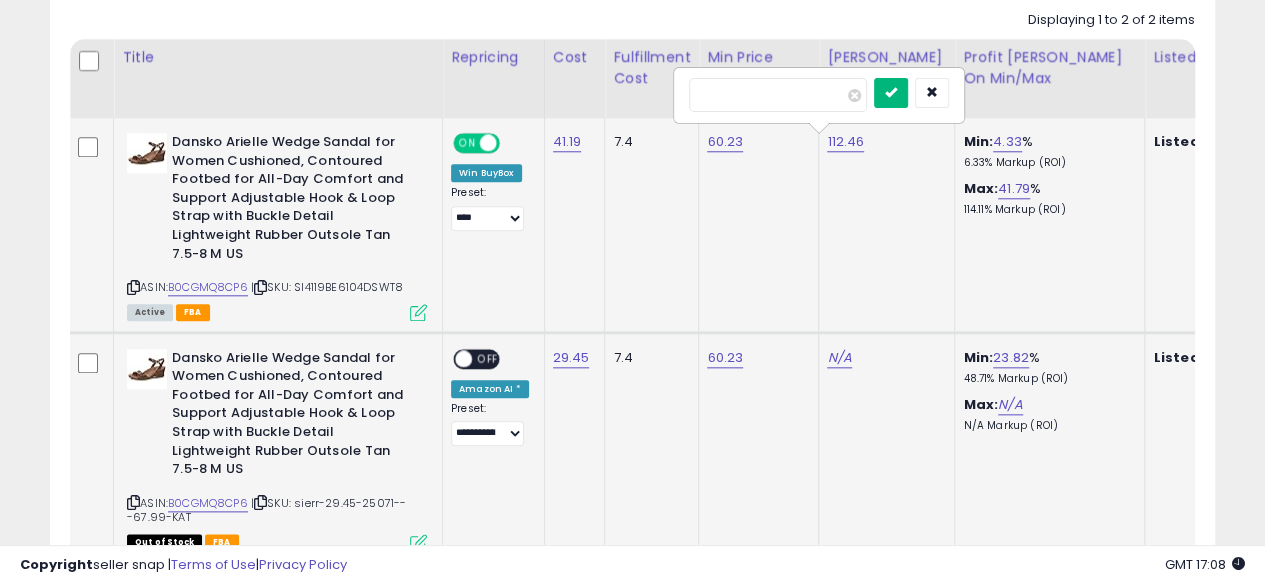type on "*****" 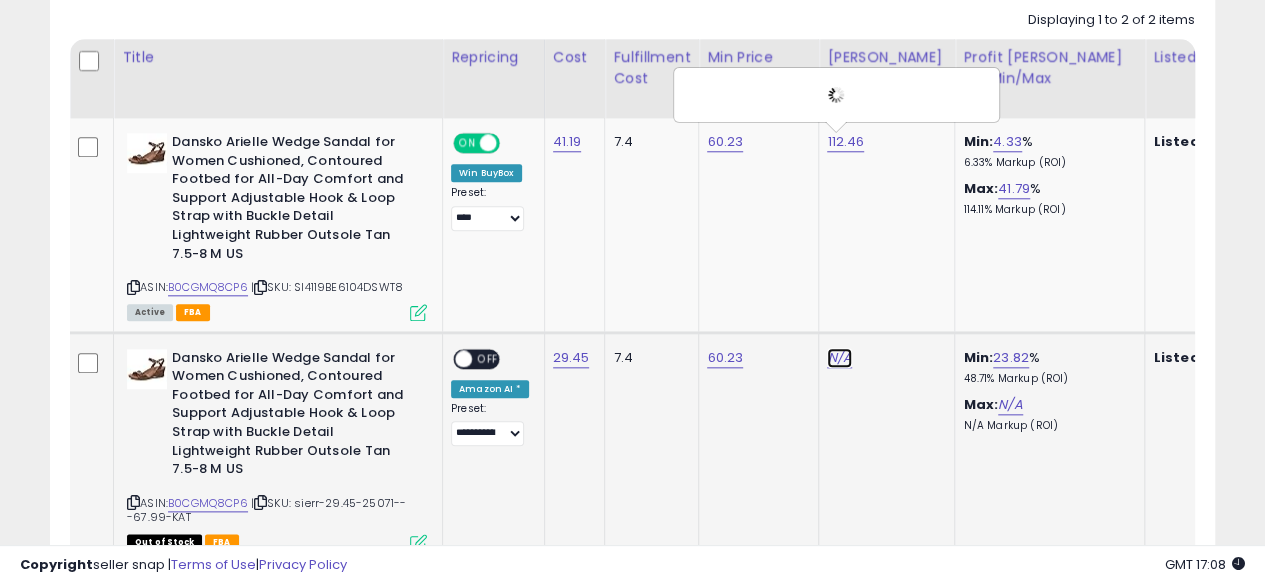 click on "N/A" at bounding box center (839, 358) 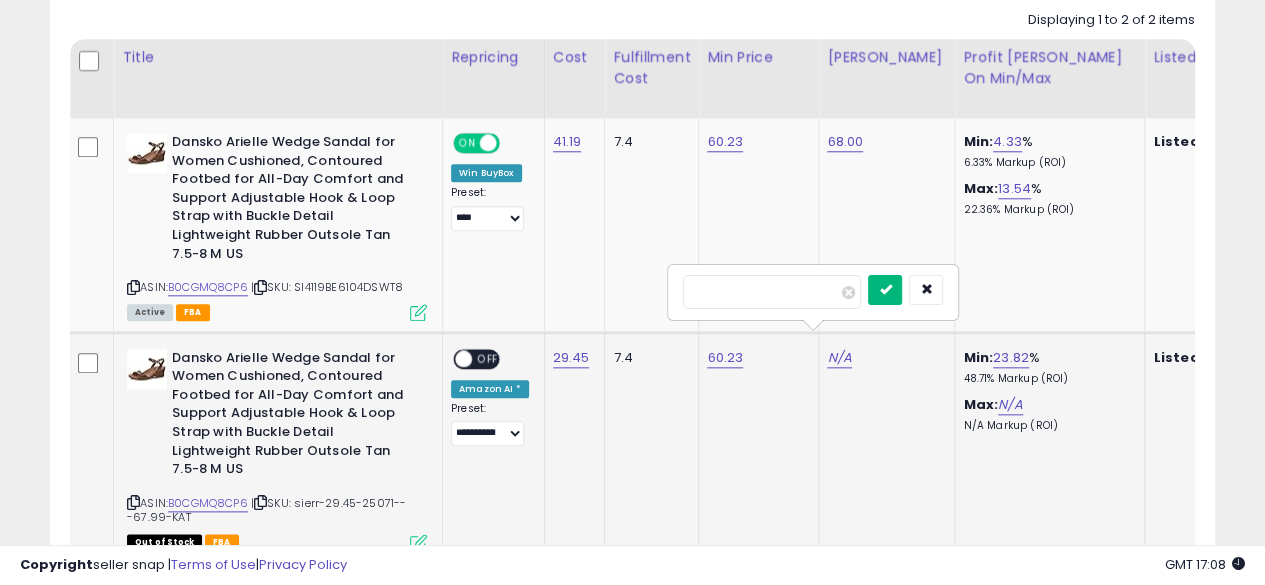 type on "*****" 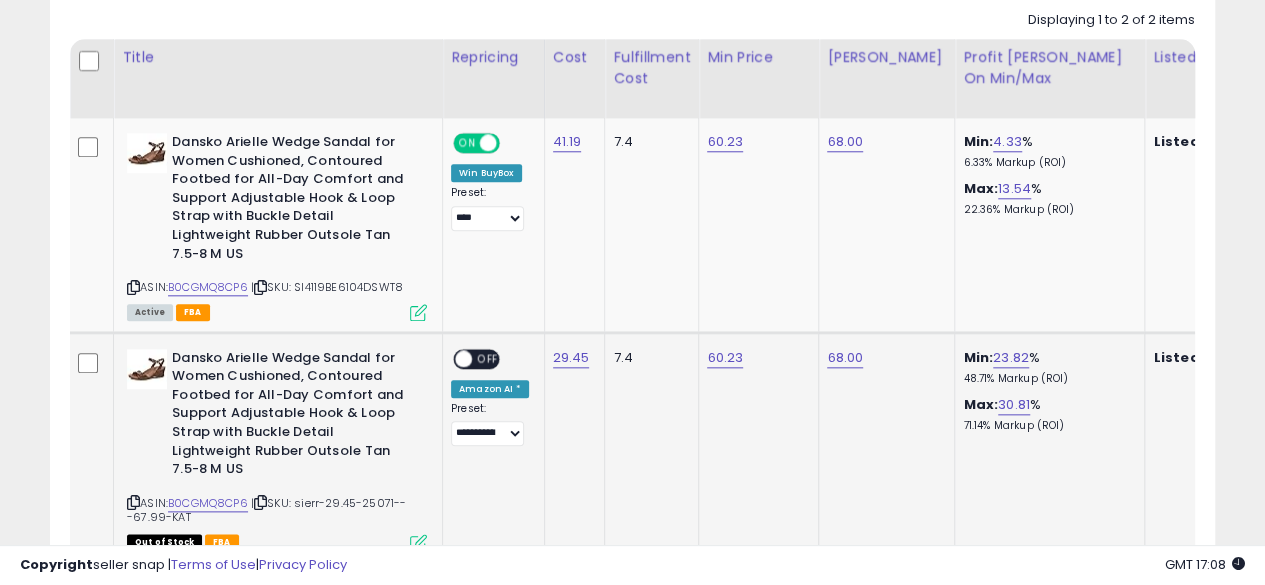 click on "OFF" at bounding box center (488, 358) 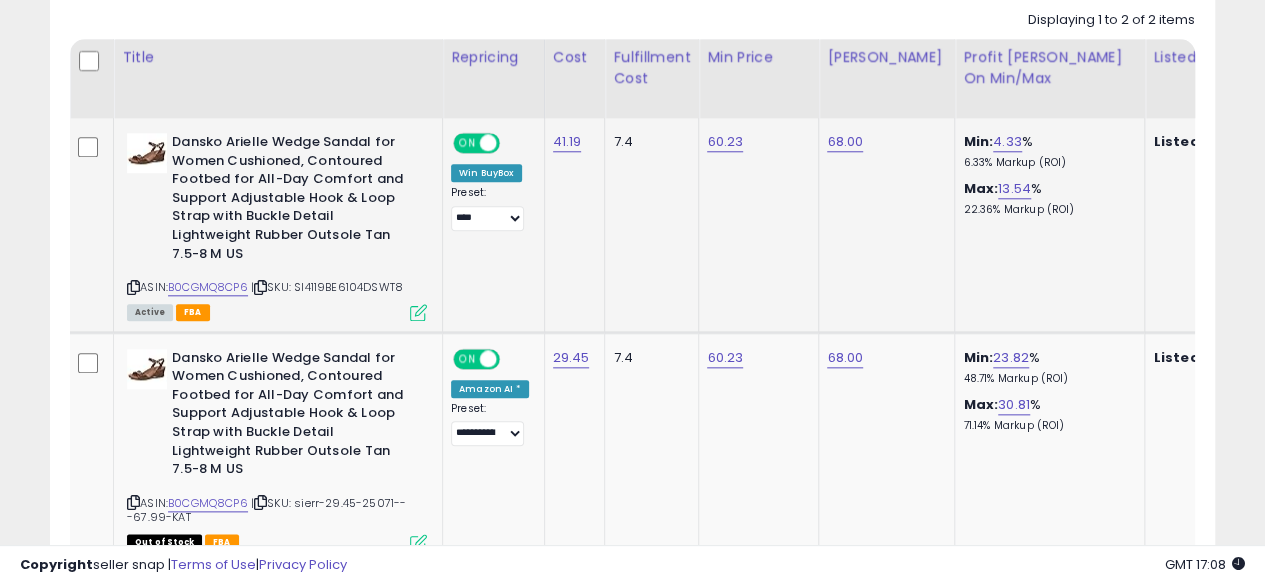 click at bounding box center (418, 312) 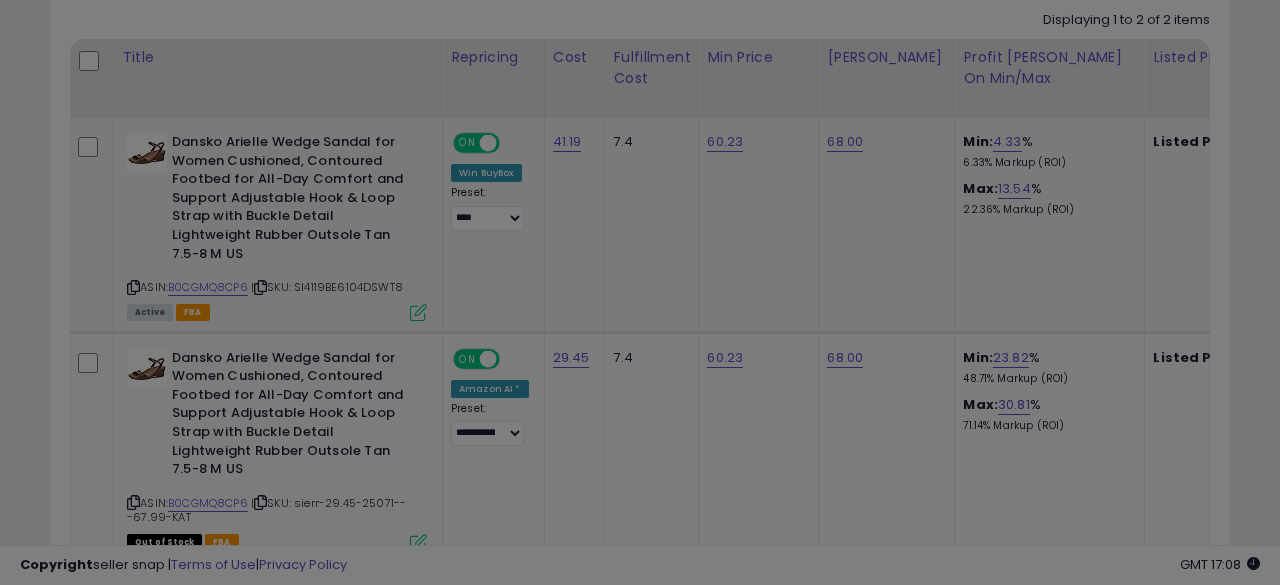 scroll, scrollTop: 999590, scrollLeft: 999317, axis: both 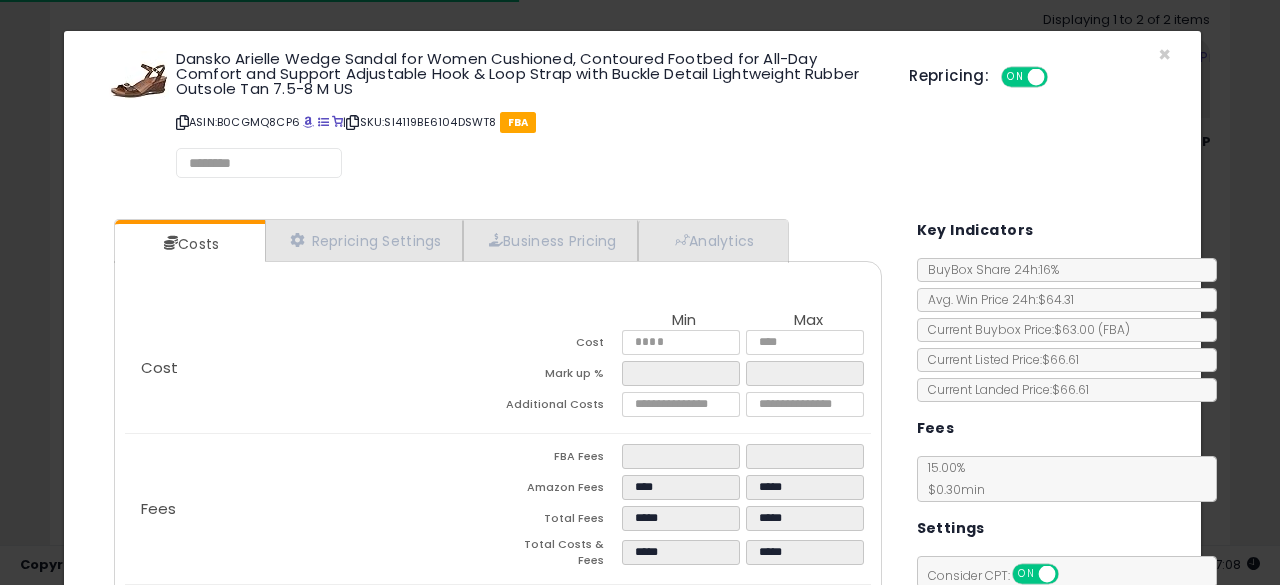 select on "******" 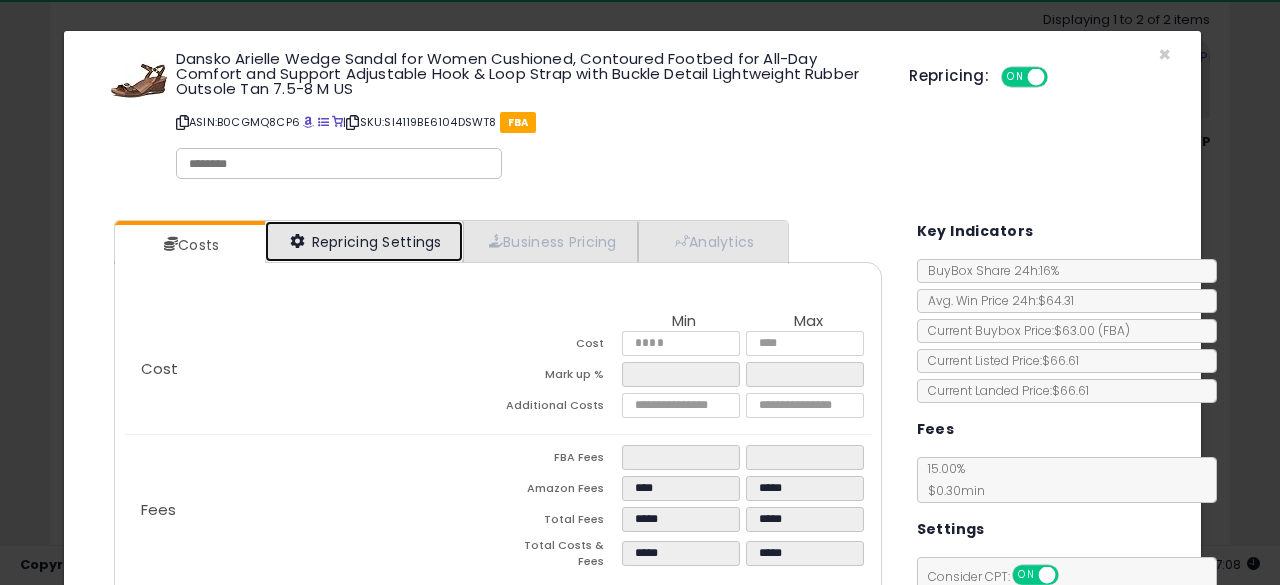 click on "Repricing Settings" at bounding box center (364, 241) 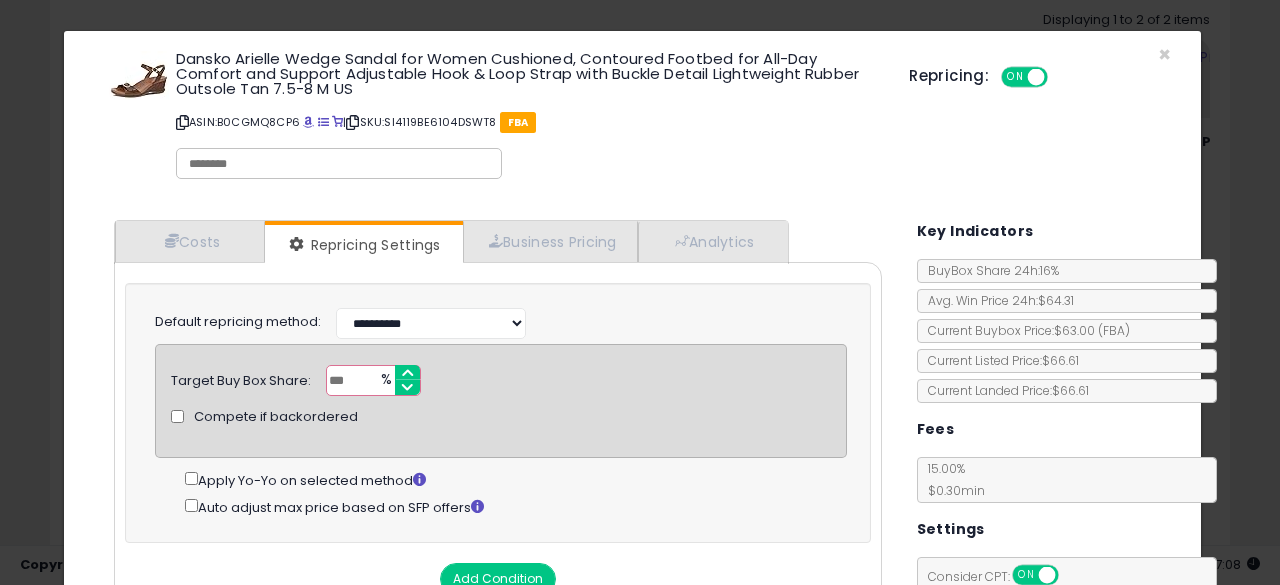 click on "Dansko Arielle Wedge Sandal for Women  Cushioned, Contoured Footbed for All-Day Comfort and Support  Adjustable Hook & Loop Strap with Buckle Detail  Lightweight Rubber Outsole Tan 7.5-8 M US
ASIN:  B0CGMQ8CP6
|
SKU:  SI4119BE6104DSWT8
FBA
Repricing:
ON   OFF" at bounding box center [632, 118] 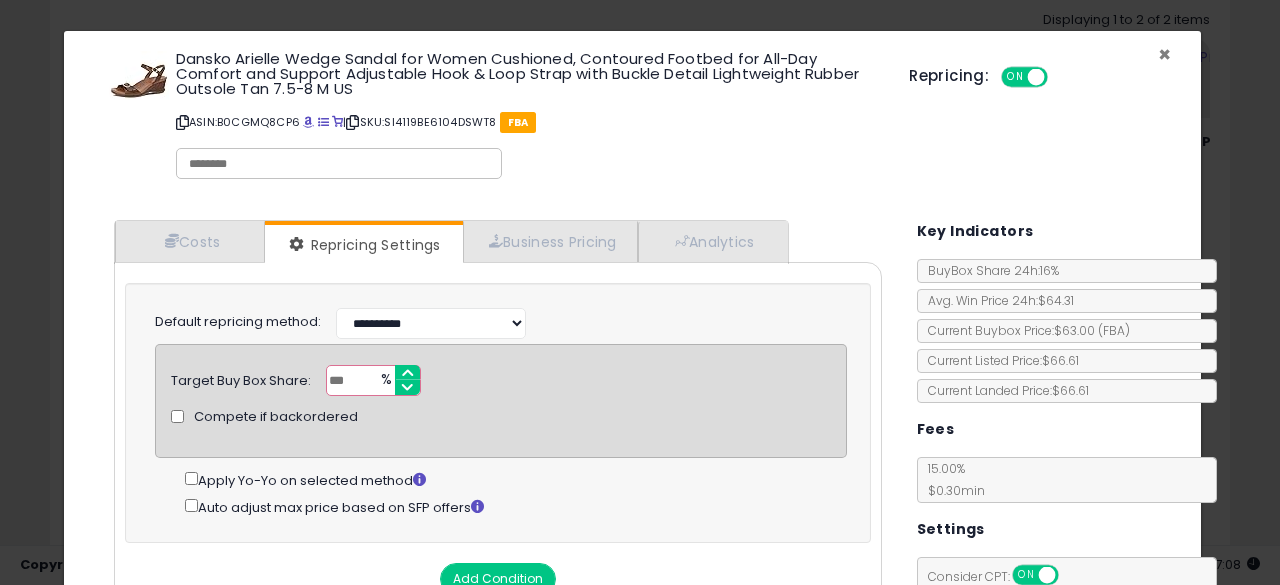 click on "×" at bounding box center (1164, 54) 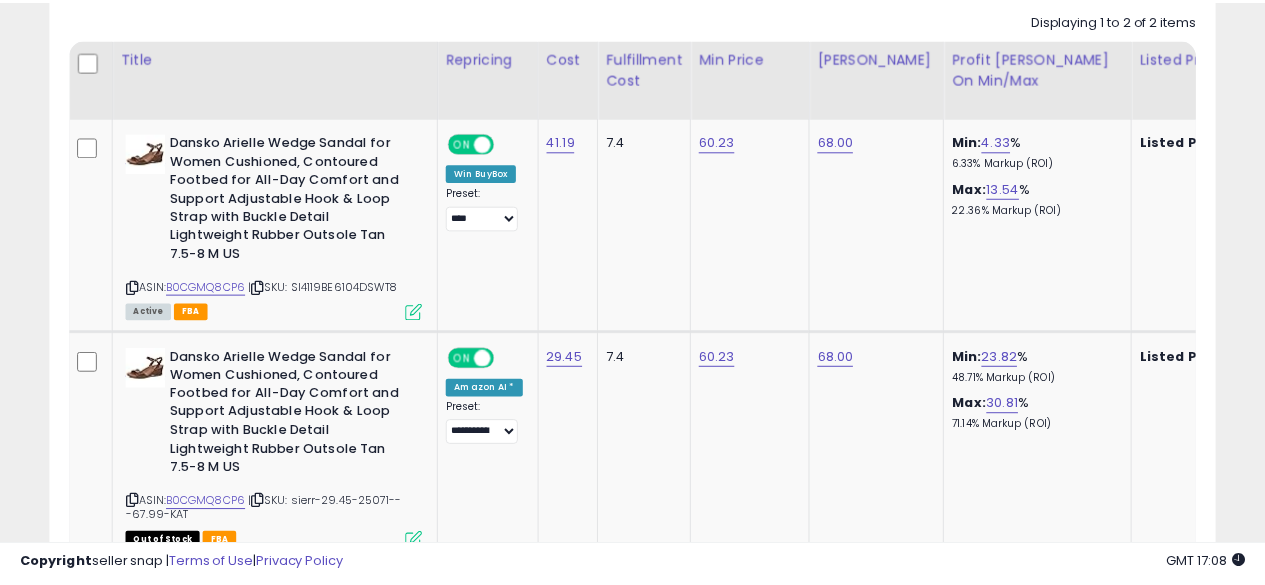 scroll, scrollTop: 410, scrollLeft: 674, axis: both 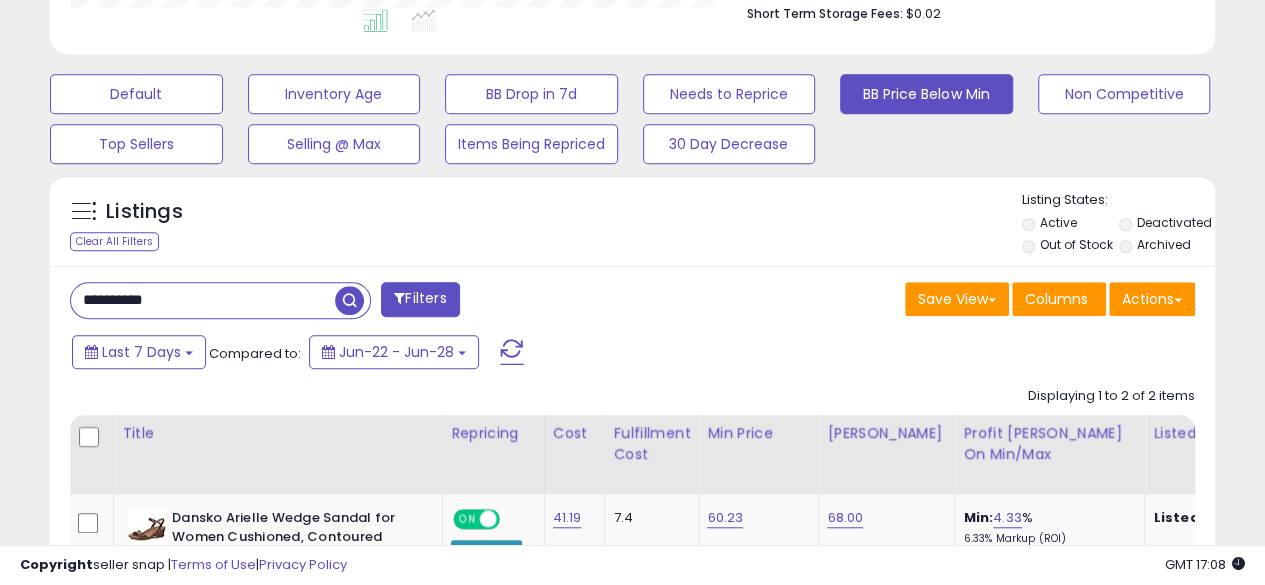 click on "**********" at bounding box center (203, 300) 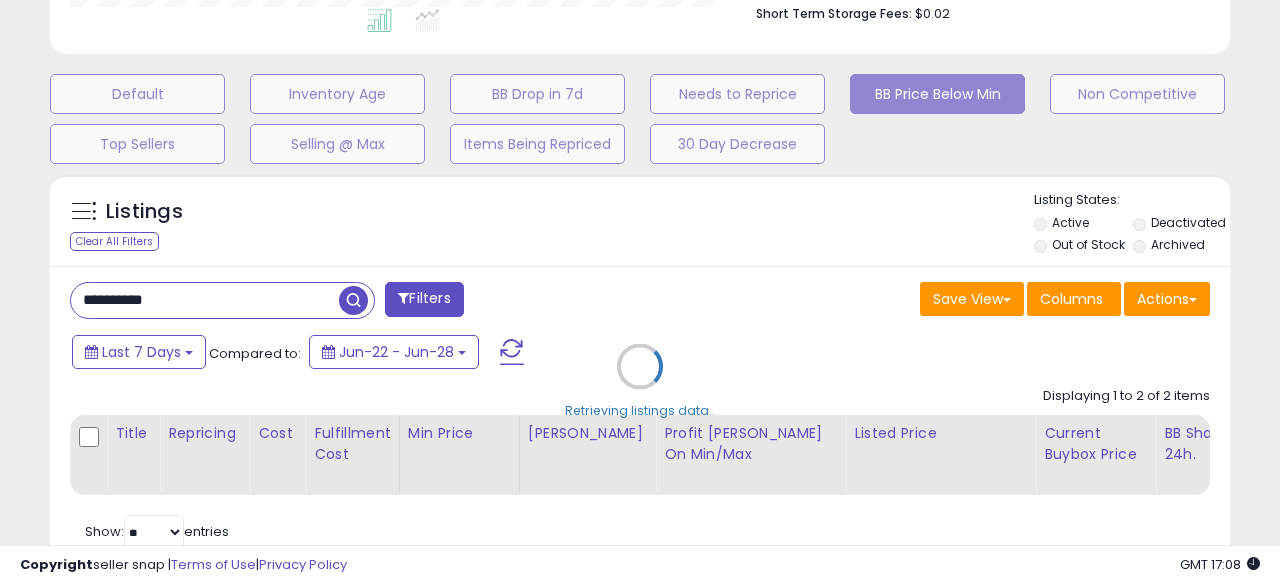 scroll, scrollTop: 999590, scrollLeft: 999317, axis: both 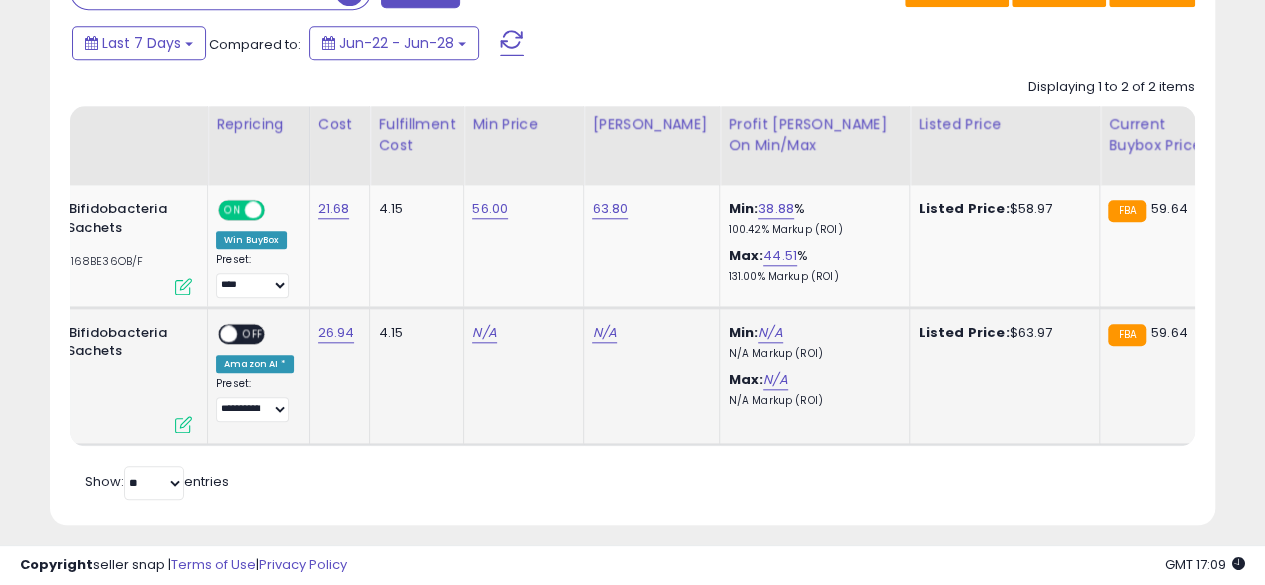click on "N/A" 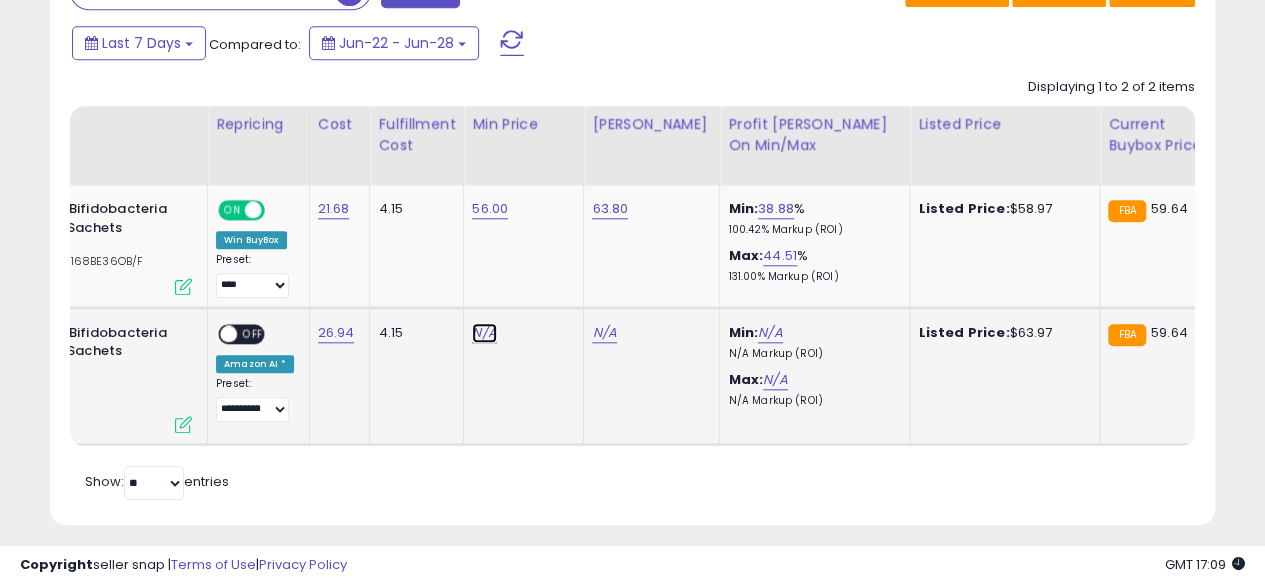 click on "N/A" at bounding box center [484, 333] 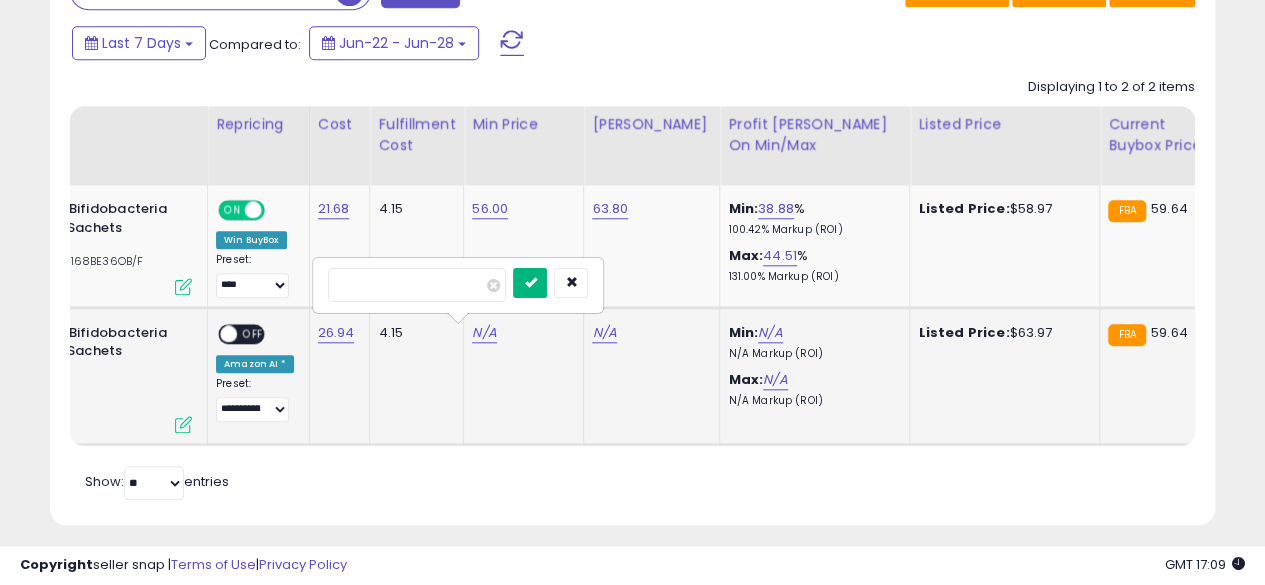 type on "*****" 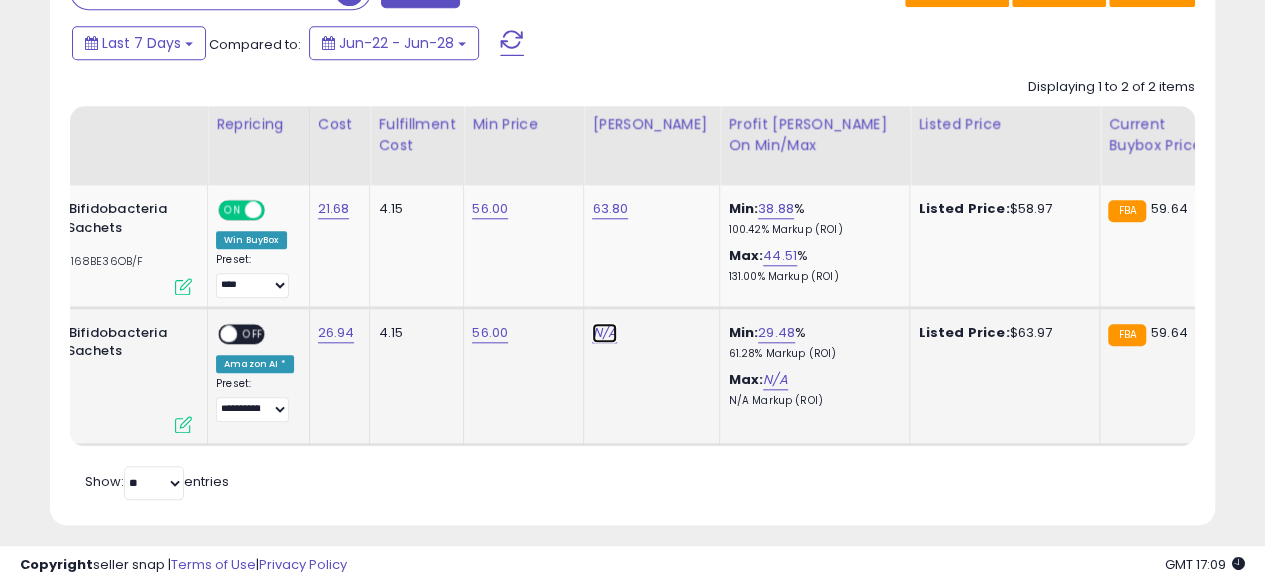 click on "N/A" at bounding box center [604, 333] 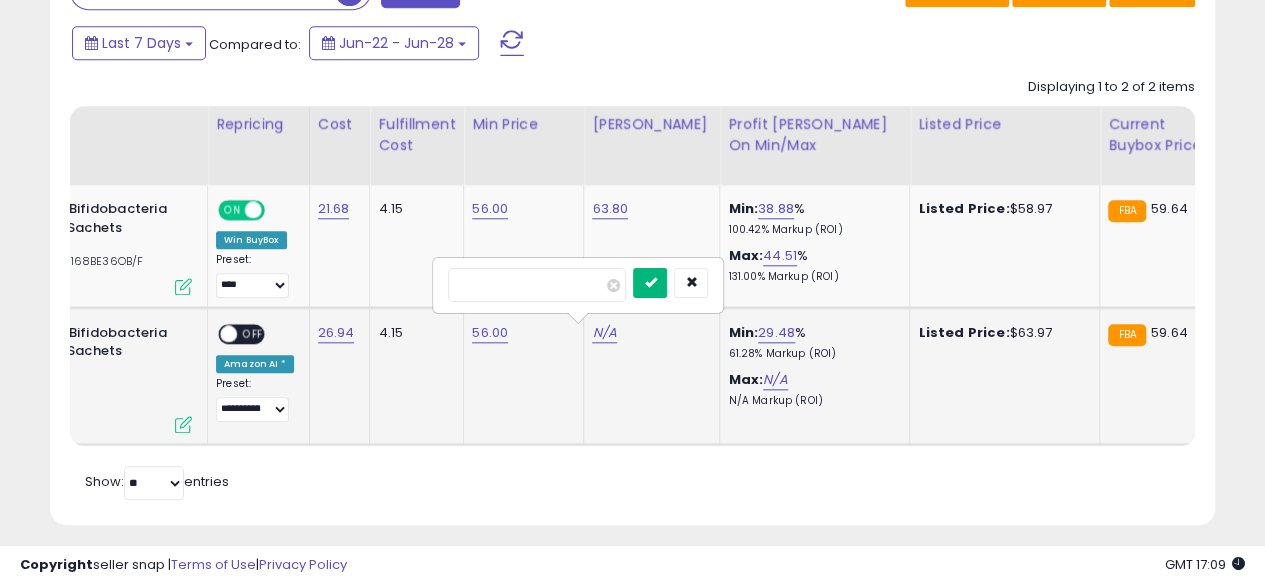 type on "*****" 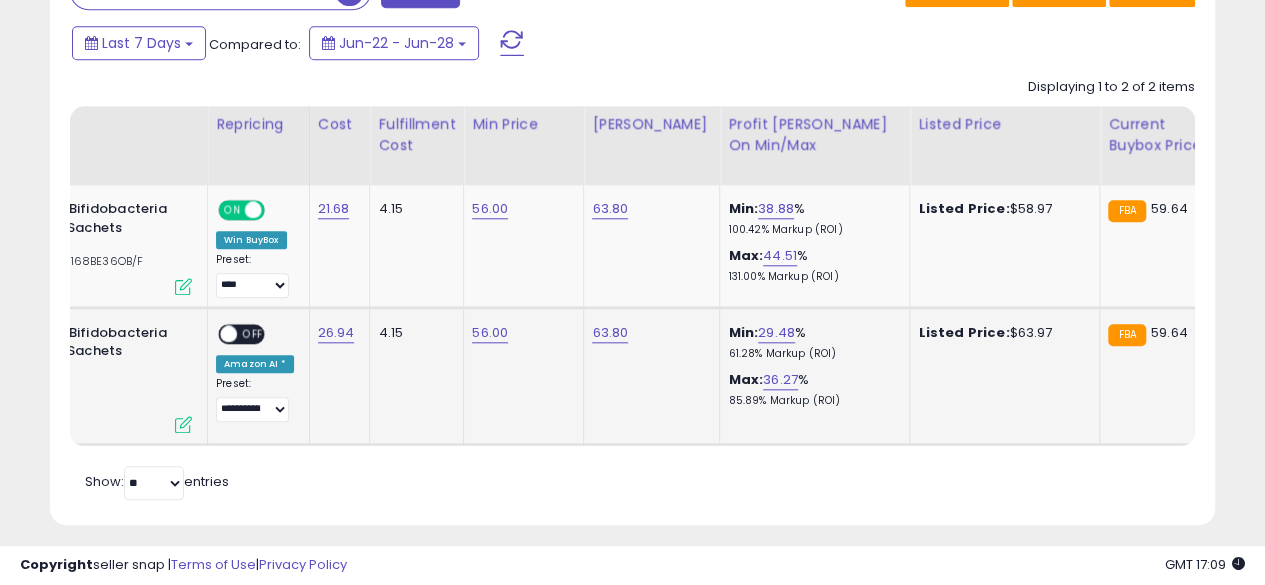 click on "OFF" at bounding box center [253, 333] 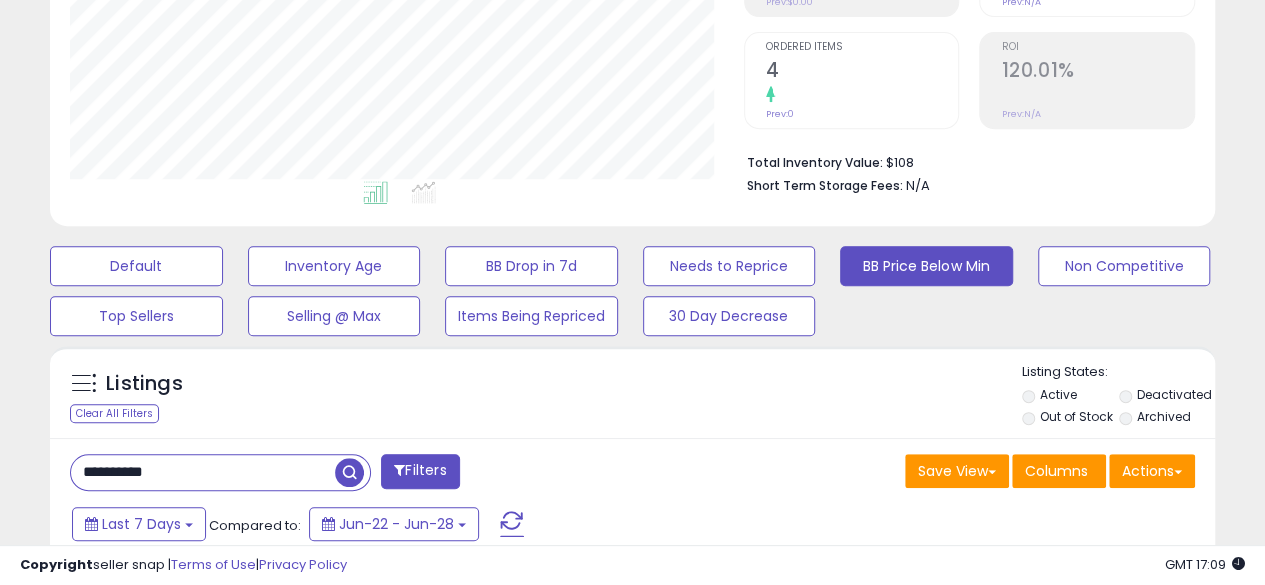 scroll, scrollTop: 366, scrollLeft: 0, axis: vertical 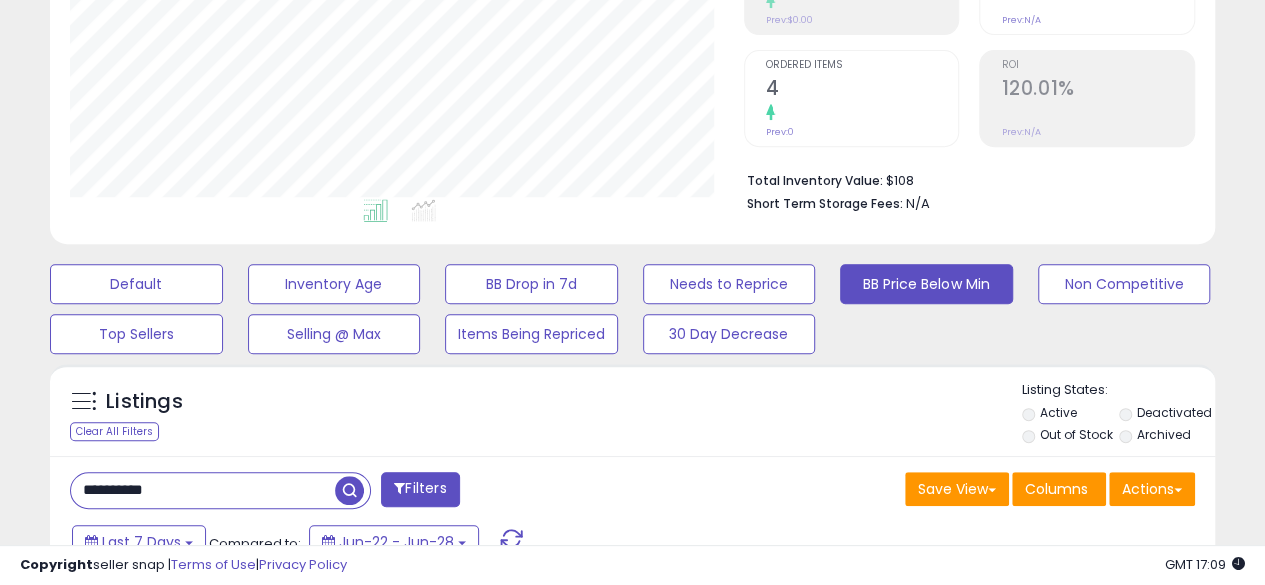 click on "**********" at bounding box center (203, 490) 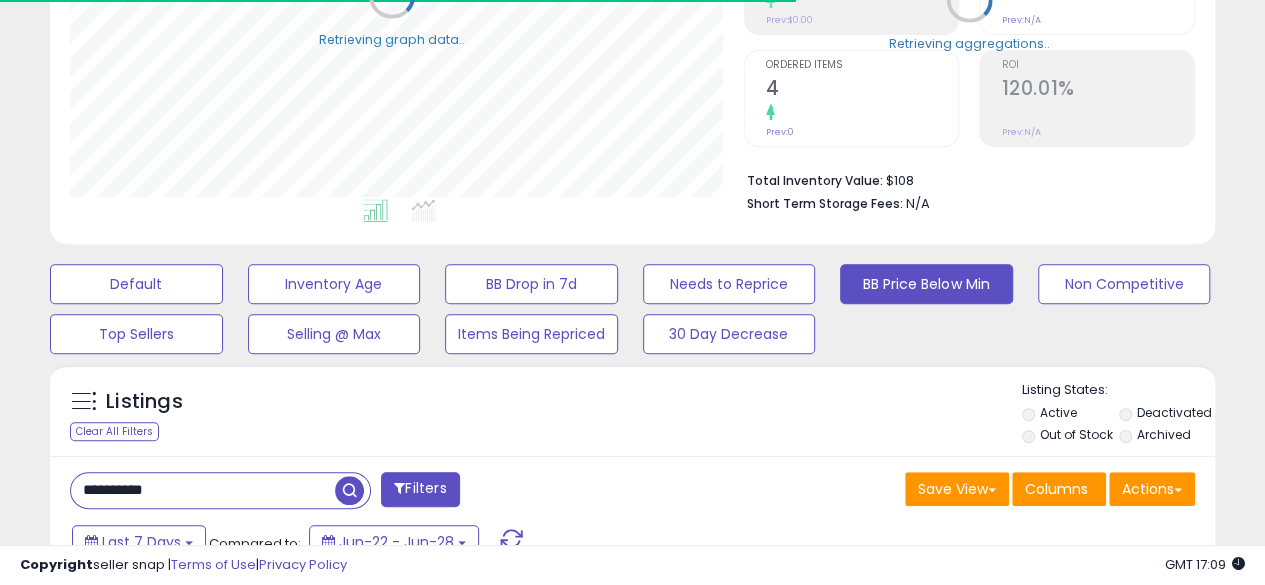 scroll, scrollTop: 410, scrollLeft: 674, axis: both 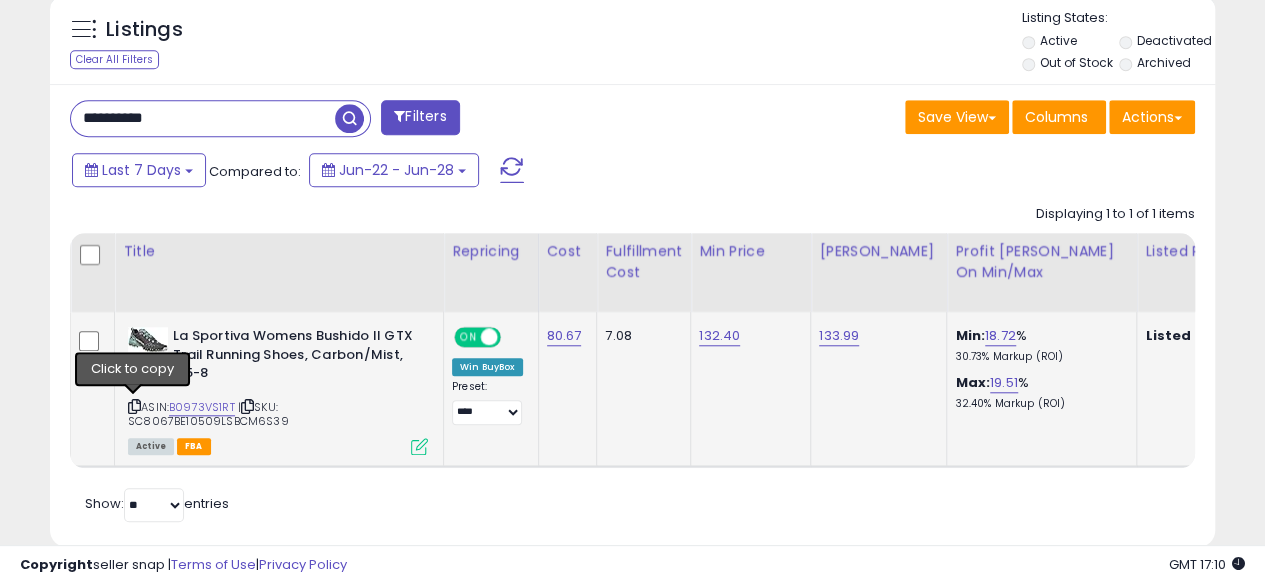 click at bounding box center [134, 406] 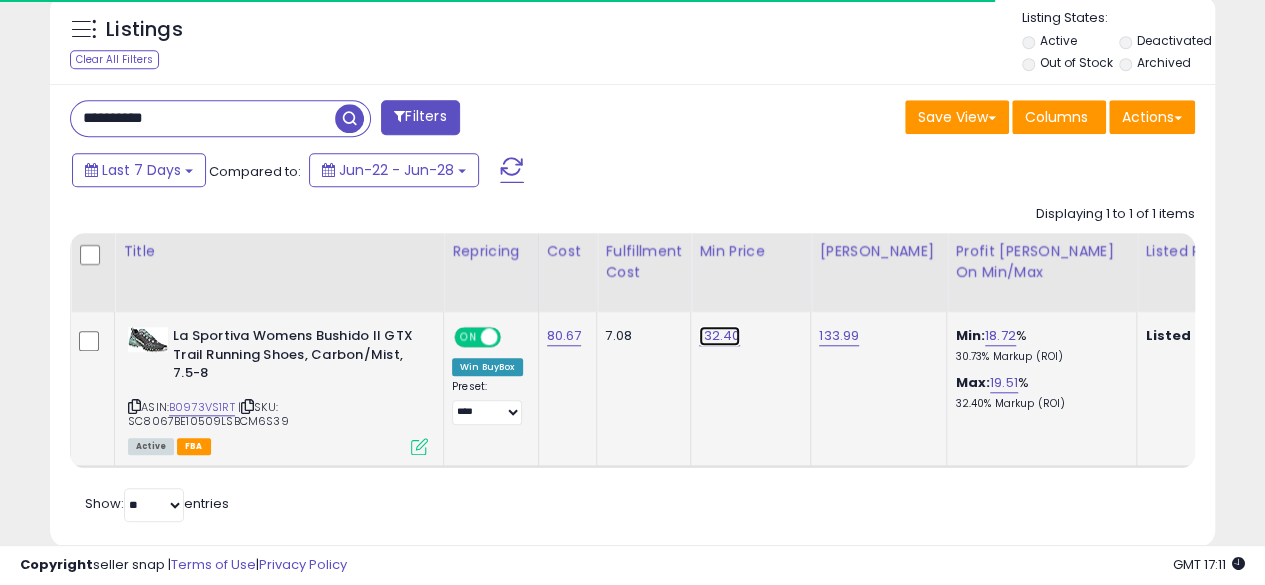 click on "132.40" at bounding box center [719, 336] 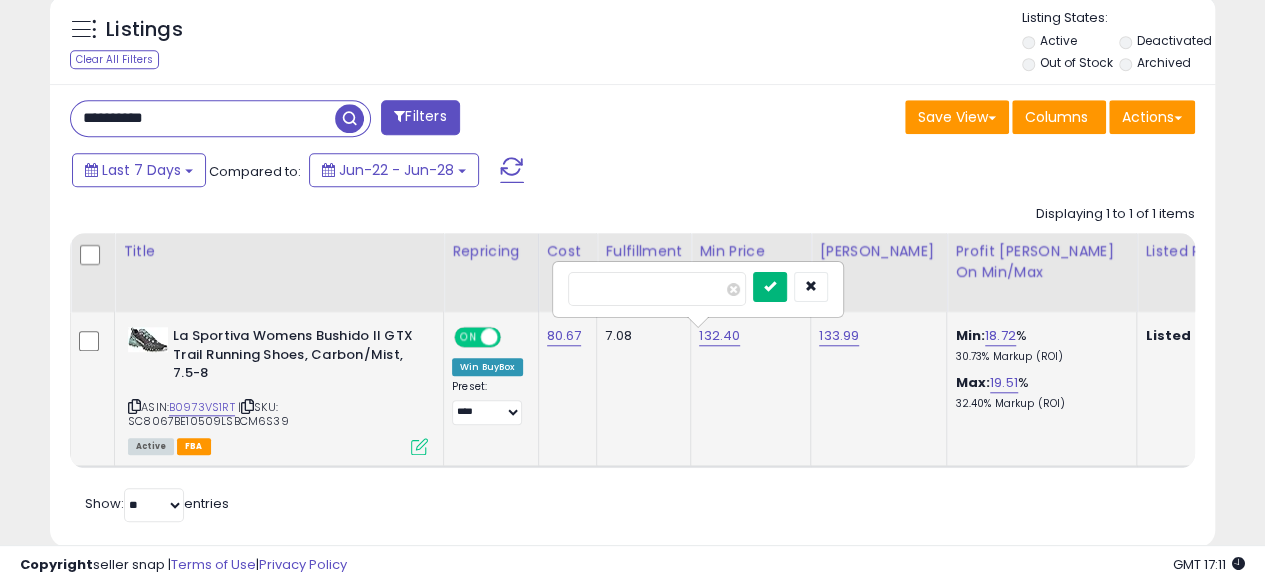 type on "******" 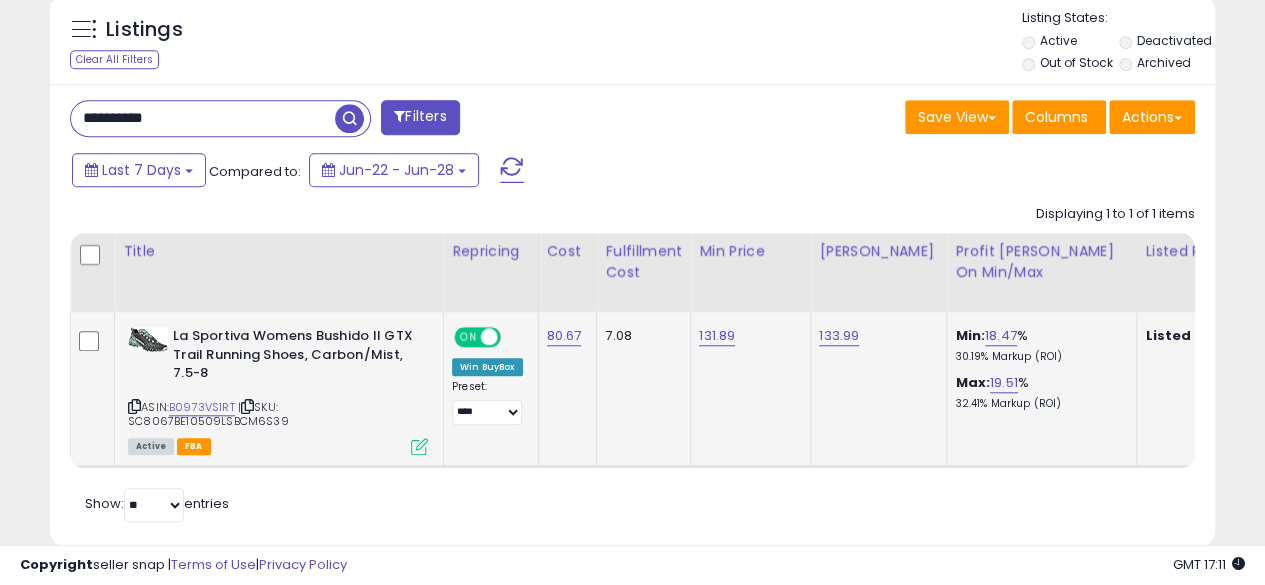 click on "**********" at bounding box center (203, 118) 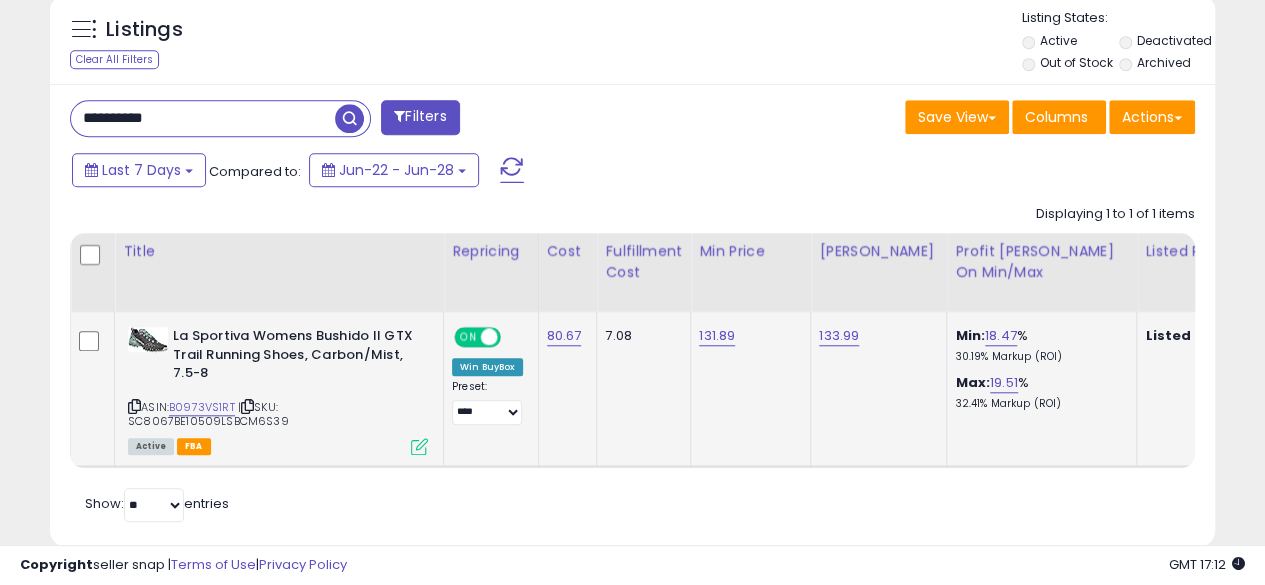type on "**********" 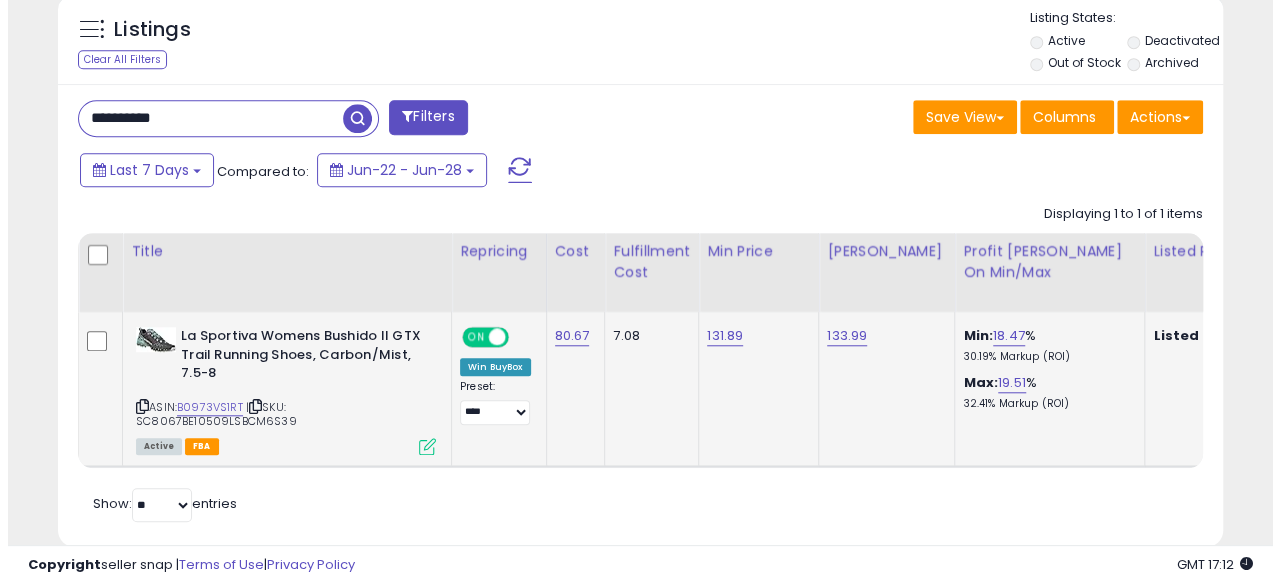 scroll, scrollTop: 633, scrollLeft: 0, axis: vertical 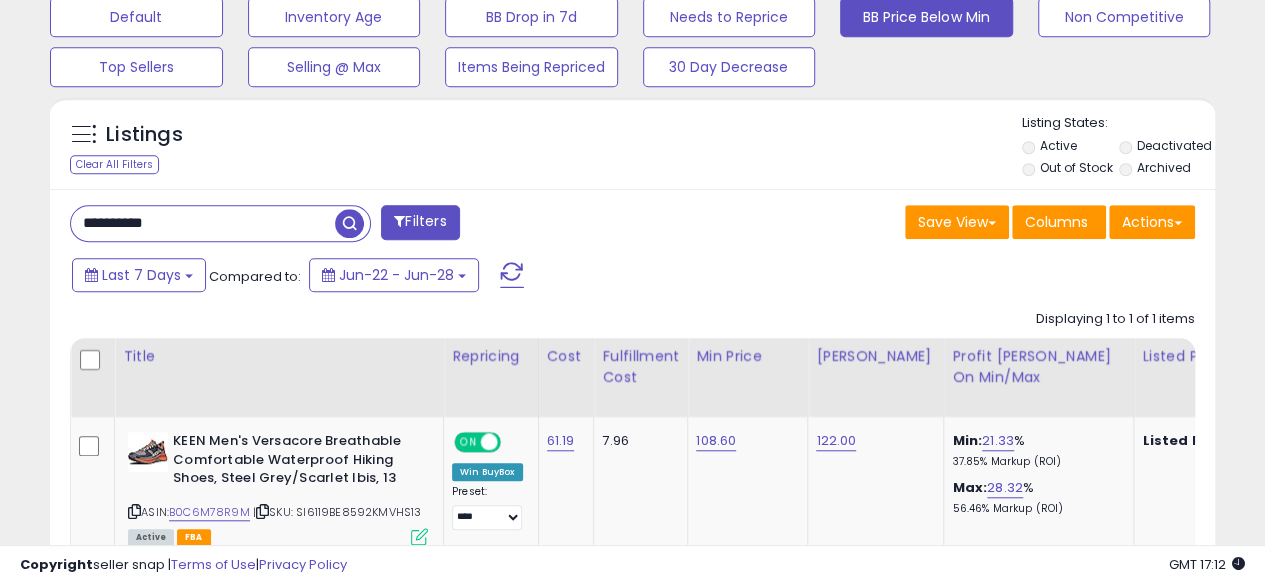 click at bounding box center [349, 223] 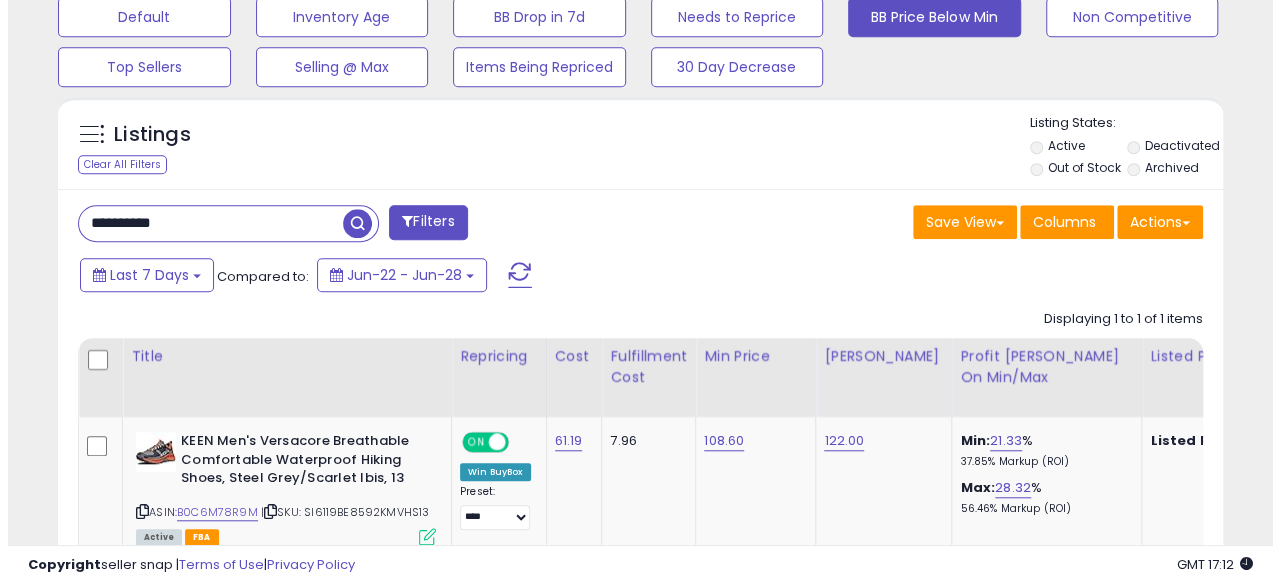 scroll, scrollTop: 999590, scrollLeft: 999317, axis: both 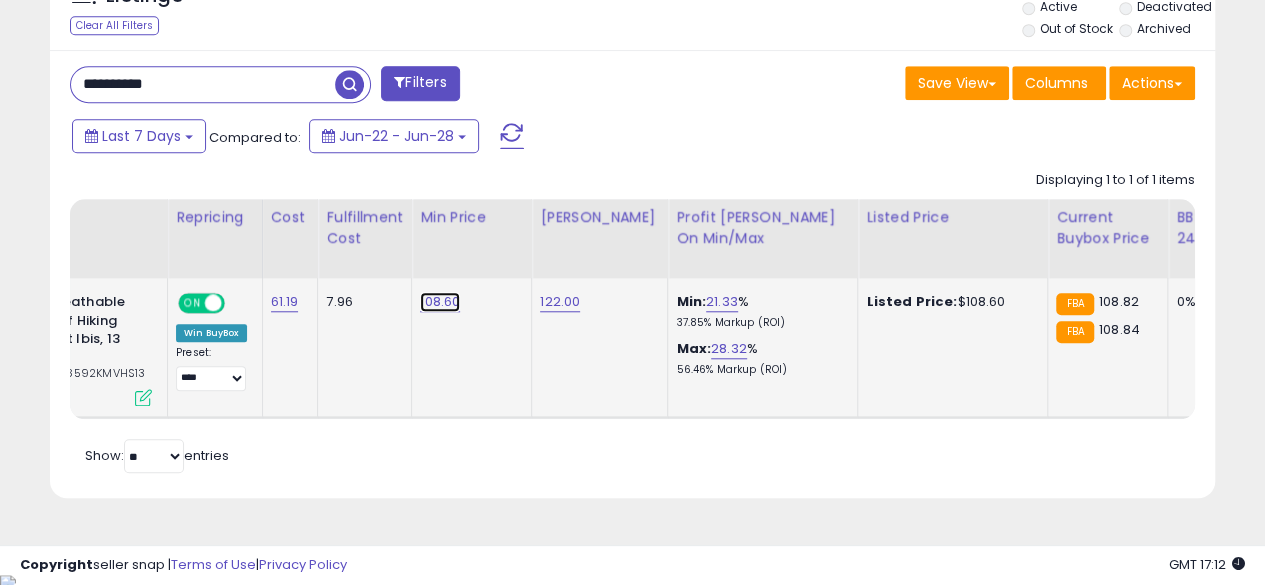 click on "108.60" at bounding box center [440, 302] 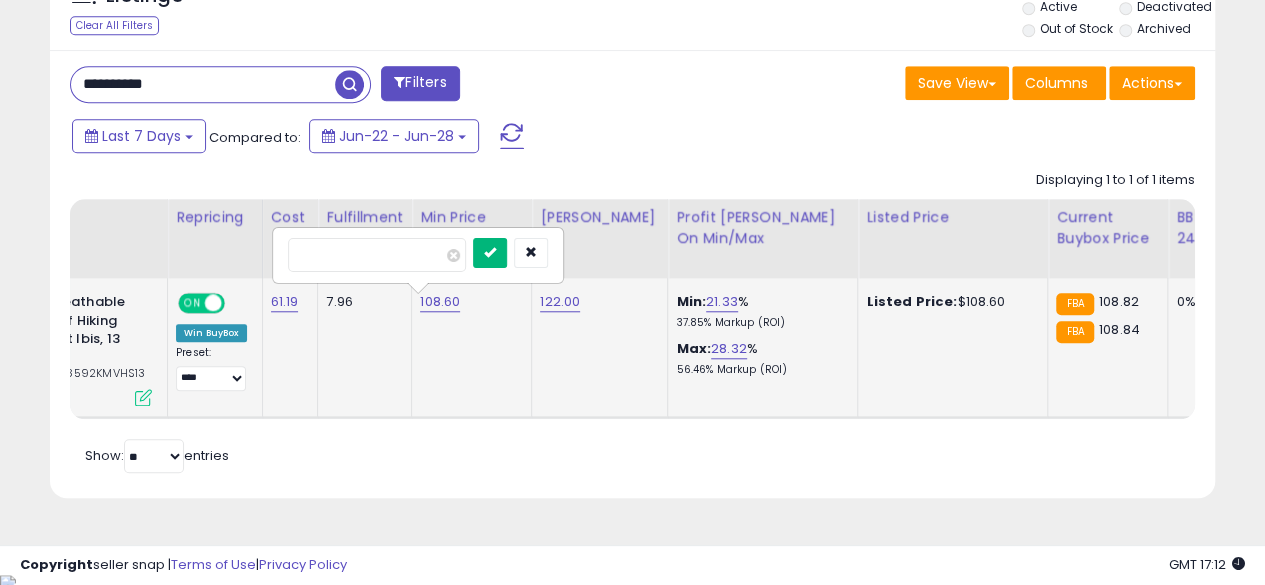 type on "******" 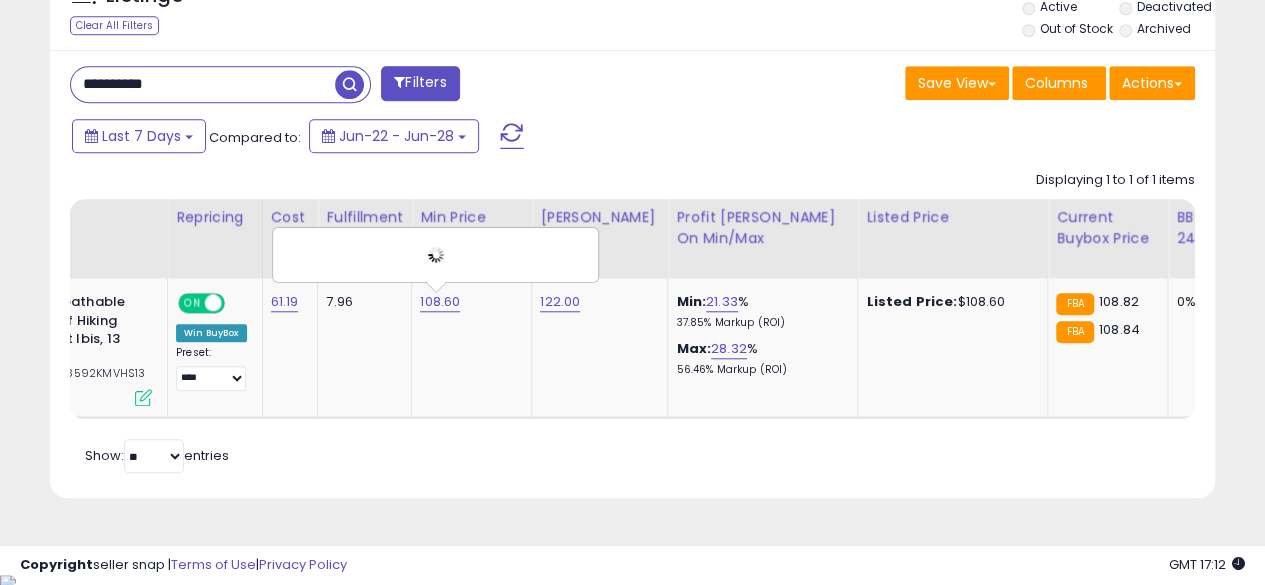 scroll, scrollTop: 0, scrollLeft: 72, axis: horizontal 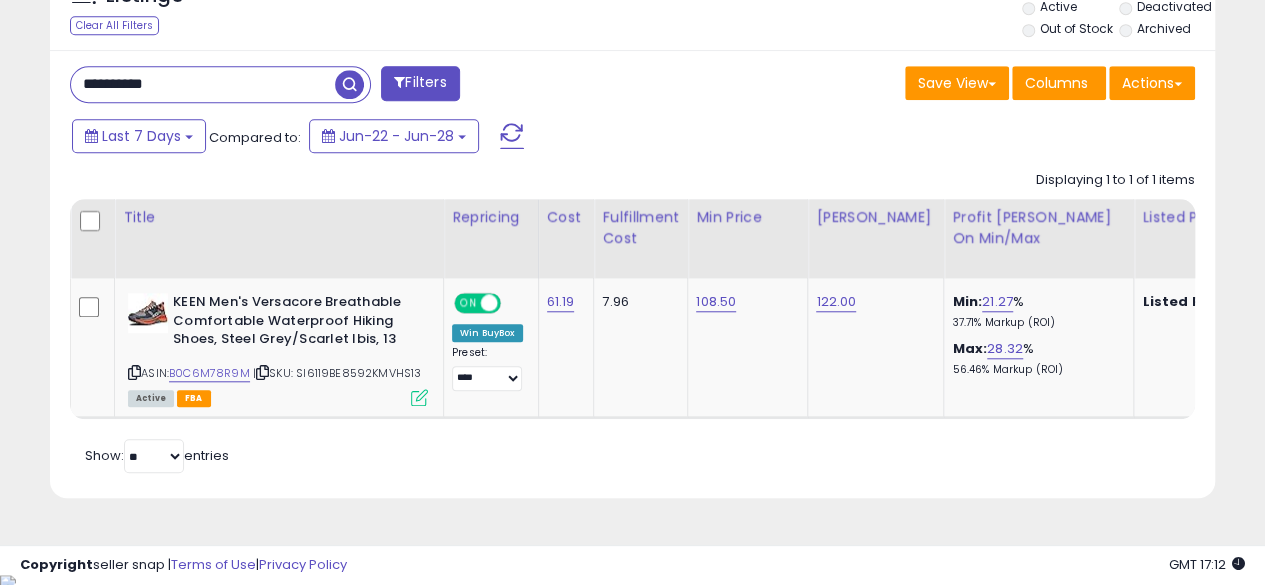 click on "**********" at bounding box center (203, 84) 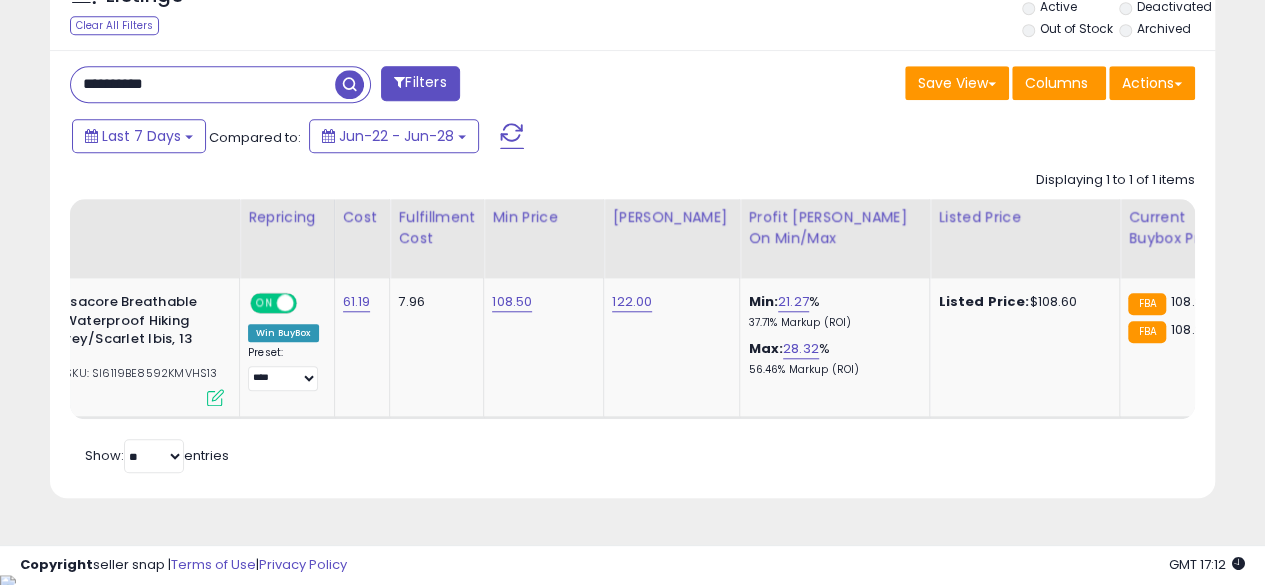 scroll, scrollTop: 0, scrollLeft: 338, axis: horizontal 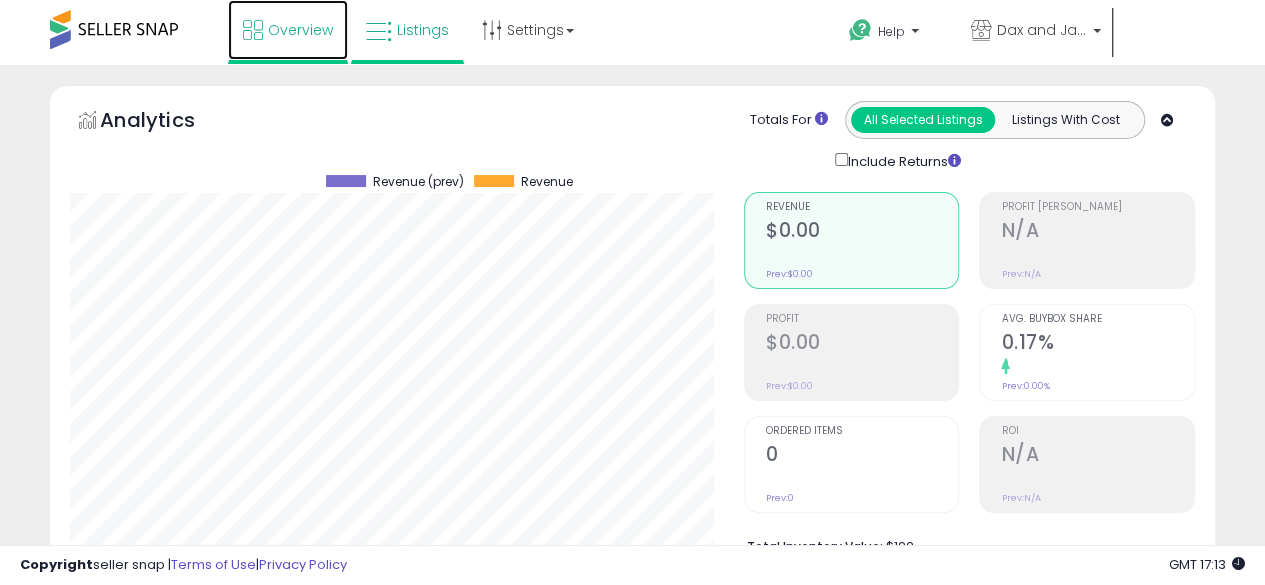 click on "Overview" at bounding box center (300, 30) 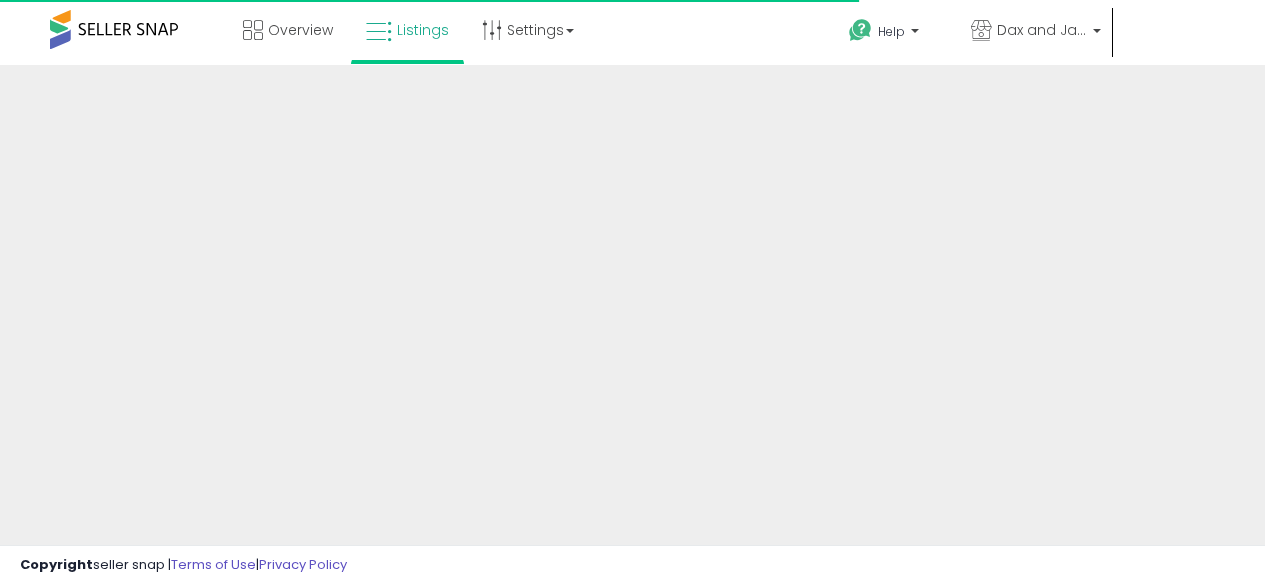 scroll, scrollTop: 0, scrollLeft: 0, axis: both 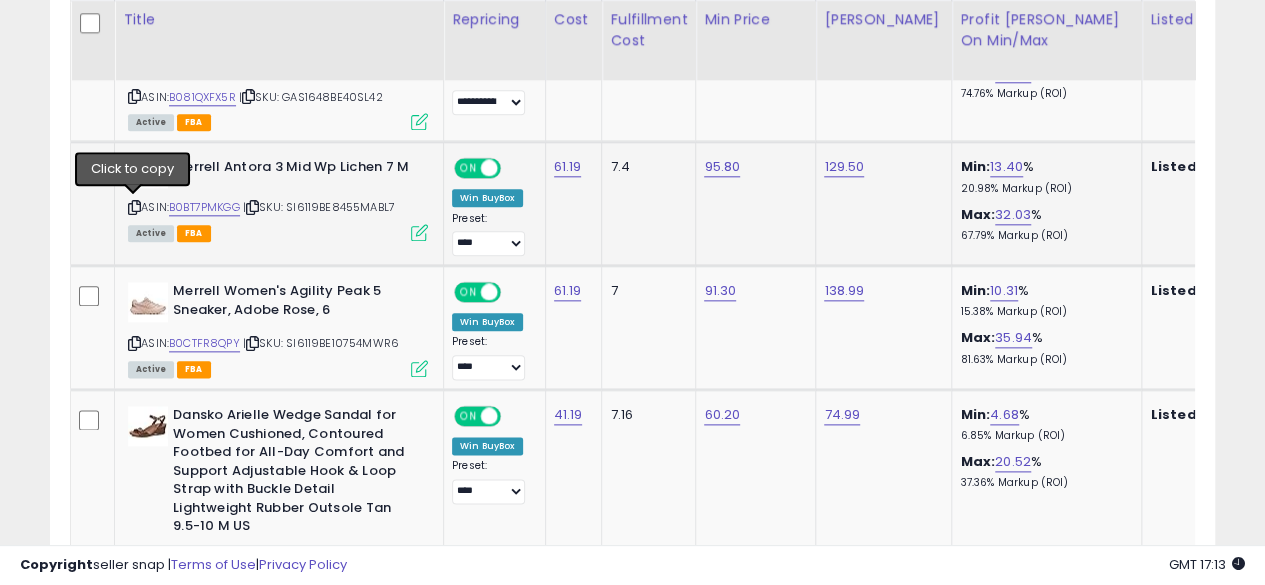 click at bounding box center [134, 207] 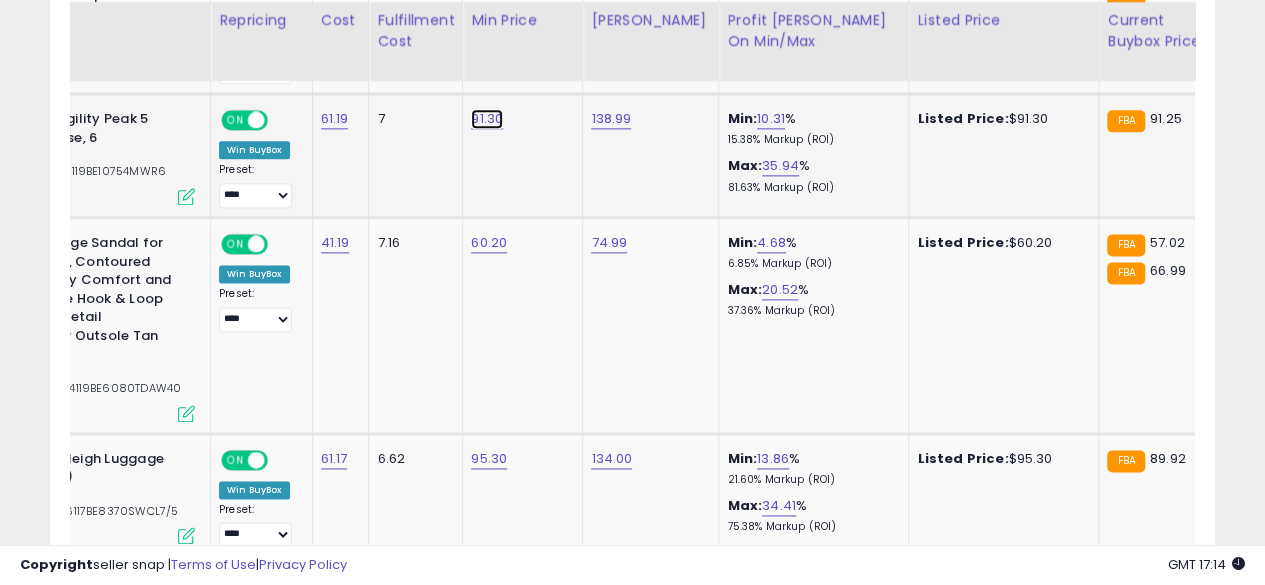 click on "91.30" at bounding box center (489, -146) 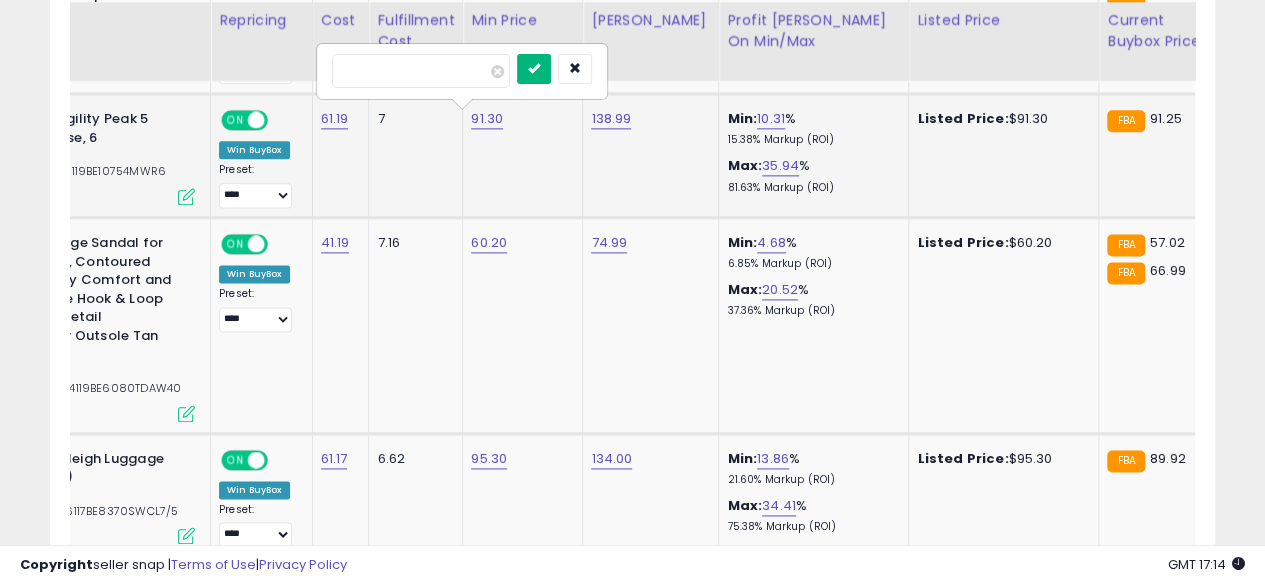 type on "*****" 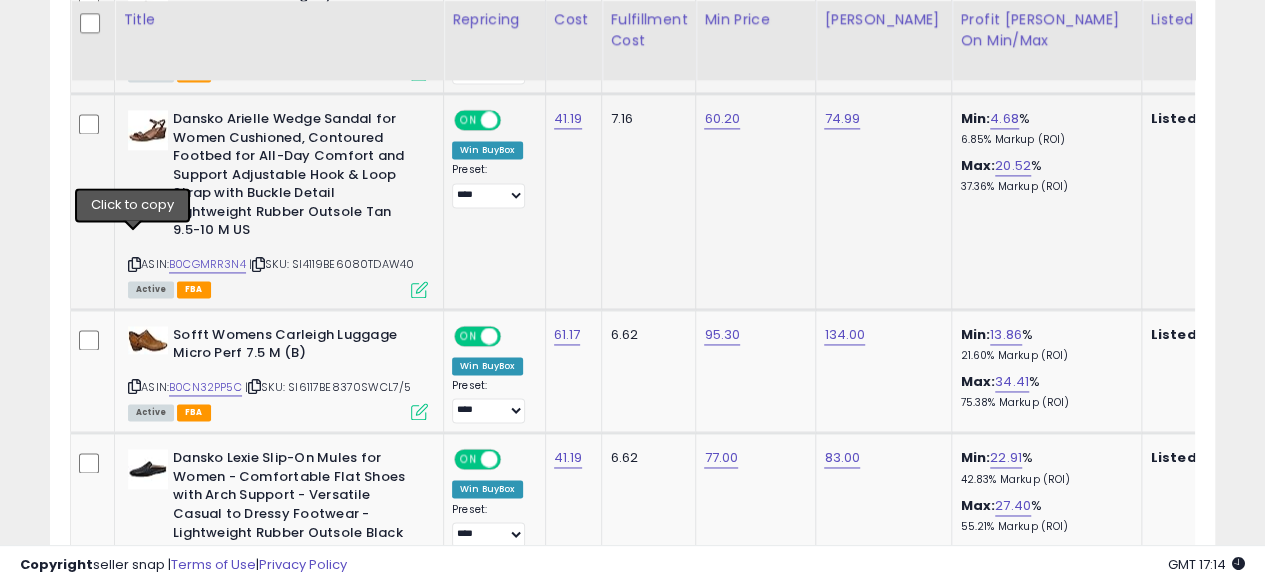 click at bounding box center (134, 264) 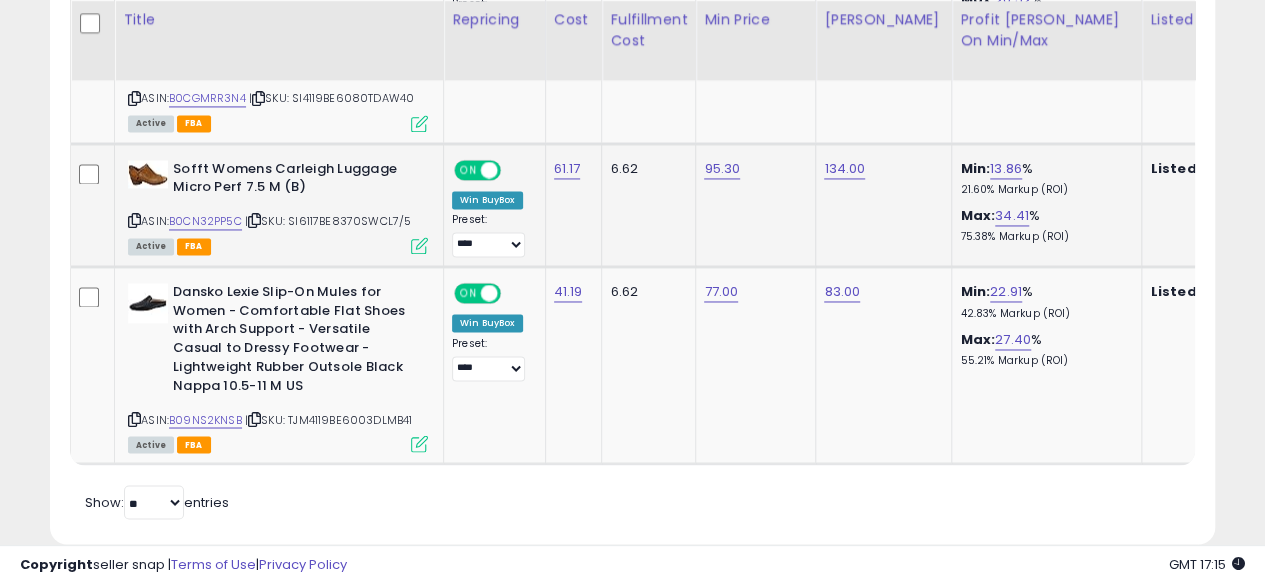 click at bounding box center [134, 220] 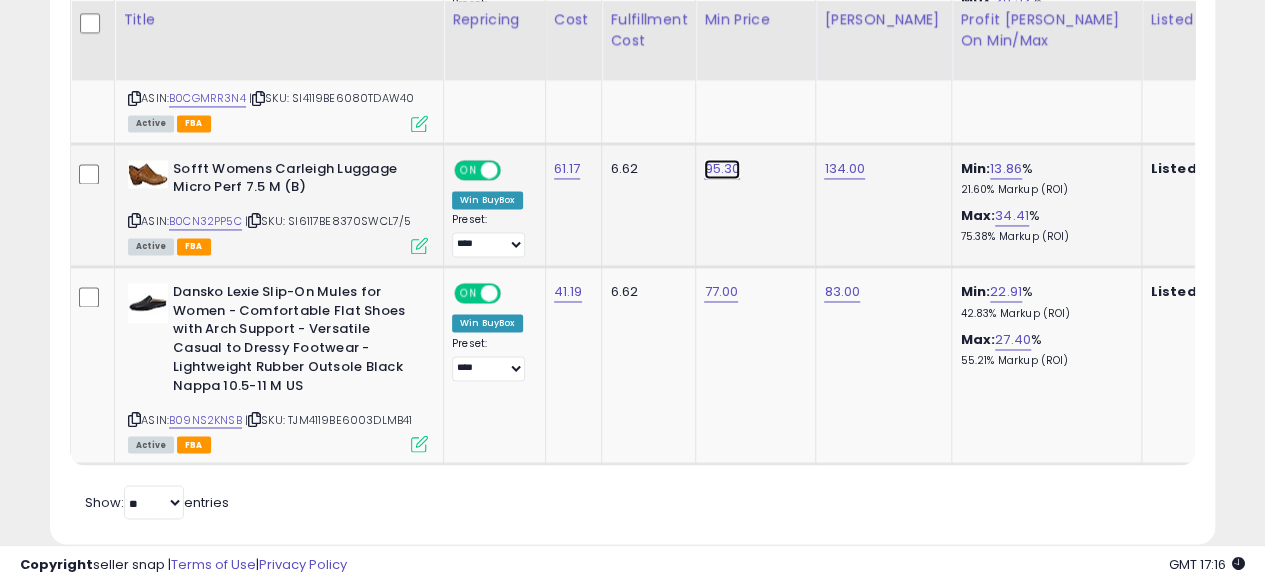 click on "95.30" at bounding box center [722, -436] 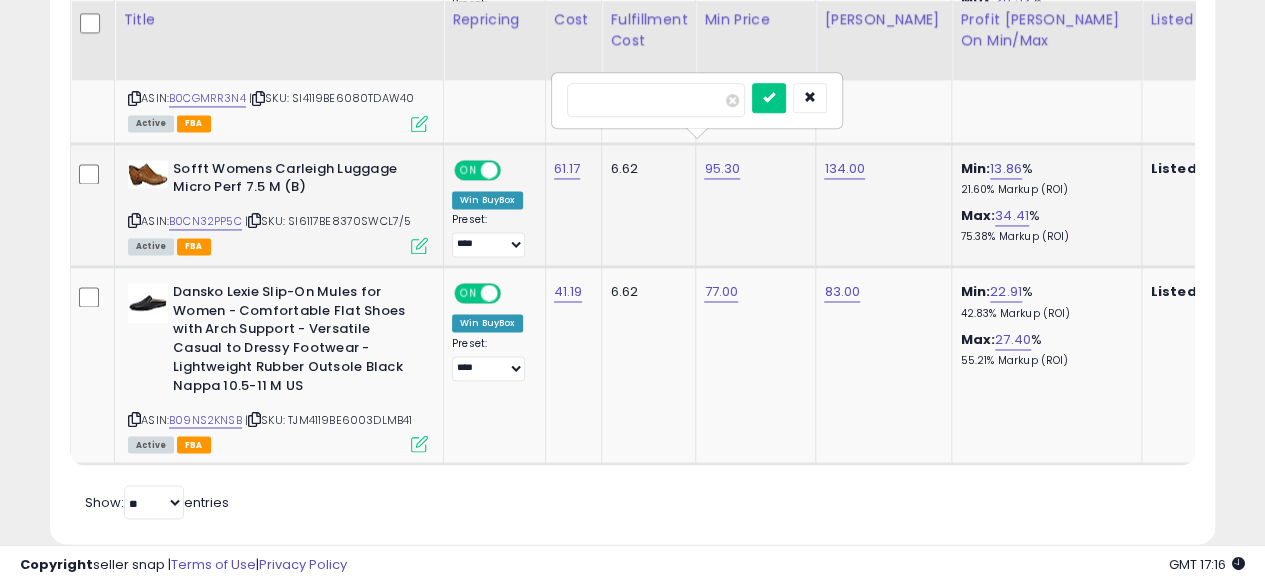 type on "*" 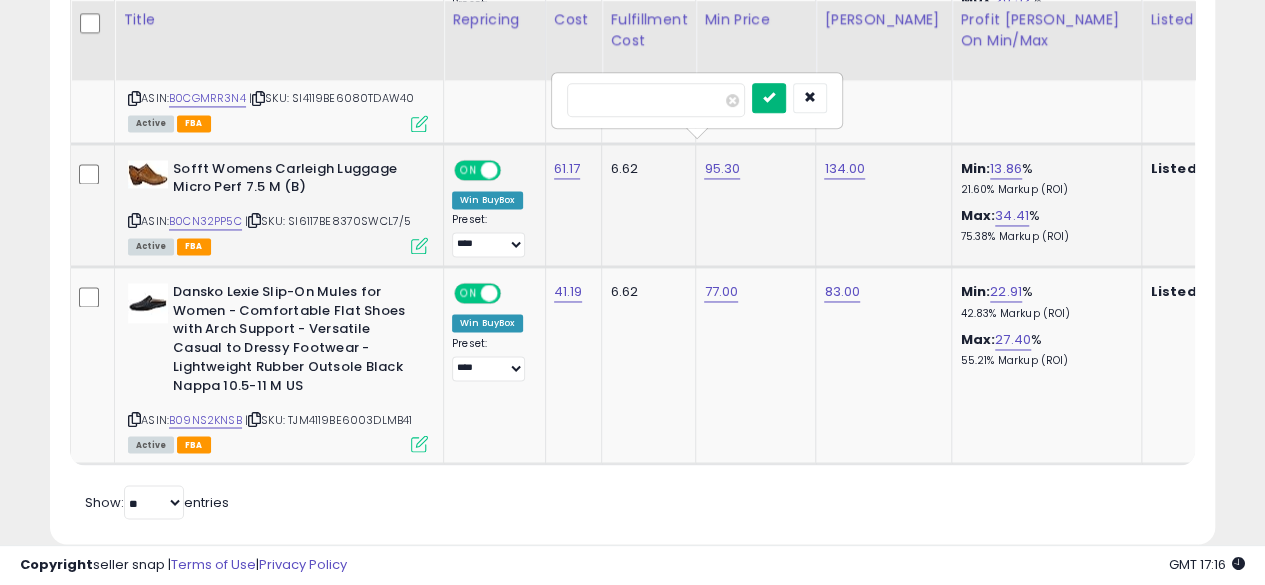 type on "*****" 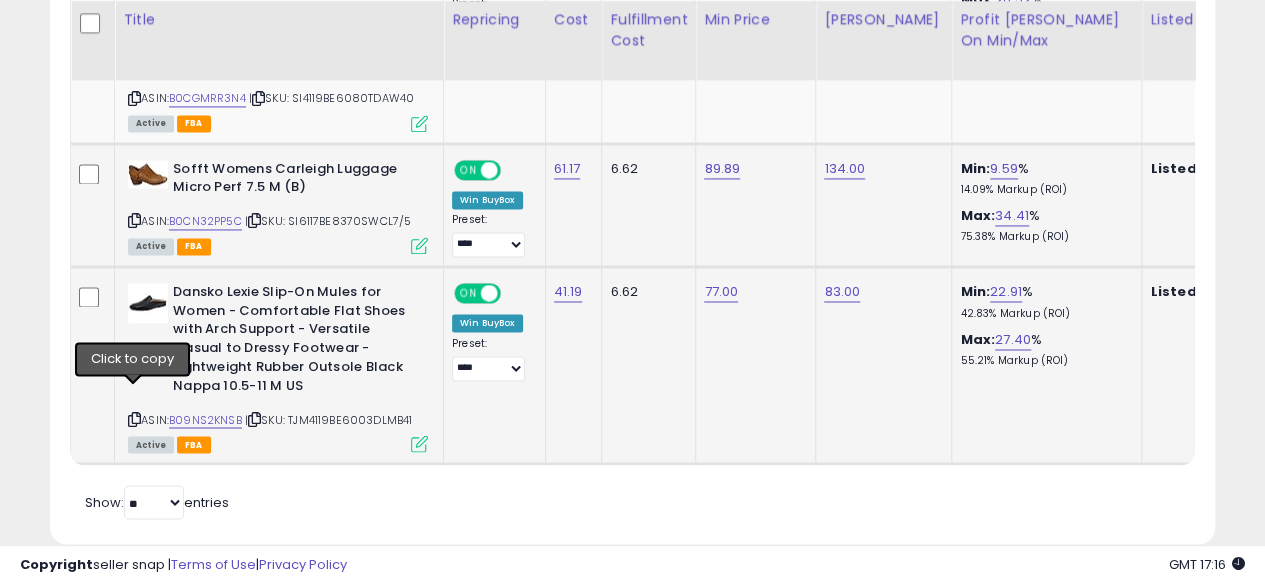 click at bounding box center (134, 418) 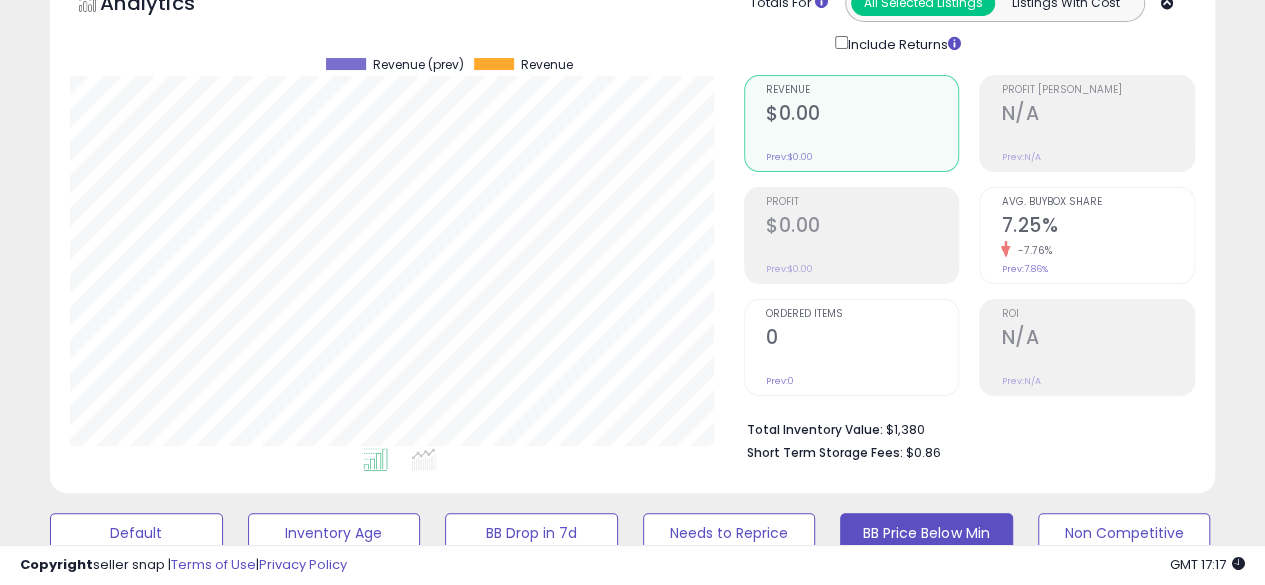 scroll, scrollTop: 45, scrollLeft: 0, axis: vertical 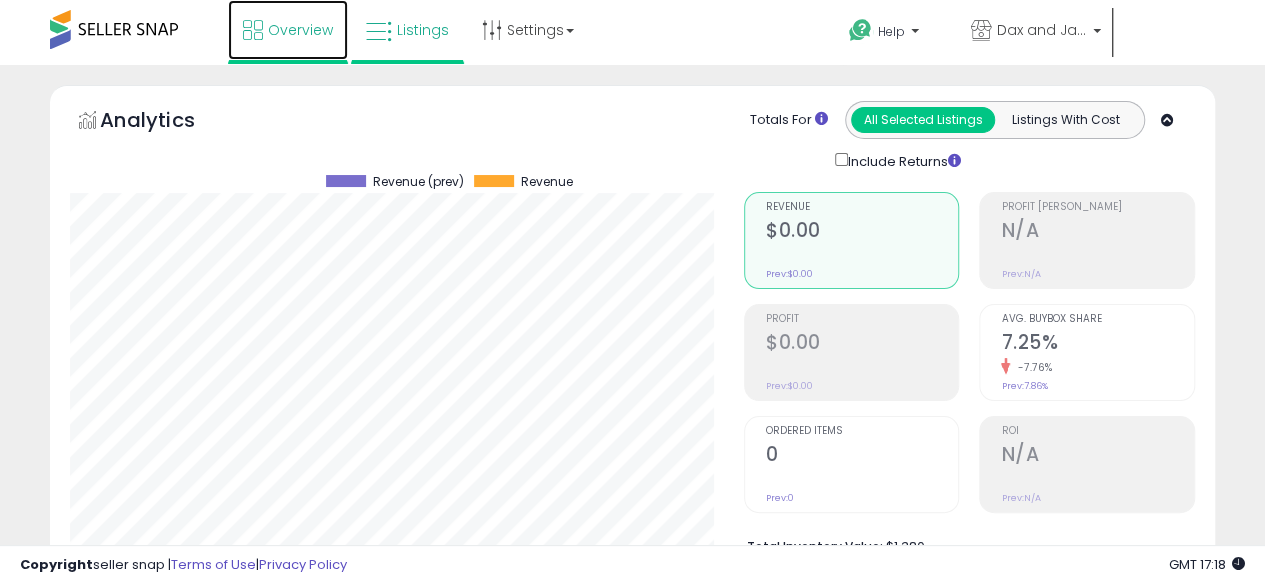 click on "Overview" at bounding box center (300, 30) 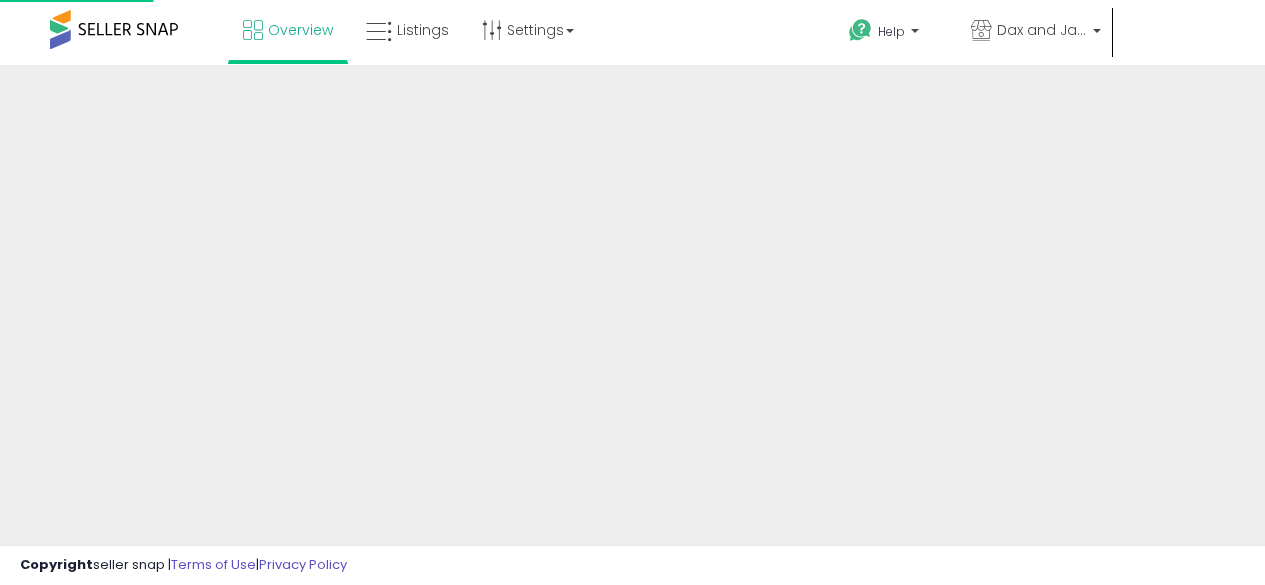 scroll, scrollTop: 0, scrollLeft: 0, axis: both 